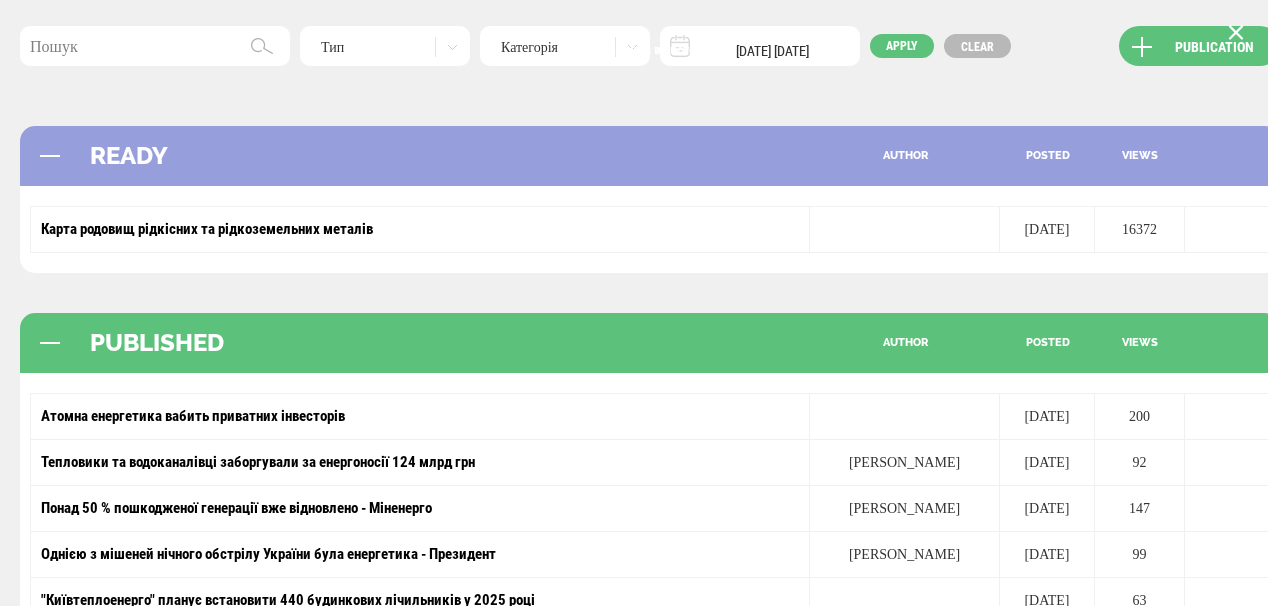 scroll, scrollTop: 0, scrollLeft: 0, axis: both 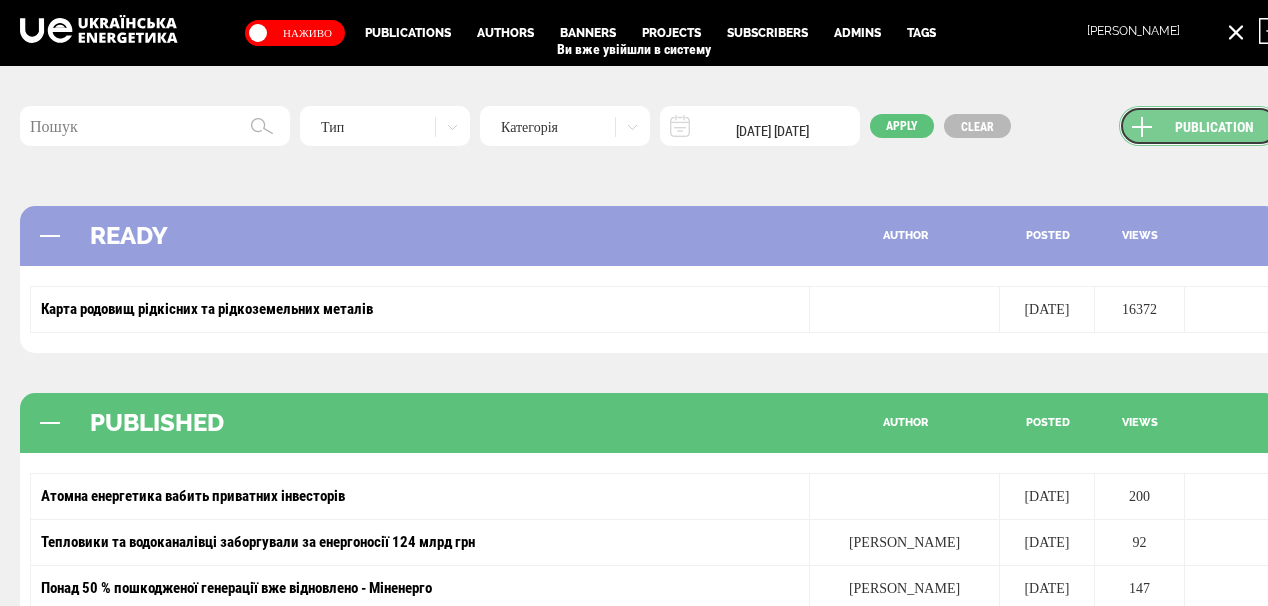 click on "Publication" at bounding box center [1199, 126] 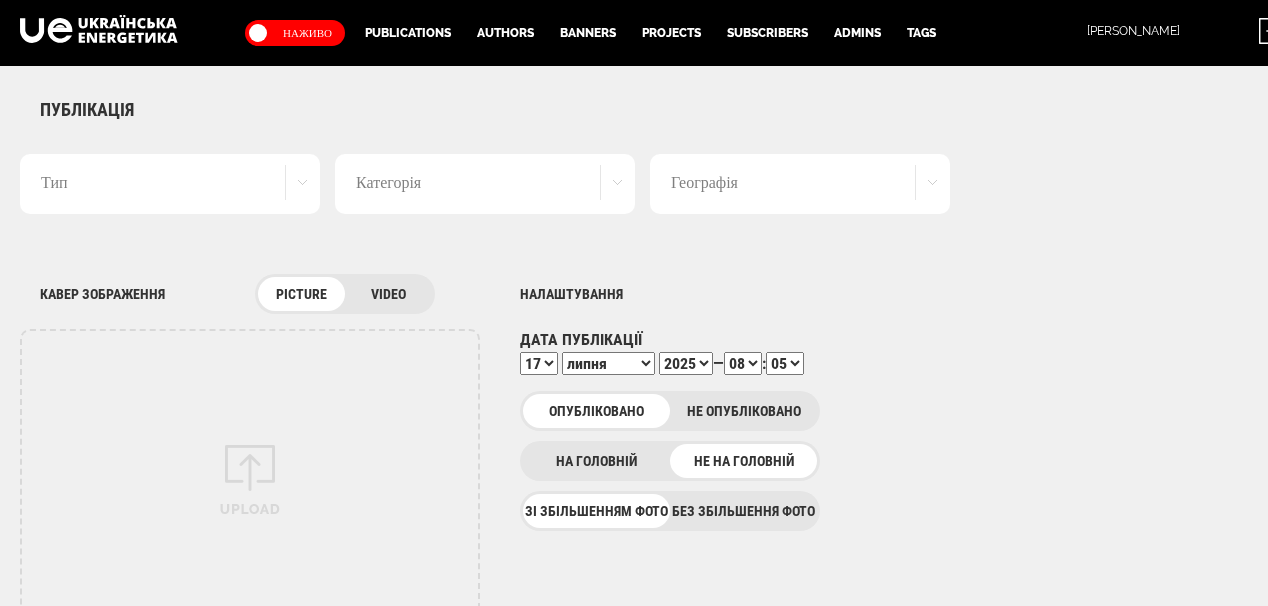 scroll, scrollTop: 0, scrollLeft: 0, axis: both 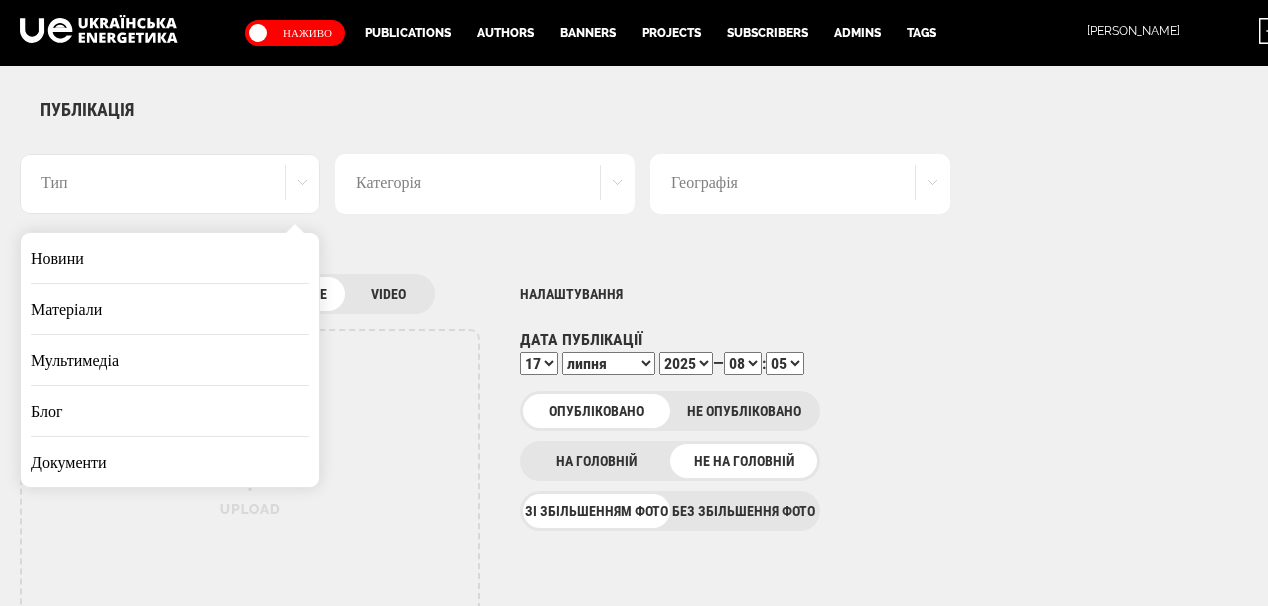 drag, startPoint x: 159, startPoint y: 244, endPoint x: 216, endPoint y: 248, distance: 57.14018 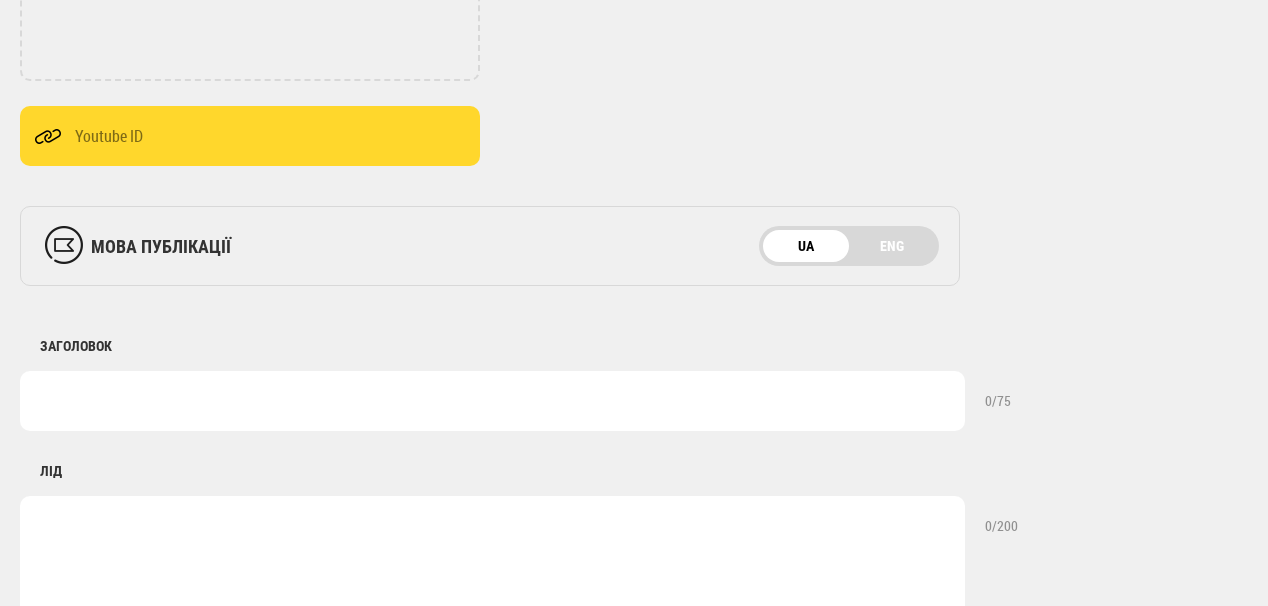 scroll, scrollTop: 640, scrollLeft: 0, axis: vertical 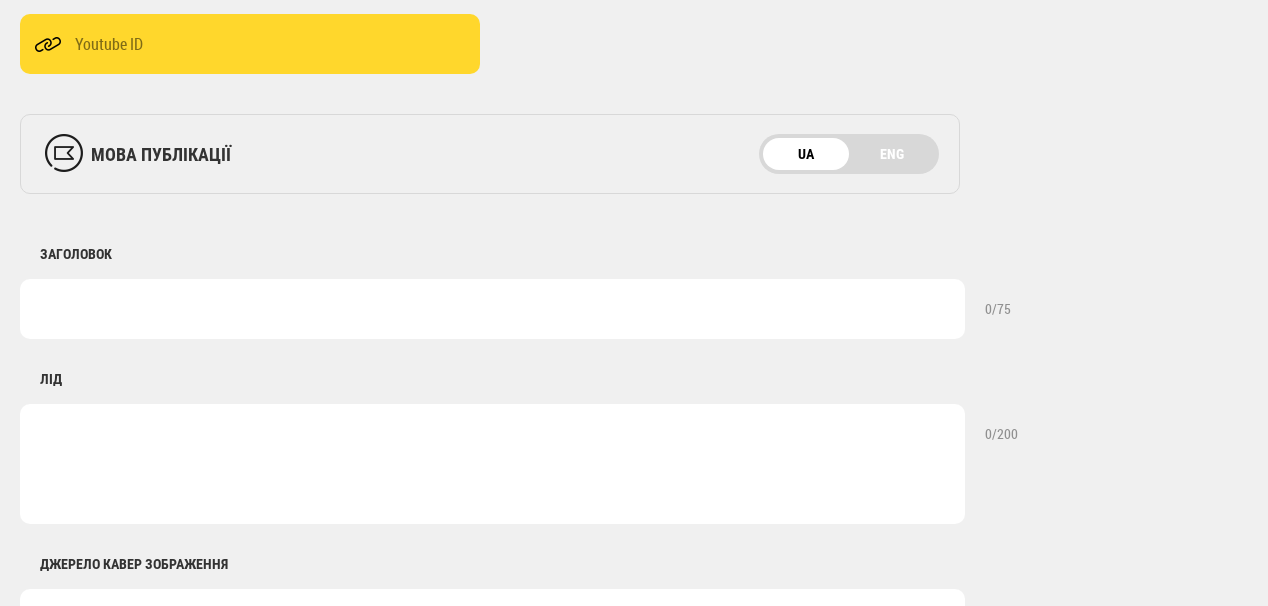 click at bounding box center [492, 309] 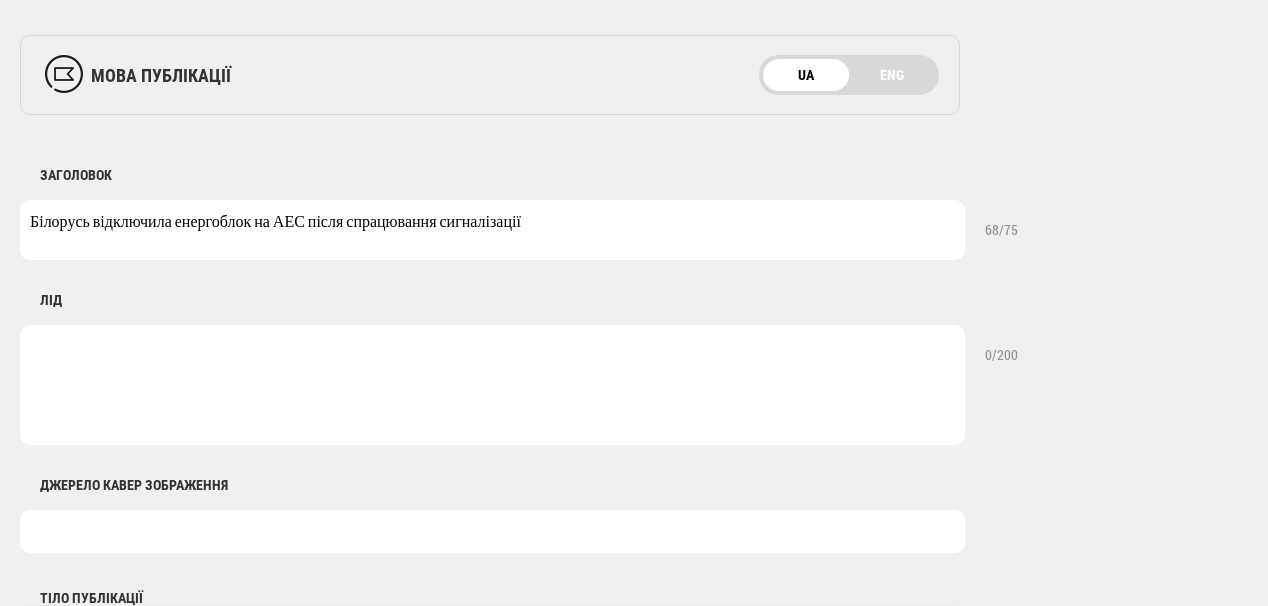 scroll, scrollTop: 720, scrollLeft: 0, axis: vertical 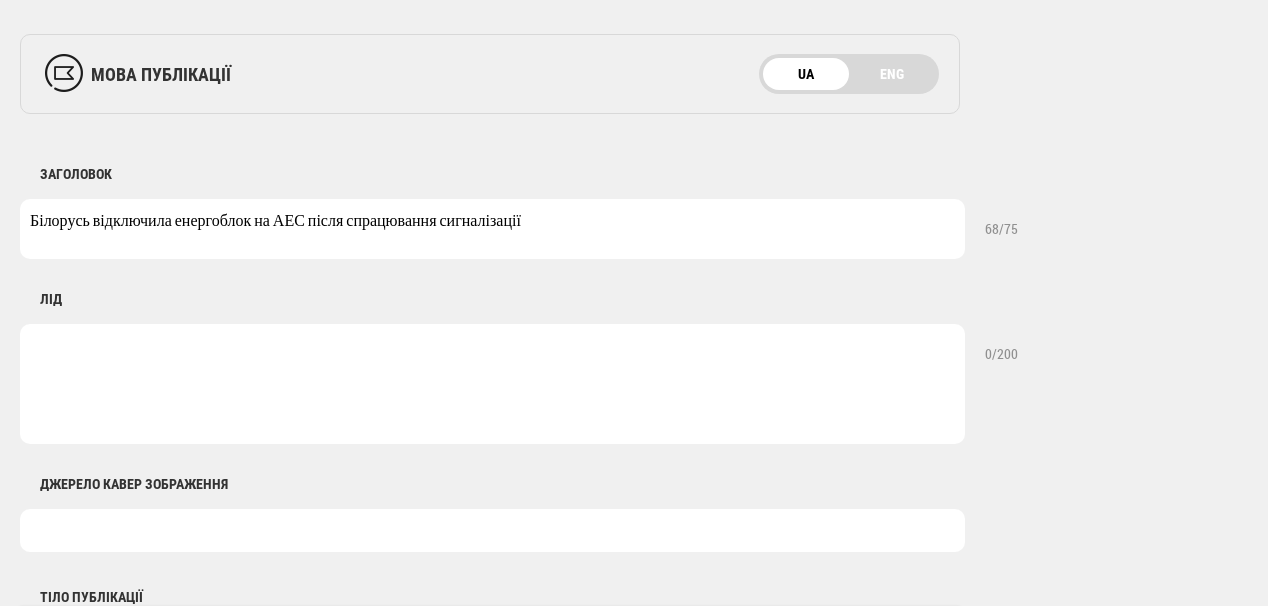 click at bounding box center (492, 384) 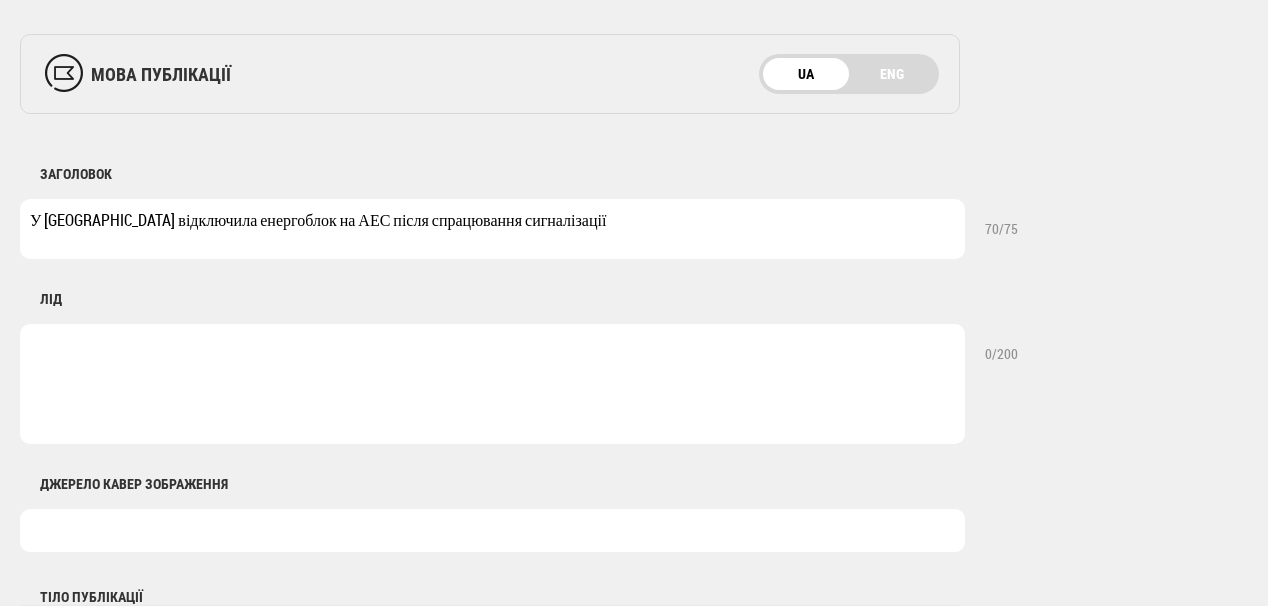 click on "У Білорусь відключила енергоблок на АЕС після спрацювання сигналізації" at bounding box center (492, 229) 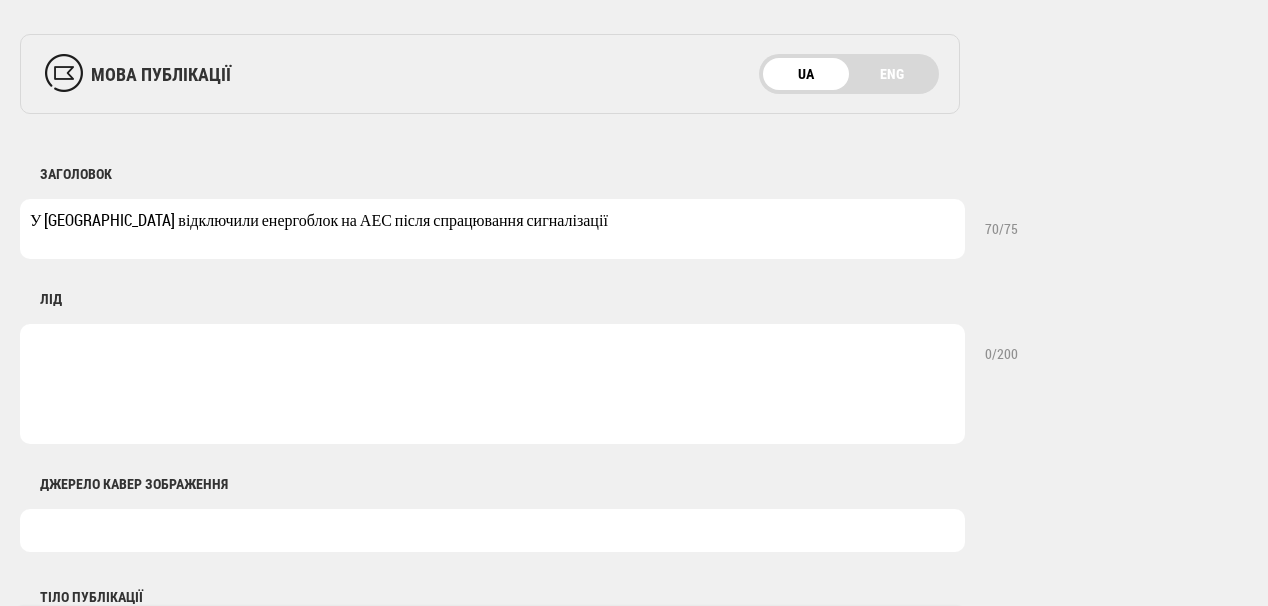 type on "У [GEOGRAPHIC_DATA] відключили енергоблок на АЕС після спрацювання сигналізації" 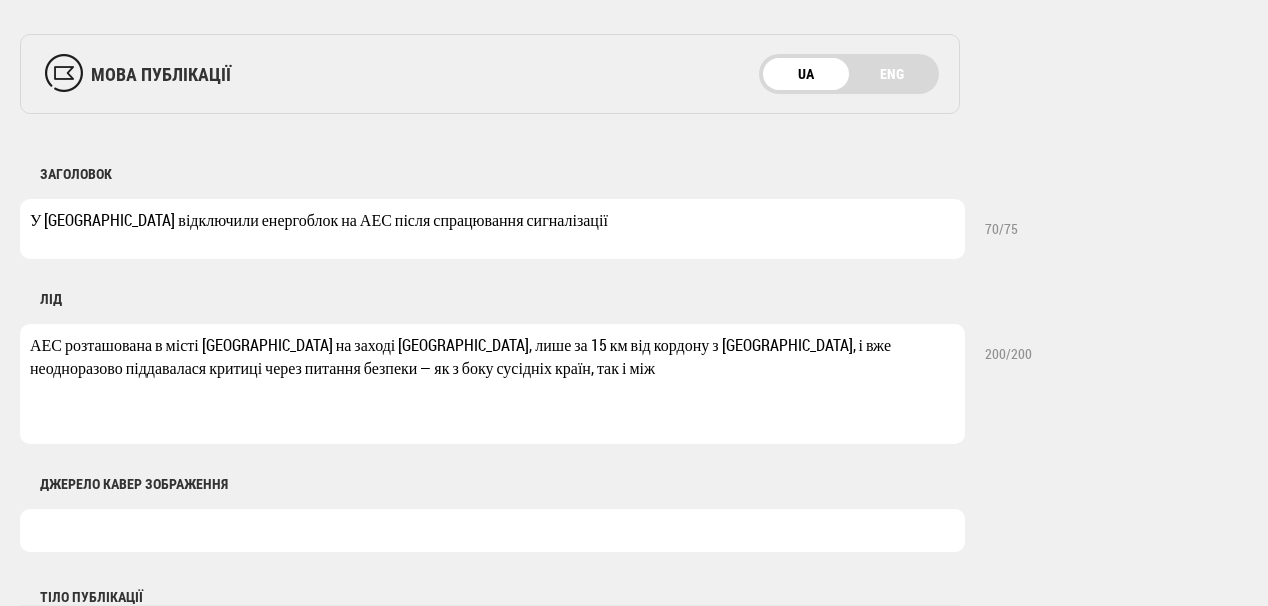 drag, startPoint x: 65, startPoint y: 344, endPoint x: 148, endPoint y: 346, distance: 83.02409 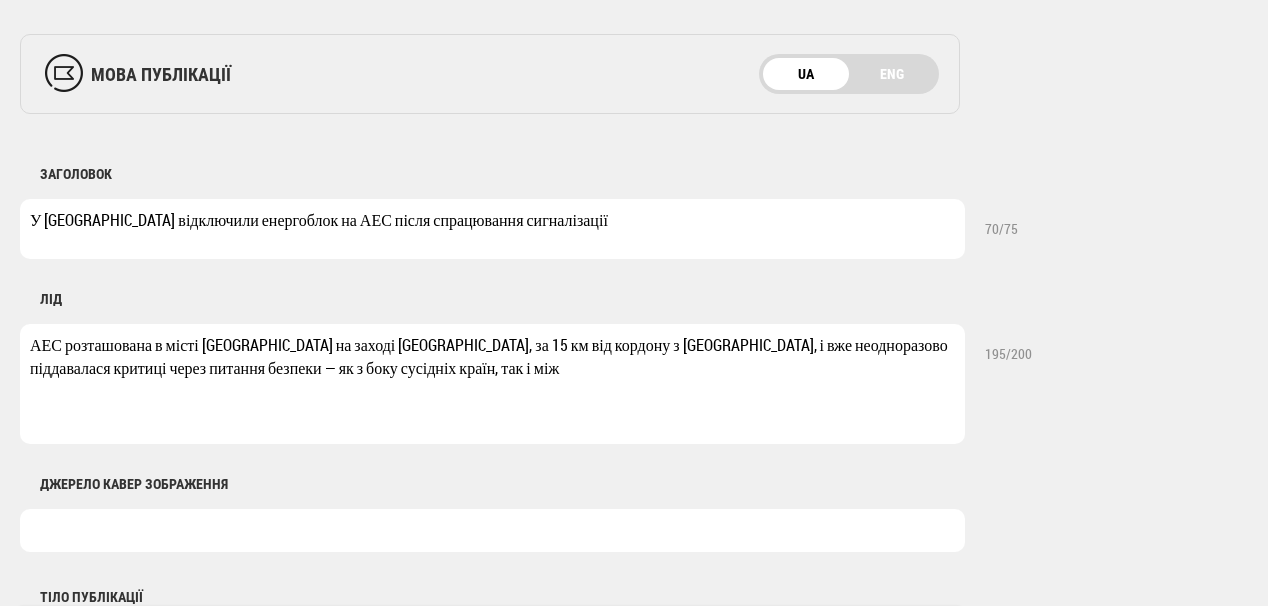 click on "АЕС розташована в місті Островець на заході Гродненської області, за 15 км від кордону з Литвою, і вже неодноразово піддавалася критиці через питання безпеки — як з боку сусідніх країн, так і між" at bounding box center (492, 384) 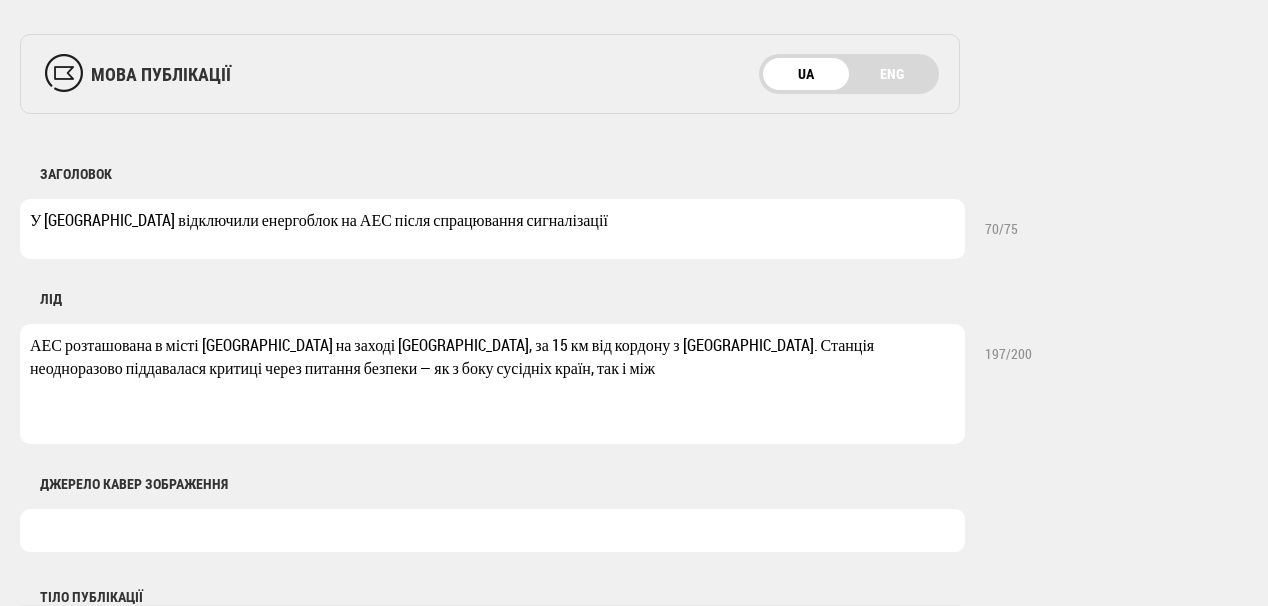 drag, startPoint x: 494, startPoint y: 368, endPoint x: 244, endPoint y: 375, distance: 250.09798 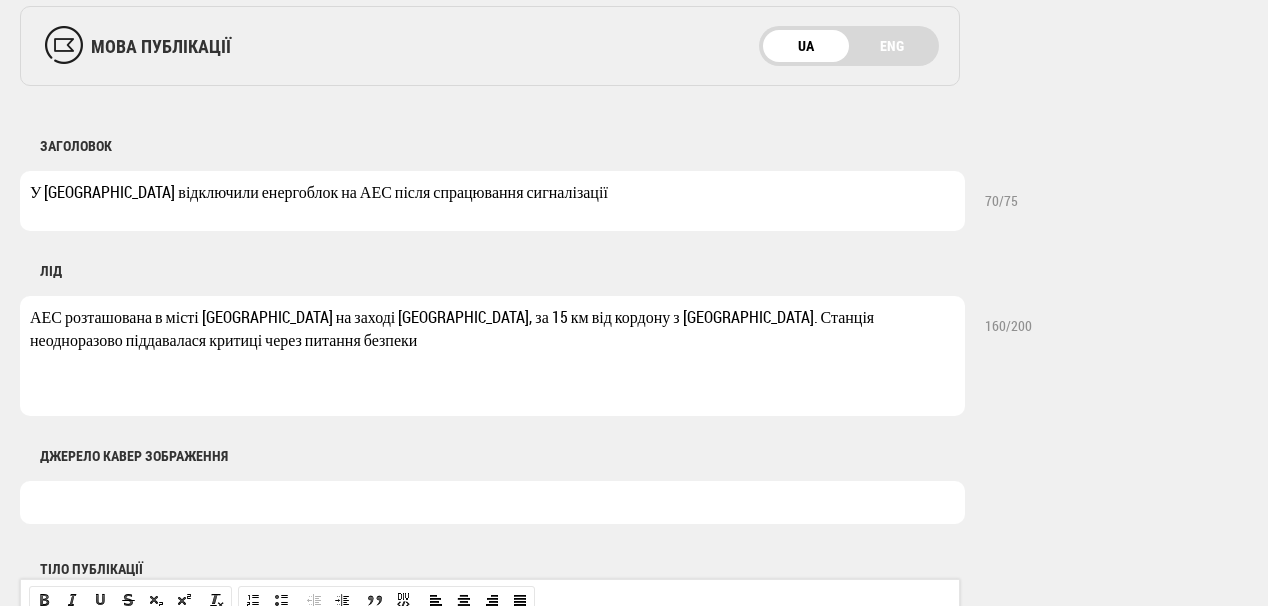 scroll, scrollTop: 720, scrollLeft: 0, axis: vertical 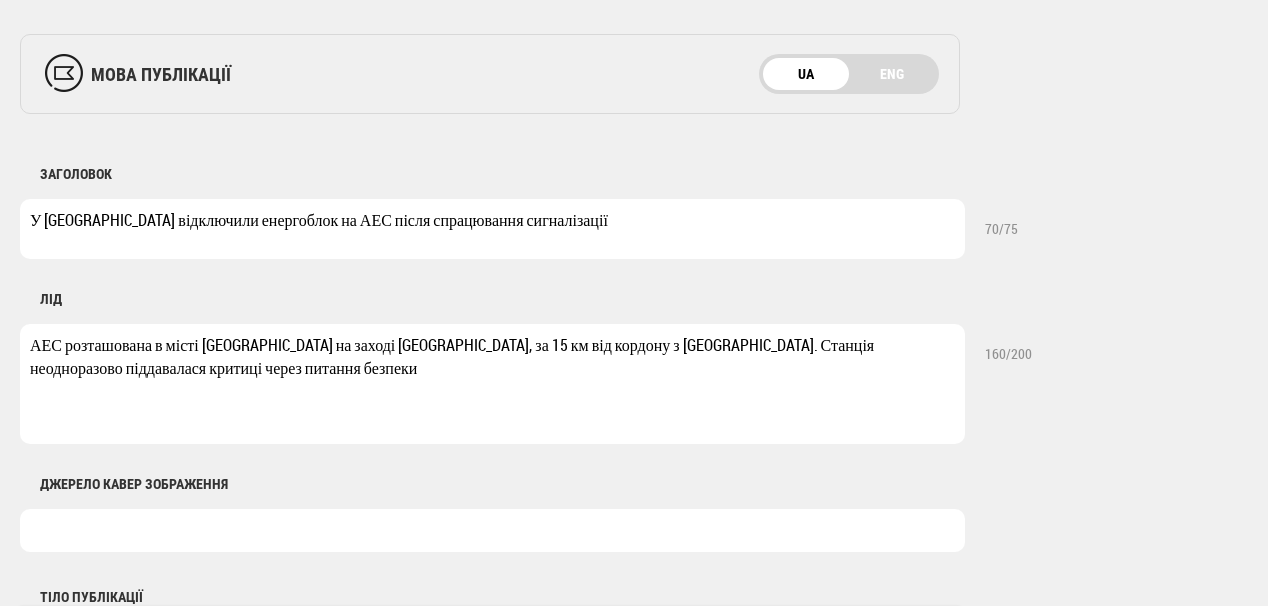 drag, startPoint x: 128, startPoint y: 368, endPoint x: 179, endPoint y: 364, distance: 51.156624 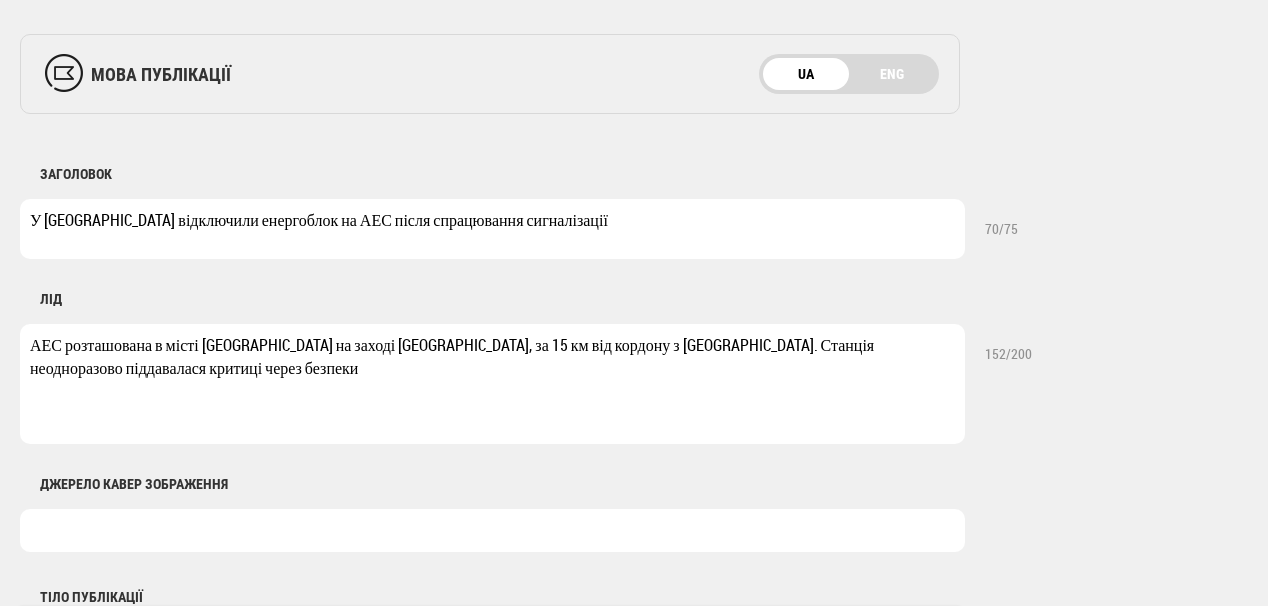 click on "АЕС розташована в місті Островець на заході Гродненської області, за 15 км від кордону з Литвою. Станція неодноразово піддавалася критиці через безпеки" at bounding box center (492, 384) 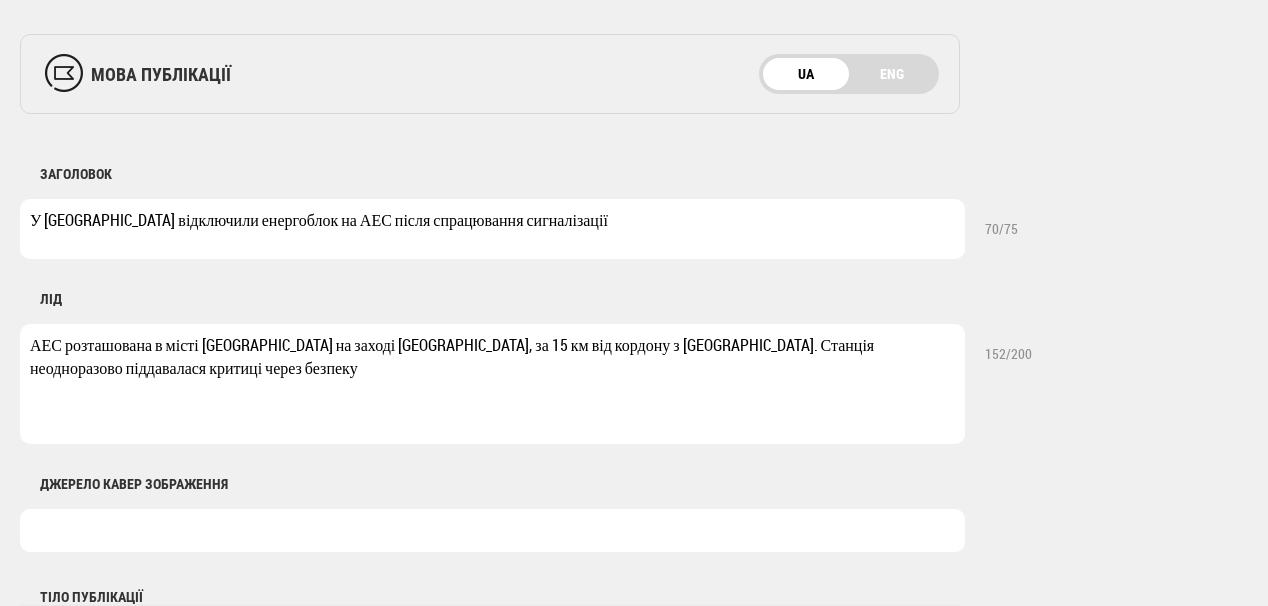 click on "АЕС розташована в місті Островець на заході Гродненської області, за 15 км від кордону з Литвою. Станція неодноразово піддавалася критиці через безпеку" at bounding box center [492, 384] 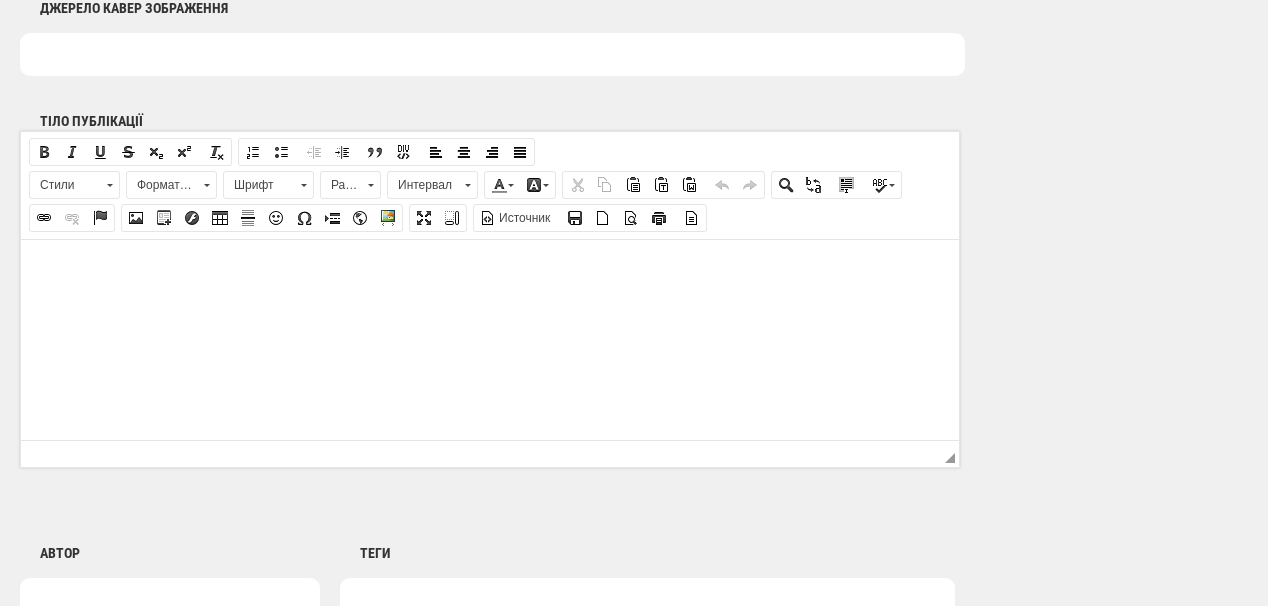 scroll, scrollTop: 1200, scrollLeft: 0, axis: vertical 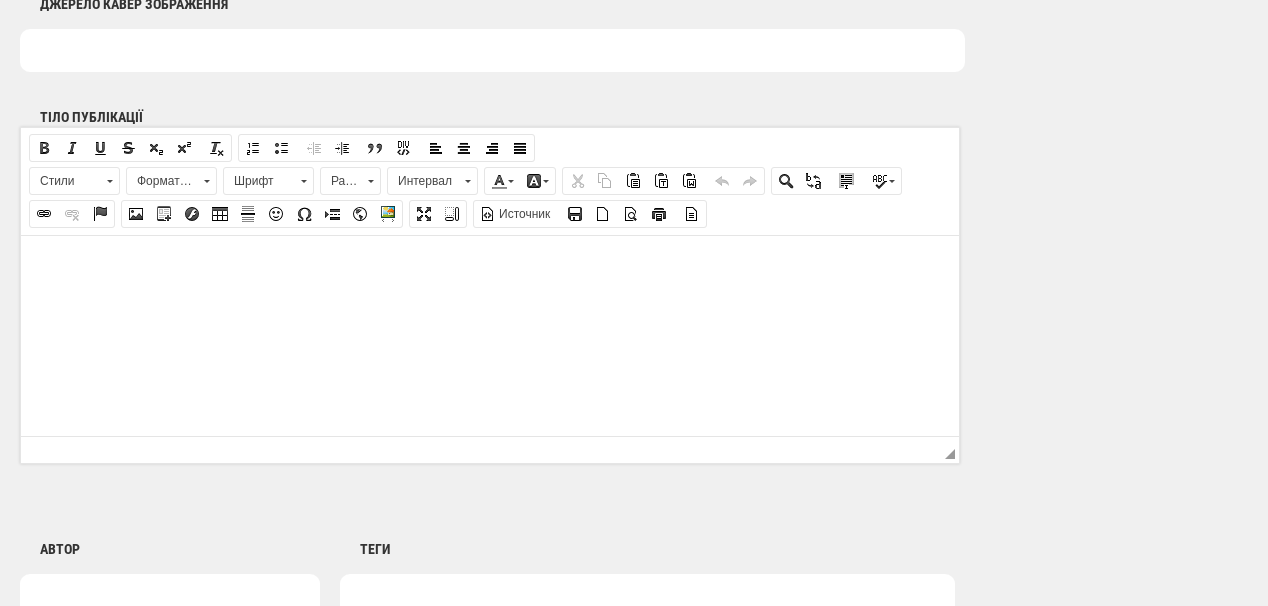 type on "АЕС розташована в місті Островець на заході Гродненської області, за 15 км від кордону з Литвою. Станція неодноразово піддавалася критиці через безпеку" 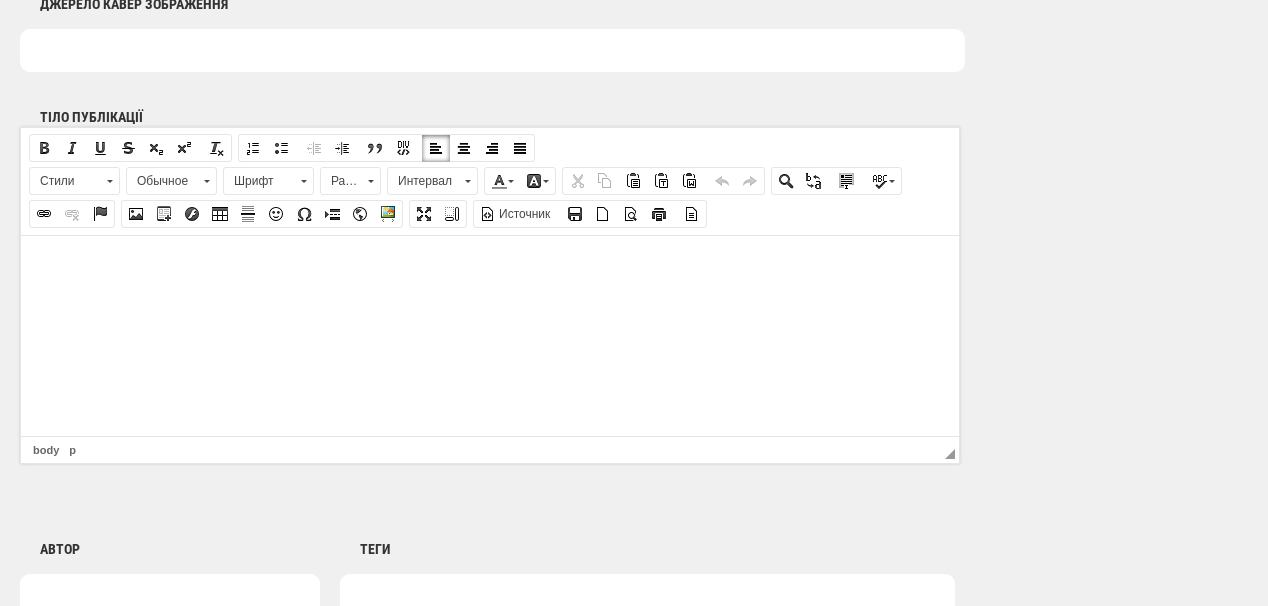 drag, startPoint x: 311, startPoint y: 253, endPoint x: 165, endPoint y: 281, distance: 148.66069 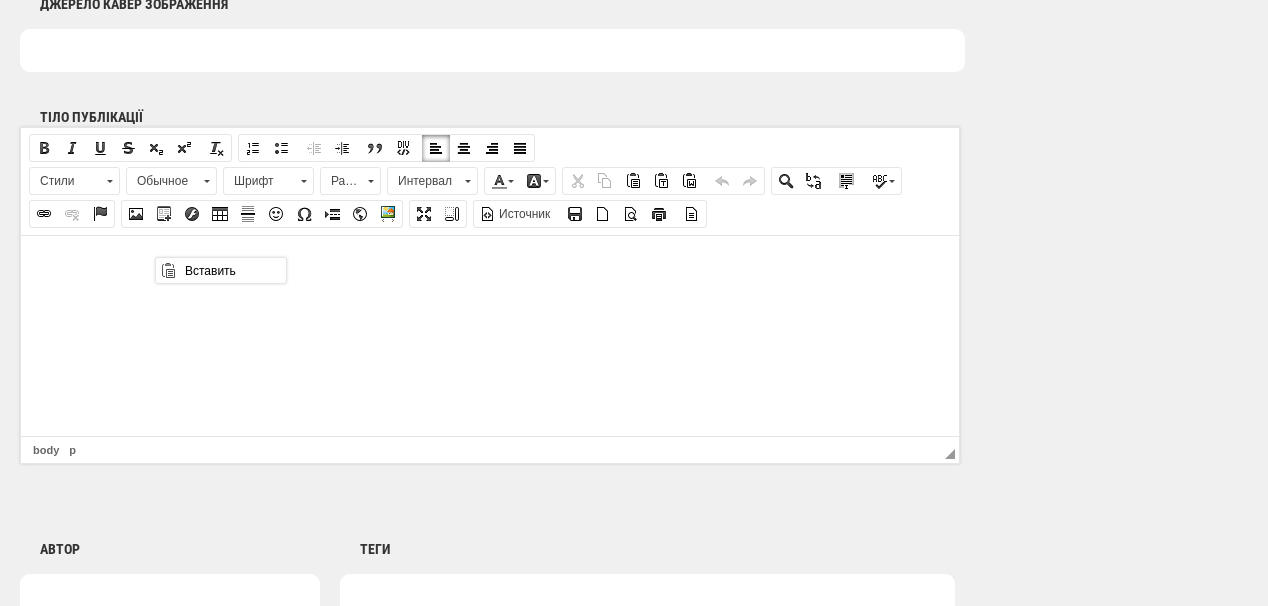 scroll, scrollTop: 0, scrollLeft: 0, axis: both 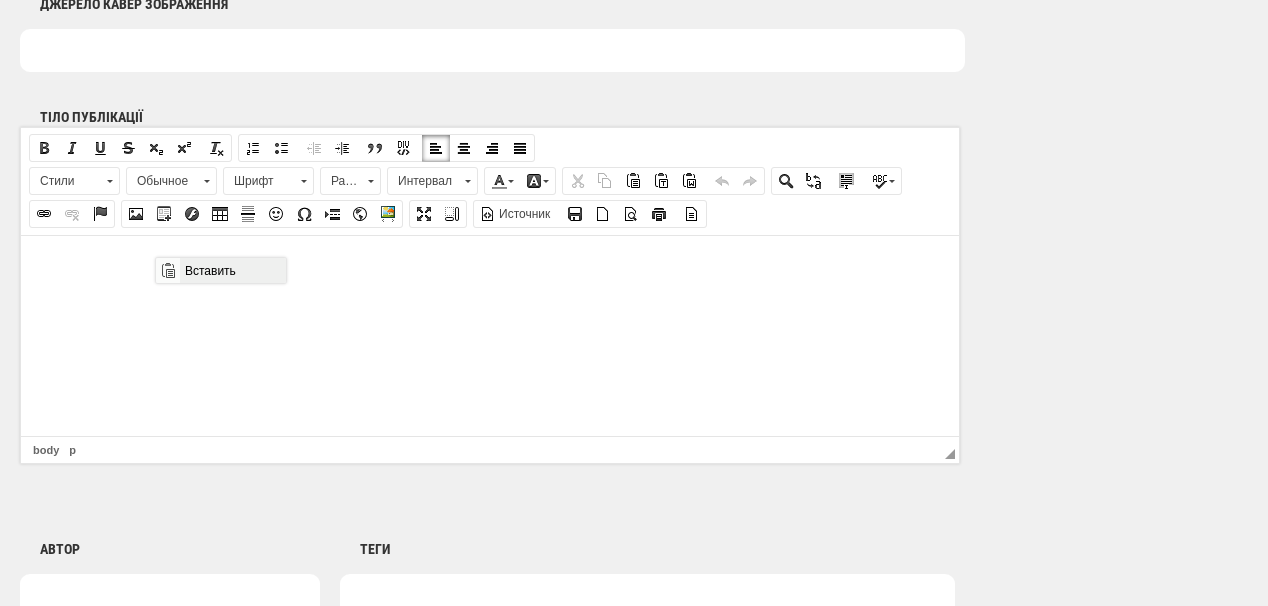 click on "Вставить" at bounding box center [232, 270] 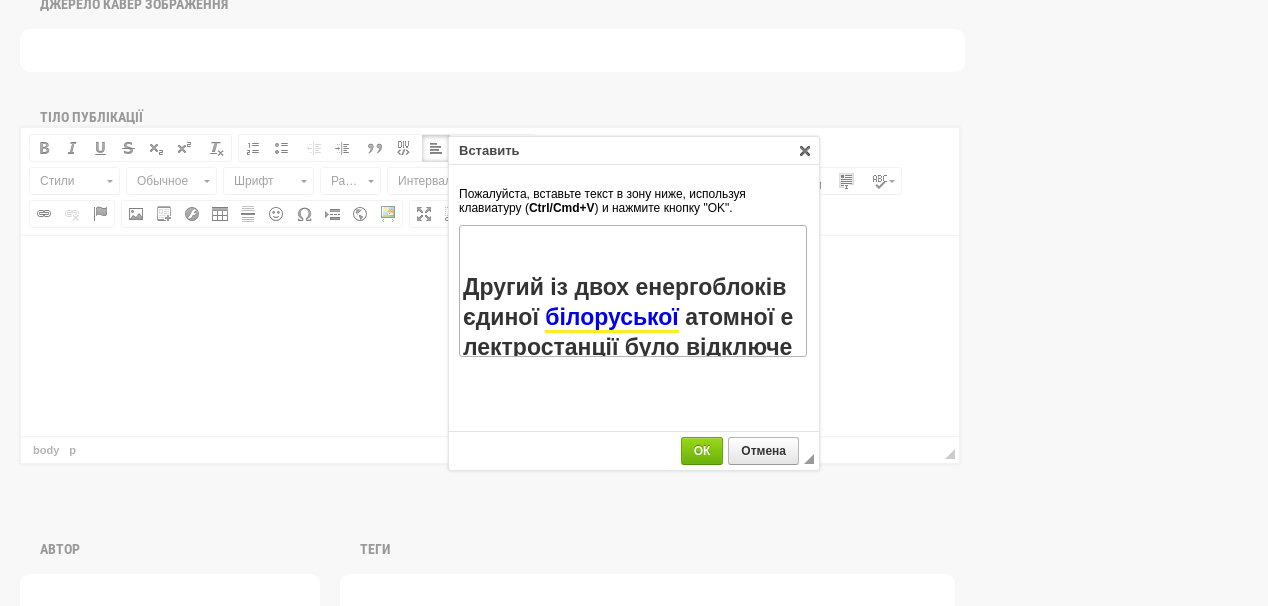 scroll, scrollTop: 440, scrollLeft: 0, axis: vertical 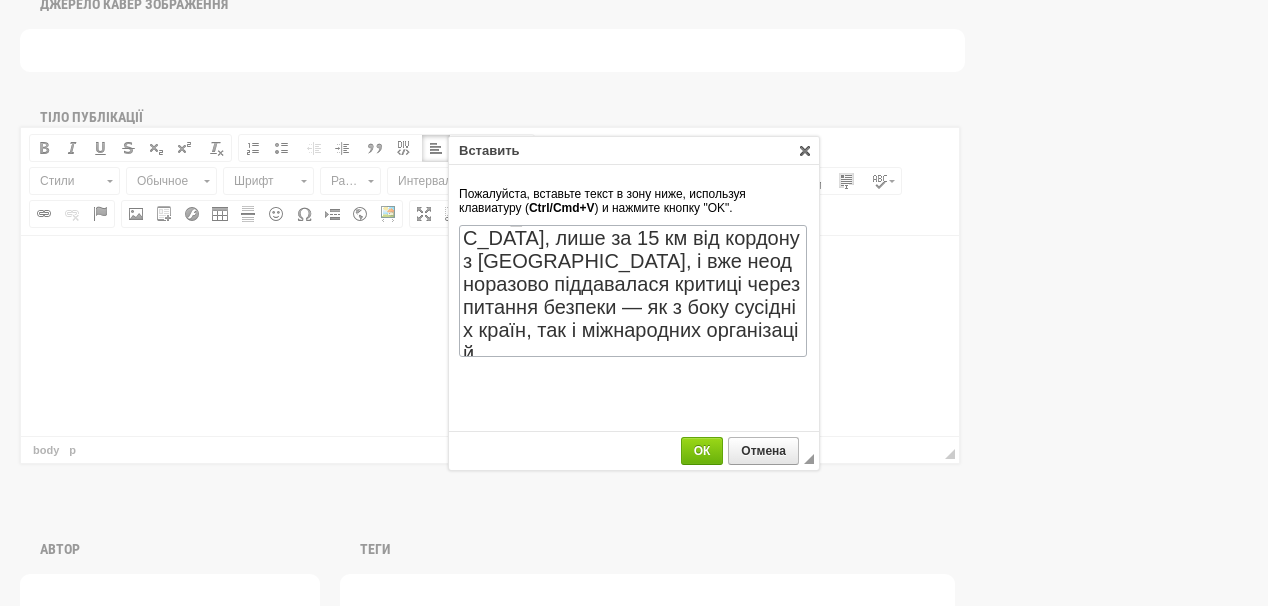 click on "◢ ОК Отмена" at bounding box center [634, 451] 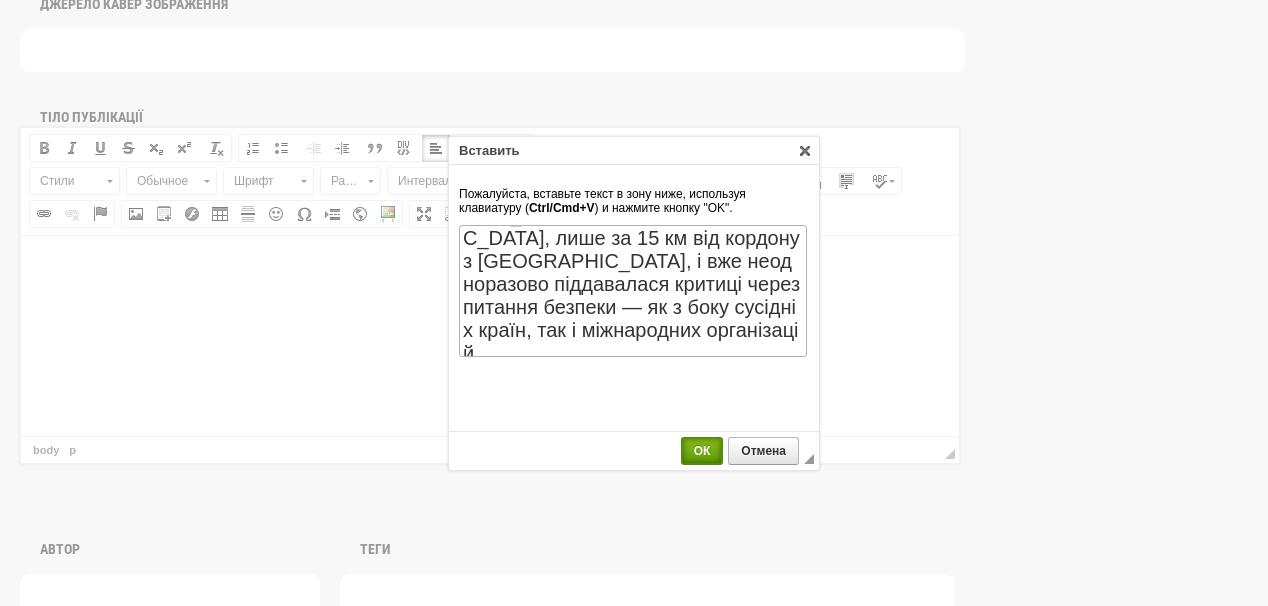 click on "ОК" at bounding box center (702, 451) 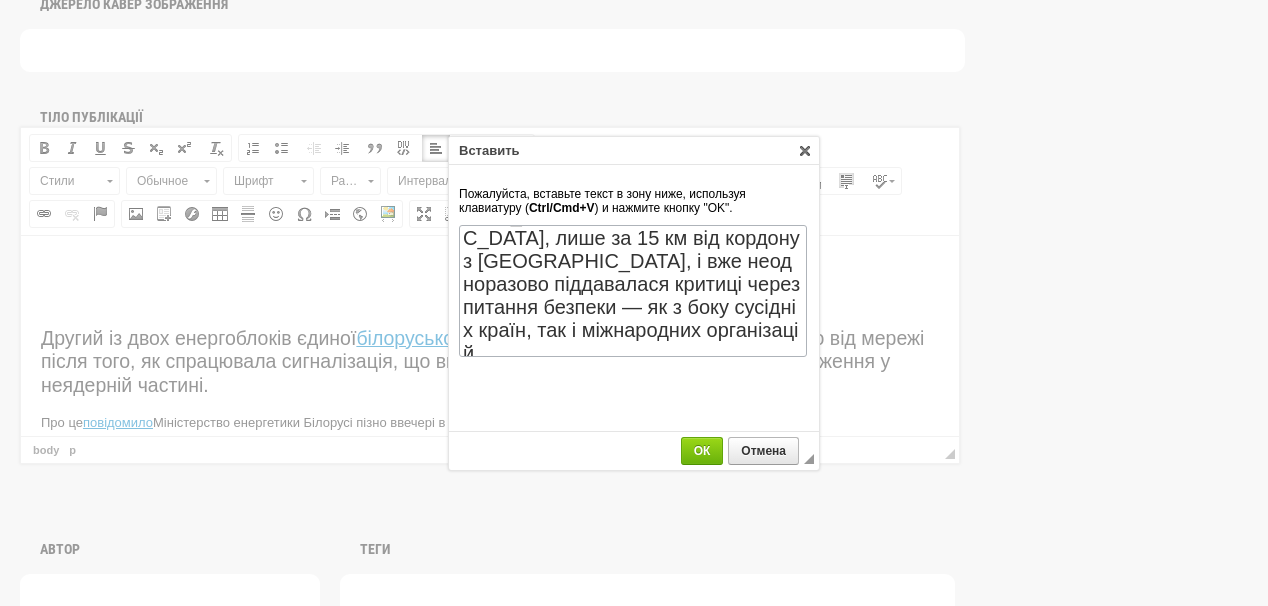 scroll, scrollTop: 48, scrollLeft: 0, axis: vertical 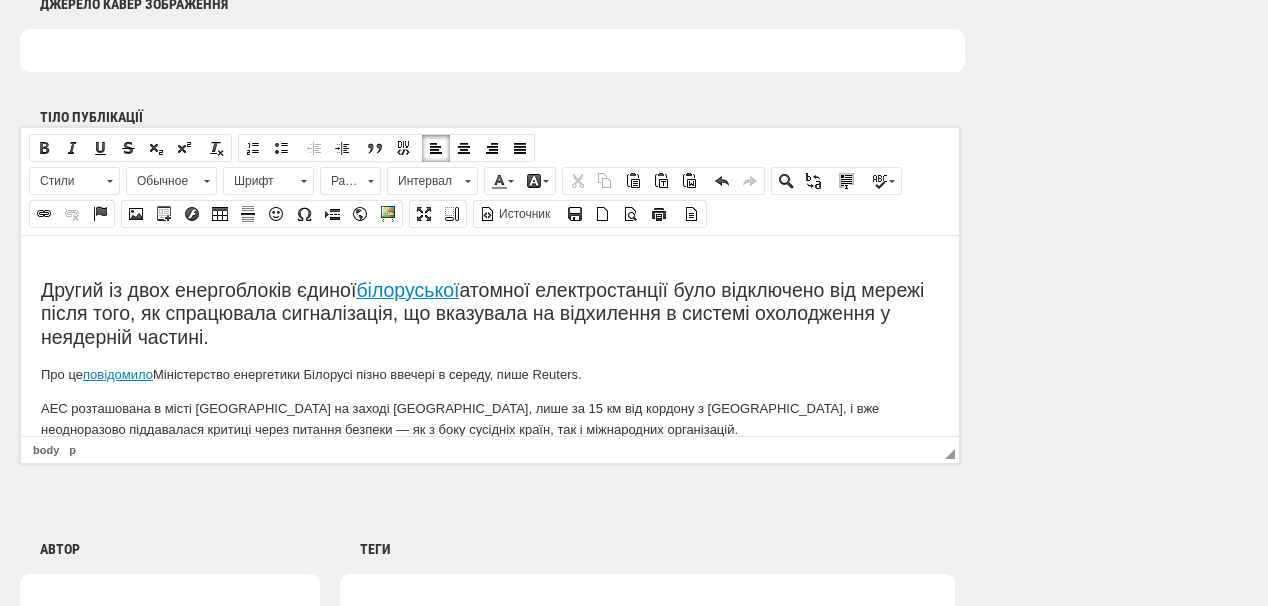 click at bounding box center [490, 251] 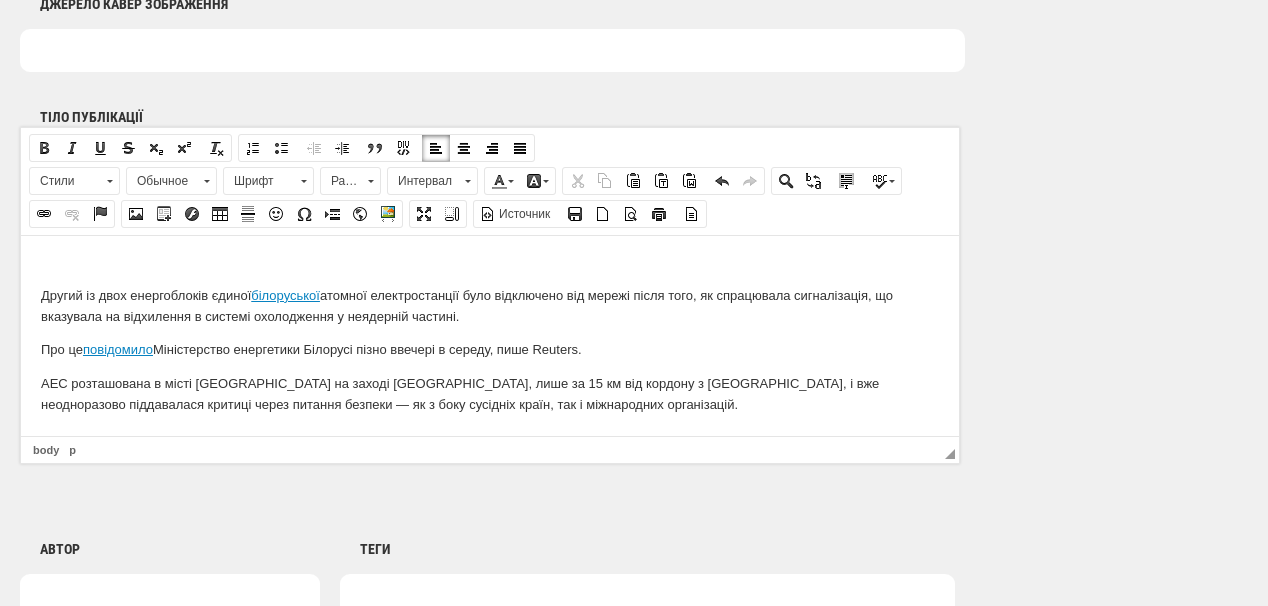 type 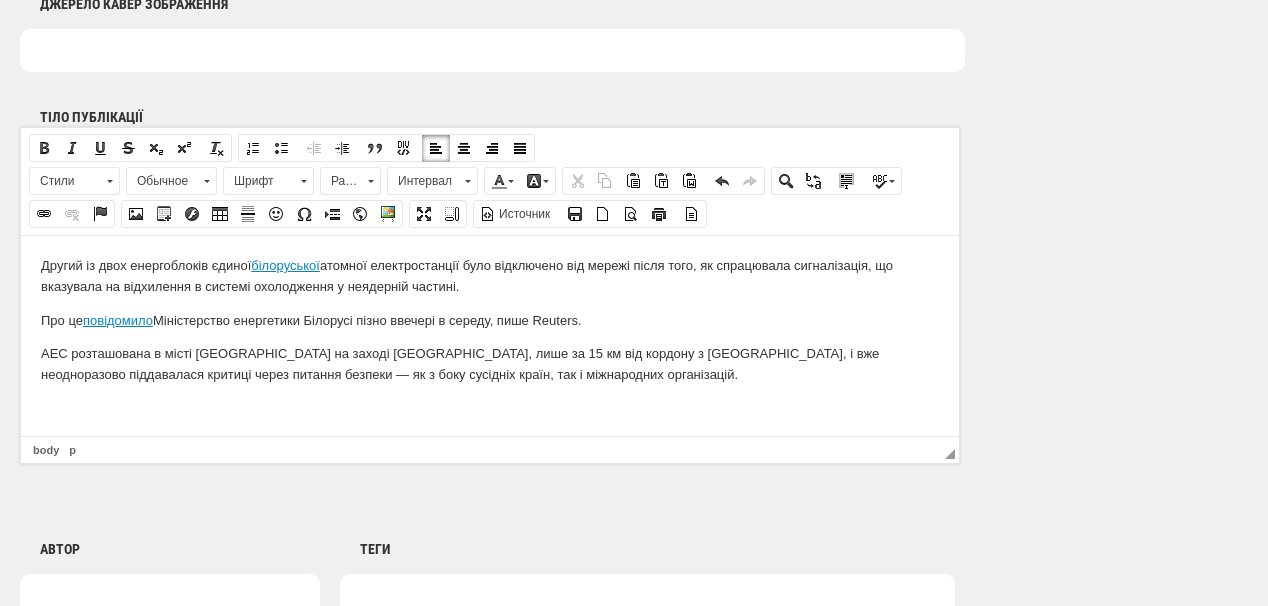scroll, scrollTop: 0, scrollLeft: 0, axis: both 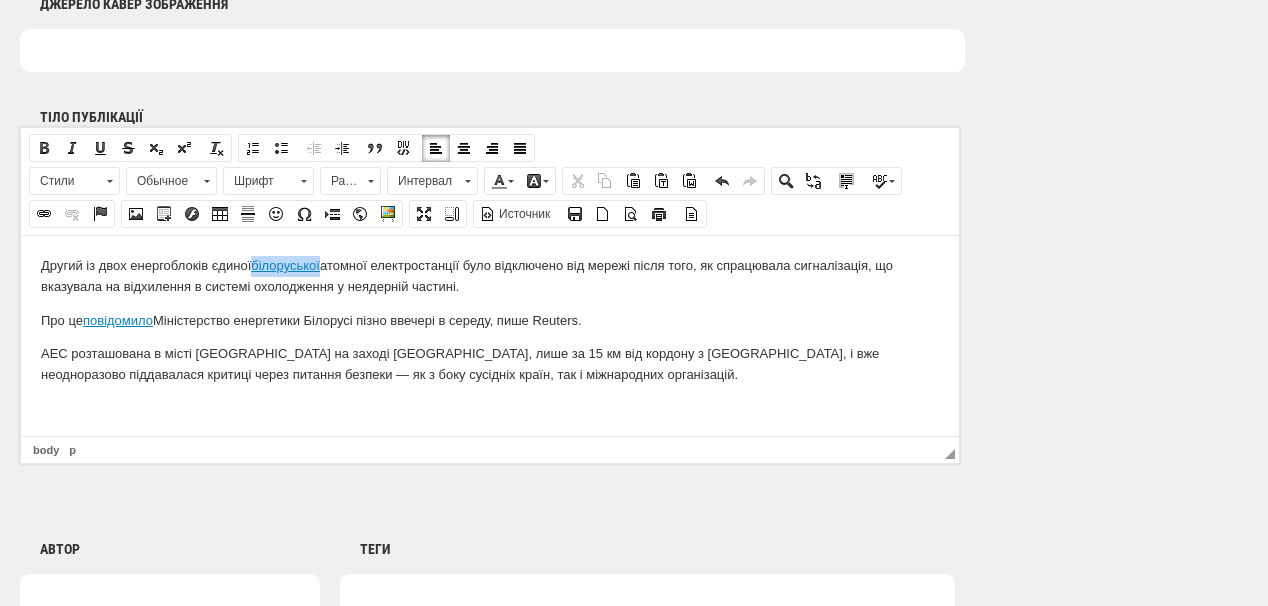 drag, startPoint x: 255, startPoint y: 263, endPoint x: 324, endPoint y: 247, distance: 70.83079 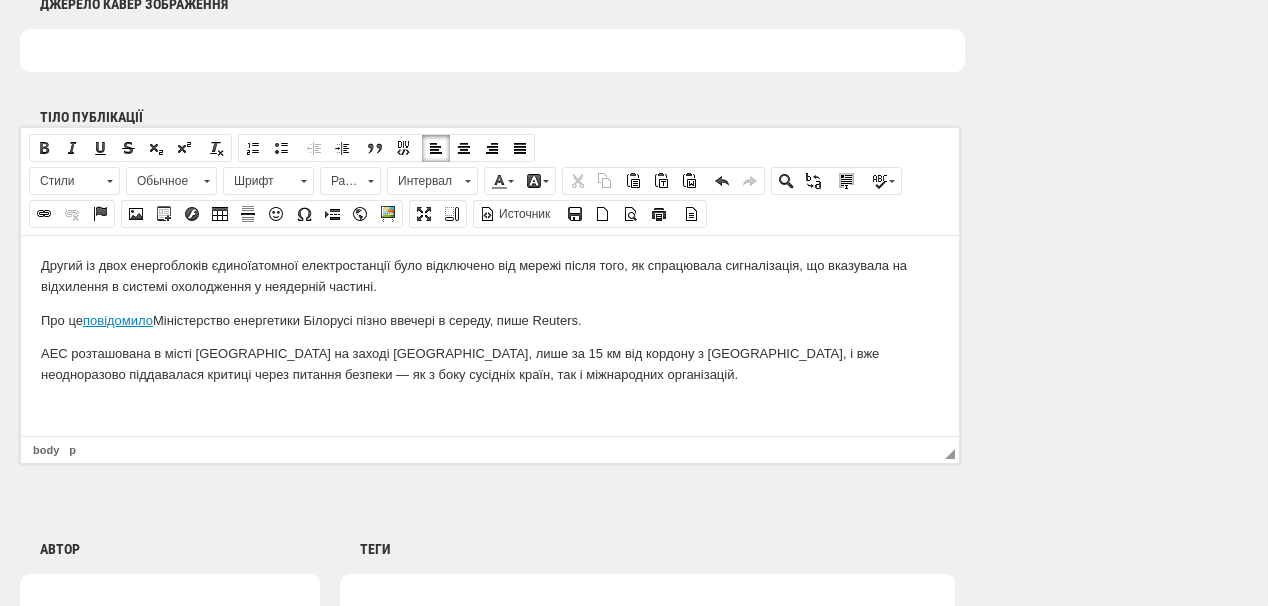 click on "Другий із двох енергоблоків єдиної  атомної електростанції було відключено від мережі після того, як спрацювала сигналізація, що вказувала на відхилення в системі охолодження у неядерній частині." at bounding box center (490, 276) 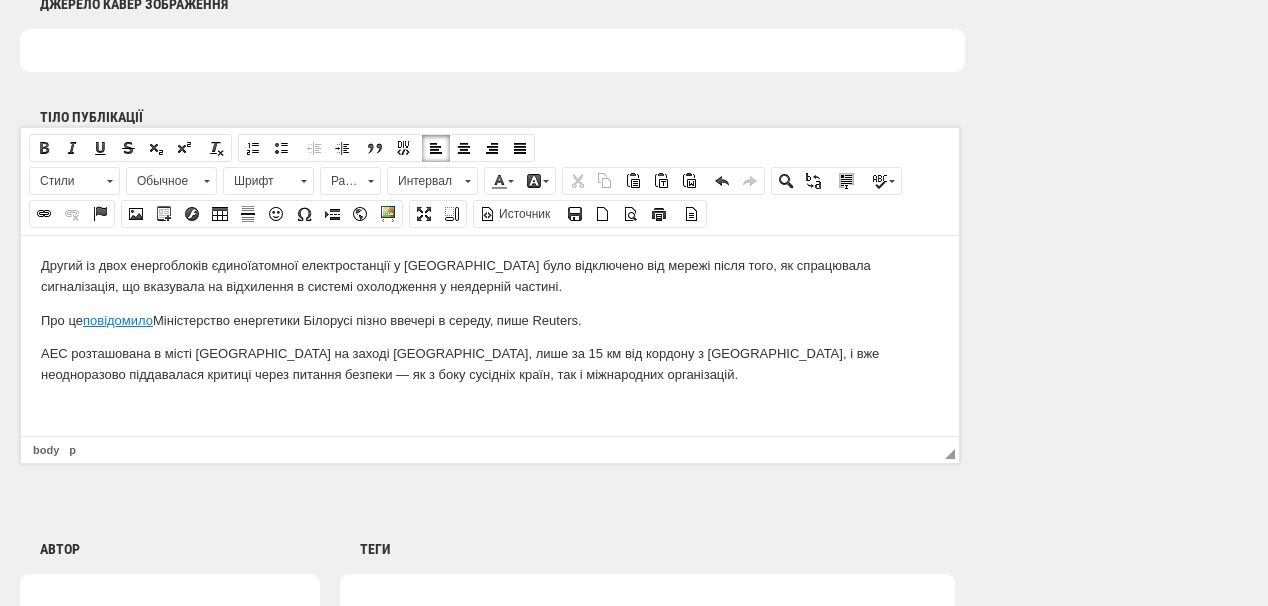 click on "Другий із двох енергоблоків єдиної  атомної електростанції у Білорусі було відключено від мережі після того, як спрацювала сигналізація, що вказувала на відхилення в системі охолодження у неядерній частині." at bounding box center (490, 276) 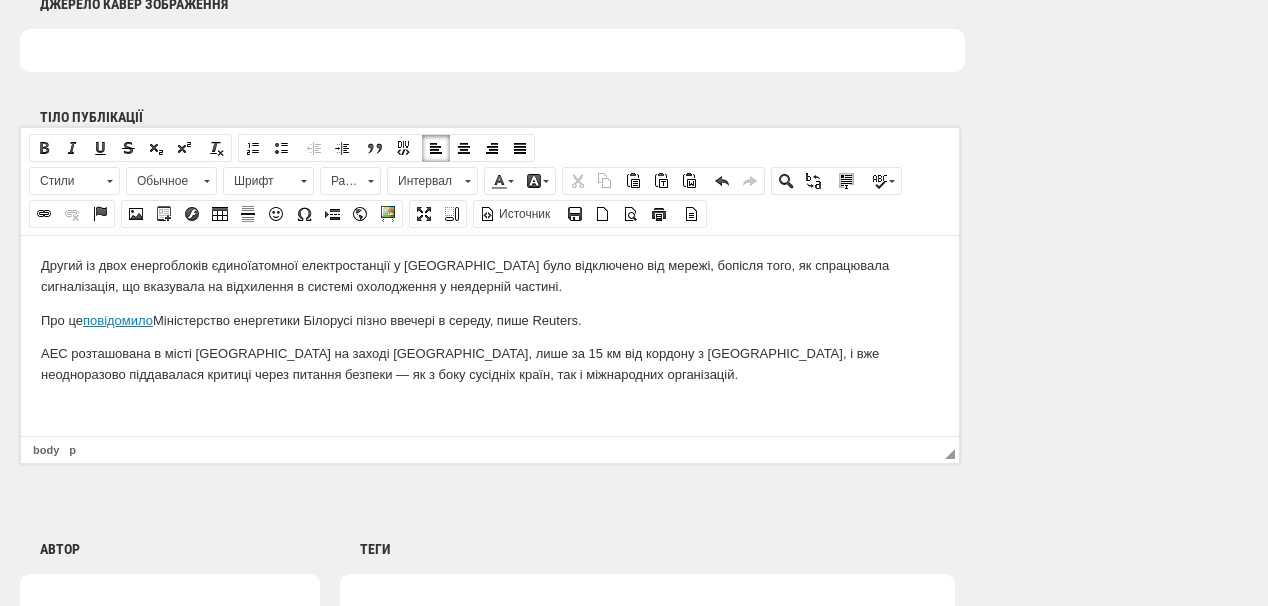 click on "Другий із двох енергоблоків єдиної  атомної електростанції у Білорусі було відключено від мережі, бопісля того, як спрацювала сигналізація, що вказувала на відхилення в системі охолодження у неядерній частині." at bounding box center (490, 276) 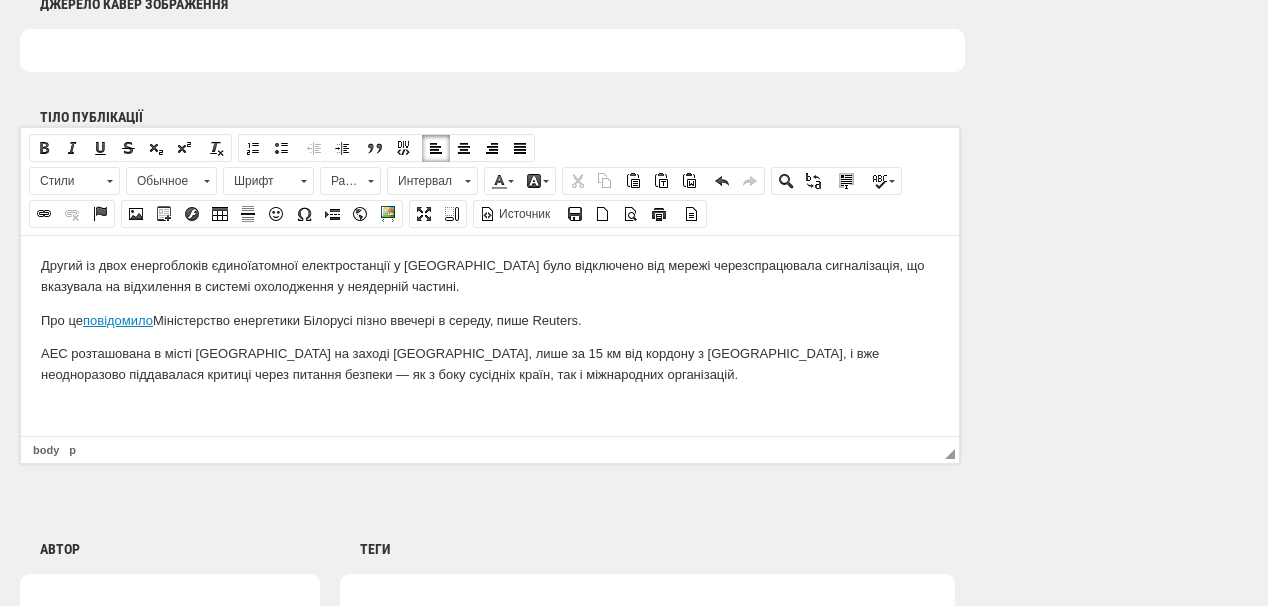 click on "Другий із двох енергоблоків єдиної  атомної електростанції у Білорусі було відключено від мережі через  спрацювала сигналізація, що вказувала на відхилення в системі охолодження у неядерній частині." at bounding box center [490, 276] 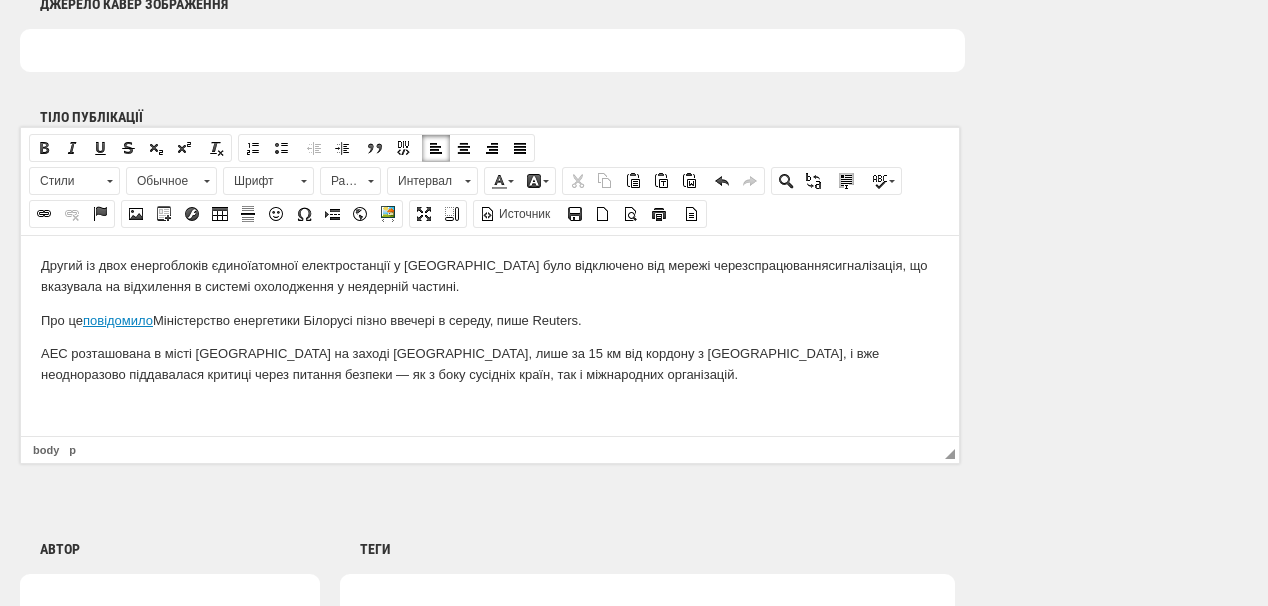 click on "Другий із двох енергоблоків єдиної  атомної електростанції у Білорусі було відключено від мережі через  спрацювання  сигналізація, що вказувала на відхилення в системі охолодження у неядерній частині." at bounding box center (490, 276) 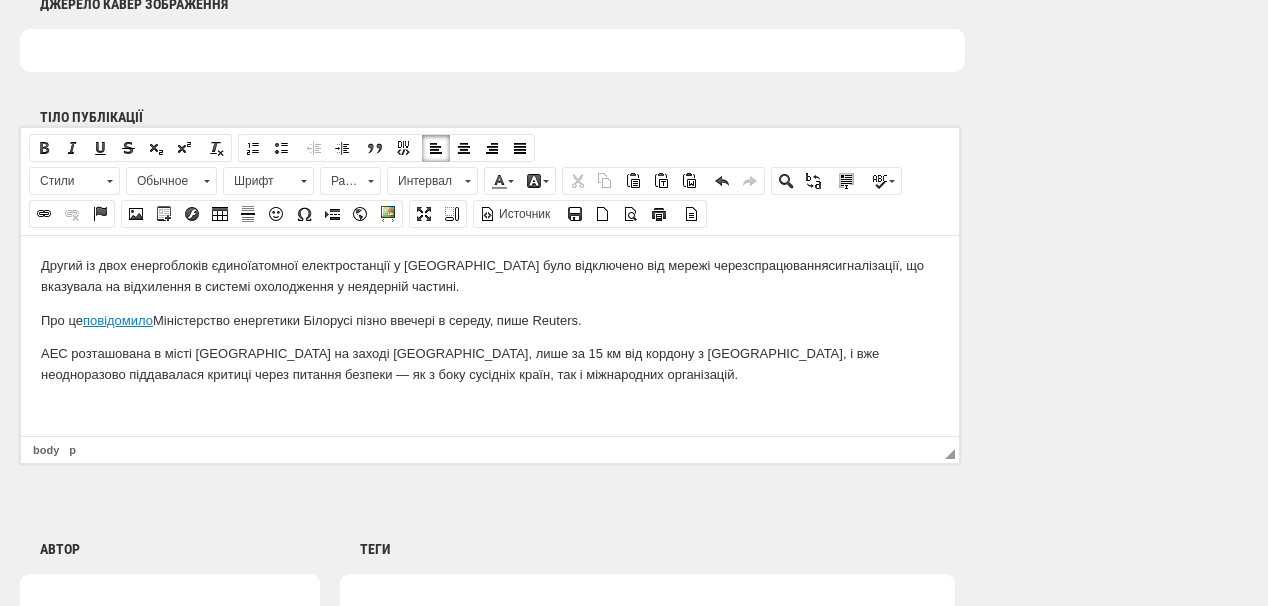 click on "Другий із двох енергоблоків єдиної  атомної електростанції у Білорусі було відключено від мережі через  спрацювання  сигналізації , що вказувала на відхилення в системі охолодження у неядерній частині." at bounding box center (490, 276) 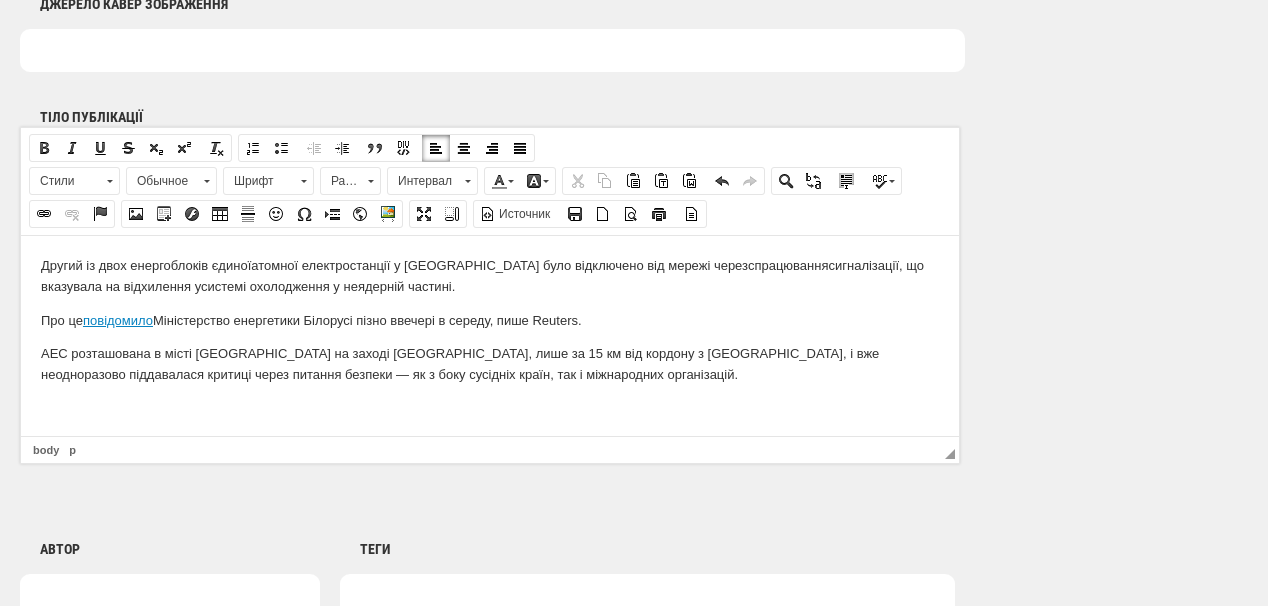 click on "Другий із двох енергоблоків єдиної  атомної електростанції у Білорусі було відключено від мережі через  спрацювання  сигналізації , що вказувала на відхилення у  системі охолодження у неядерній частині." at bounding box center [490, 276] 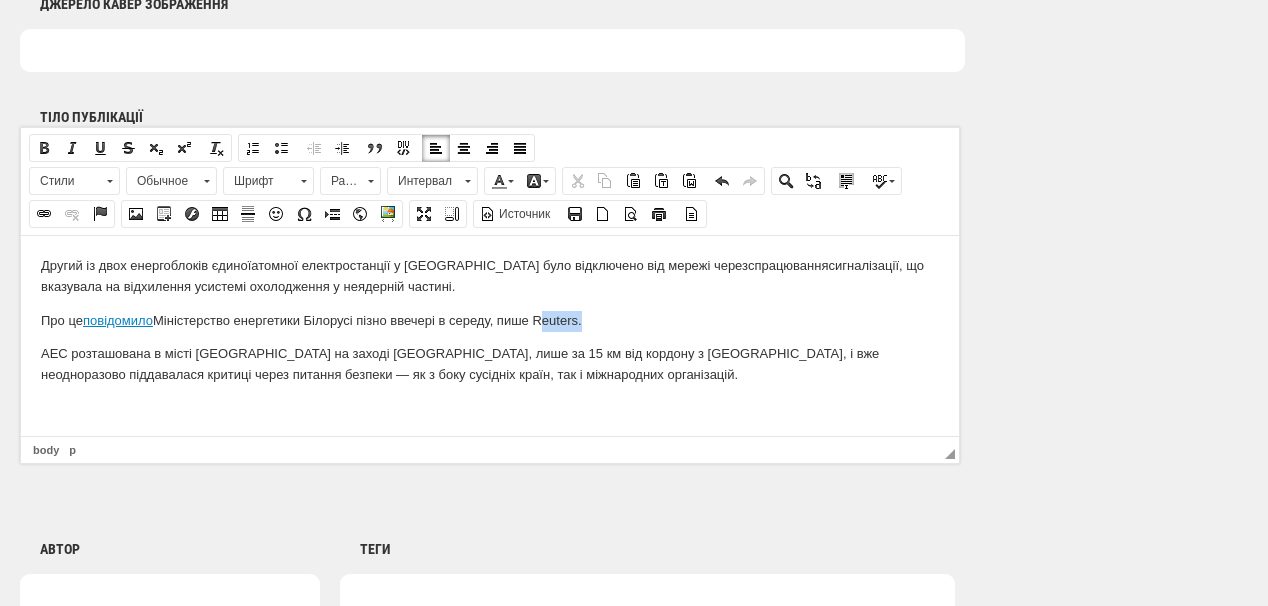 drag, startPoint x: 540, startPoint y: 321, endPoint x: 582, endPoint y: 320, distance: 42.0119 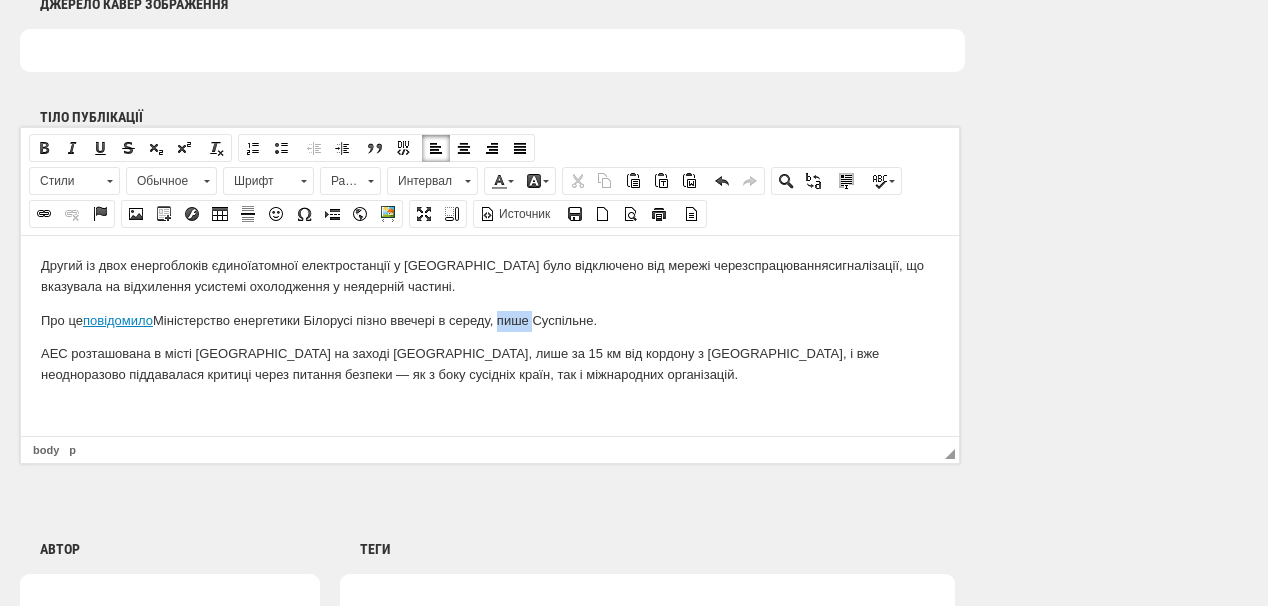 drag, startPoint x: 501, startPoint y: 320, endPoint x: 534, endPoint y: 319, distance: 33.01515 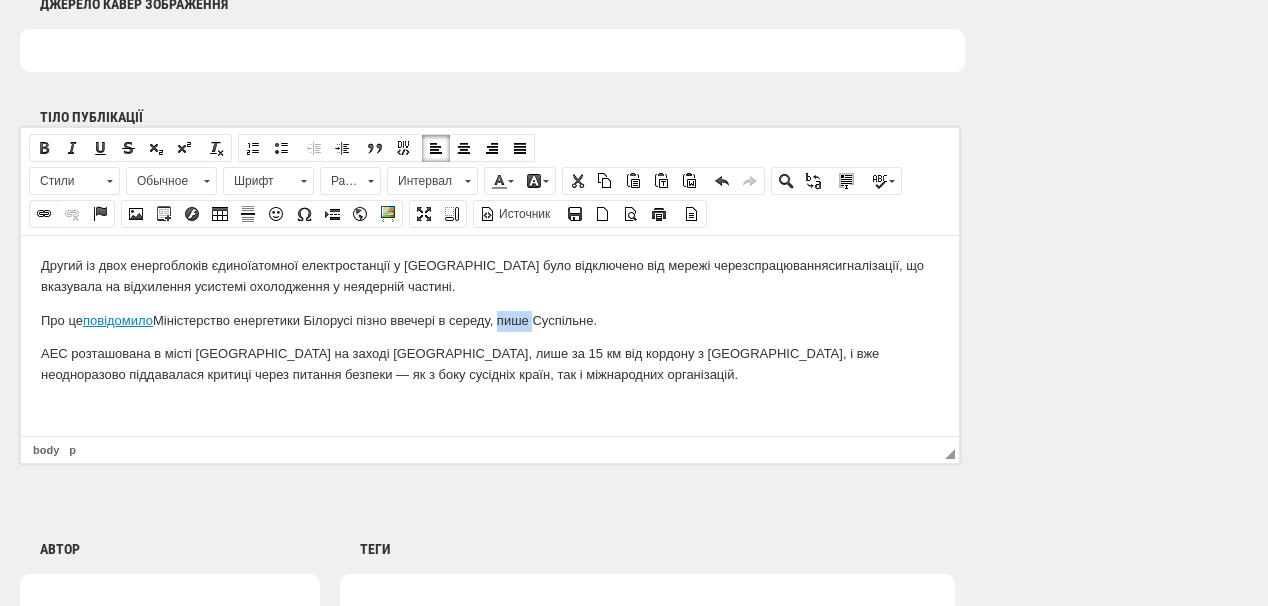 click at bounding box center (44, 214) 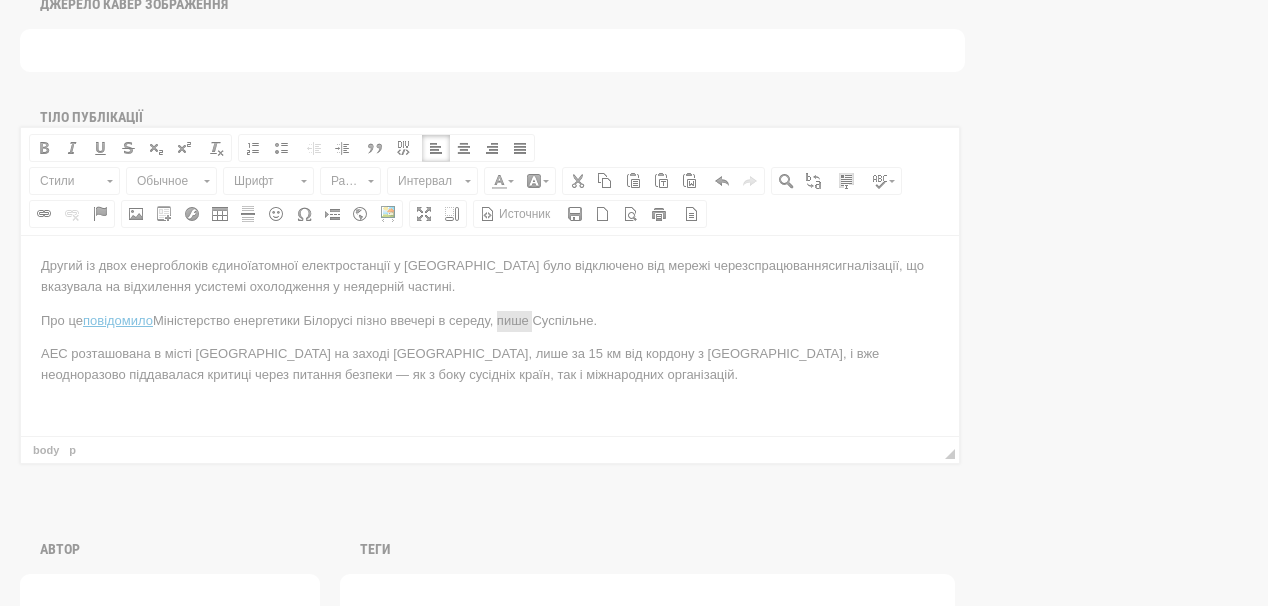 scroll, scrollTop: 0, scrollLeft: 0, axis: both 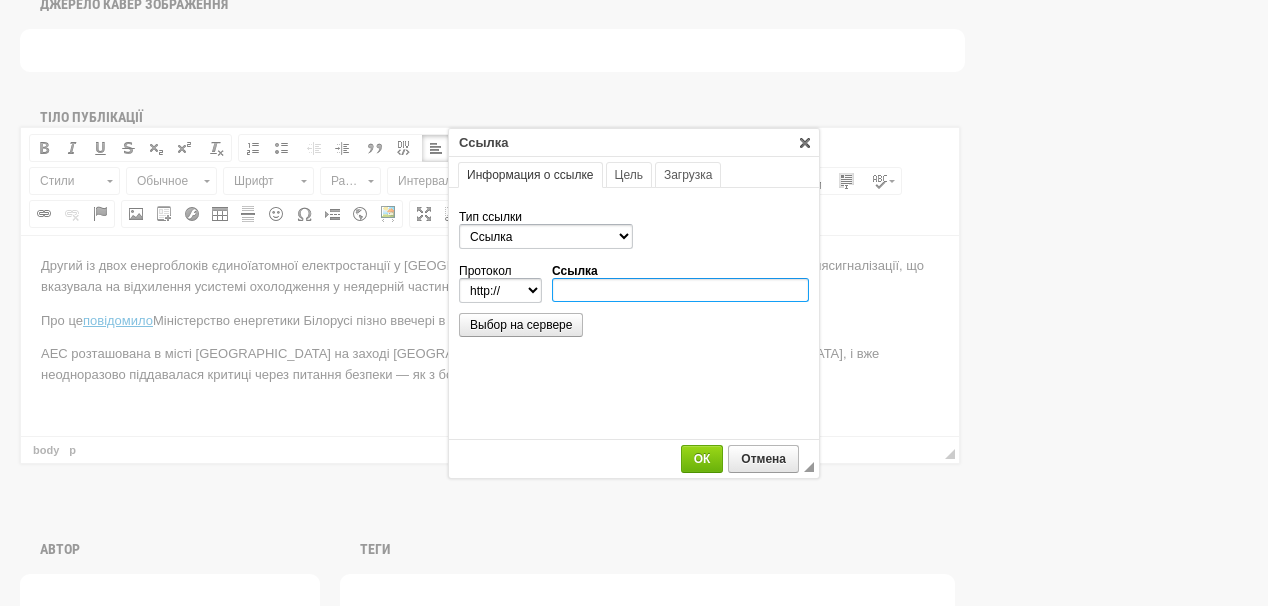 click on "Ссылка" at bounding box center [680, 290] 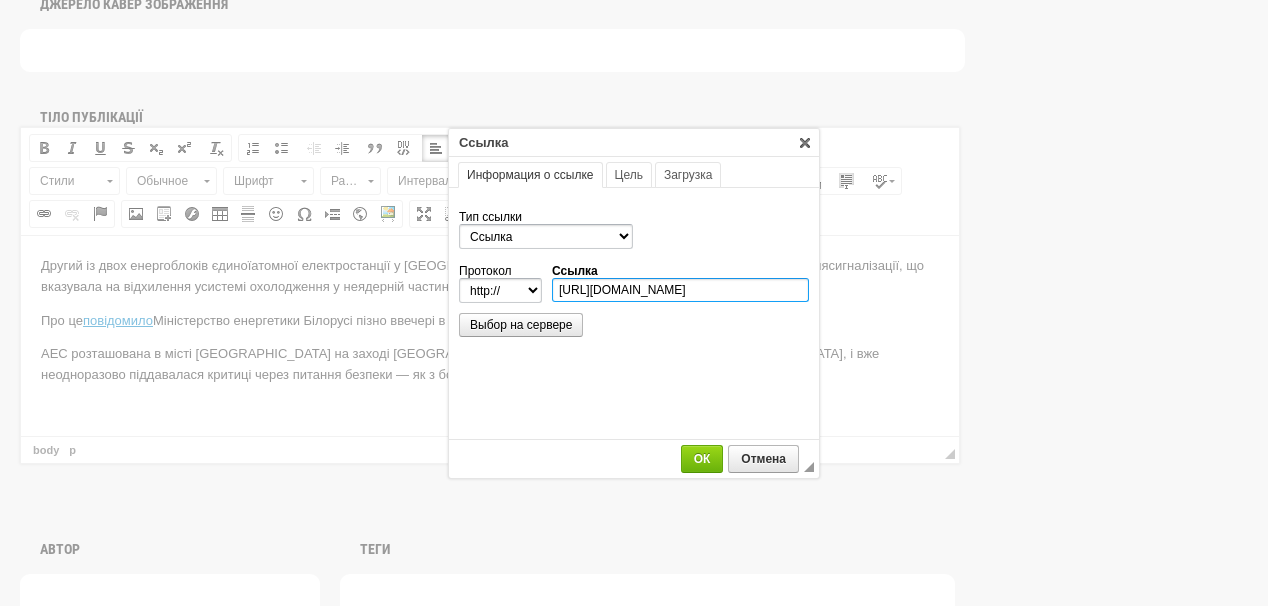 scroll, scrollTop: 0, scrollLeft: 284, axis: horizontal 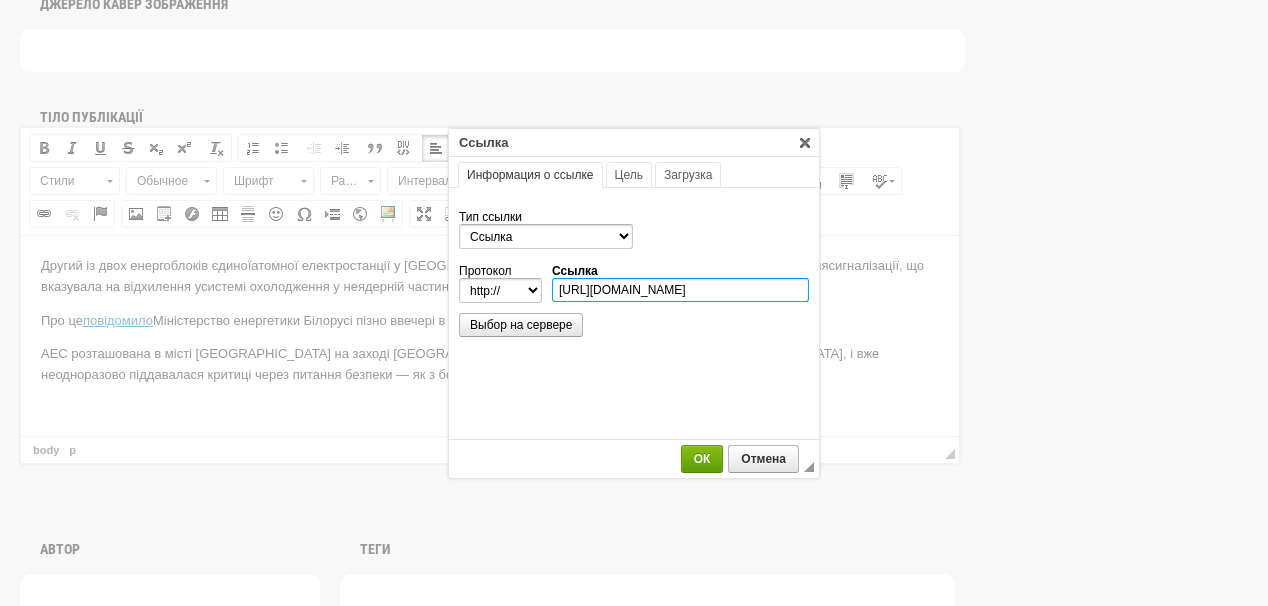 type on "https://suspilne.media/1068495-bilorus-vidklucila-energoblok-na-aes-pisla-spracuvanna-signalizacii/" 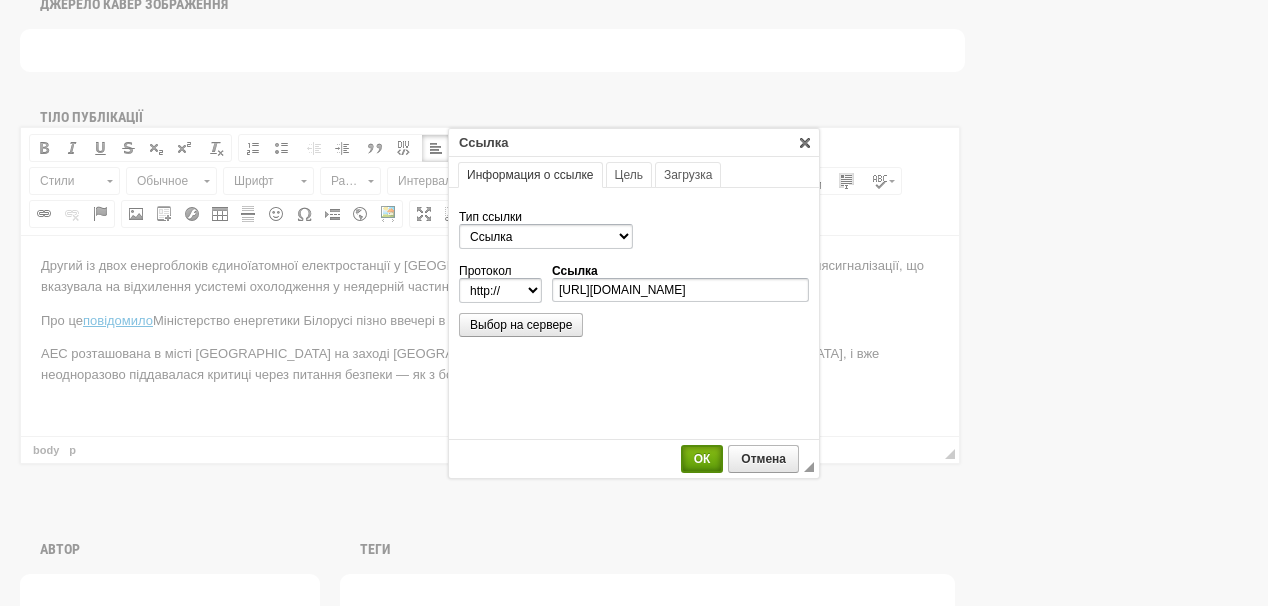 select on "https://" 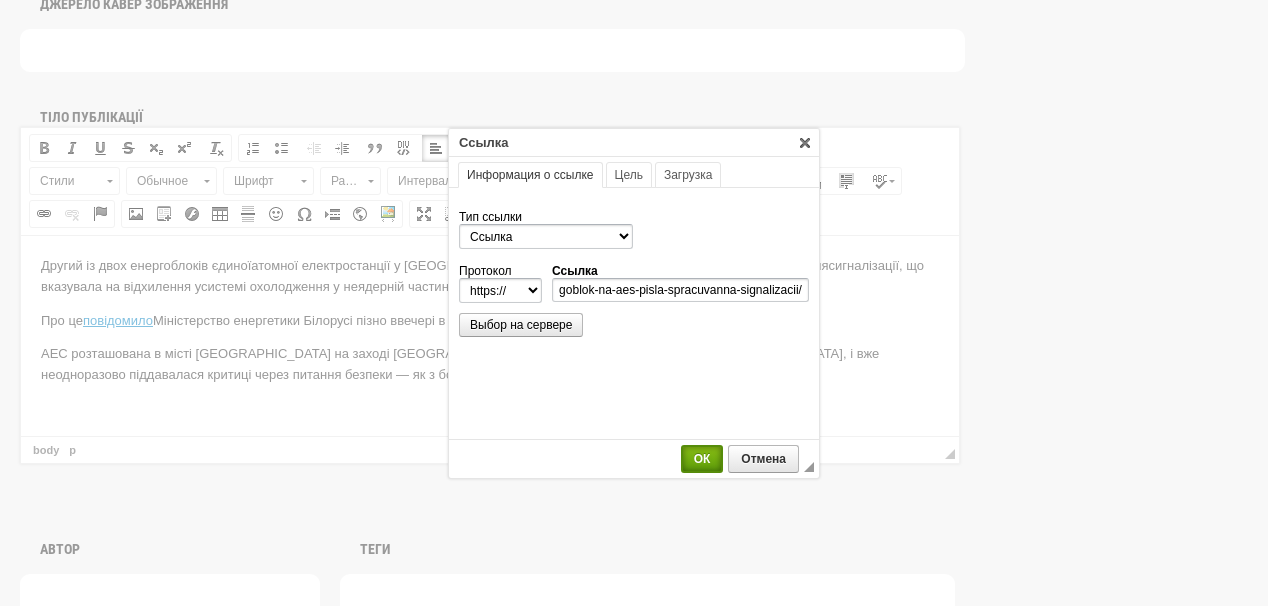 scroll, scrollTop: 0, scrollLeft: 0, axis: both 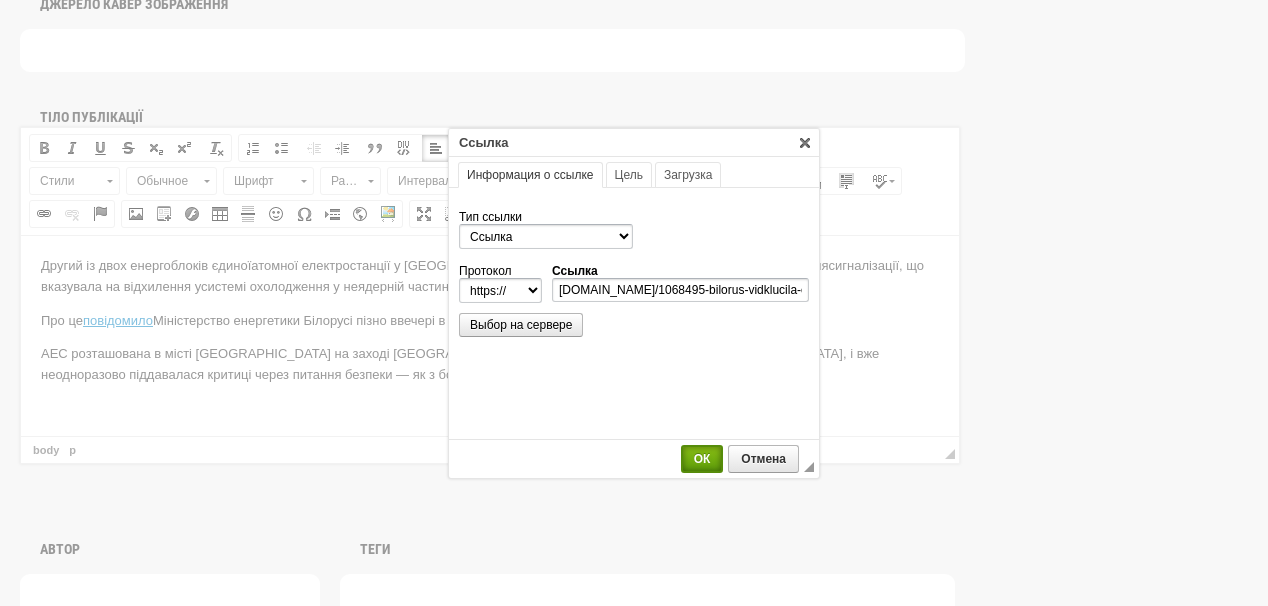 click on "ОК" at bounding box center [702, 459] 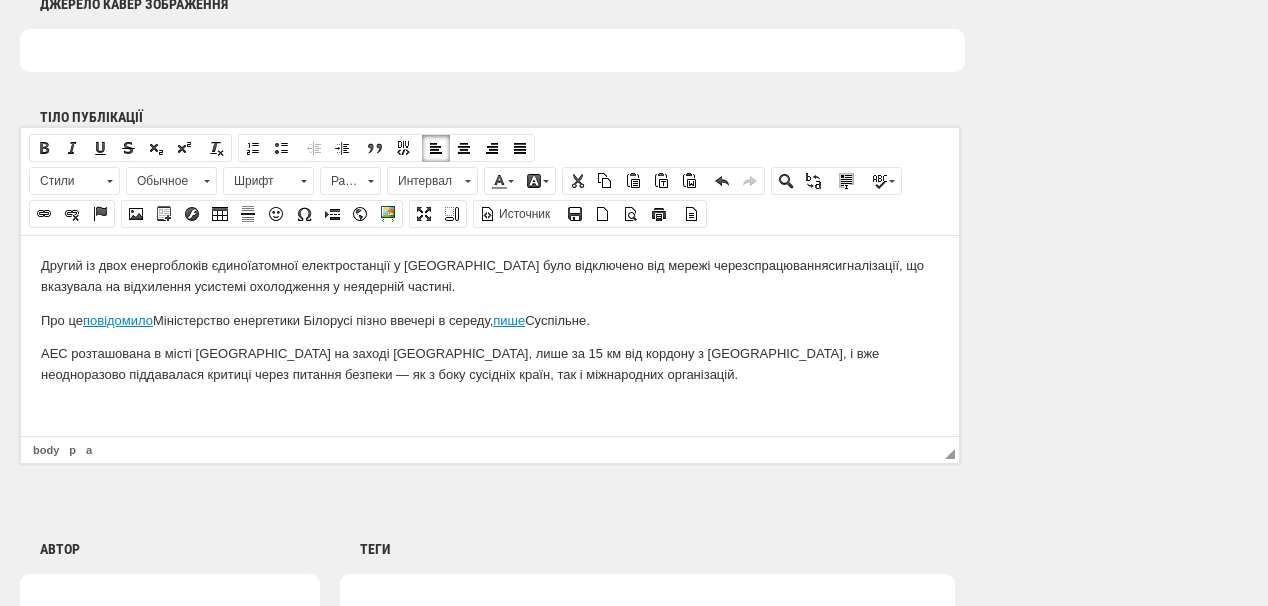 click on "Другий із двох енергоблоків єдиної  атомної електростанції у Білорусі було відключено від мережі через  спрацювання  сигналізації , що вказувала на відхилення у  системі охолодження у неядерній частині. Про це  повідомило  Міністерство енергетики Білорусі пізно ввечері в середу,  пише  Суспільне. АЕС розташована в місті Островець на заході Гродненської області, лише за 15 км від кордону з Литвою, і вже неодноразово піддавалася критиці через питання безпеки — як з боку сусідніх країн, так і міжнародних організацій." at bounding box center [490, 320] 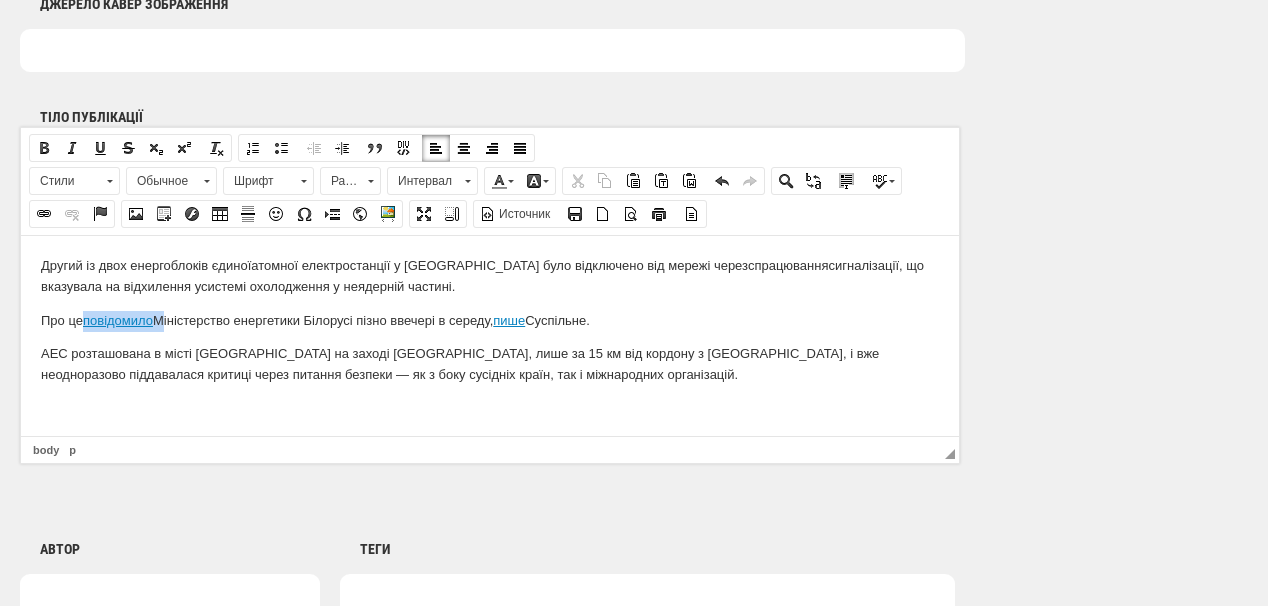 drag, startPoint x: 158, startPoint y: 319, endPoint x: 89, endPoint y: 311, distance: 69.46222 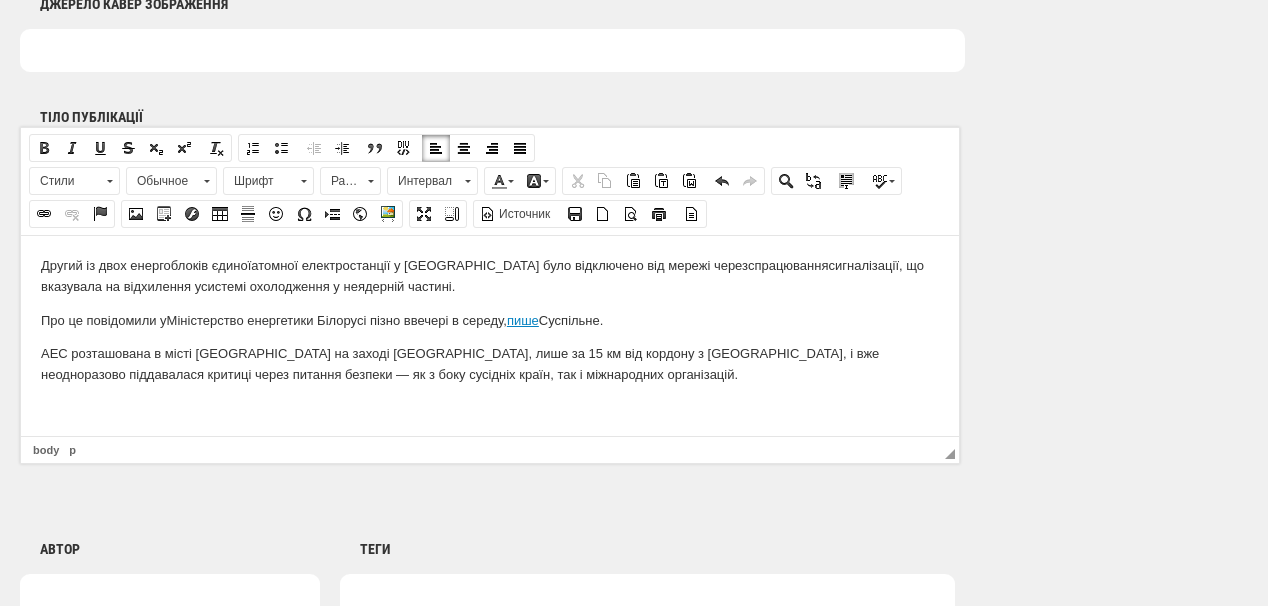 click on "Про це повідомили у  Міністерство енергетики Білорусі пізно ввечері в середу,  пише  Суспільне." at bounding box center [490, 320] 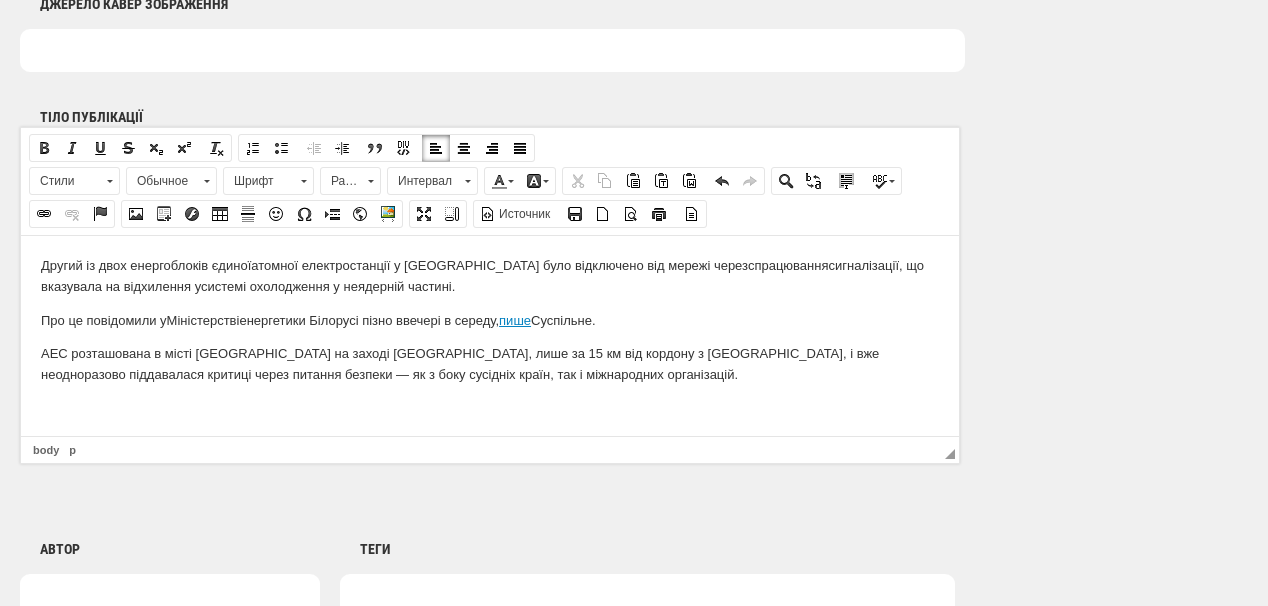 click on "Другий із двох енергоблоків єдиної  атомної електростанції у Білорусі було відключено від мережі через  спрацювання  сигналізації , що вказувала на відхилення у  системі охолодження у неядерній частині. Про це повідомили у  Міністерстві  енергетики Білорусі пізно ввечері в середу,  пише  Суспільне. АЕС розташована в місті Островець на заході Гродненської області, лише за 15 км від кордону з Литвою, і вже неодноразово піддавалася критиці через питання безпеки — як з боку сусідніх країн, так і міжнародних організацій." at bounding box center (490, 320) 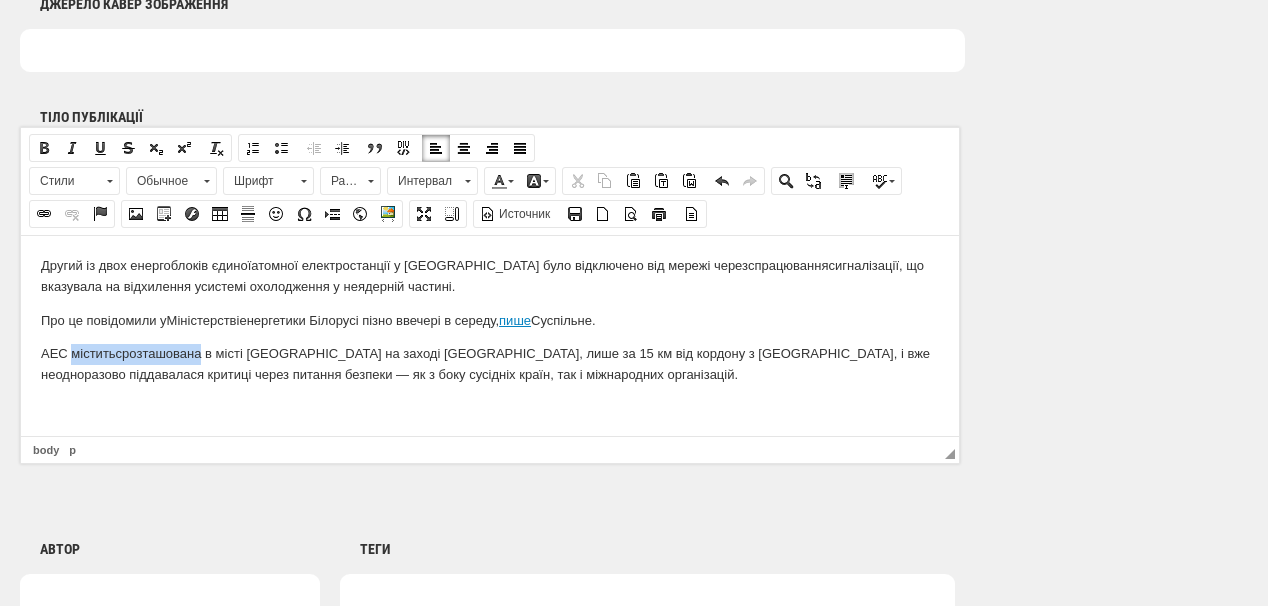 drag, startPoint x: 70, startPoint y: 350, endPoint x: 202, endPoint y: 352, distance: 132.01515 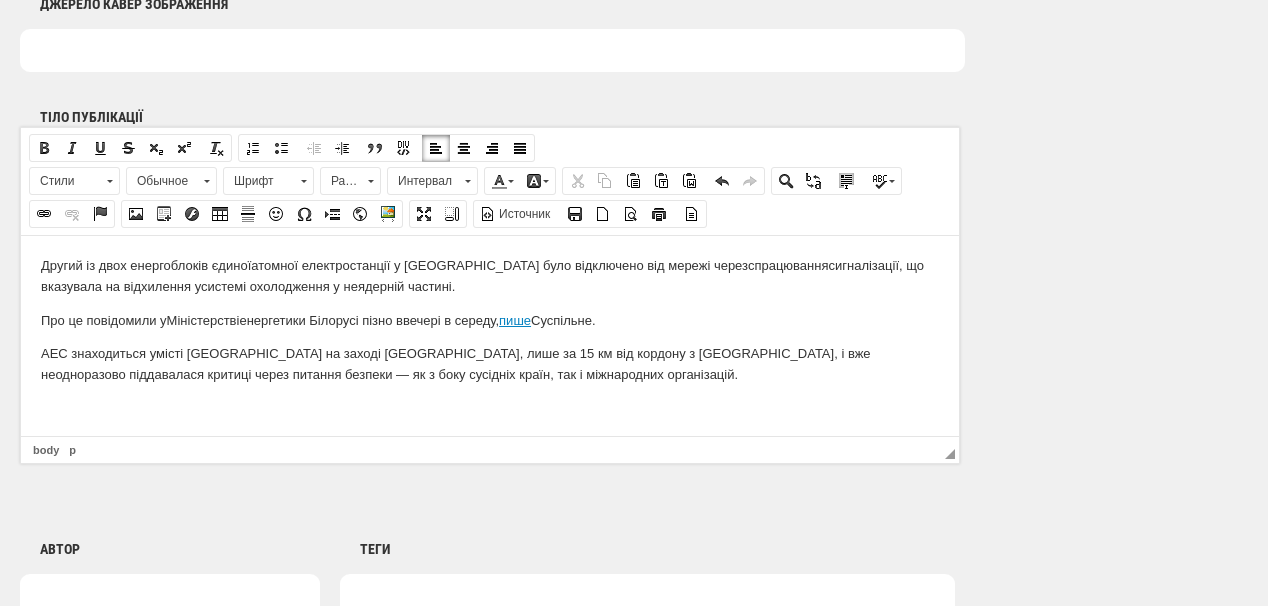 click on "АЕС знаходиться у  місті Островець на заході Гродненської області, лише за 15 км від кордону з Литвою, і вже неодноразово піддавалася критиці через питання безпеки — як з боку сусідніх країн, так і міжнародних організацій." at bounding box center (490, 364) 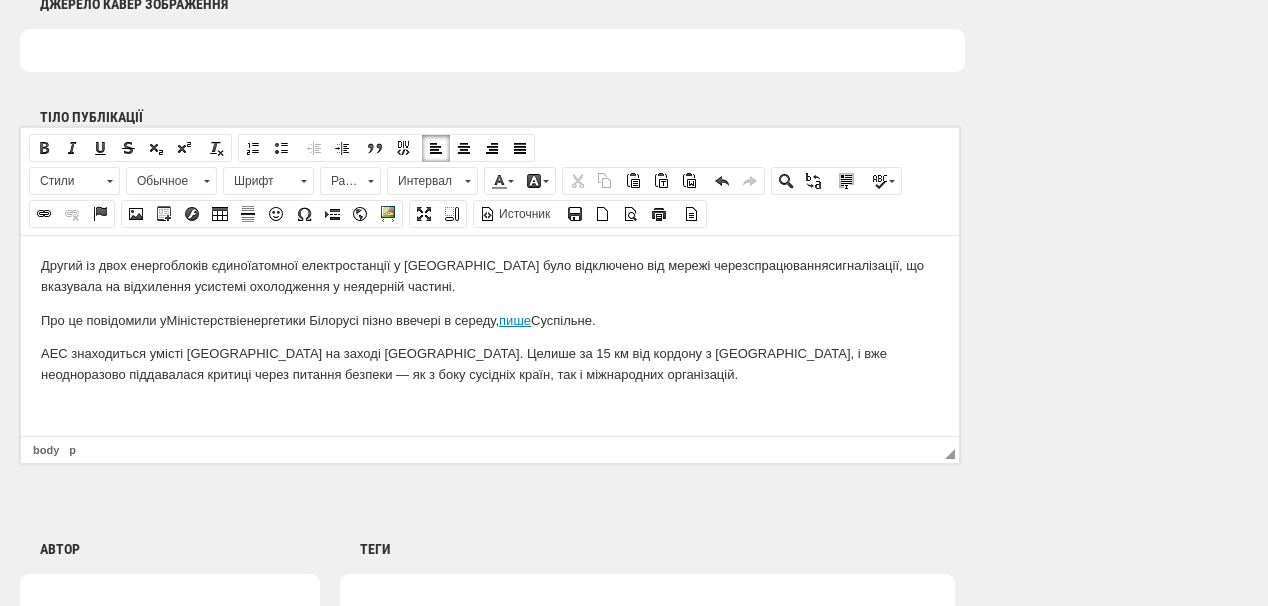 click on "АЕС знаходиться у  місті Островець на заході Гродненської області. Це  лише за 15 км від кордону з Литвою, і вже неодноразово піддавалася критиці через питання безпеки — як з боку сусідніх країн, так і міжнародних організацій." at bounding box center [490, 364] 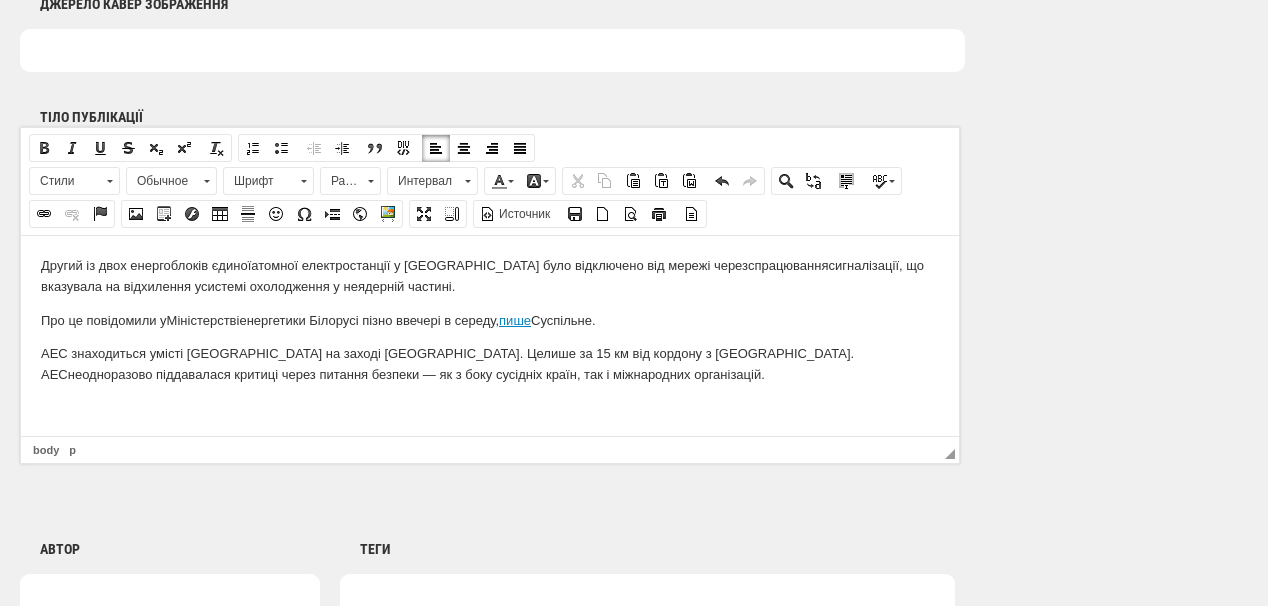 click on "АЕС знаходиться у  місті Островець на заході Гродненської області. Це  лише за 15 км від кордону з Литвою. АЕС  неодноразово піддавалася критиці через питання безпеки — як з боку сусідніх країн, так і міжнародних організацій." at bounding box center [490, 364] 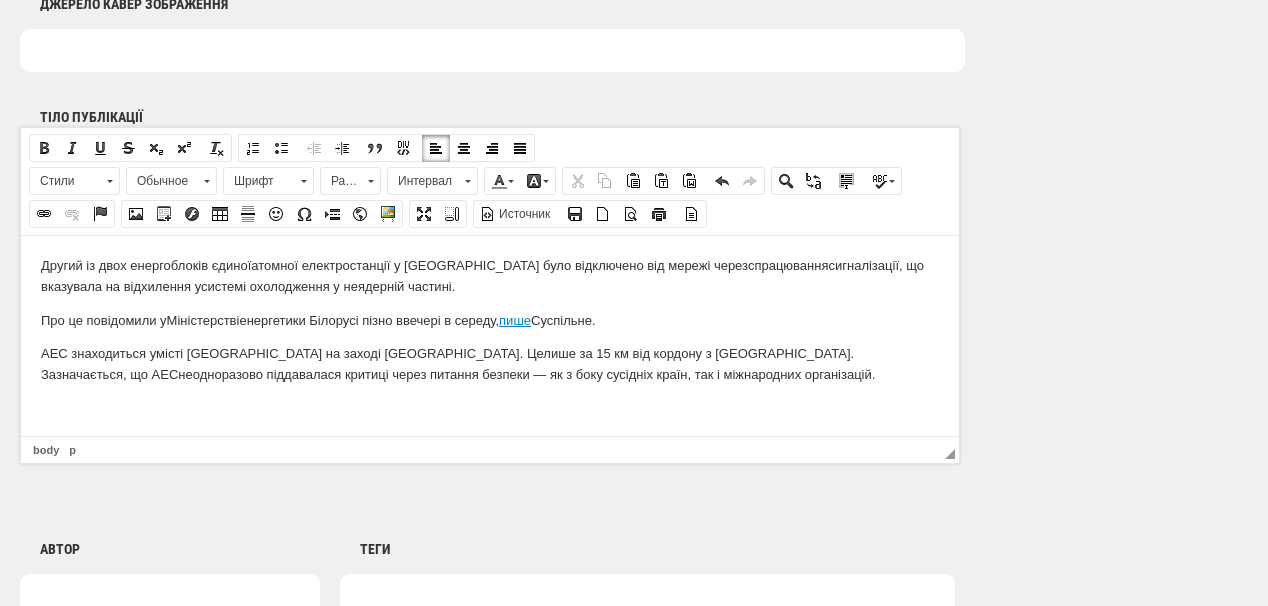 click on "АЕС знаходиться у  місті Островець на заході Гродненської області. Це  лише за 15 км від кордону з Литвою. Зазначається, що АЕС  неодноразово піддавалася критиці через питання безпеки — як з боку сусідніх країн, так і міжнародних організацій." at bounding box center (490, 364) 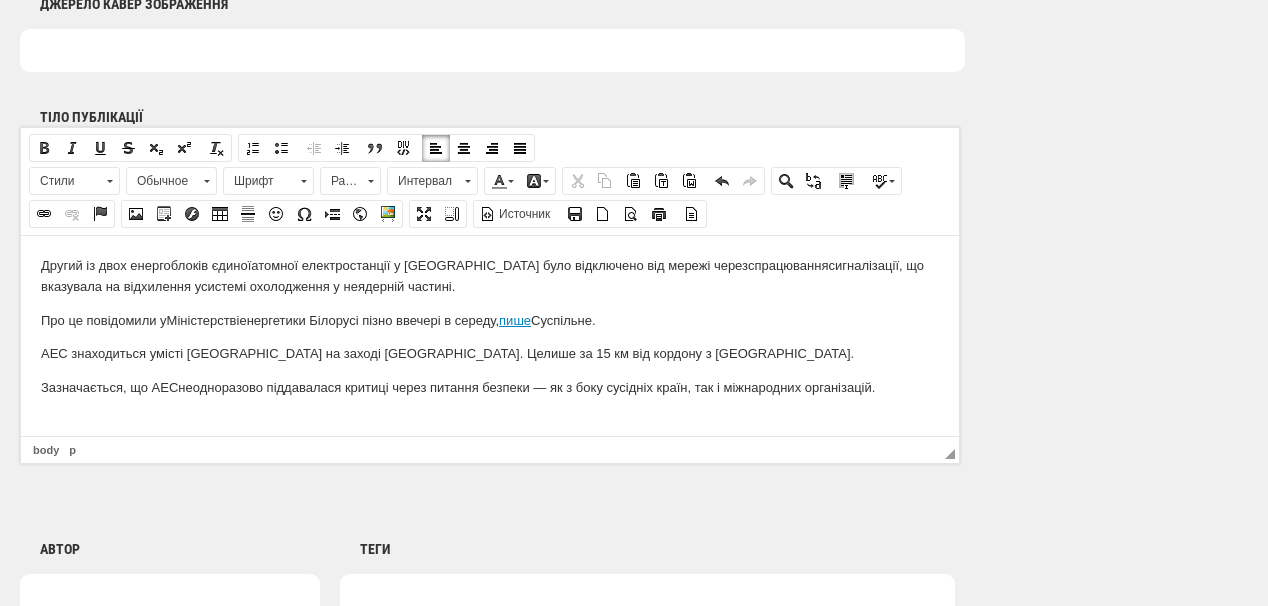 click on "АЕС знаходиться у  місті Островець на заході Гродненської області. Це  лише за 15 км від кордону з Литвою." at bounding box center (490, 353) 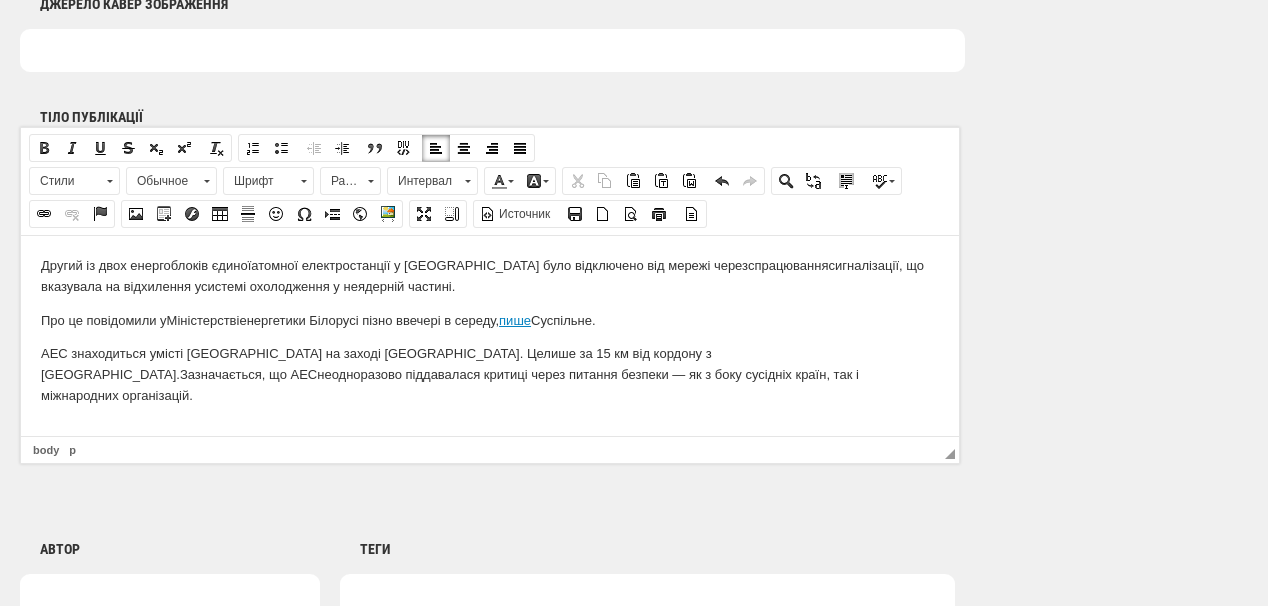 click on "АЕС знаходиться у  місті Островець на заході Гродненської області. Це  лише за 15 км від кордону з Литвою.  Зазначається, що АЕС  неодноразово піддавалася критиці через питання безпеки — як з боку сусідніх країн, так і міжнародних організацій." at bounding box center [490, 374] 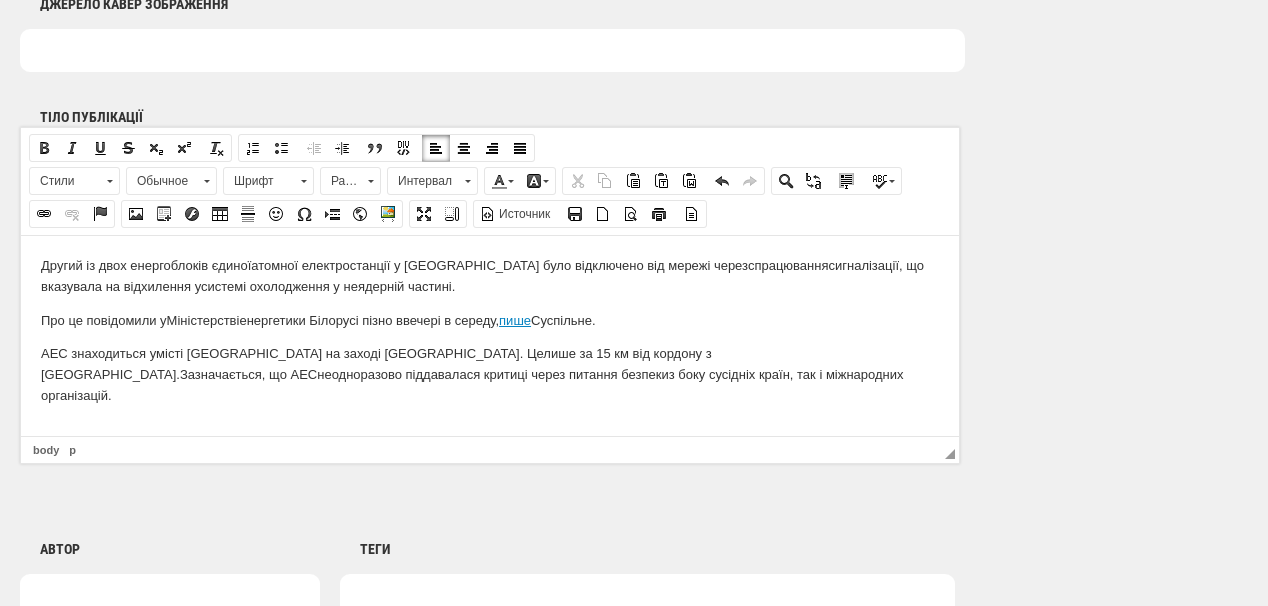 click on "АЕС знаходиться у  місті Островець на заході Гродненської області. Це  лише за 15 км від кордону з Литвою.  Зазначається, що АЕС  неодноразово піддавалася критиці через питання безпеки  з боку сусідніх країн, так і міжнародних організацій." at bounding box center [490, 374] 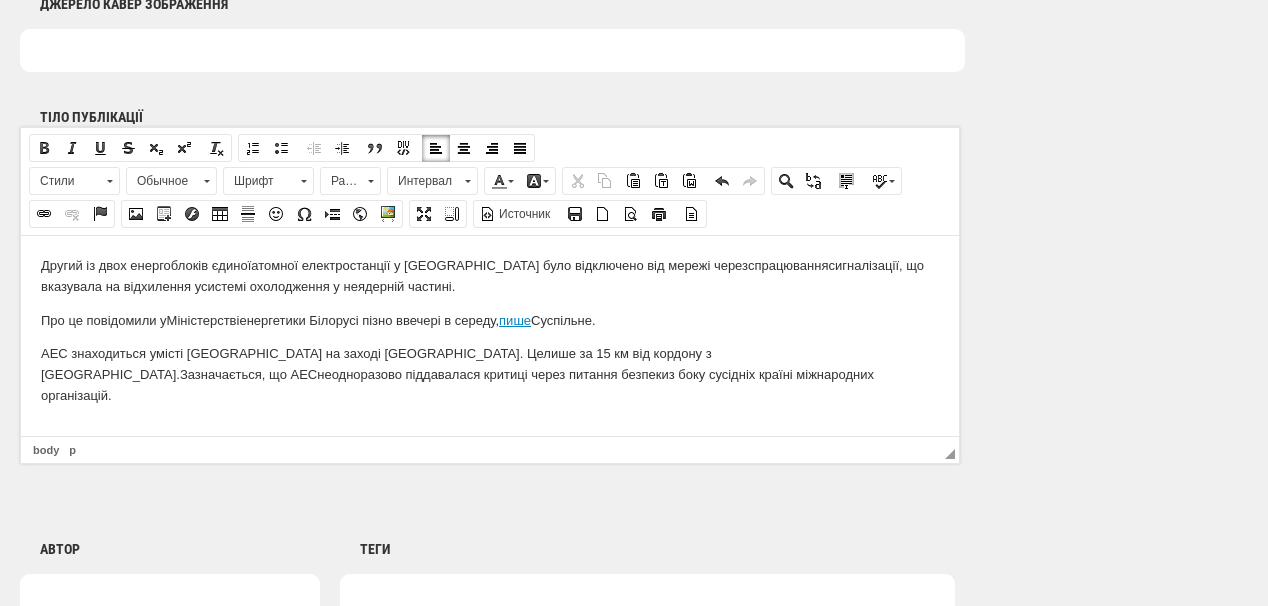 click on "Другий із двох енергоблоків єдиної  атомної електростанції у Білорусі було відключено від мережі через  спрацювання  сигналізації , що вказувала на відхилення у  системі охолодження у неядерній частині. Про це повідомили у  Міністерстві  енергетики Білорусі пізно ввечері в середу,  пише  Суспільне. АЕС знаходиться у  місті Островець на заході Гродненської області. Це  лише за 15 км від кордону з Литвою.  Зазначається, що АЕС  неодноразово піддавалася критиці через питання безпеки  з боку сусідніх країн  і міжнародних організацій." at bounding box center (490, 330) 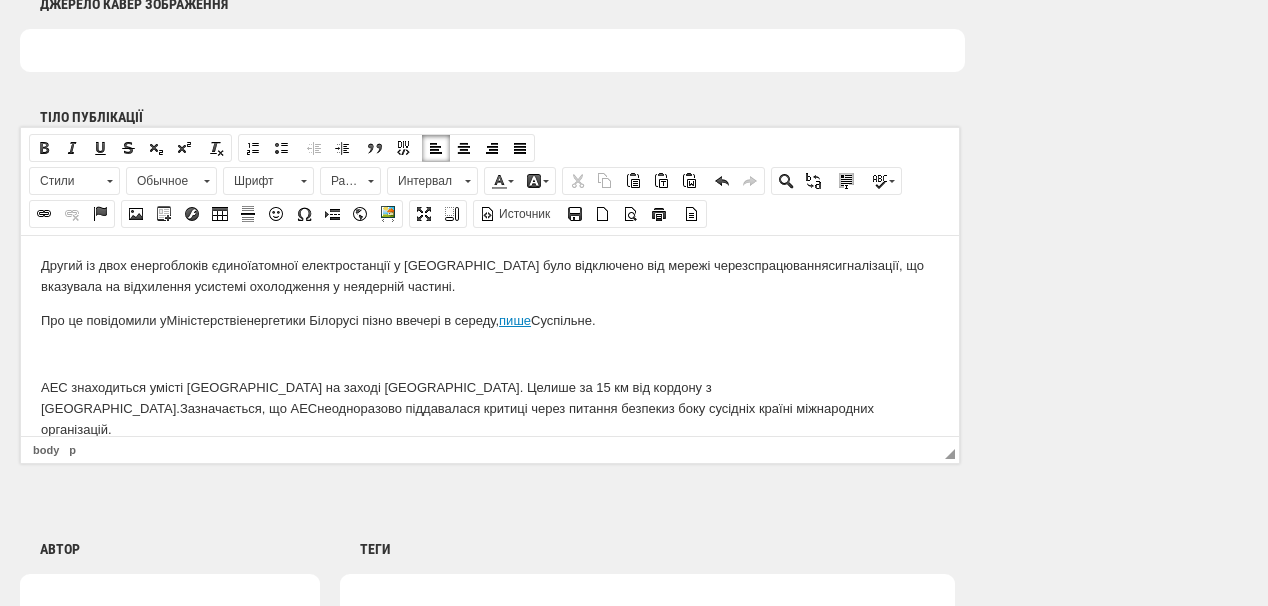 click at bounding box center (490, 353) 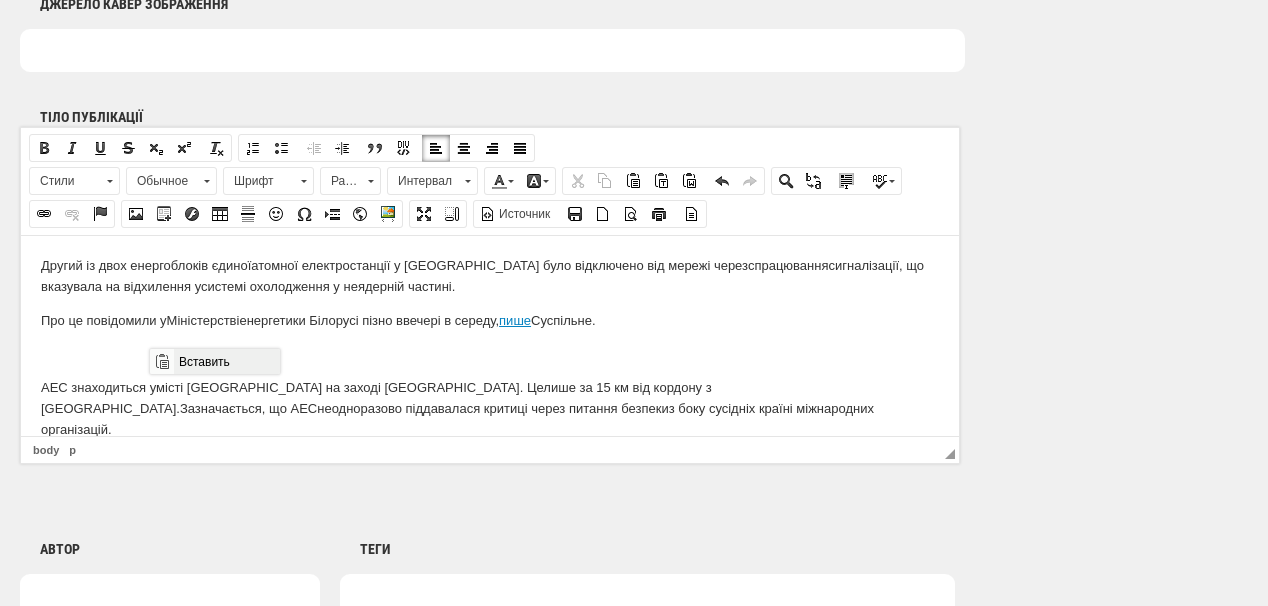 click on "Вставить" at bounding box center [226, 361] 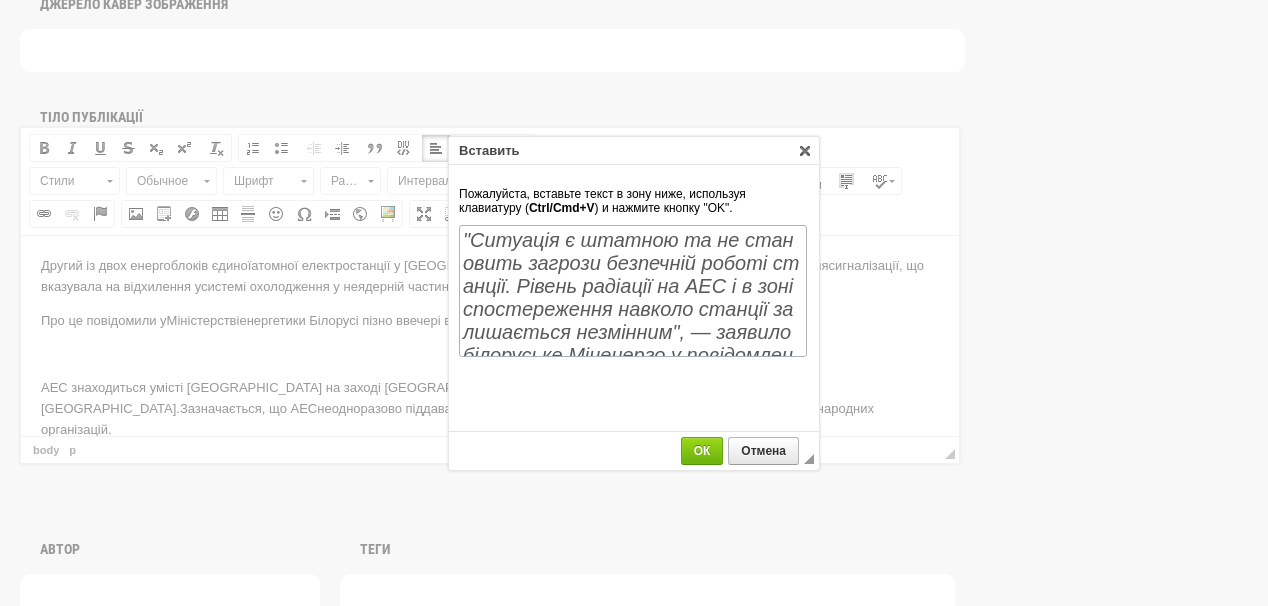 scroll, scrollTop: 52, scrollLeft: 0, axis: vertical 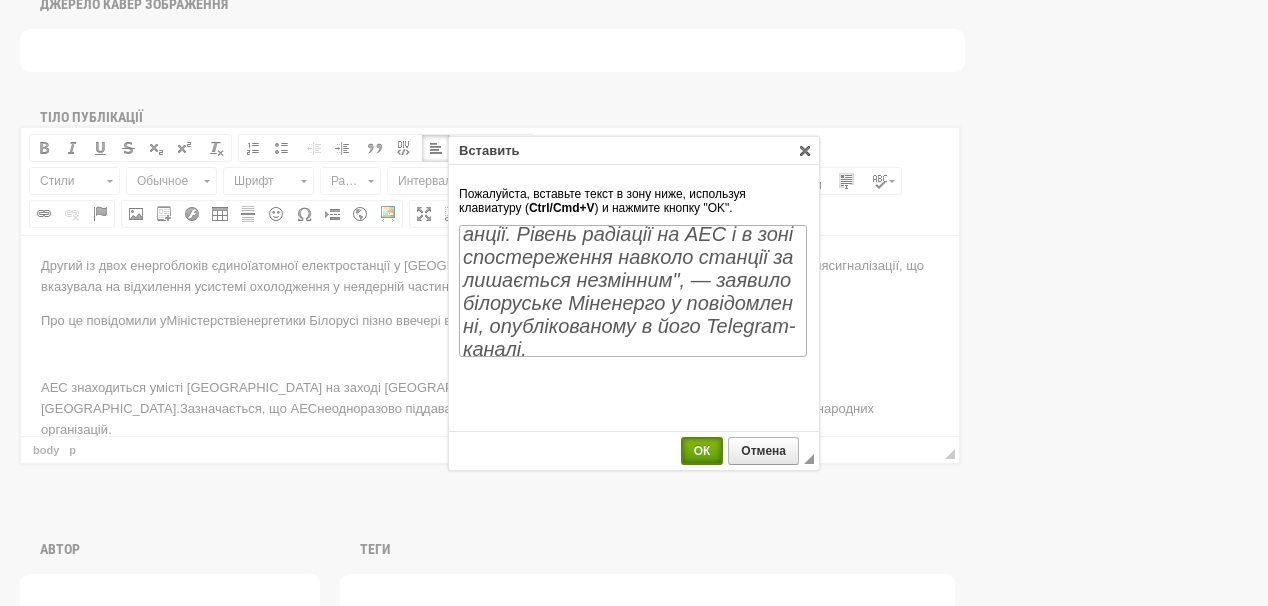 click on "ОК" at bounding box center (702, 451) 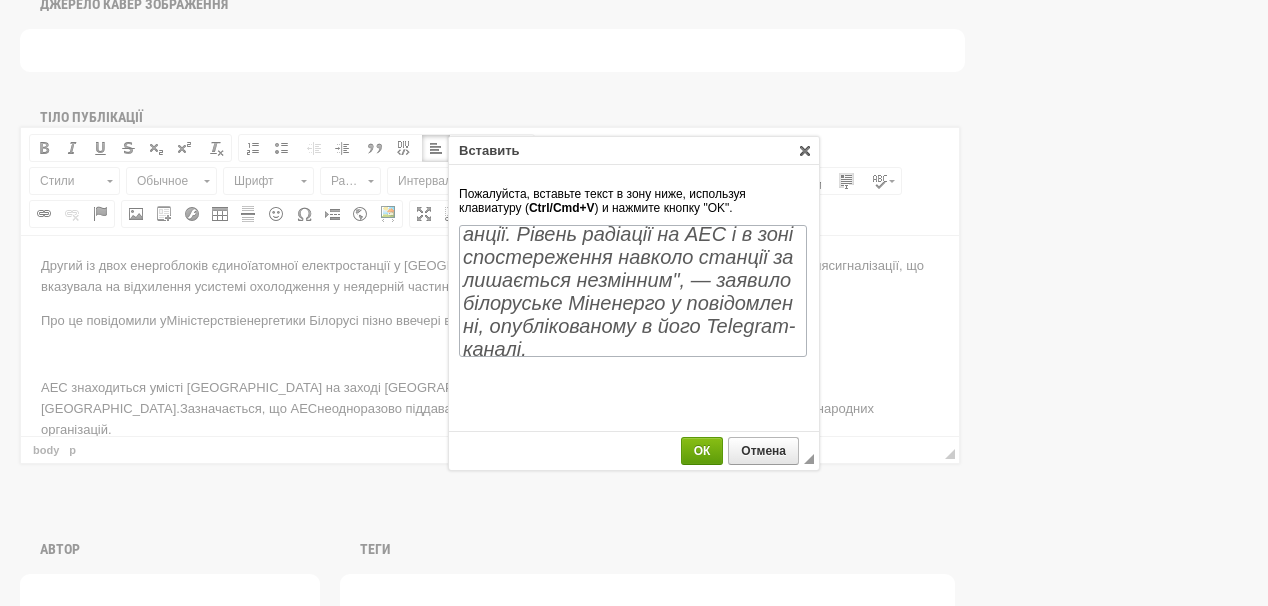 scroll, scrollTop: 0, scrollLeft: 0, axis: both 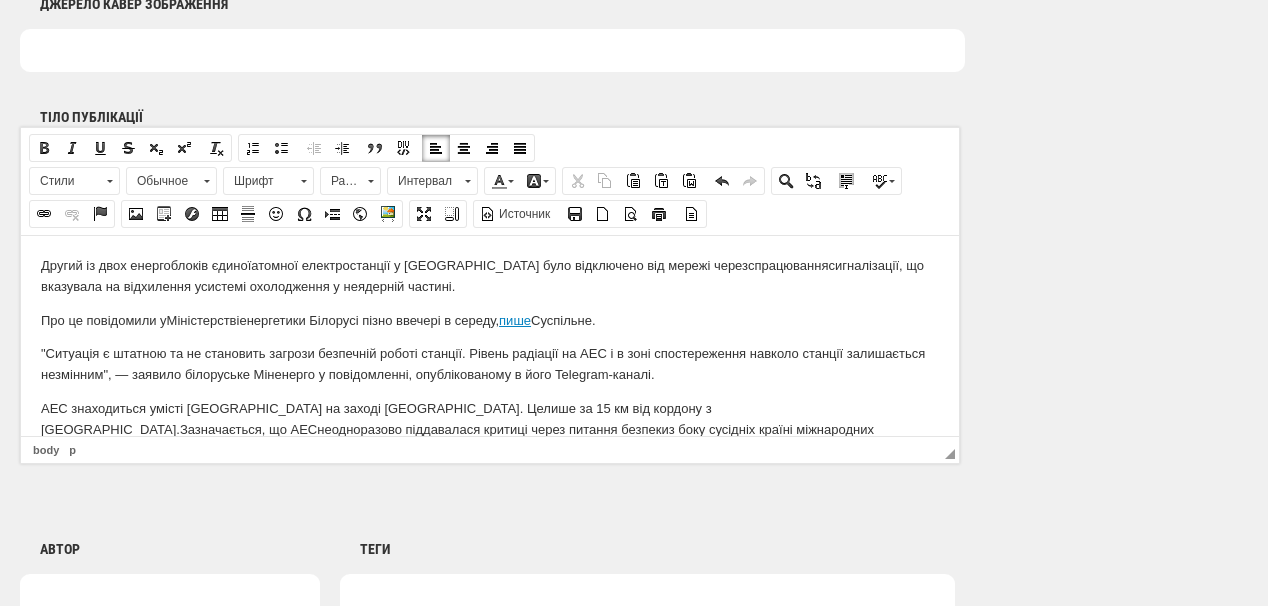 click on ""Ситуація є штатною та не становить загрози безпечній роботі станції. Рівень радіації на АЕС і в зоні спостереження навколо станції залишається незмінним", — заявило білоруське Міненерго у повідомленні, опублікованому в його Telegram-каналі." at bounding box center [490, 364] 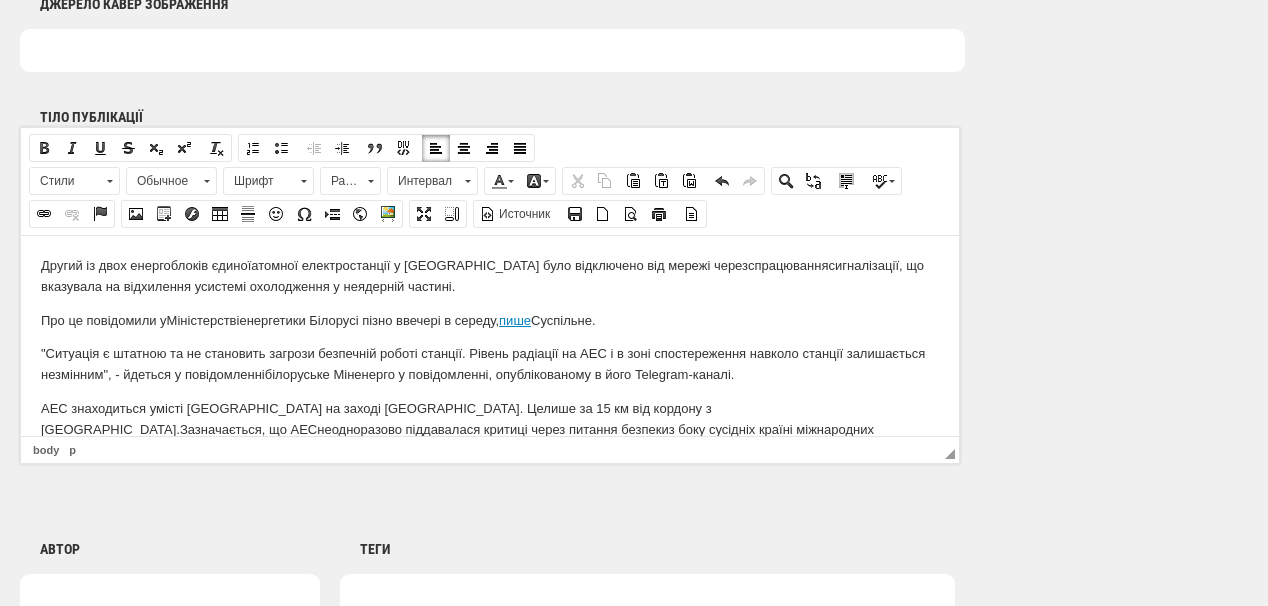click on ""Ситуація є штатною та не становить загрози безпечній роботі станції. Рівень радіації на АЕС і в зоні спостереження навколо станції залишається незмінним", - йдеться у повідомленні  білоруське Міненерго у повідомленні, опублікованому в його Telegram-каналі." at bounding box center [490, 364] 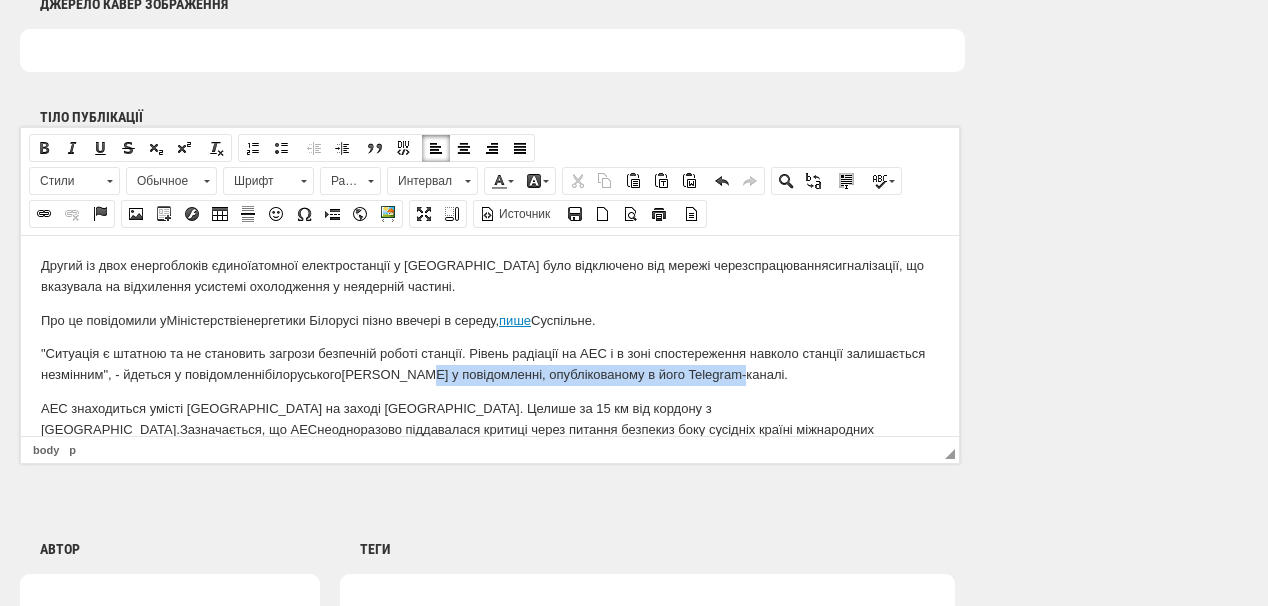 drag, startPoint x: 416, startPoint y: 376, endPoint x: 725, endPoint y: 374, distance: 309.00647 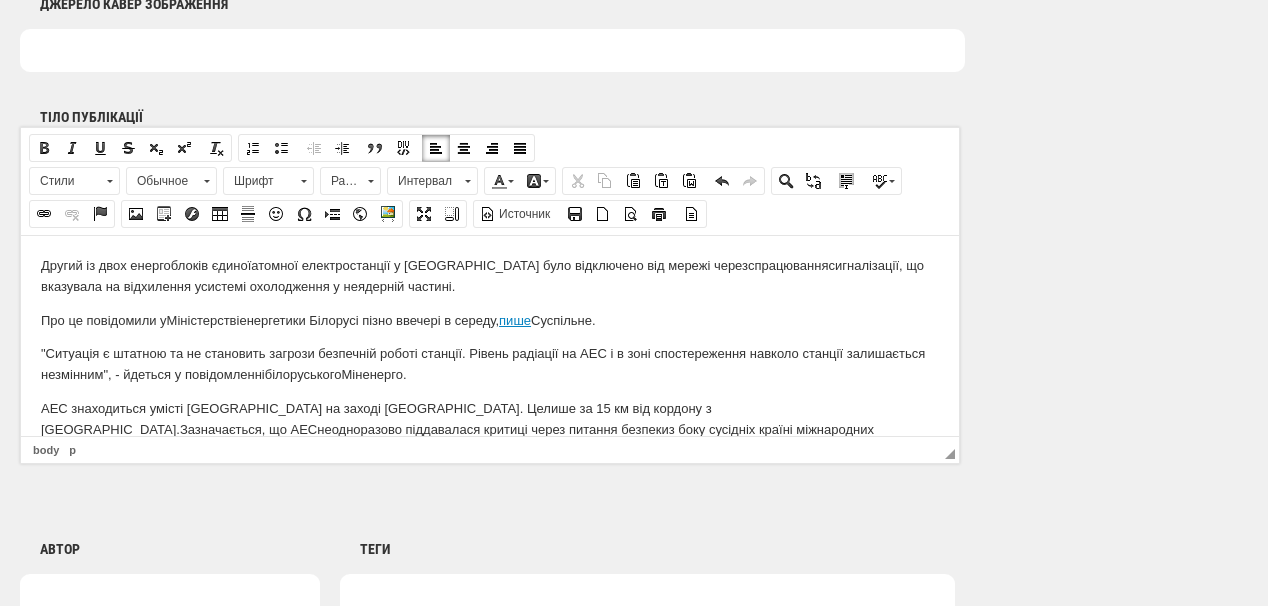 scroll, scrollTop: 58, scrollLeft: 0, axis: vertical 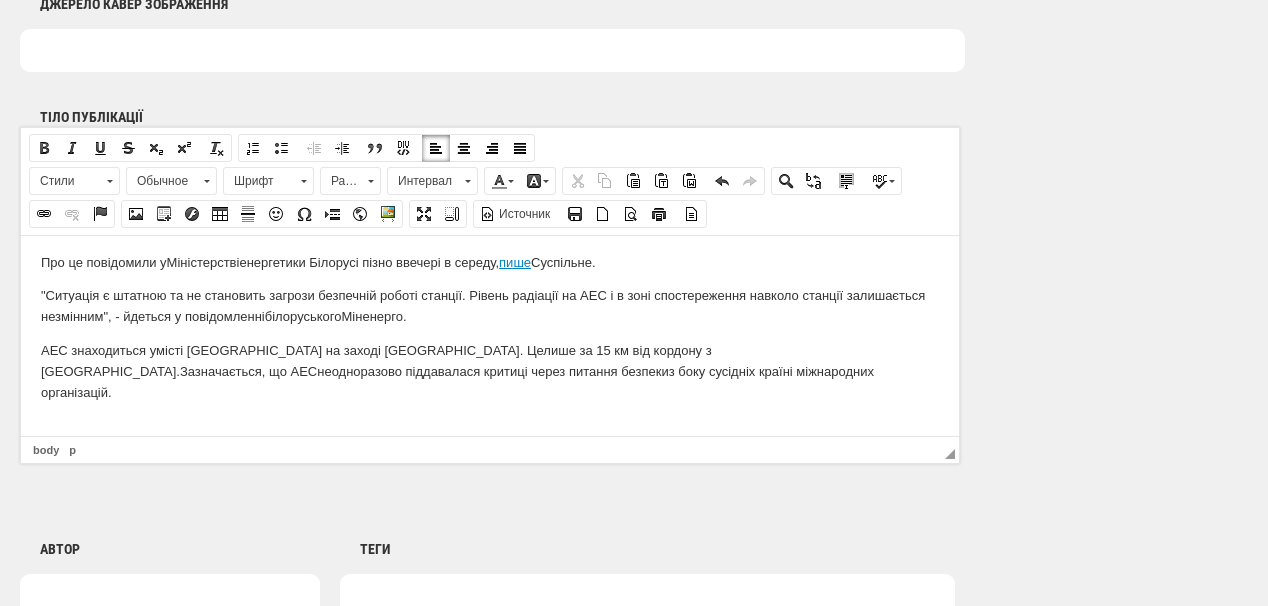 click on "АЕС знаходиться у  місті Островець на заході Гродненської області. Це  лише за 15 км від кордону з Литвою.  Зазначається, що АЕС  неодноразово піддавалася критиці через питання безпеки  з боку сусідніх країн  і міжнародних організацій." at bounding box center (490, 371) 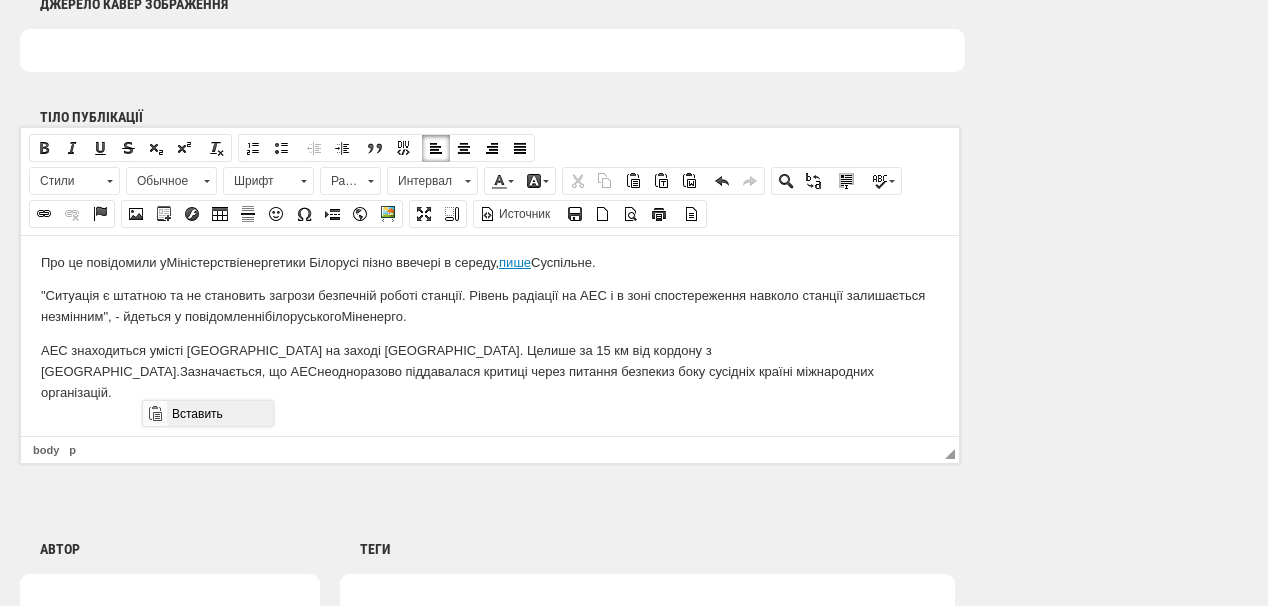 click on "Вставить" at bounding box center [219, 413] 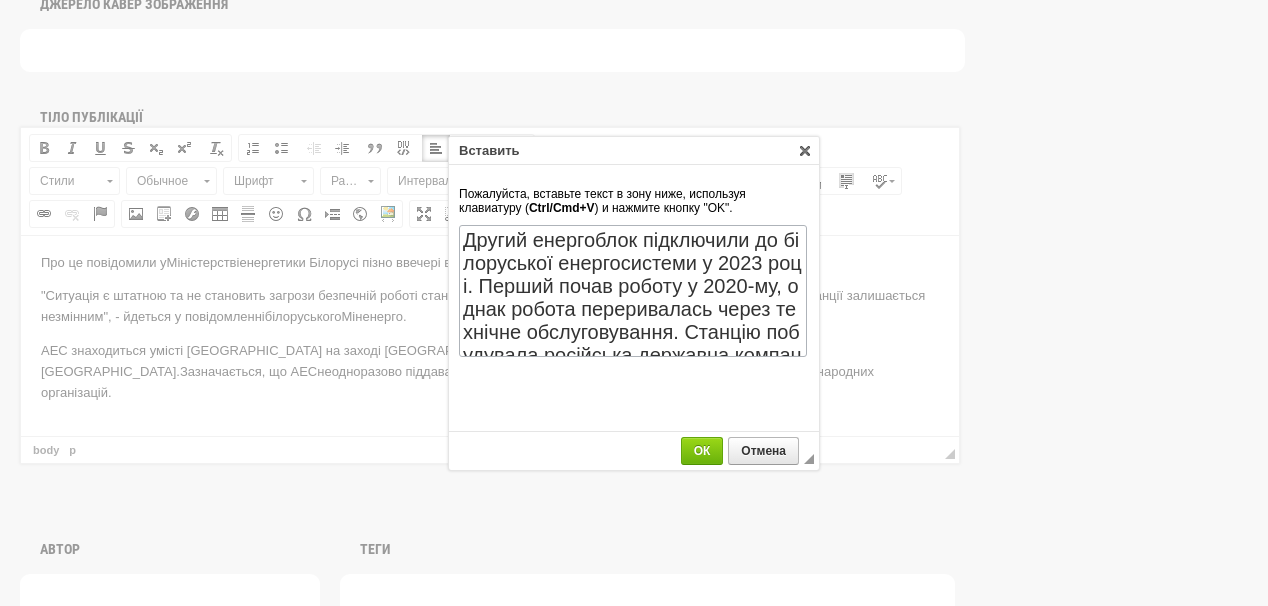 scroll, scrollTop: 260, scrollLeft: 0, axis: vertical 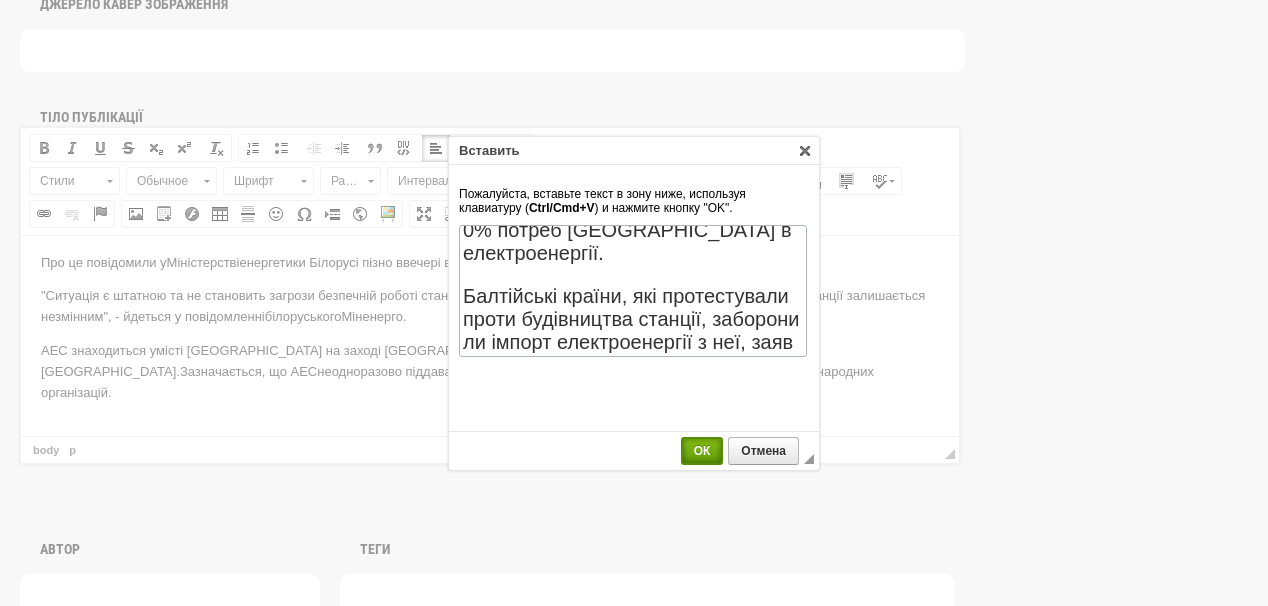 click on "ОК" at bounding box center (702, 451) 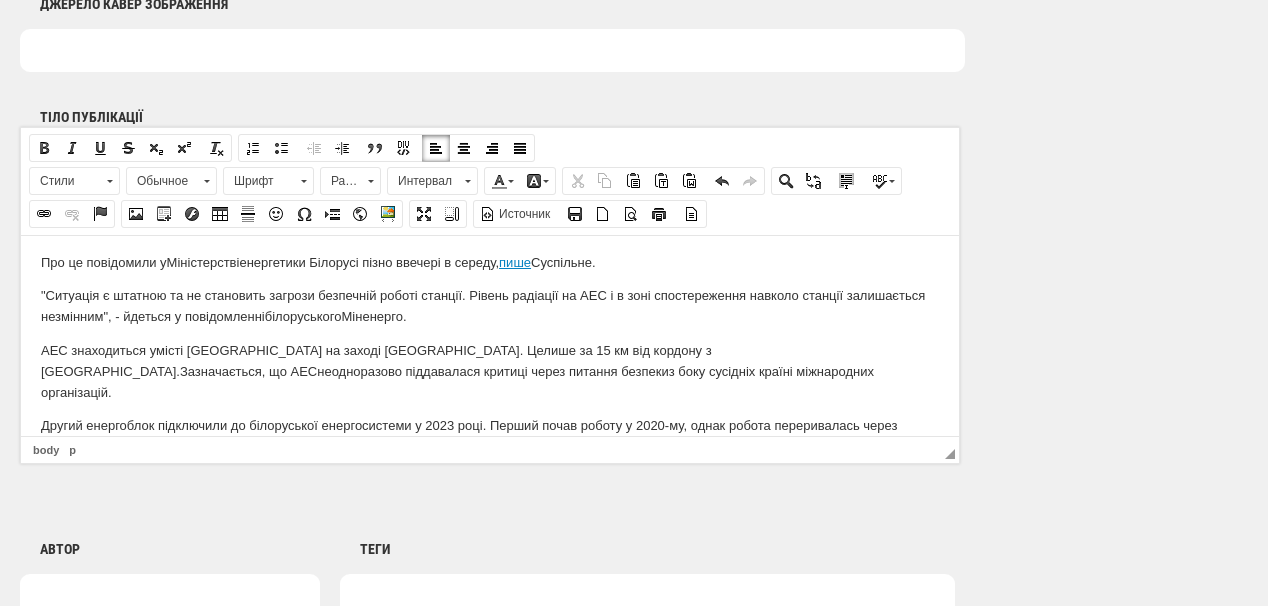 scroll, scrollTop: 123, scrollLeft: 0, axis: vertical 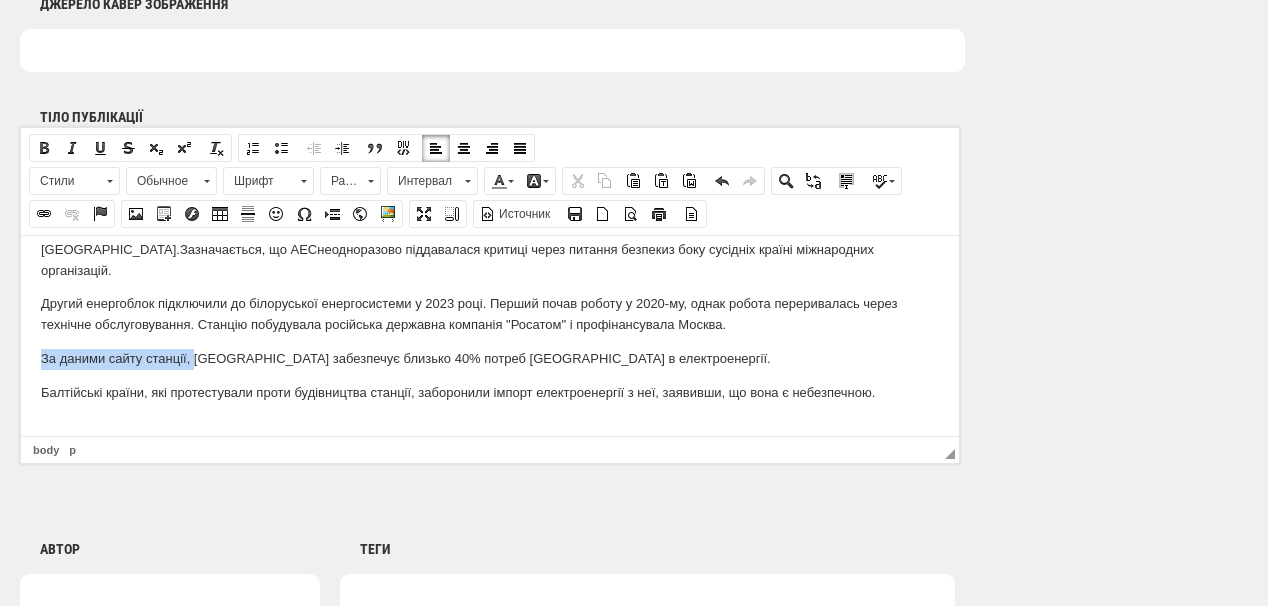 drag, startPoint x: 40, startPoint y: 335, endPoint x: 193, endPoint y: 343, distance: 153.20901 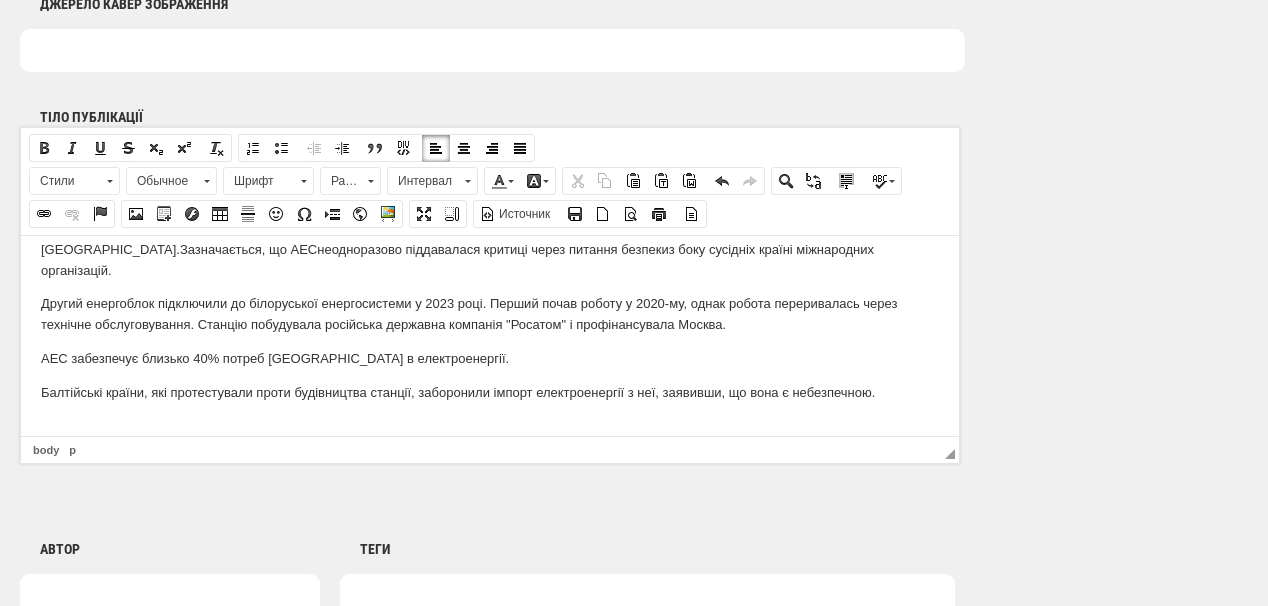 click on "АЕС забезпечує близько 40% потреб Білорусі в електроенергії." at bounding box center [490, 358] 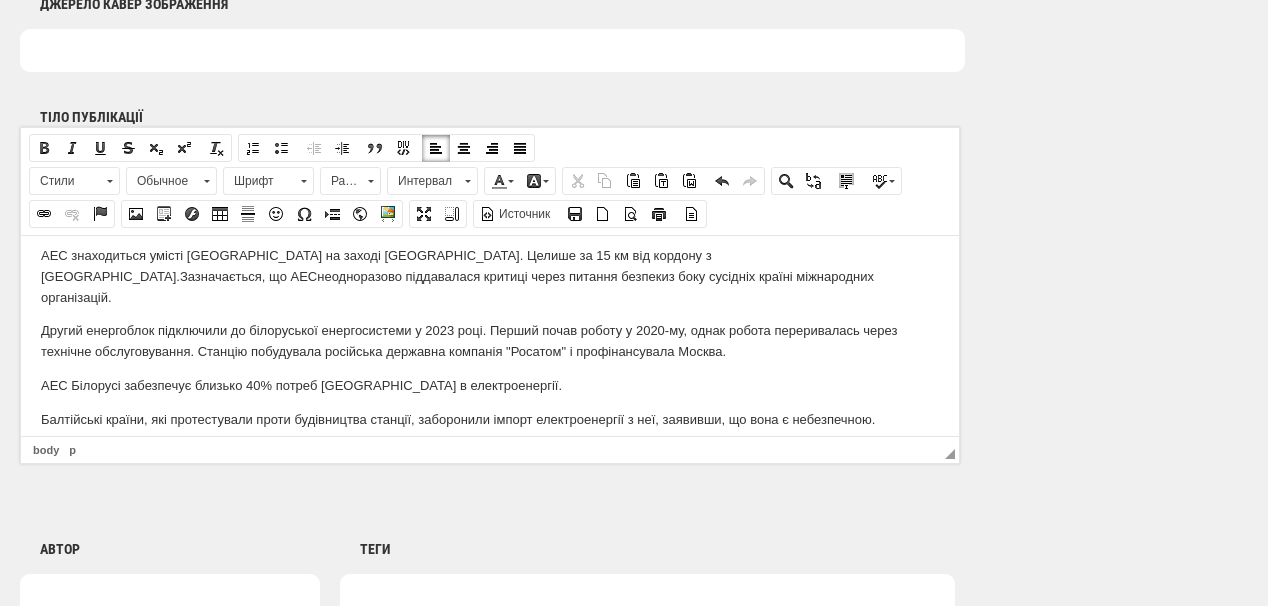 scroll, scrollTop: 180, scrollLeft: 0, axis: vertical 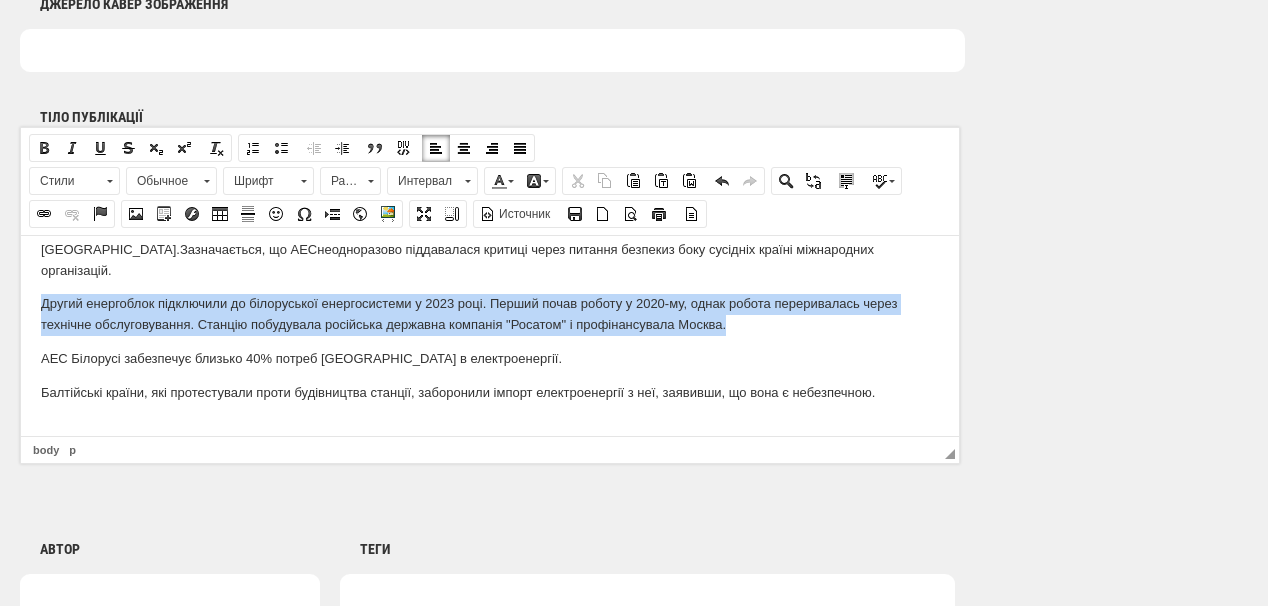 drag, startPoint x: 42, startPoint y: 281, endPoint x: 741, endPoint y: 306, distance: 699.4469 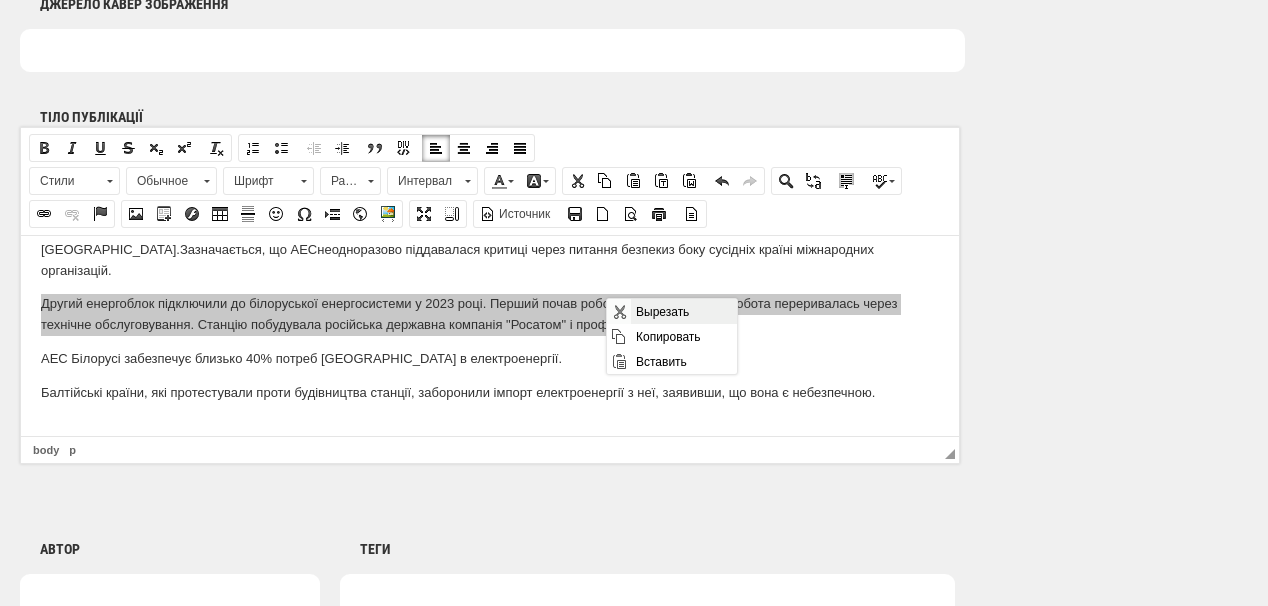 drag, startPoint x: 659, startPoint y: 307, endPoint x: 1038, endPoint y: 380, distance: 385.9663 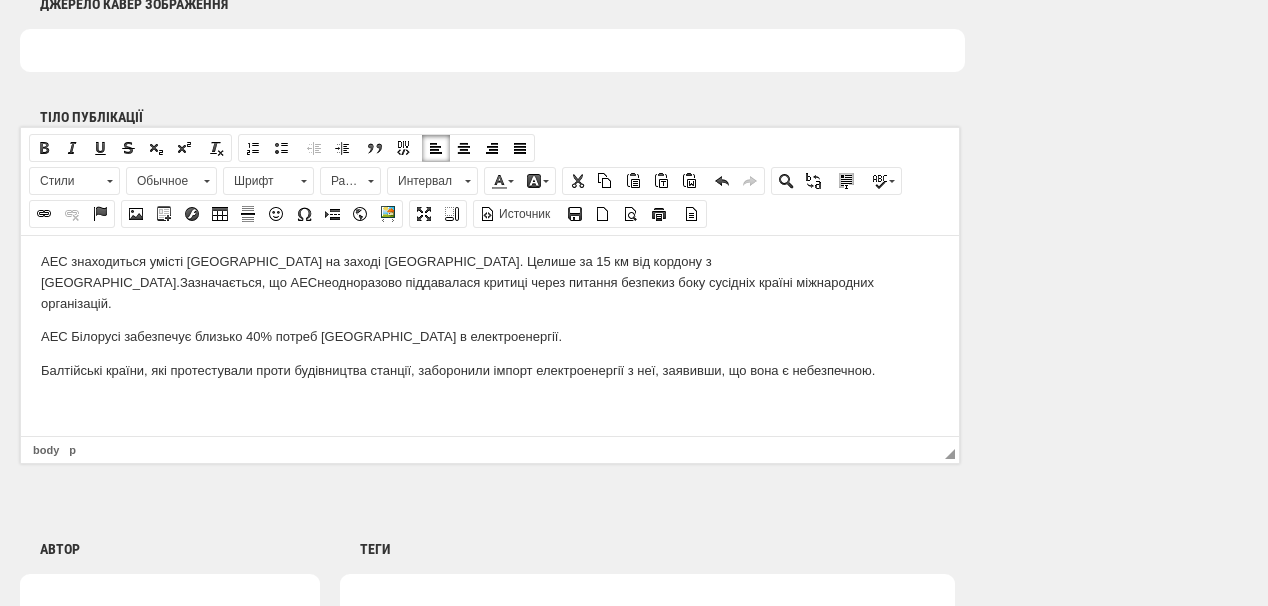 scroll, scrollTop: 126, scrollLeft: 0, axis: vertical 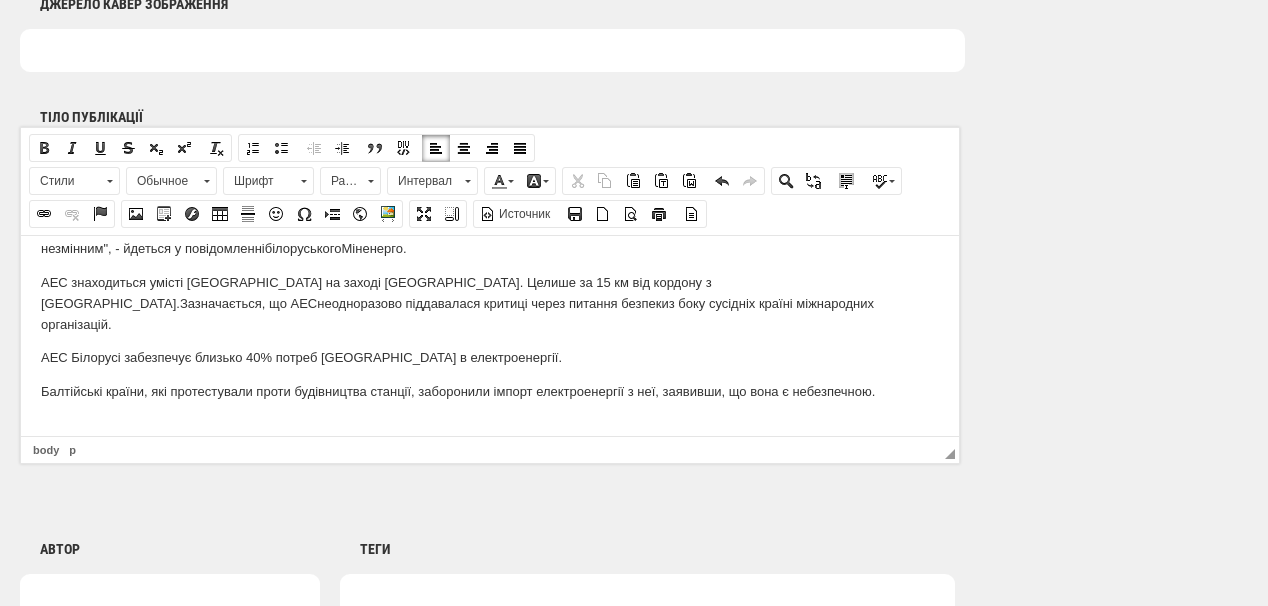 click on "Другий із двох енергоблоків єдиної  атомної електростанції у Білорусі було відключено від мережі через  спрацювання  сигналізації , що вказувала на відхилення у  системі охолодження у неядерній частині. Про це повідомили у  Міністерстві  енергетики Білорусі пізно ввечері в середу,  пише  Суспільне. "Ситуація є штатною та не становить загрози безпечній роботі станції. Рівень радіації на АЕС і в зоні спостереження навколо станції залишається незмінним", - йдеться у повідомленні  білоруського  Міненерго . АЕС знаходиться у Зазначається, що АЕС" at bounding box center (490, 282) 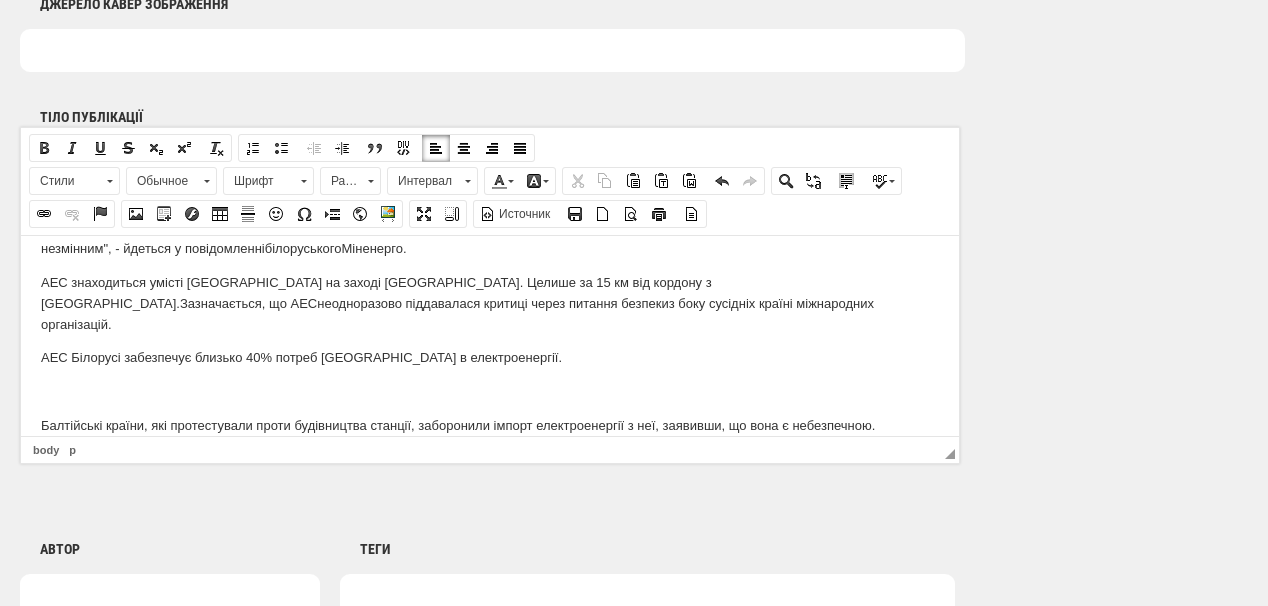 click at bounding box center [490, 391] 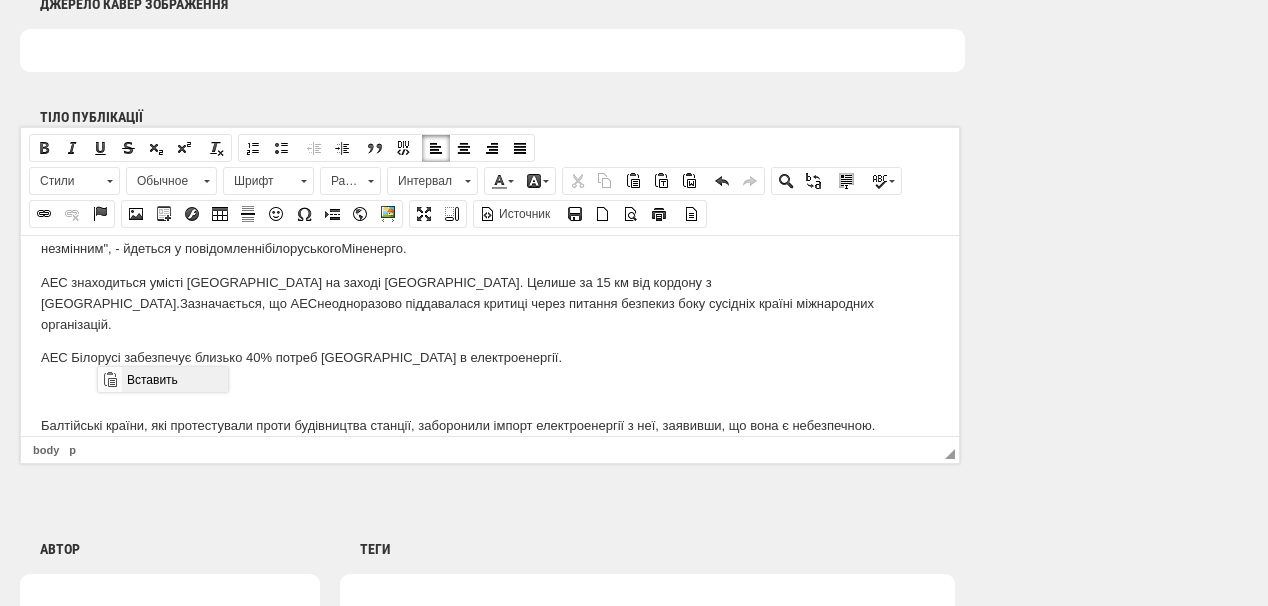 click on "Вставить" at bounding box center [174, 379] 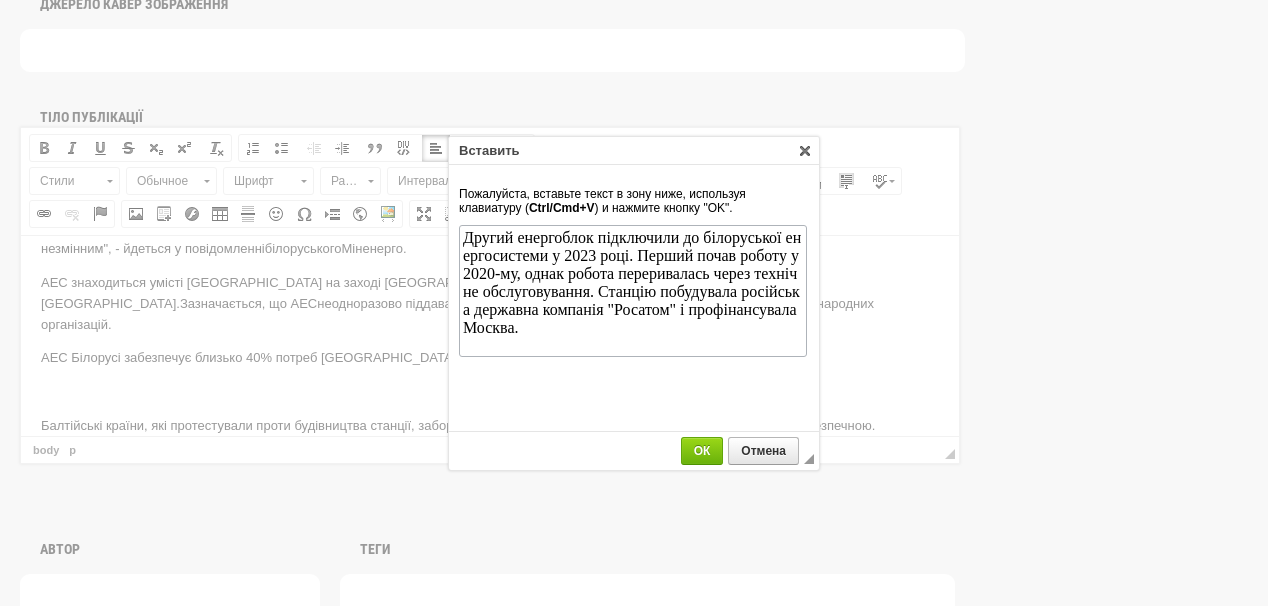 scroll, scrollTop: 0, scrollLeft: 0, axis: both 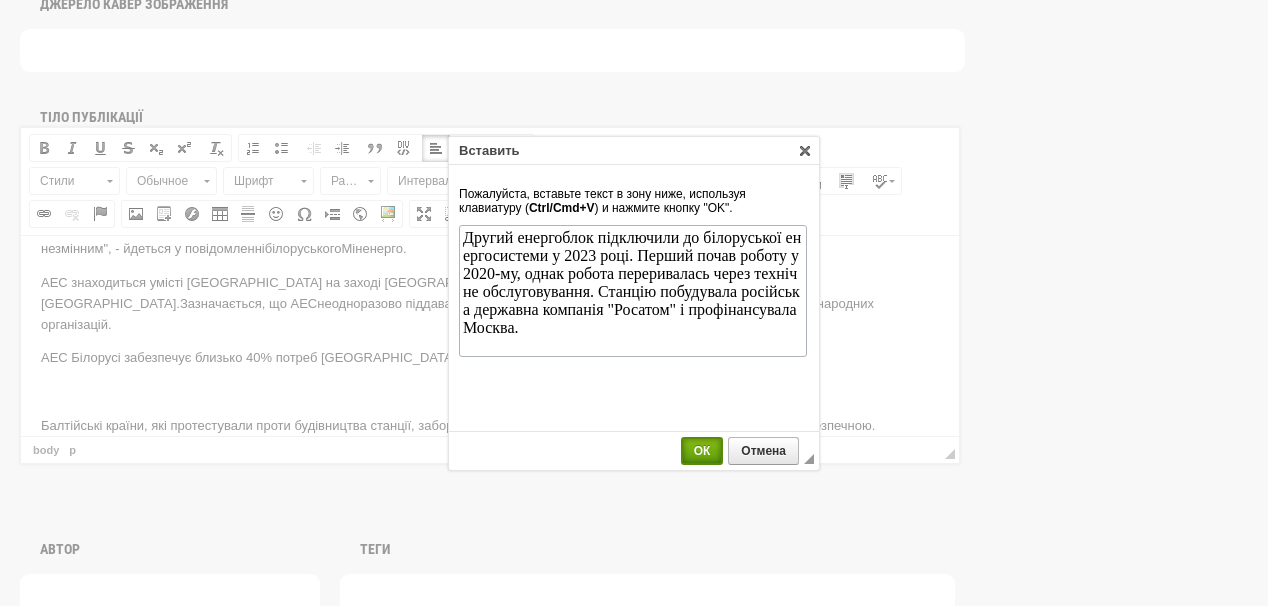 click on "ОК" at bounding box center [702, 451] 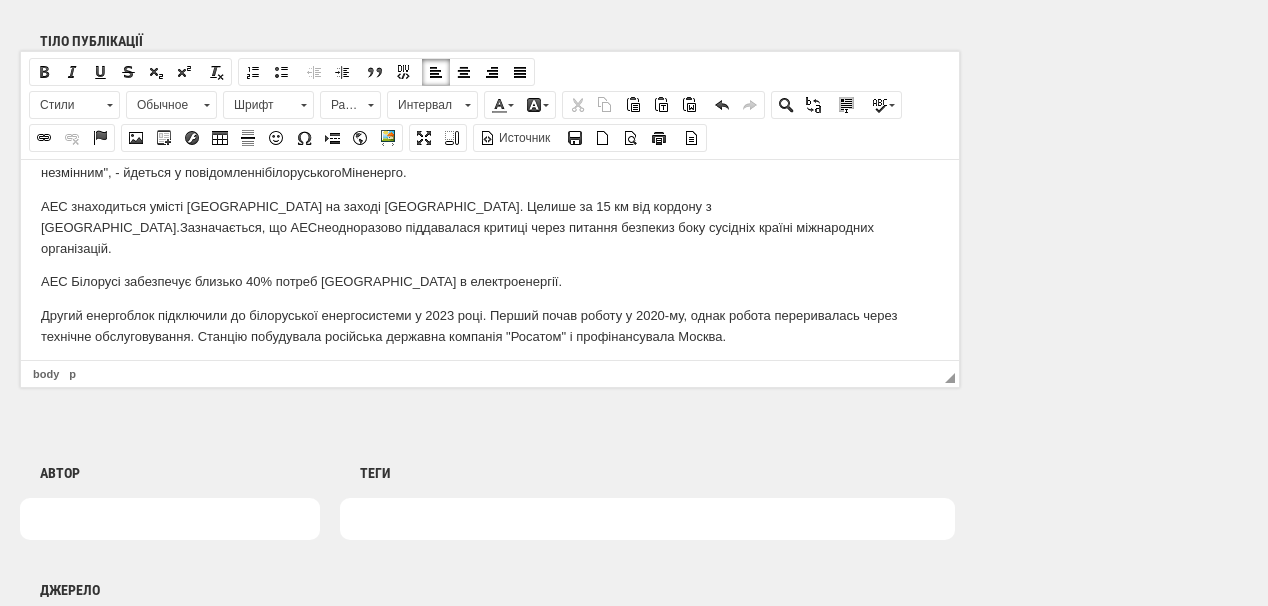 scroll, scrollTop: 1360, scrollLeft: 0, axis: vertical 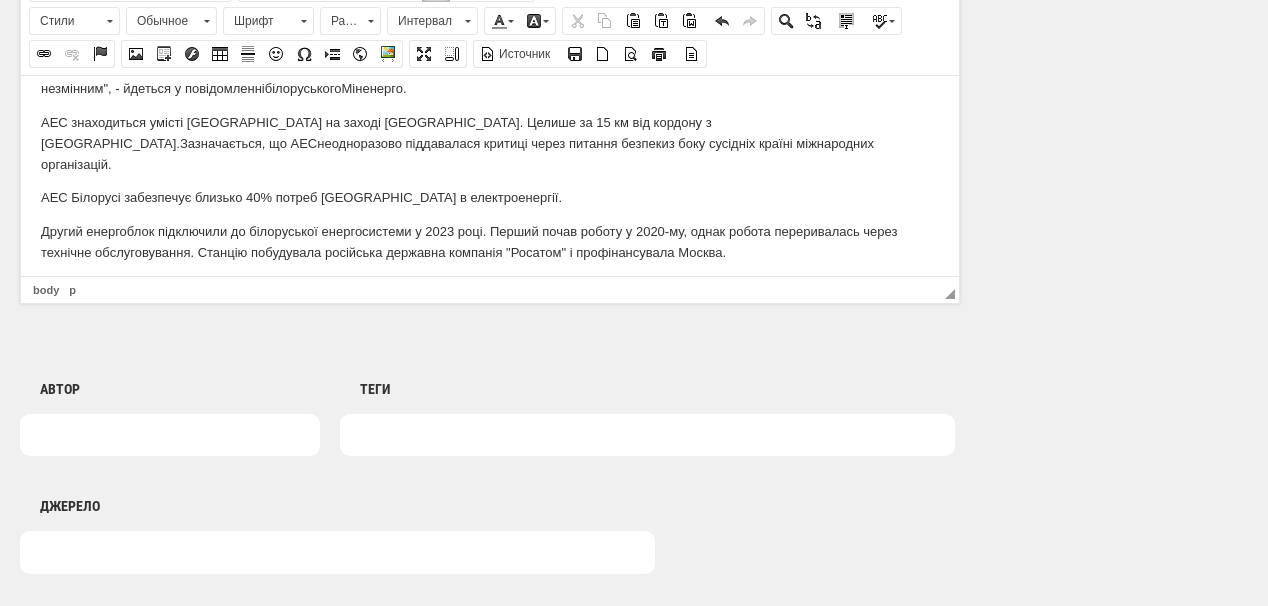 click on "Балтійські країни, які протестували проти будівництва станції, заборонили імпорт електроенергії з неї, заявивши, що вона є небезпечною." at bounding box center [490, 286] 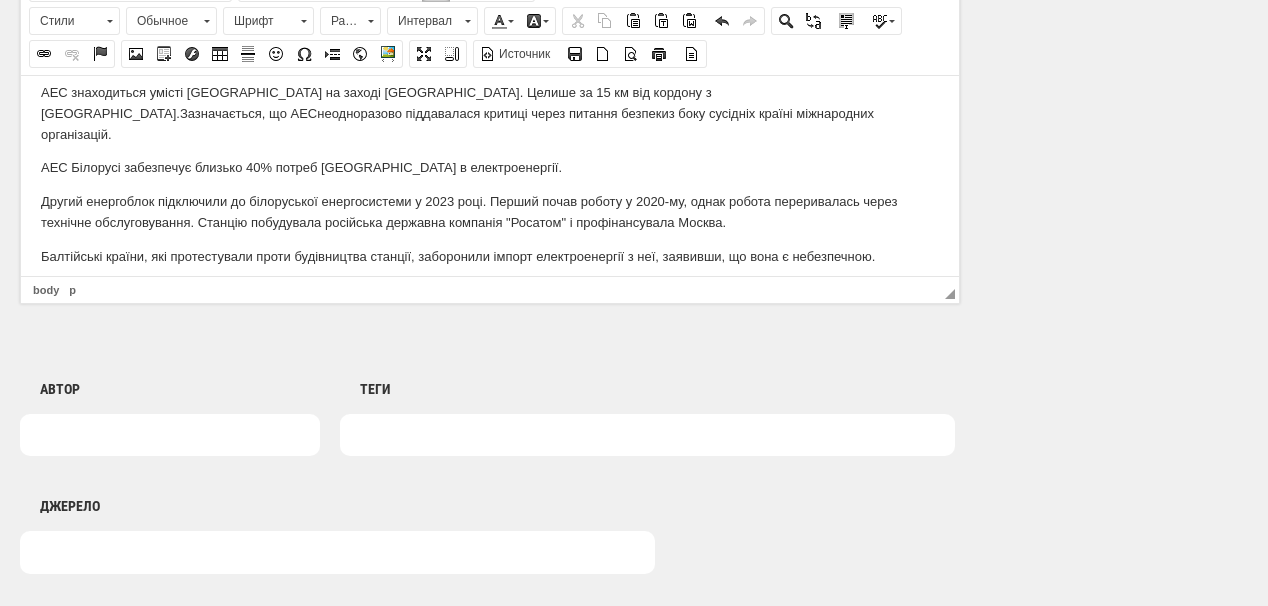 scroll, scrollTop: 157, scrollLeft: 0, axis: vertical 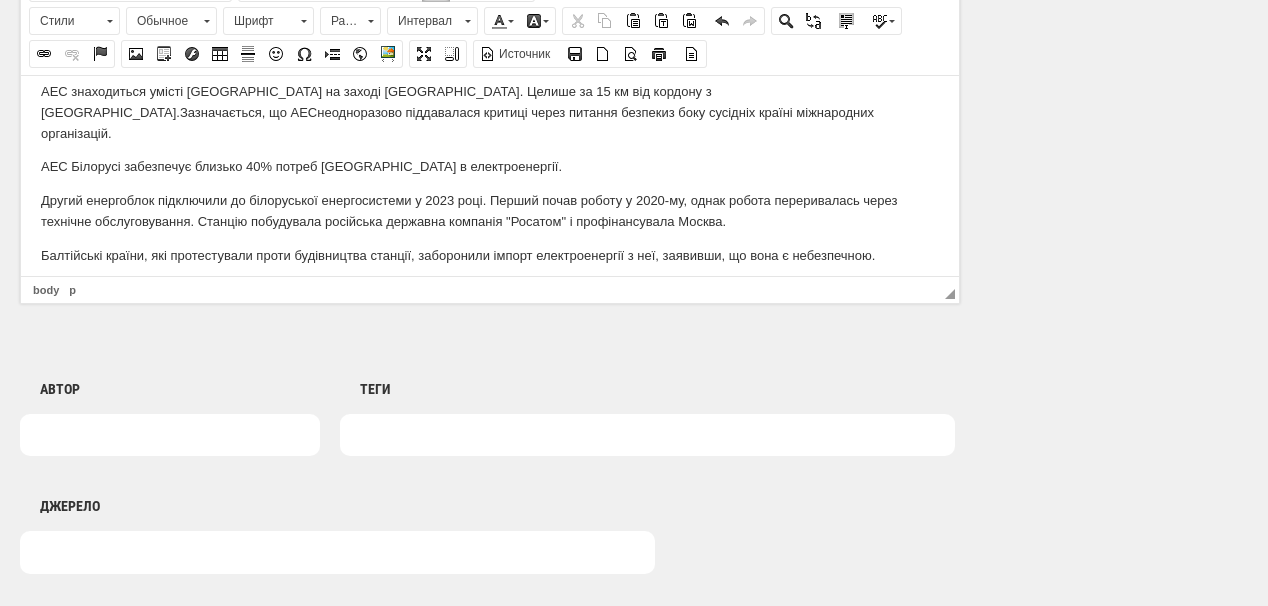 click at bounding box center [170, 435] 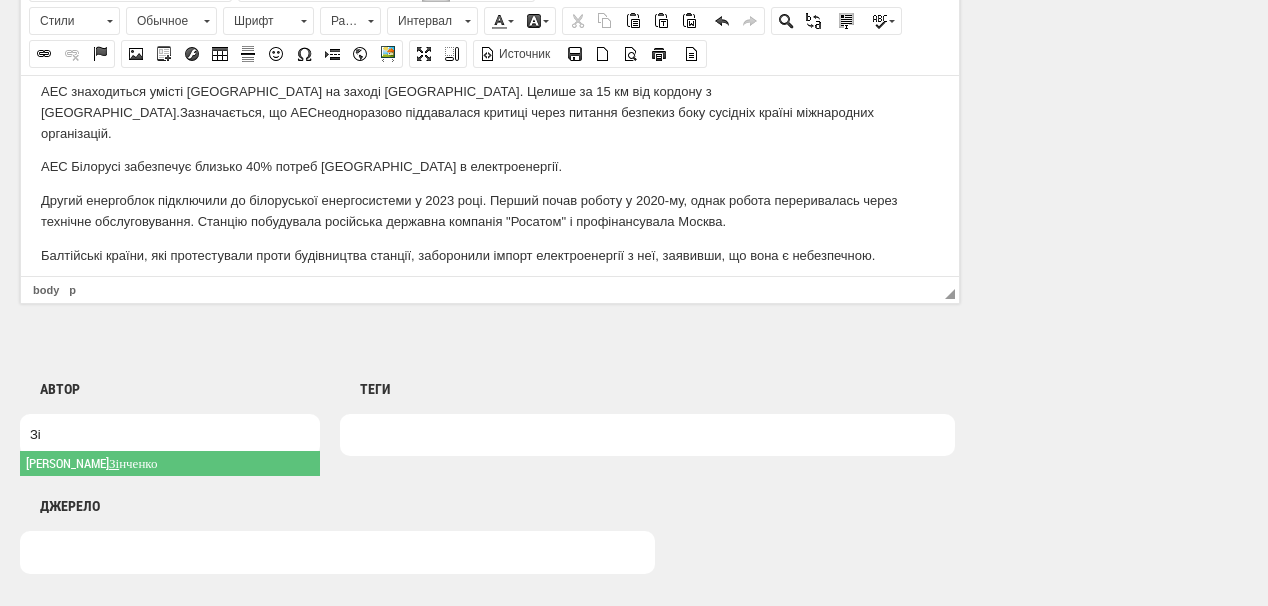 type on "Зі" 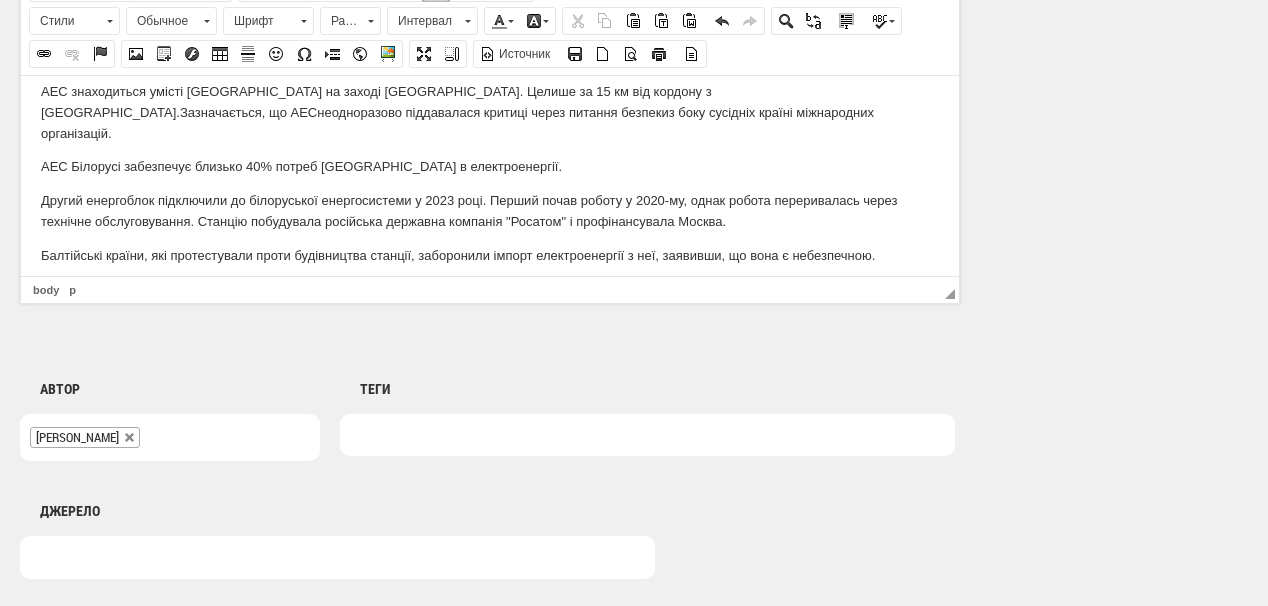 click at bounding box center (647, 435) 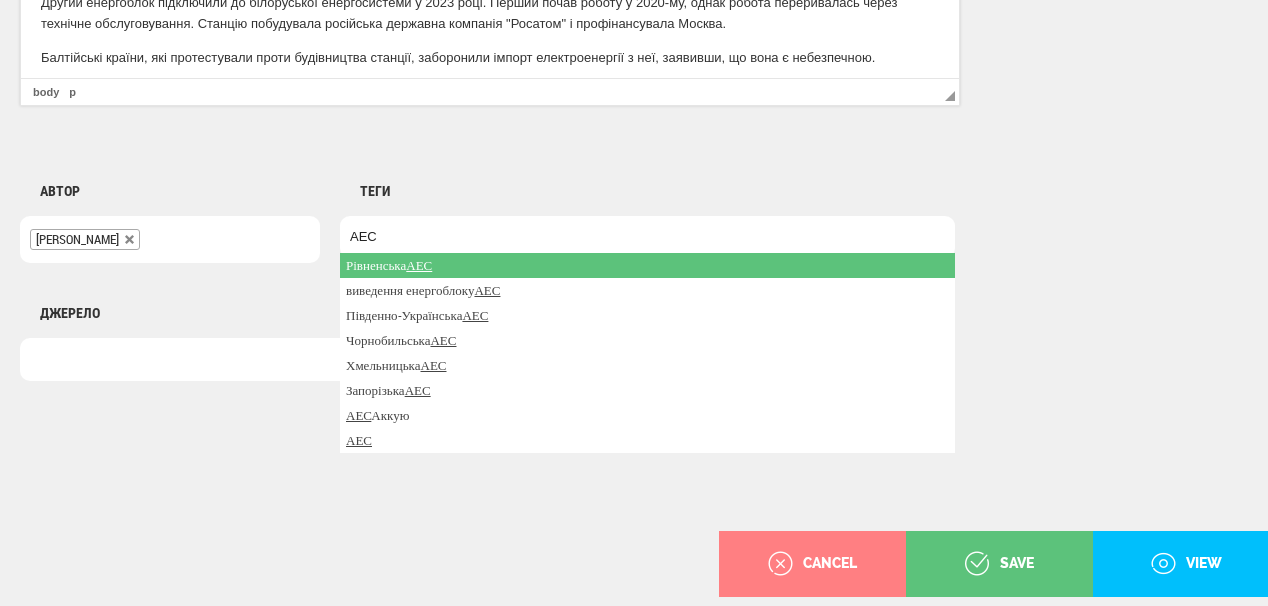 scroll, scrollTop: 1560, scrollLeft: 0, axis: vertical 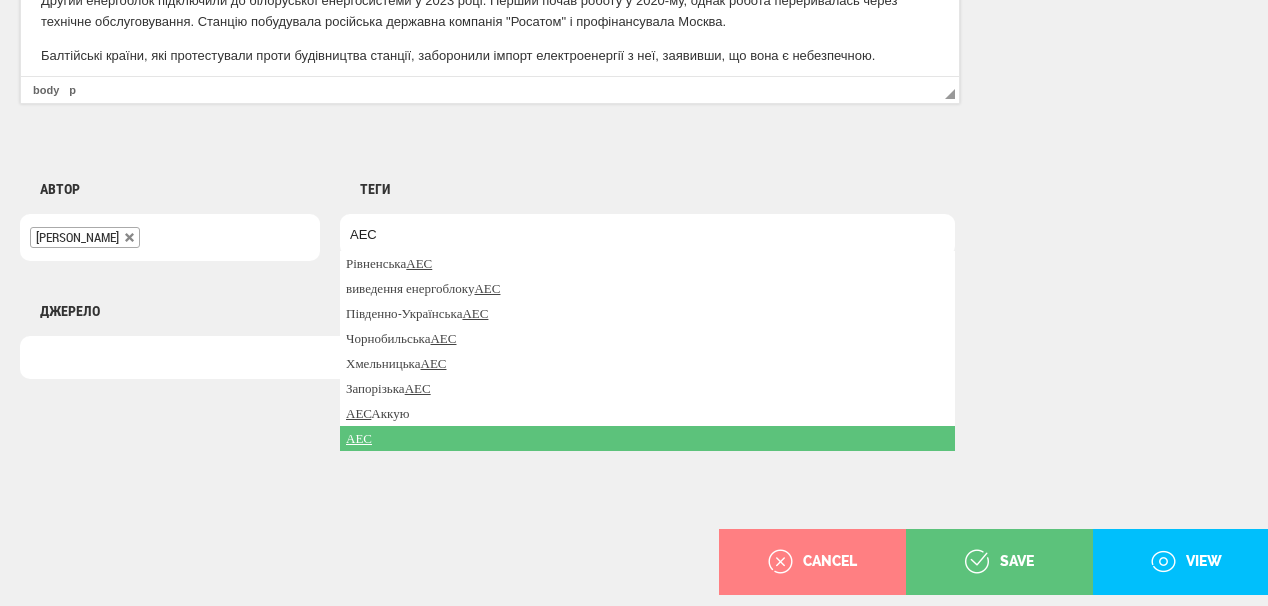type on "АЕС" 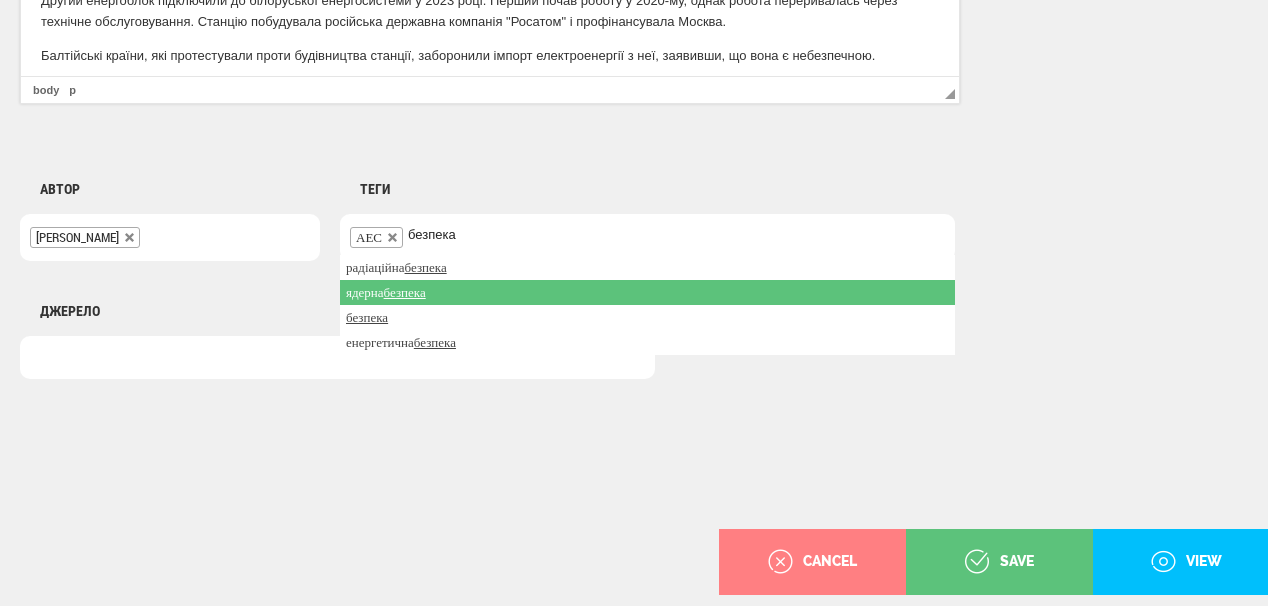 type on "безпека" 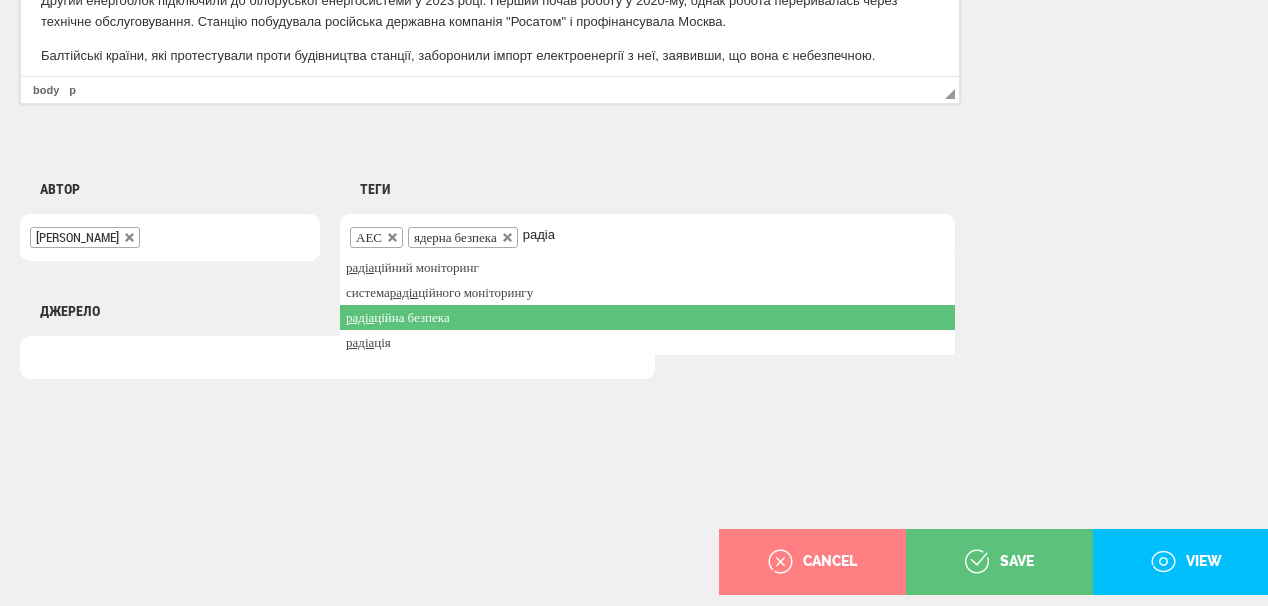 type on "радіа" 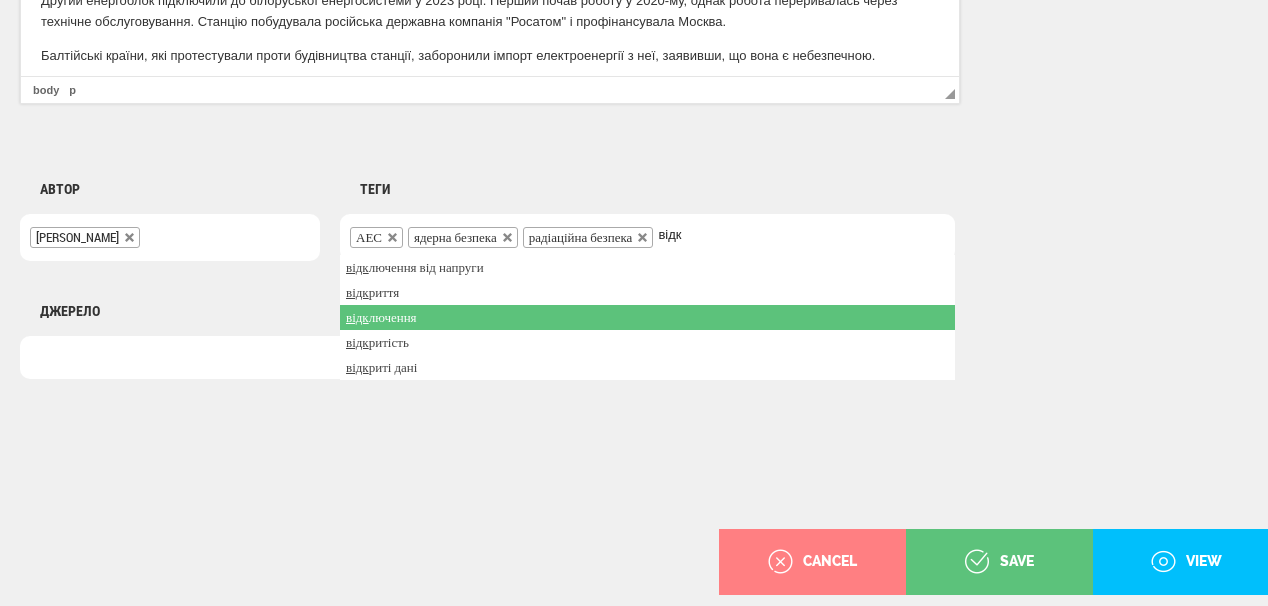 type on "відк" 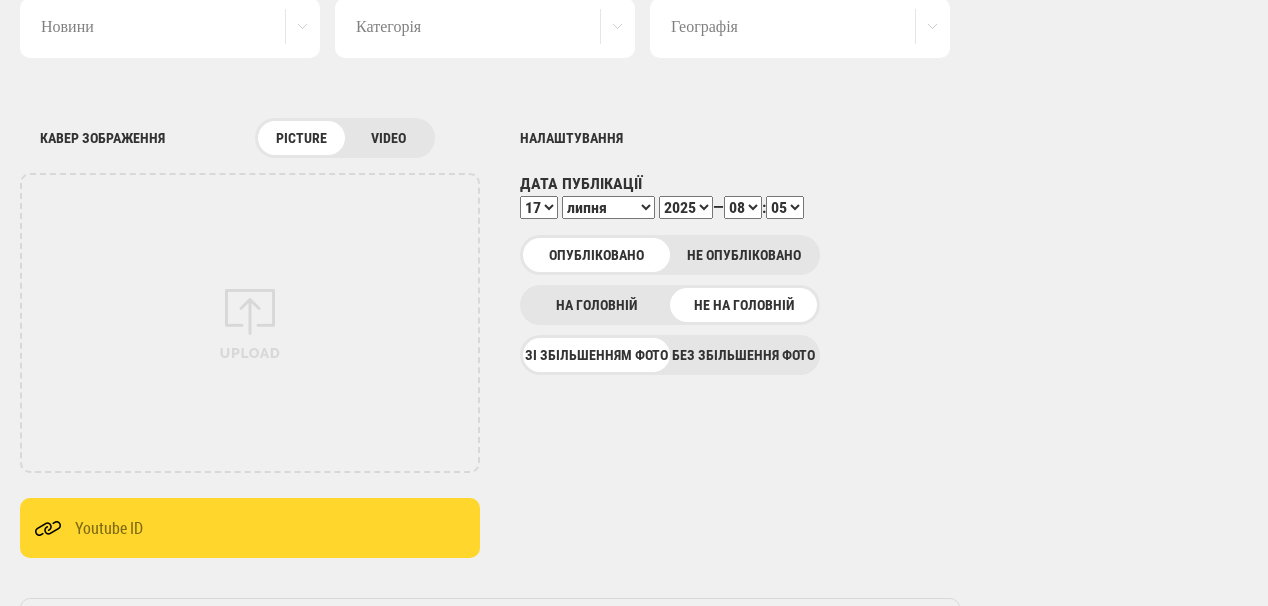 scroll, scrollTop: 120, scrollLeft: 0, axis: vertical 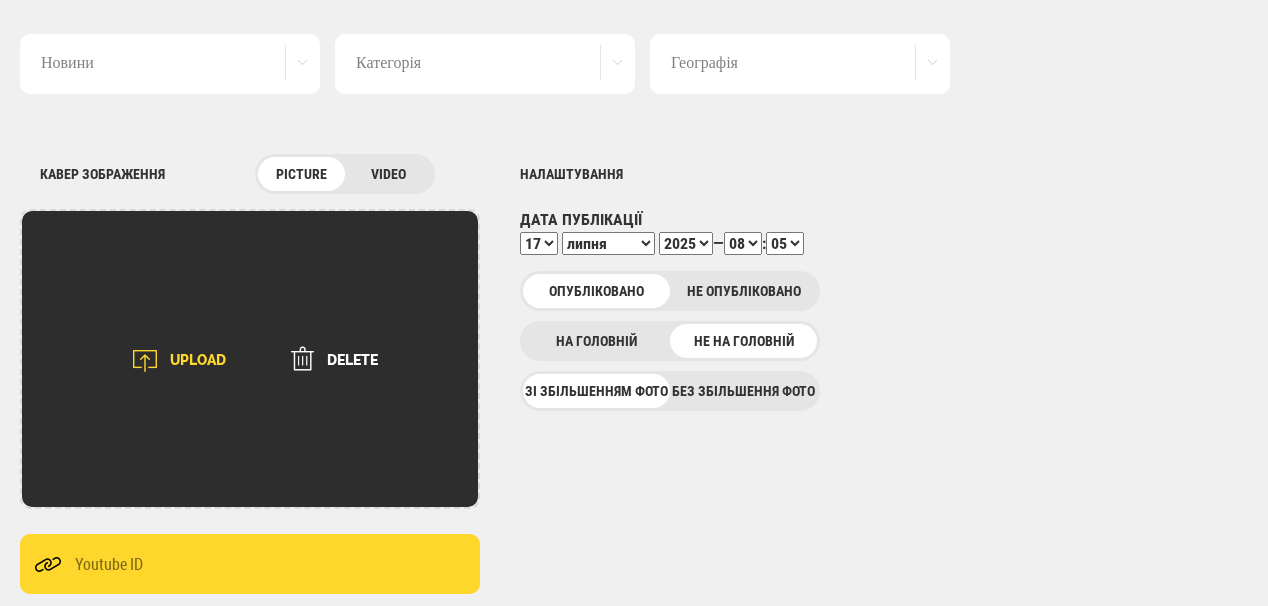 click on "UPLOAD" at bounding box center [172, 361] 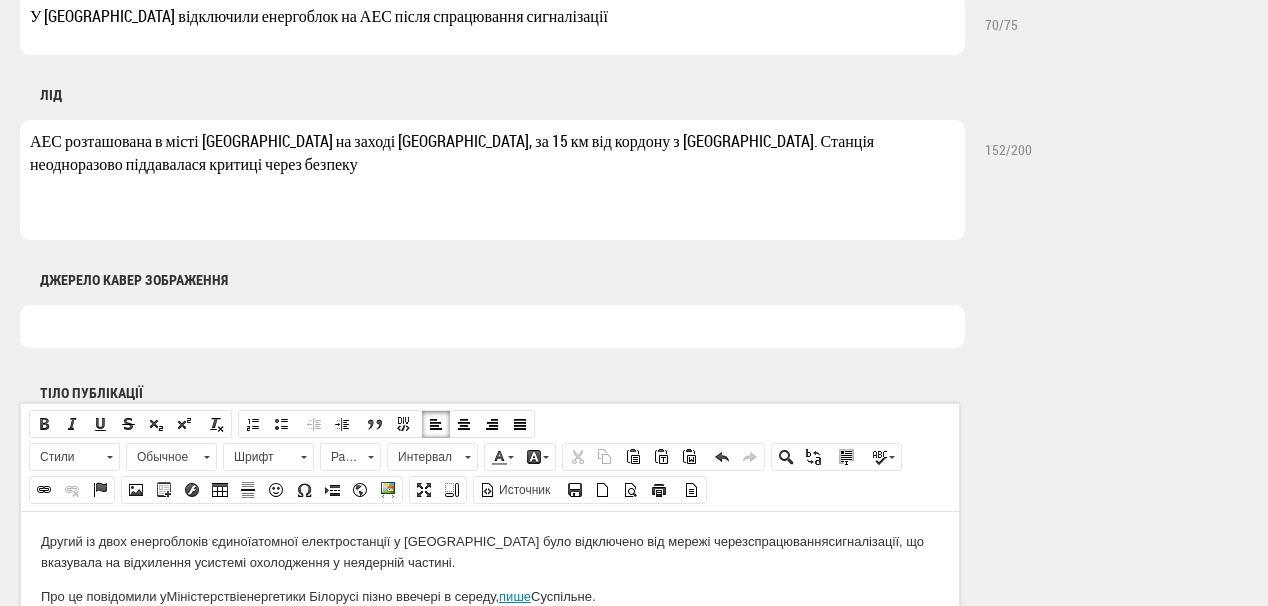 scroll, scrollTop: 1000, scrollLeft: 0, axis: vertical 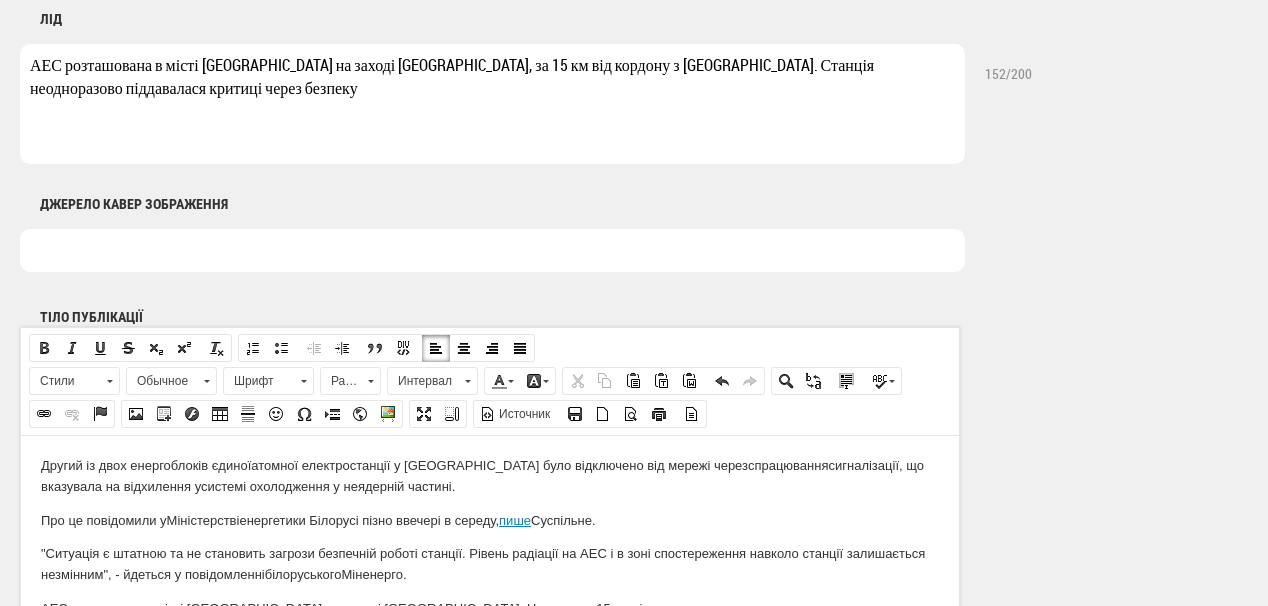 click at bounding box center (492, 250) 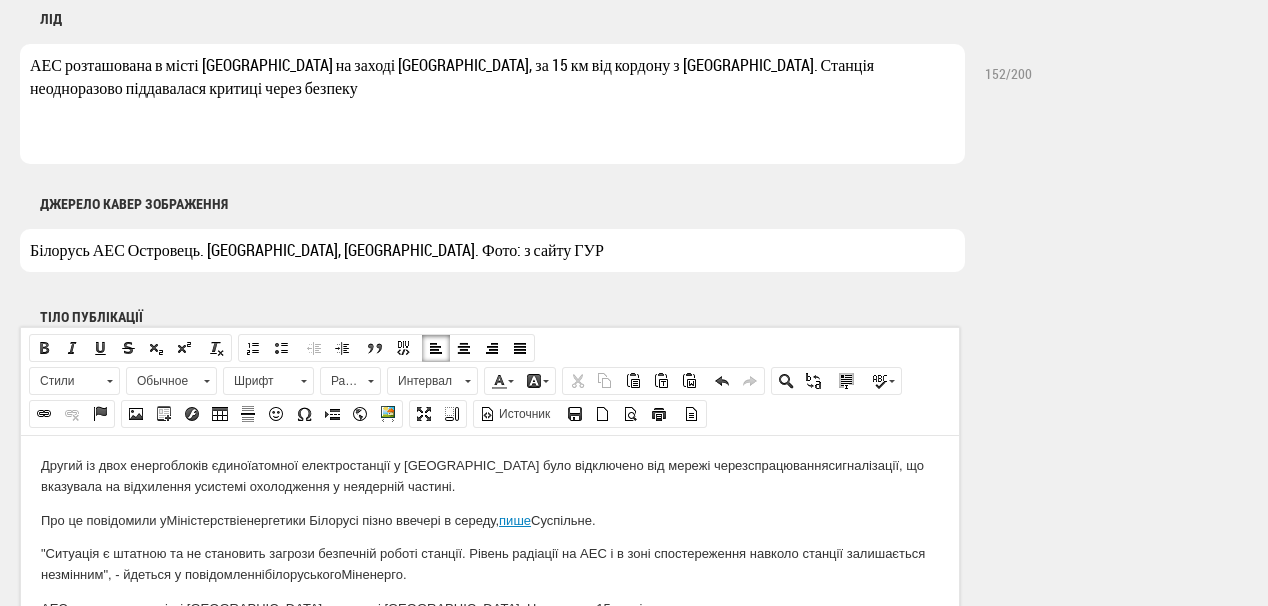 drag, startPoint x: 87, startPoint y: 253, endPoint x: 24, endPoint y: 244, distance: 63.63961 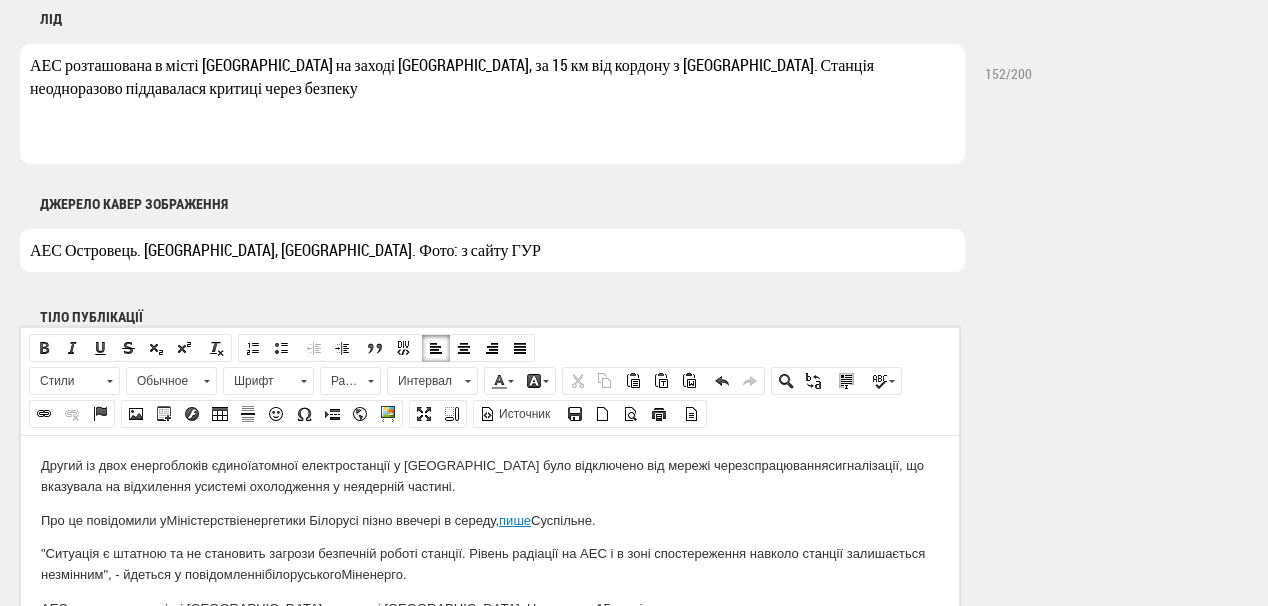 click on "АЕС Островець. Білорусь, АЕС. Фото: з сайту ГУР" at bounding box center (492, 250) 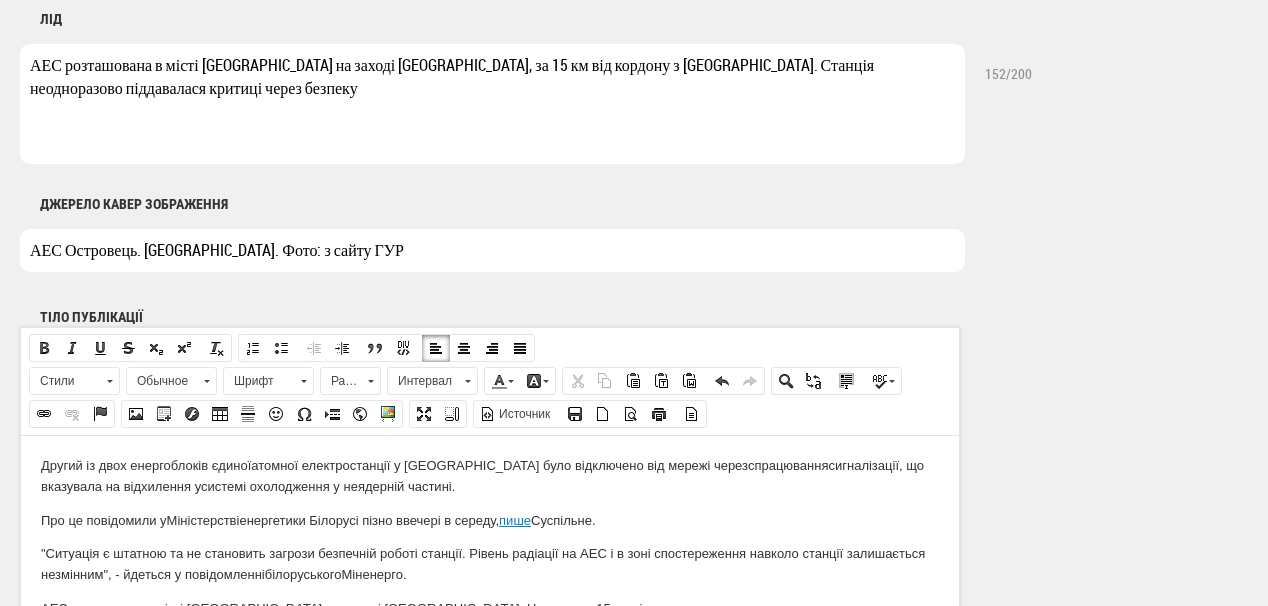 click on "АЕС Островець. Білорусь. Фото: з сайту ГУР" at bounding box center (492, 250) 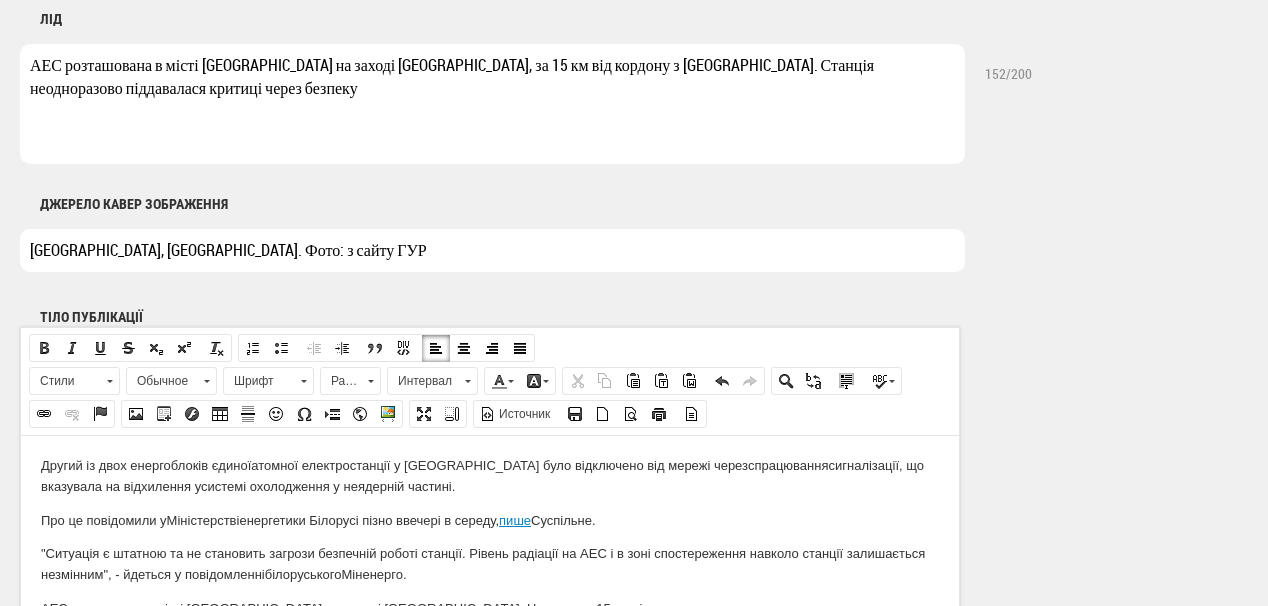 drag, startPoint x: 255, startPoint y: 247, endPoint x: 300, endPoint y: 240, distance: 45.54119 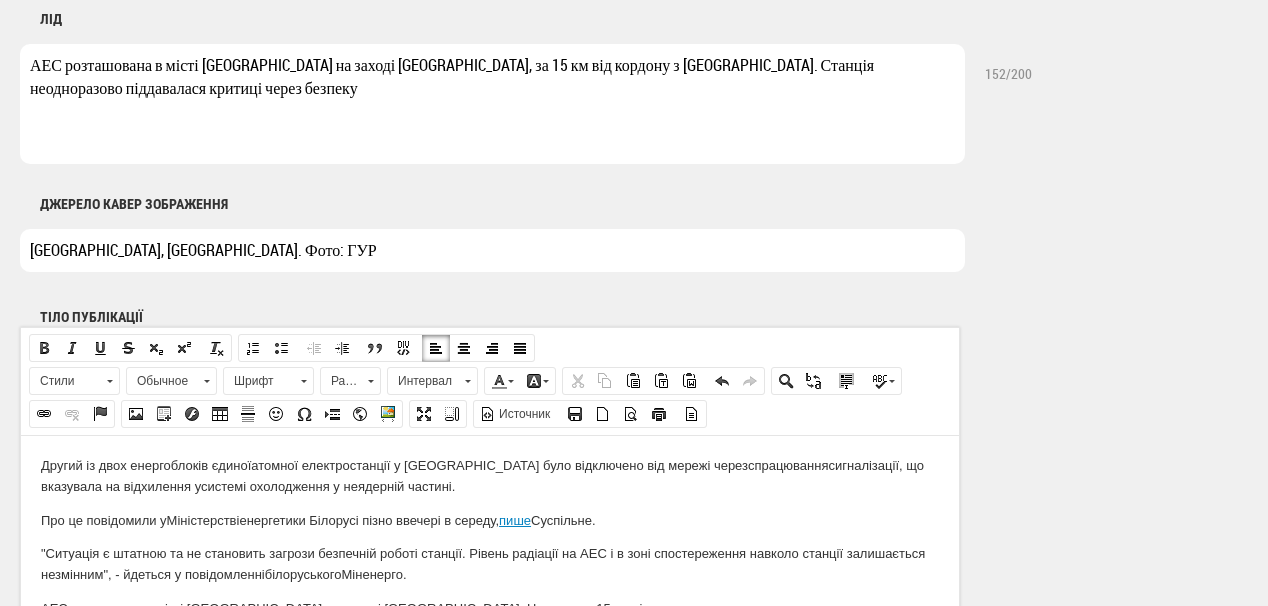 type on "АЕС Островець, Білорусь. Фото: ГУР" 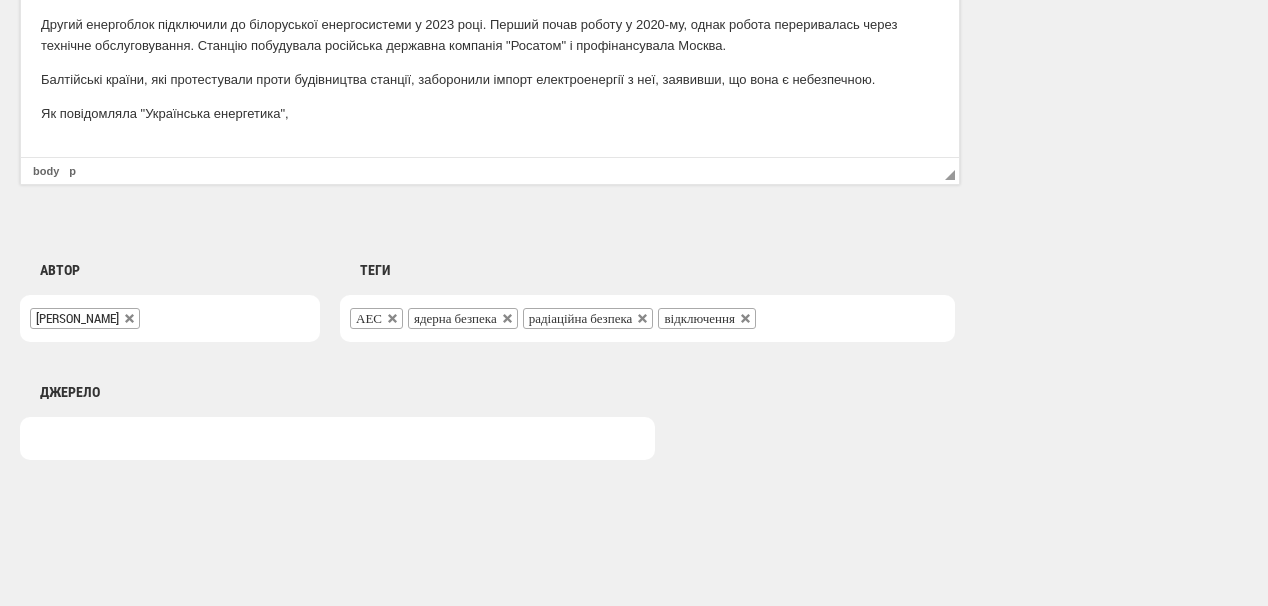 scroll, scrollTop: 1480, scrollLeft: 0, axis: vertical 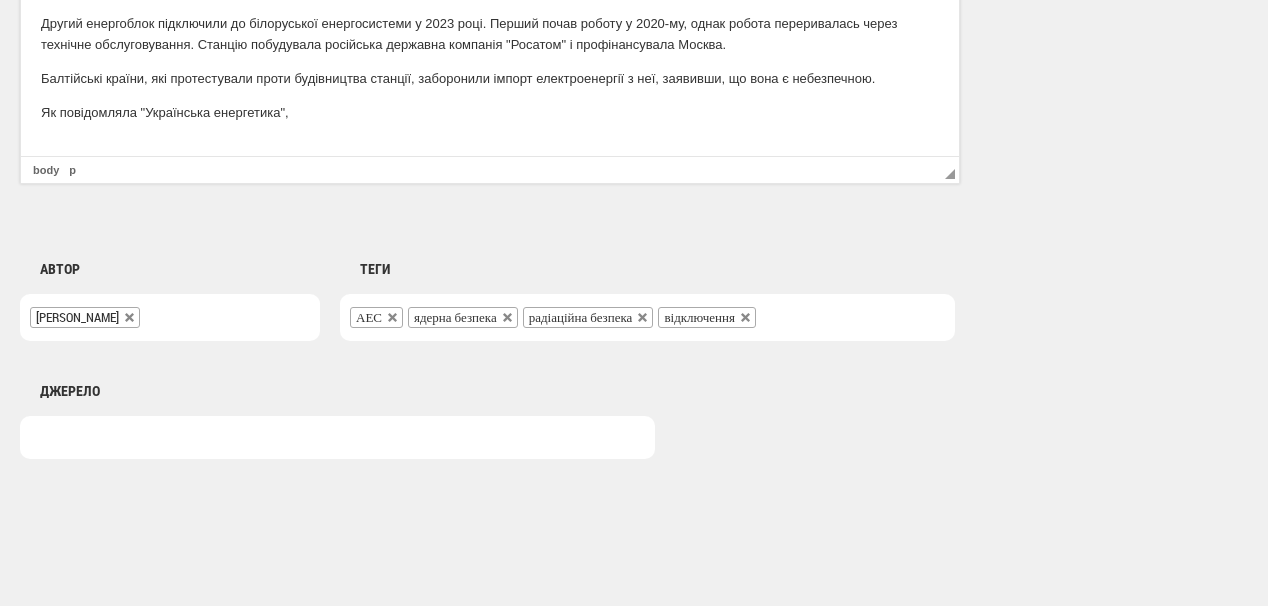 click at bounding box center (490, 146) 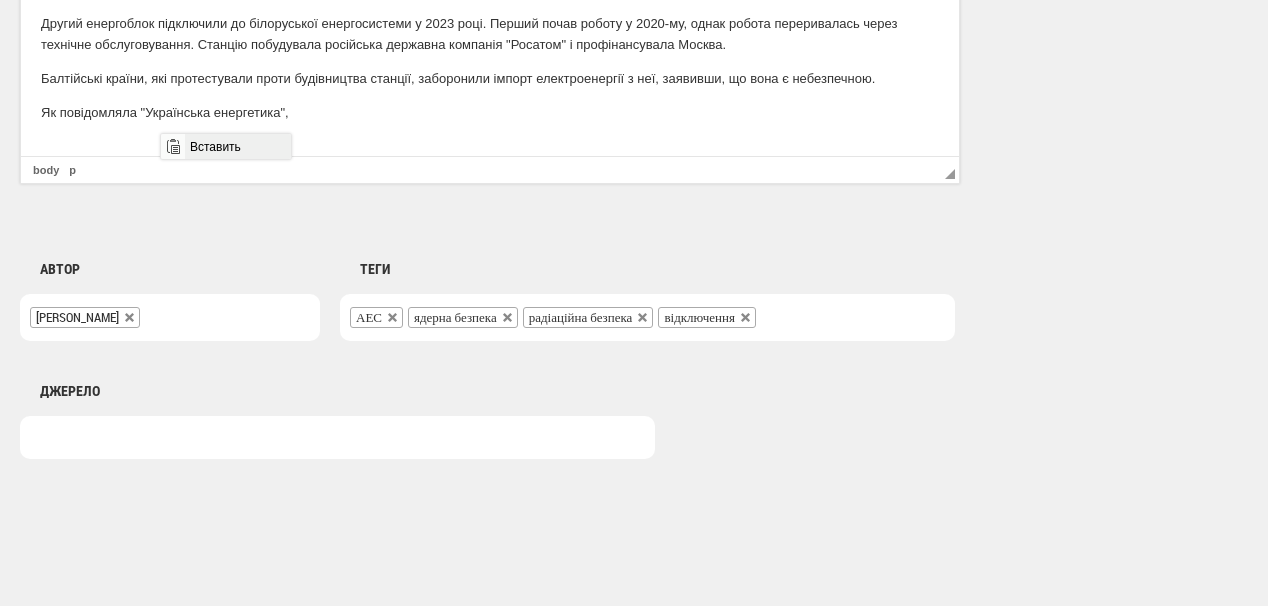 click on "Вставить" at bounding box center (237, 146) 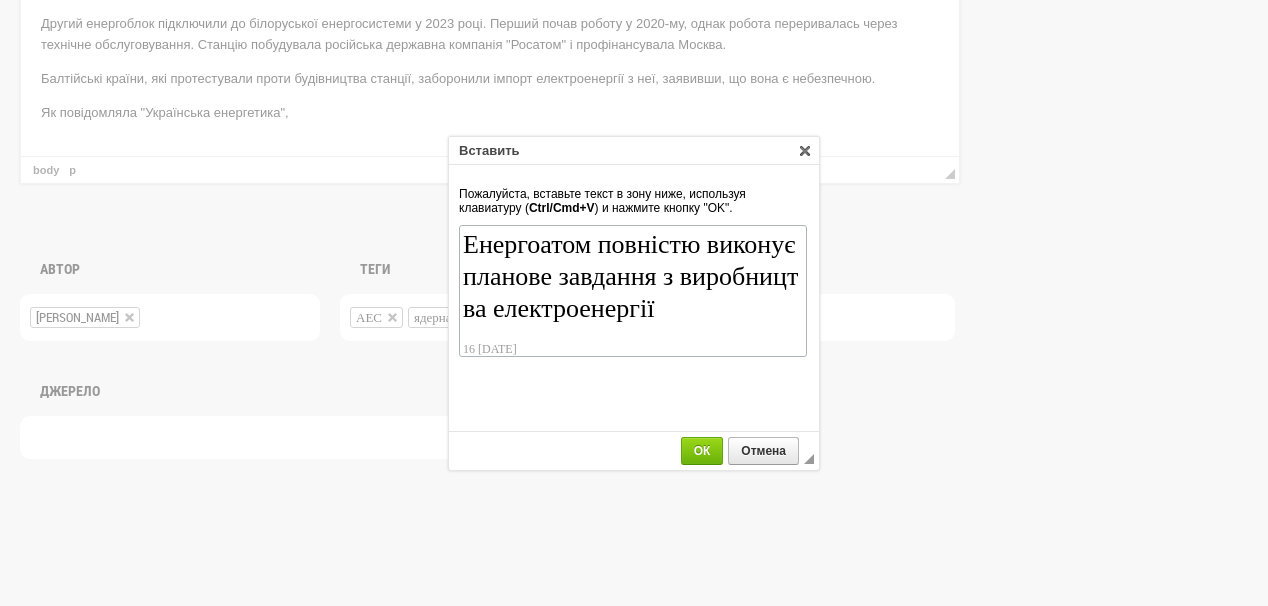 scroll, scrollTop: 62, scrollLeft: 0, axis: vertical 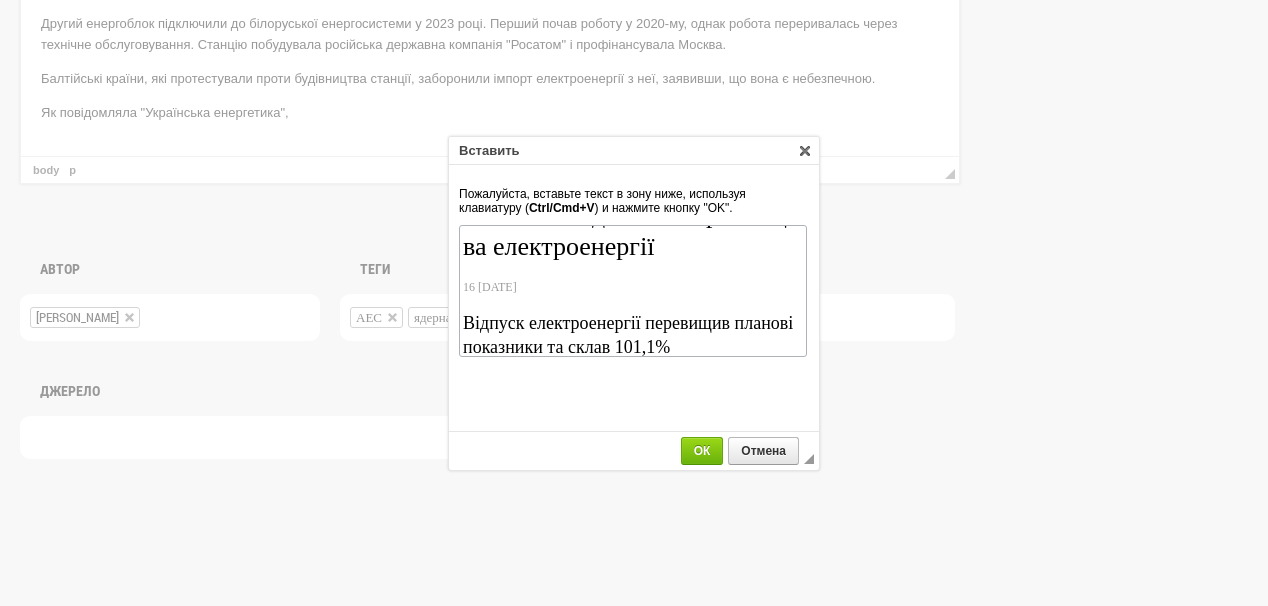 drag, startPoint x: 545, startPoint y: 286, endPoint x: 479, endPoint y: 269, distance: 68.154236 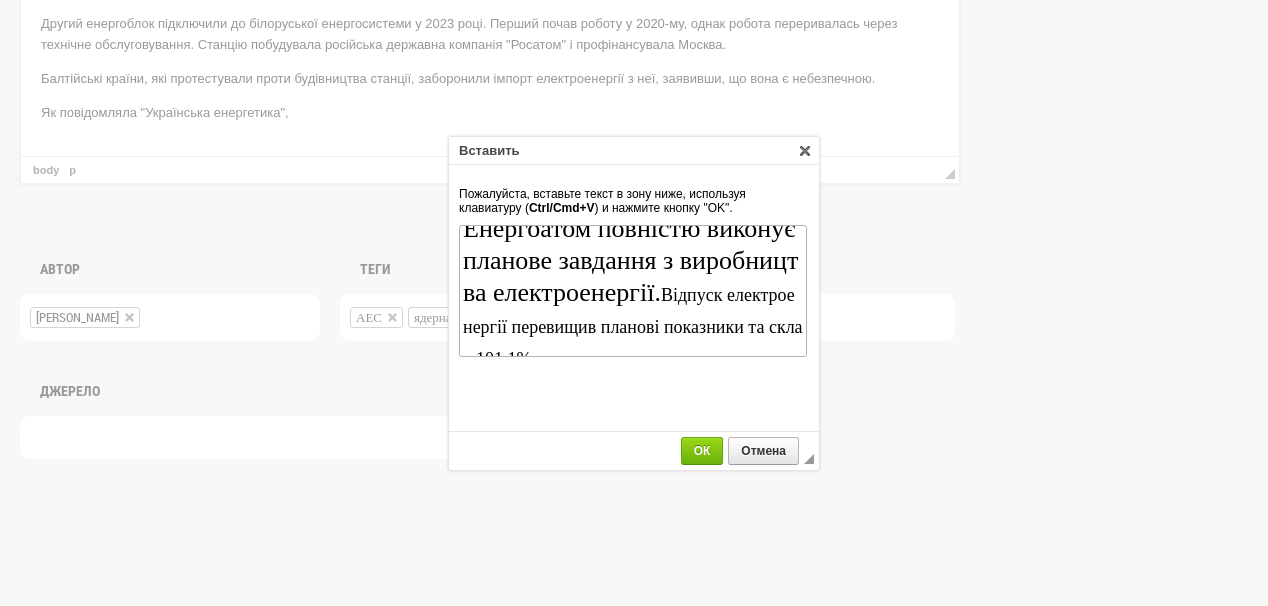 scroll, scrollTop: 0, scrollLeft: 0, axis: both 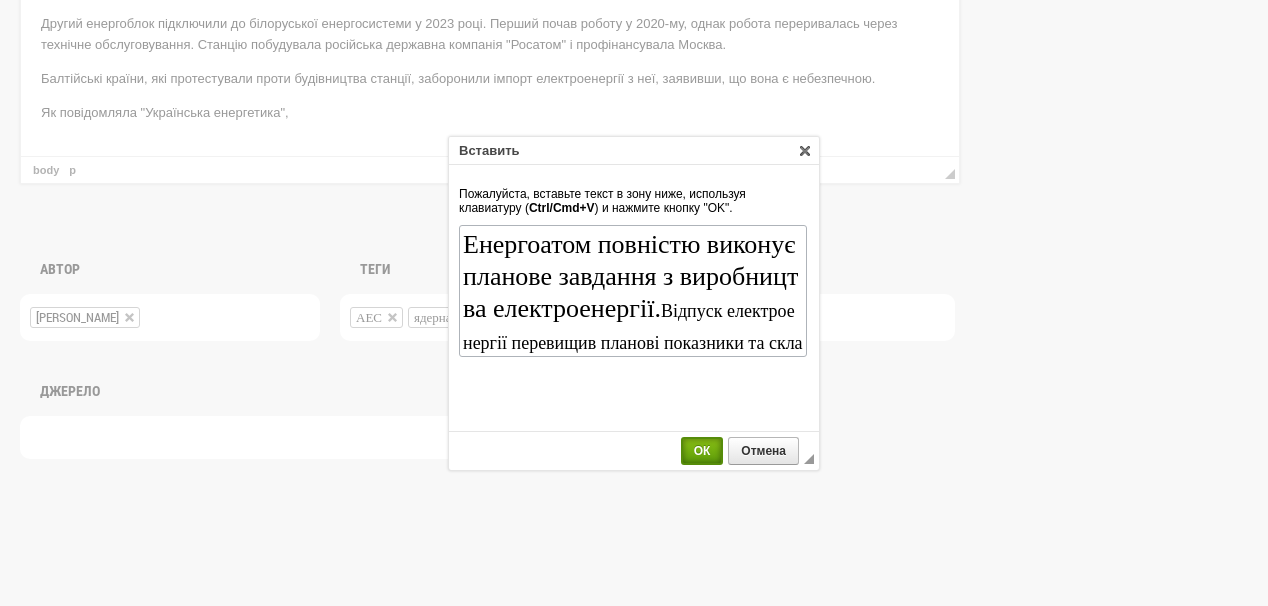 click on "ОК" at bounding box center (702, 451) 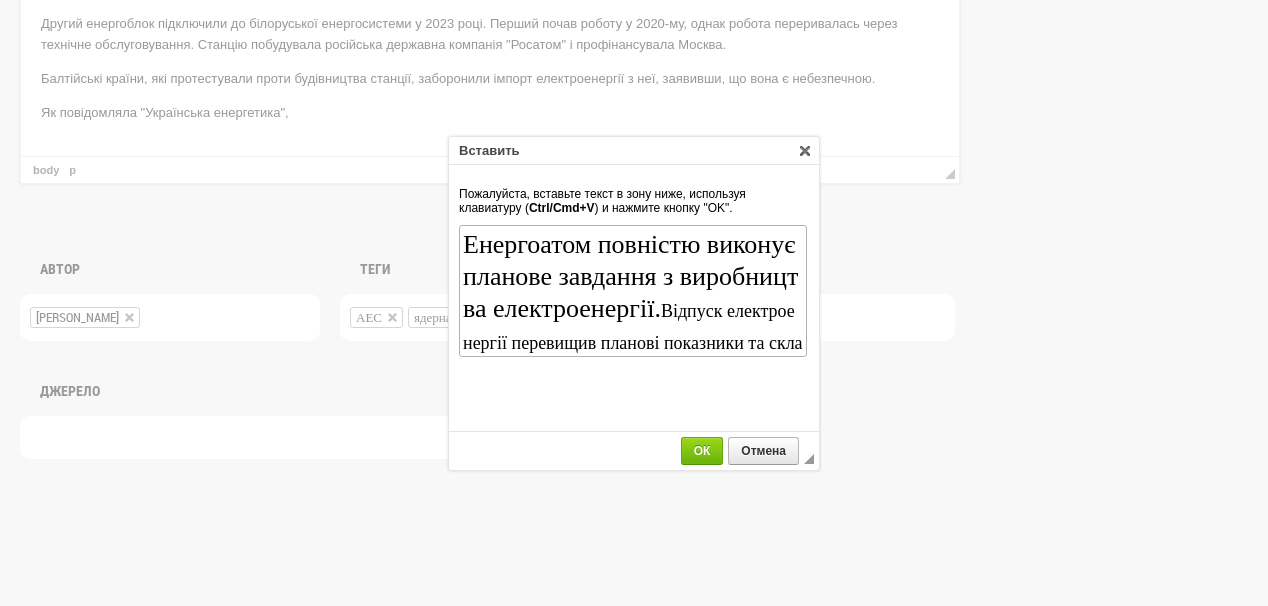 scroll, scrollTop: 270, scrollLeft: 0, axis: vertical 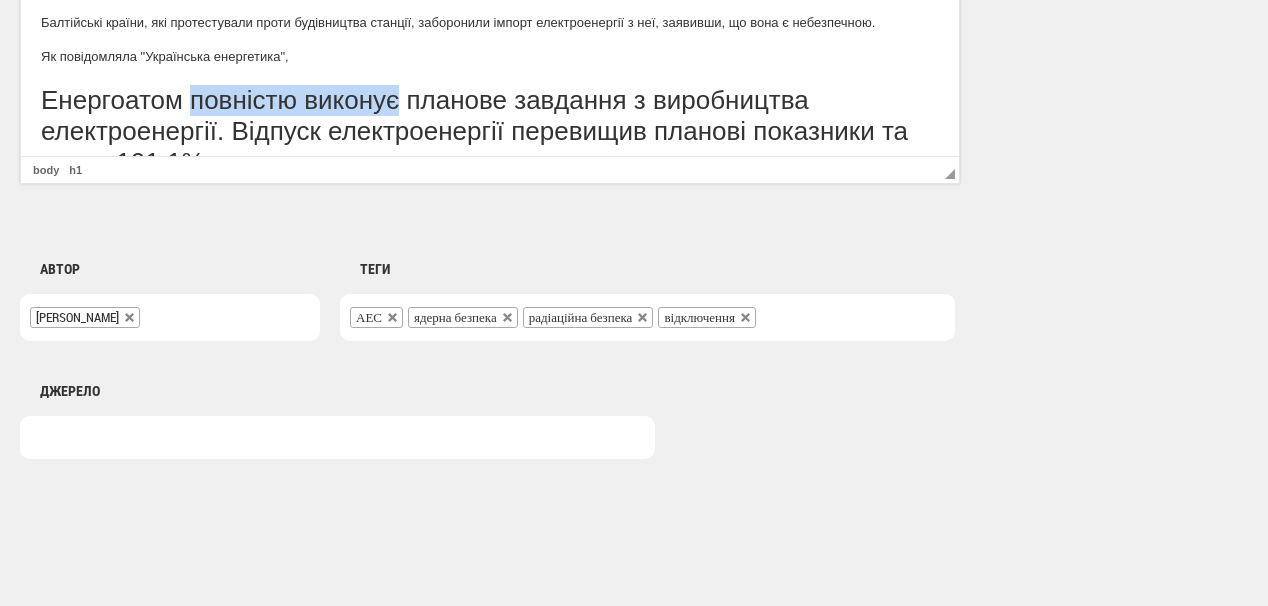 drag, startPoint x: 189, startPoint y: 76, endPoint x: 399, endPoint y: 92, distance: 210.60864 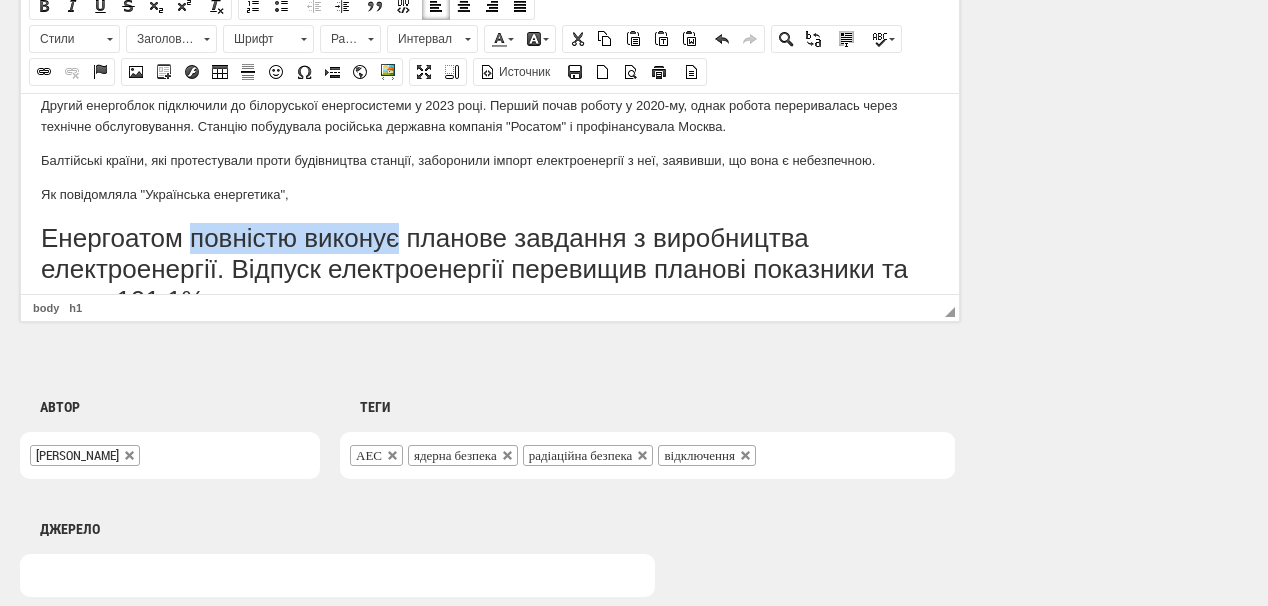 scroll, scrollTop: 1320, scrollLeft: 0, axis: vertical 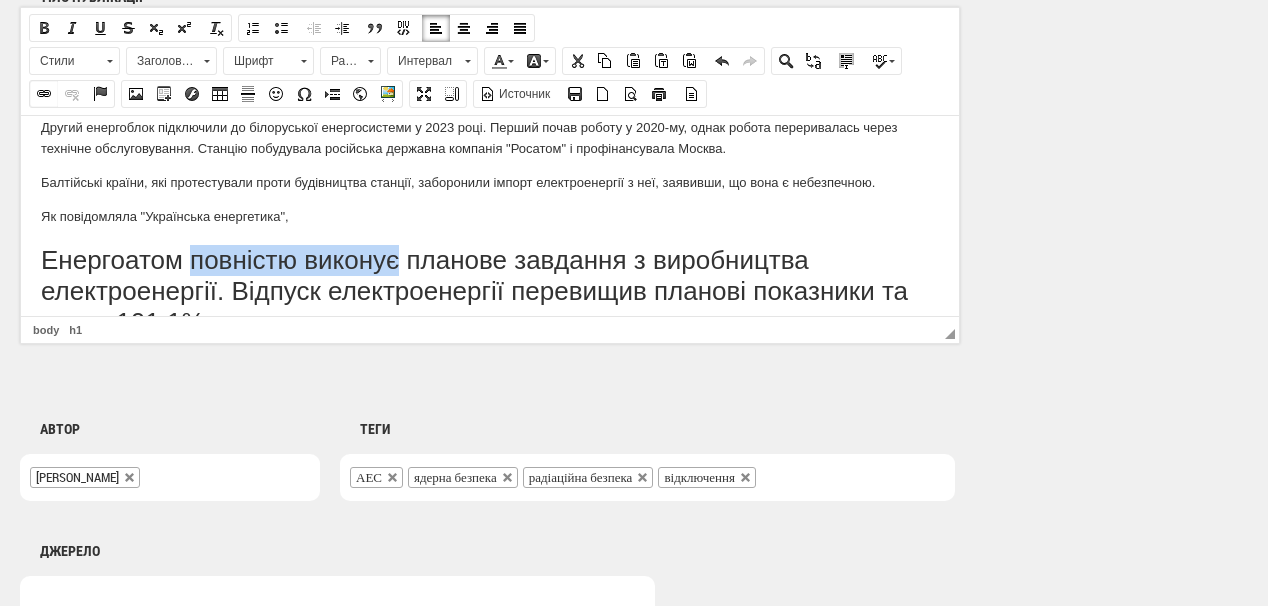 click at bounding box center [44, 94] 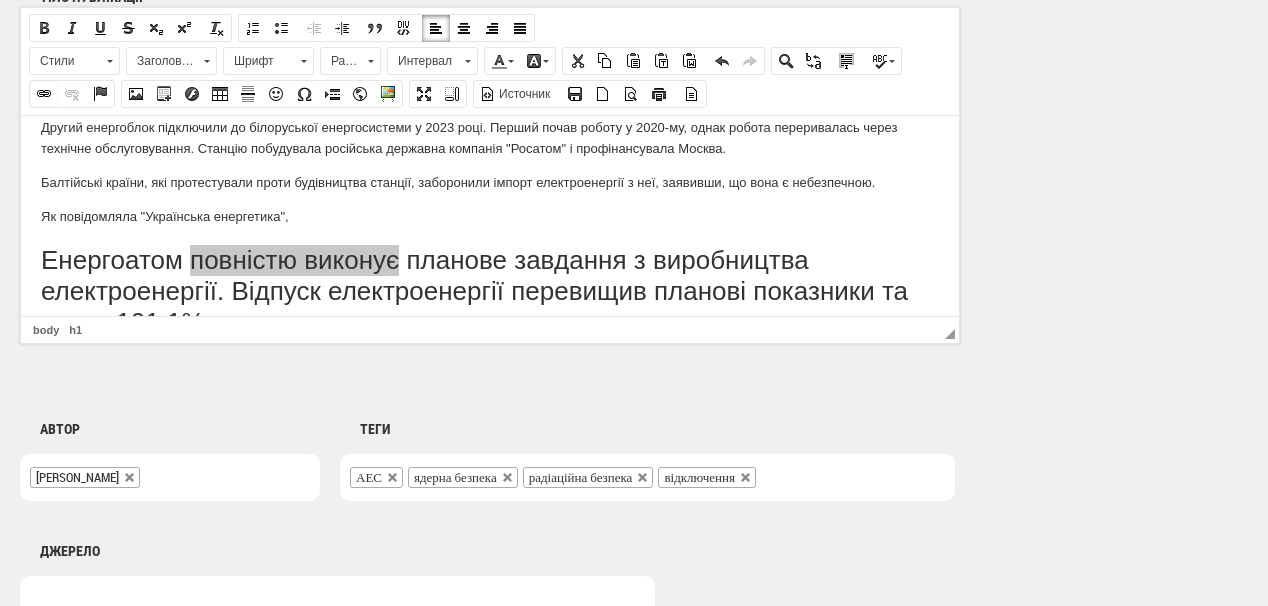 select on "http://" 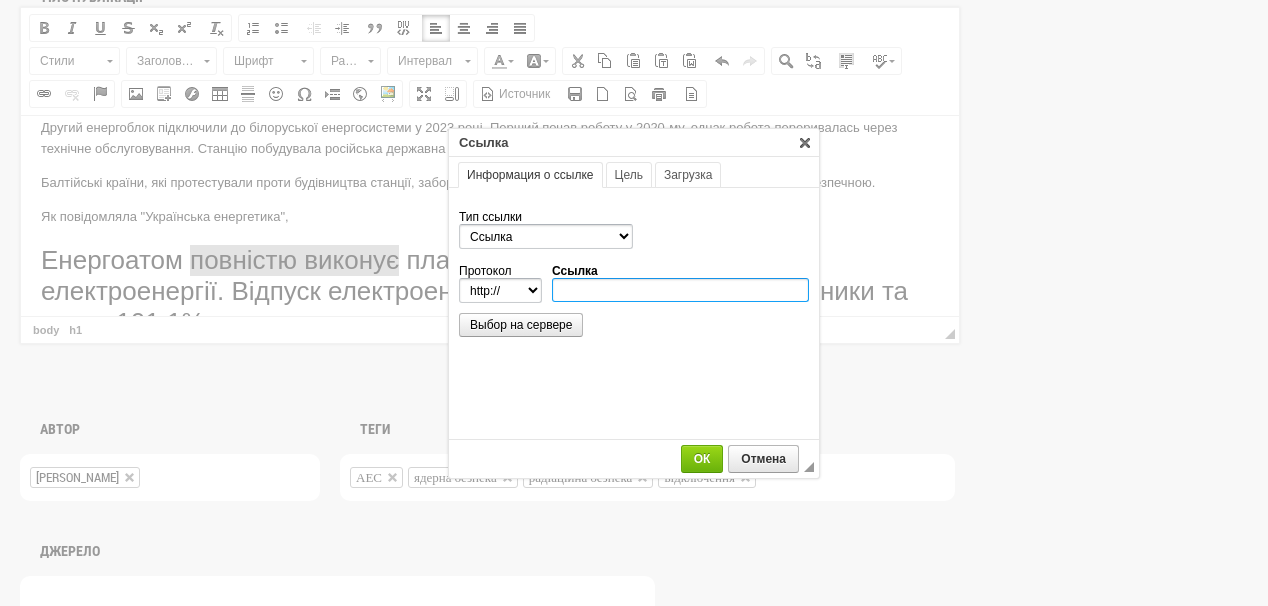 click on "Ссылка" at bounding box center [680, 290] 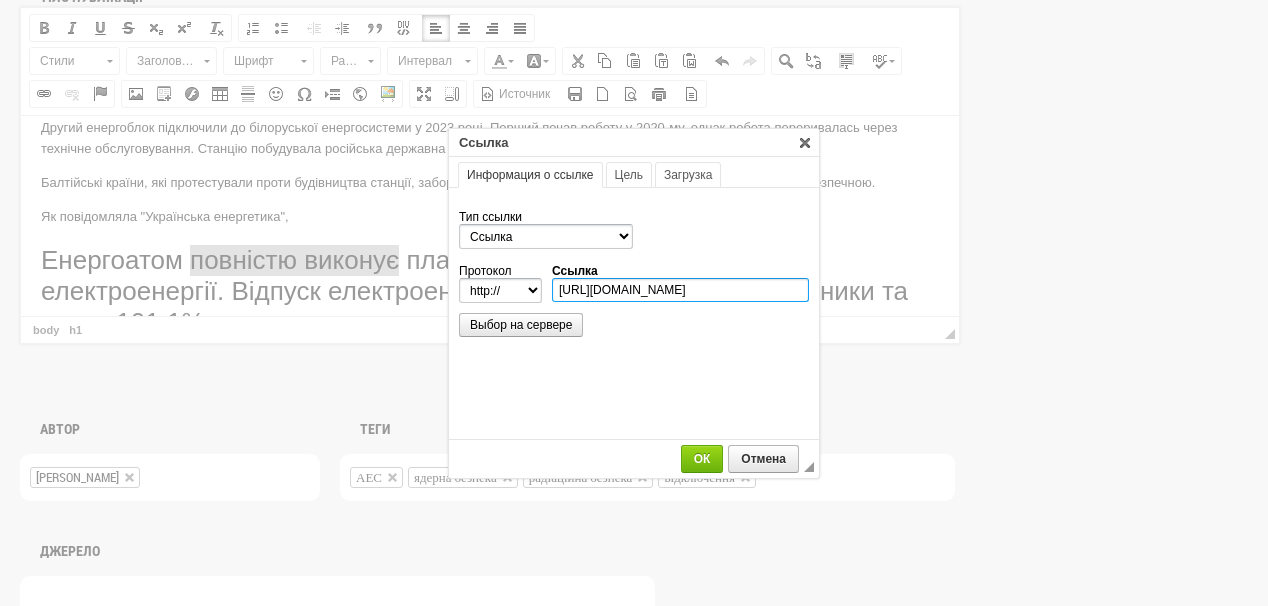 scroll, scrollTop: 0, scrollLeft: 570, axis: horizontal 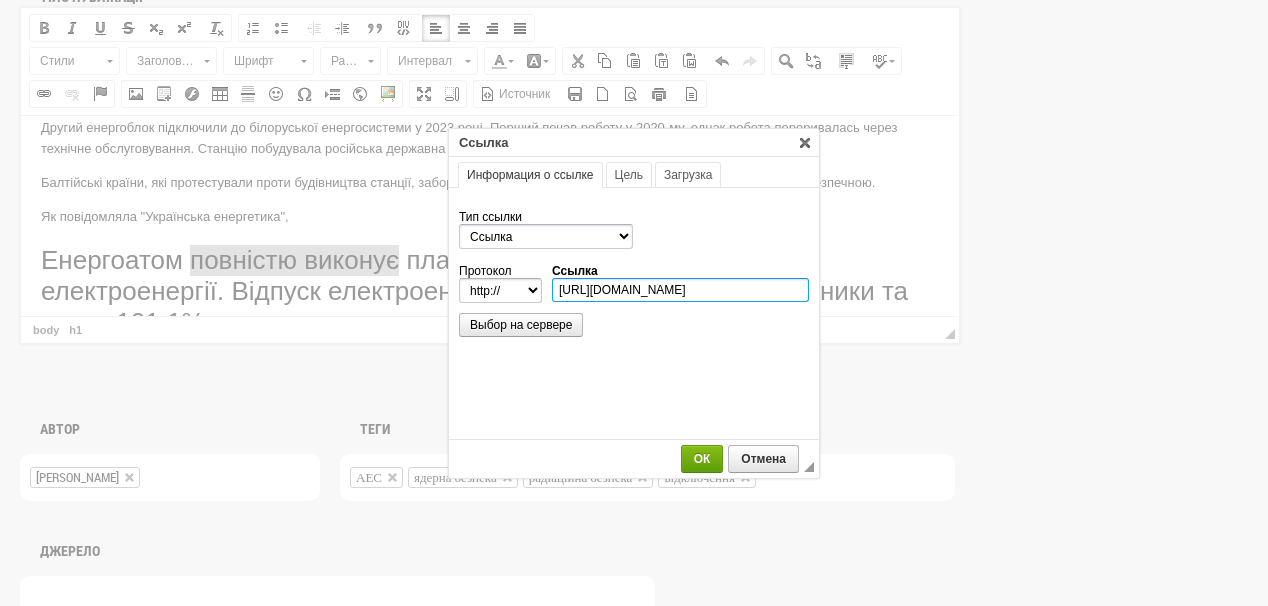 type on "https://ua-energy.org/uk/posts/enerhoatom-povnistiu-vykonuie-planove-zavdannia-z-vyrobnytstva-elektroenerhii-0d952e54-0abc-4b83-9f53-47e3620110df" 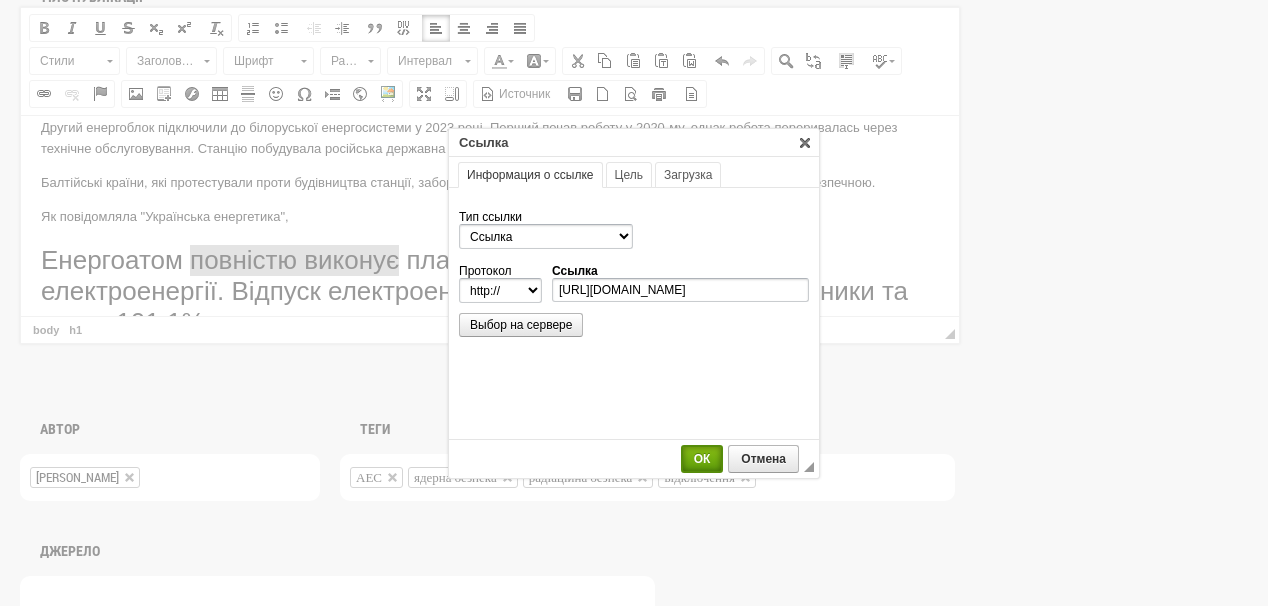 select on "https://" 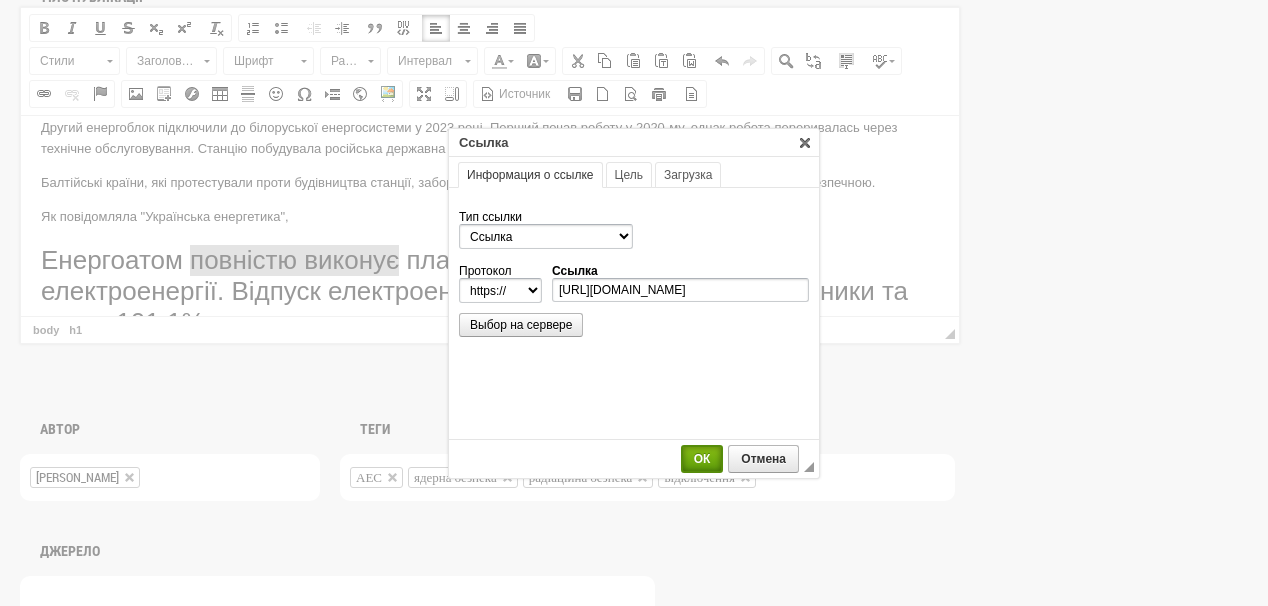 type on "ua-energy.org/uk/posts/enerhoatom-povnistiu-vykonuie-planove-zavdannia-z-vyrobnytstva-elektroenerhii-0d952e54-0abc-4b83-9f53-47e3620110df" 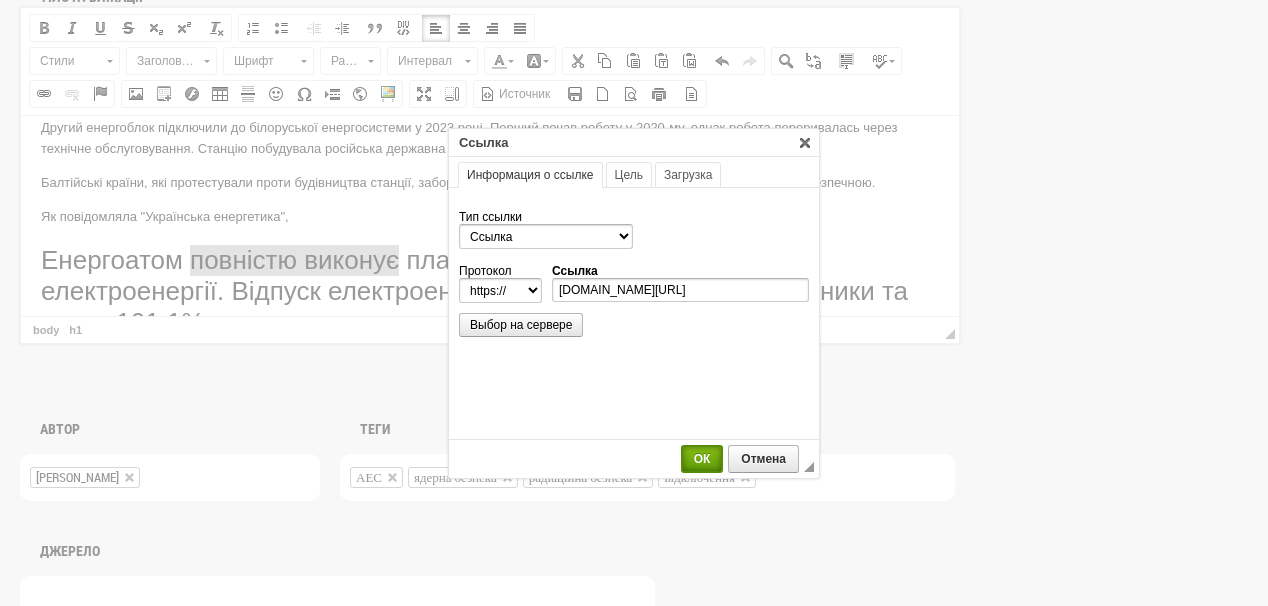 scroll, scrollTop: 0, scrollLeft: 0, axis: both 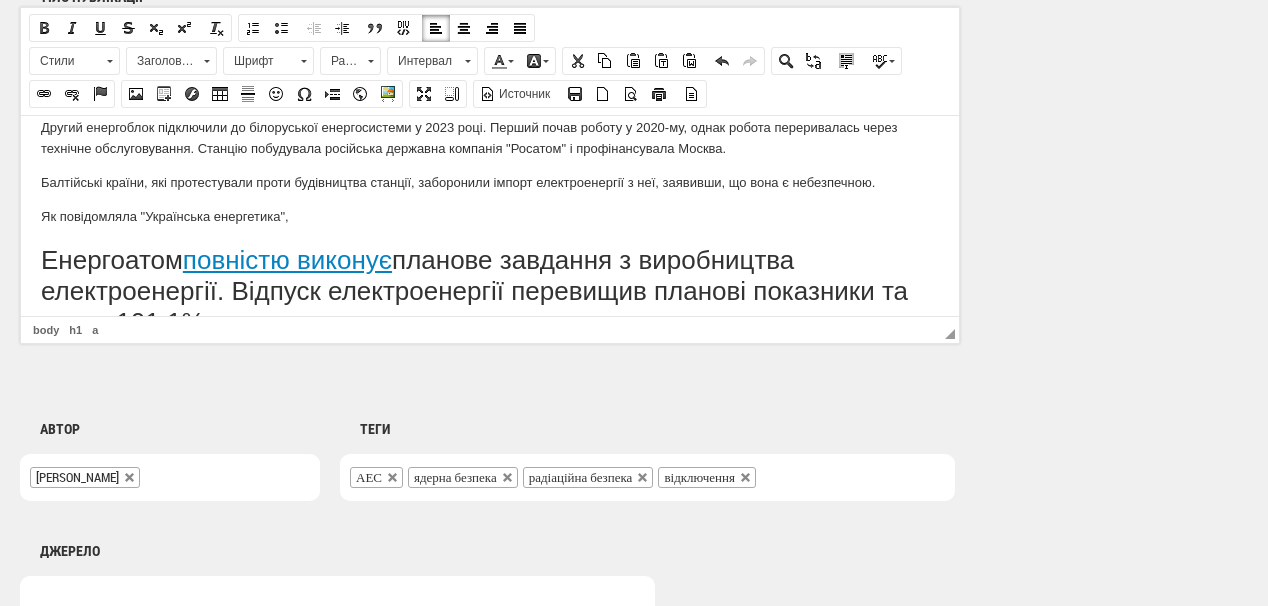 click on "Заголовок 1" at bounding box center (162, 61) 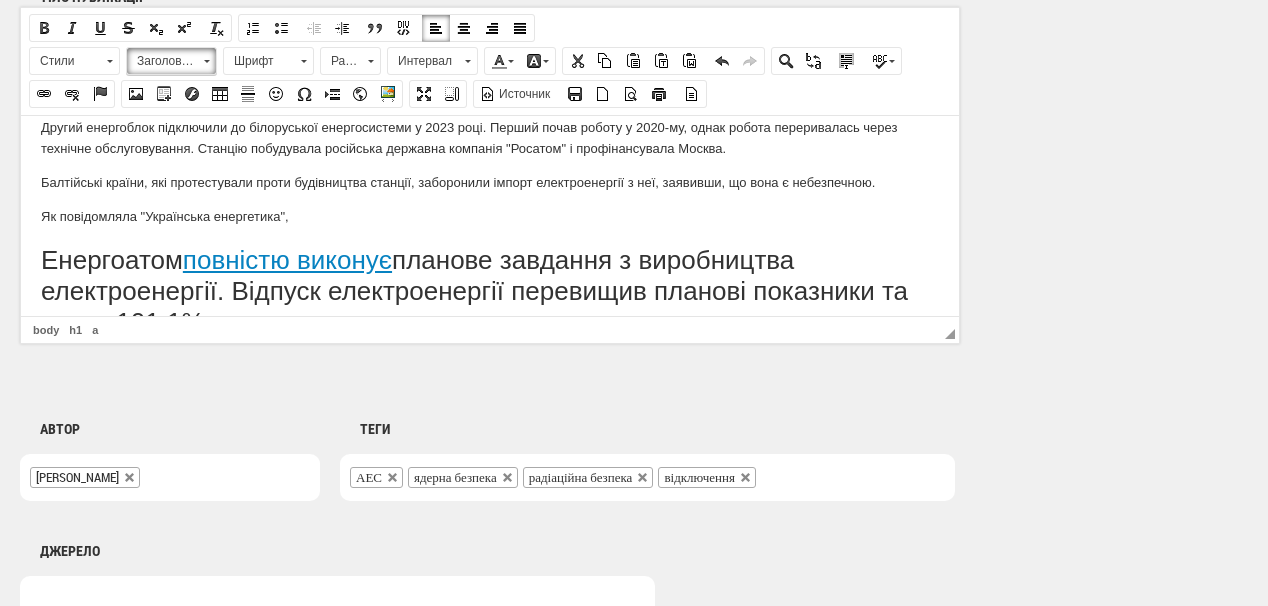 scroll, scrollTop: 0, scrollLeft: 0, axis: both 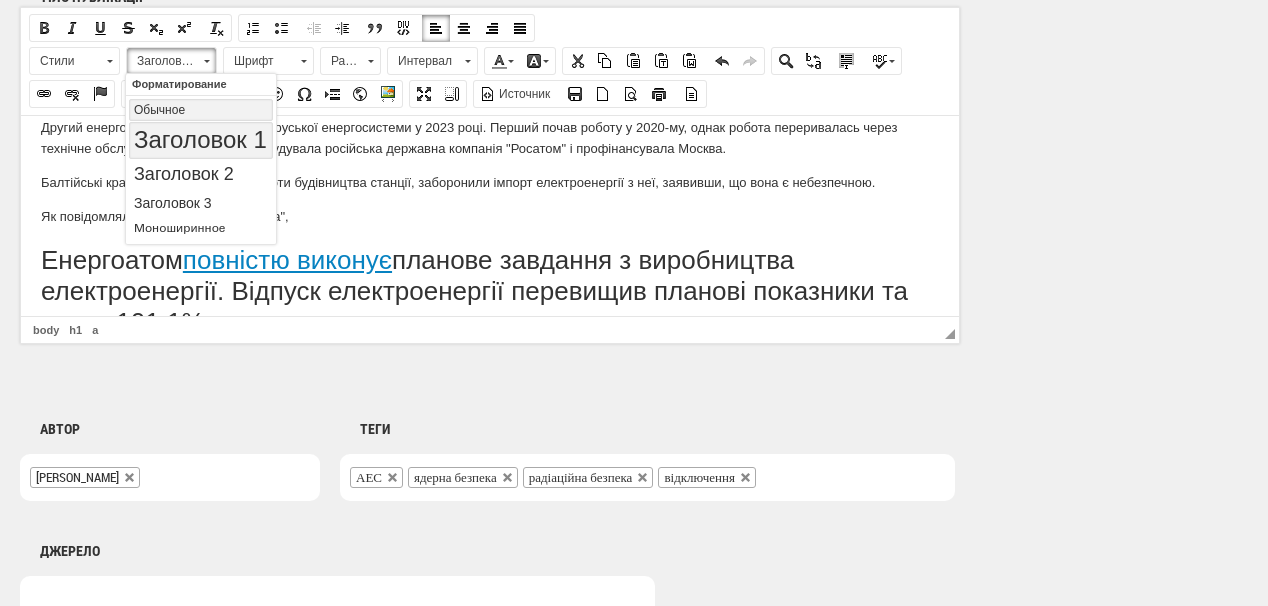 click on "Обычное" at bounding box center (201, 110) 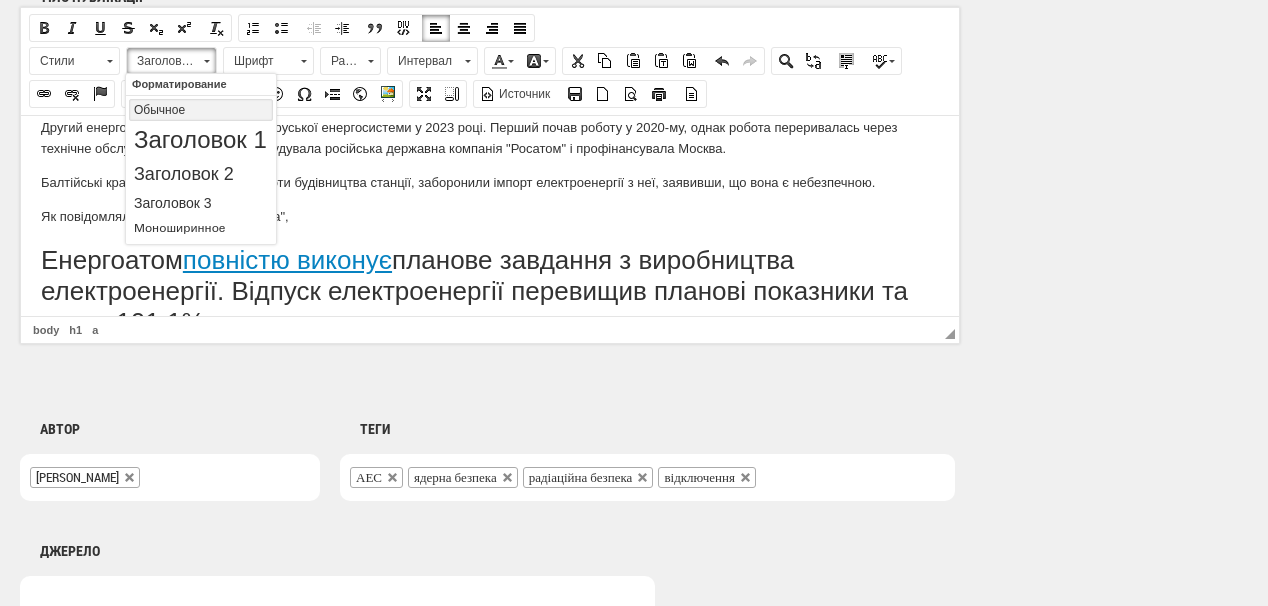 scroll, scrollTop: 235, scrollLeft: 0, axis: vertical 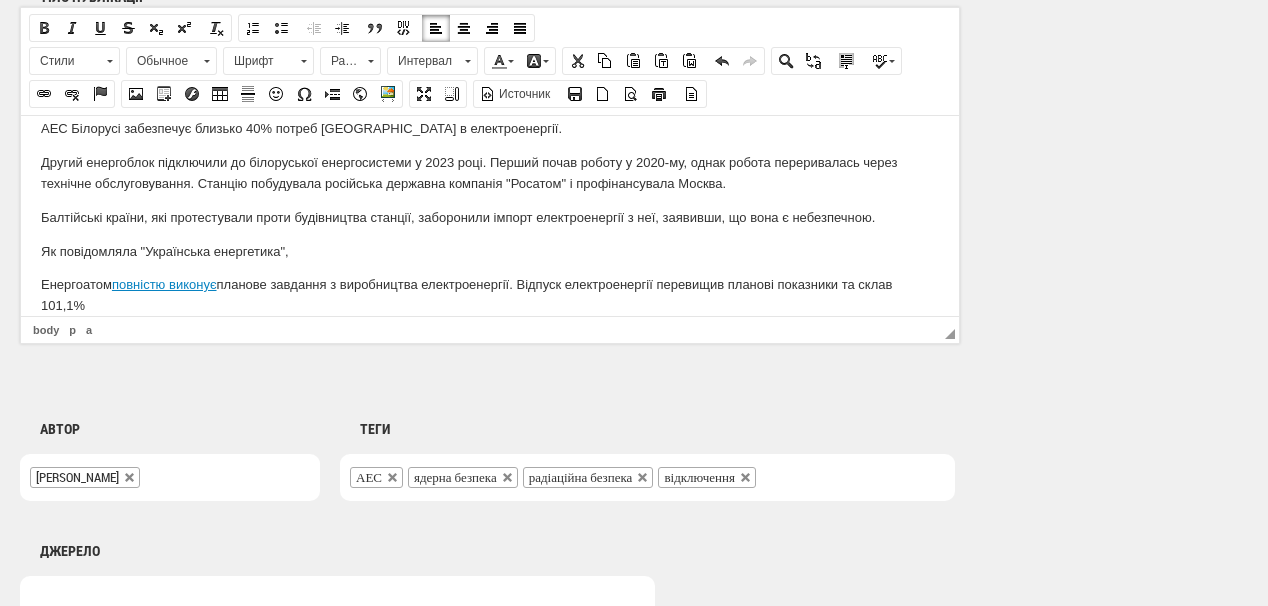 click on "Енергоатом  повністю виконує  планове завдання з виробництва електроенергії. Відпуск електроенергії перевищив планові показники та склав 101,1%" at bounding box center (490, 295) 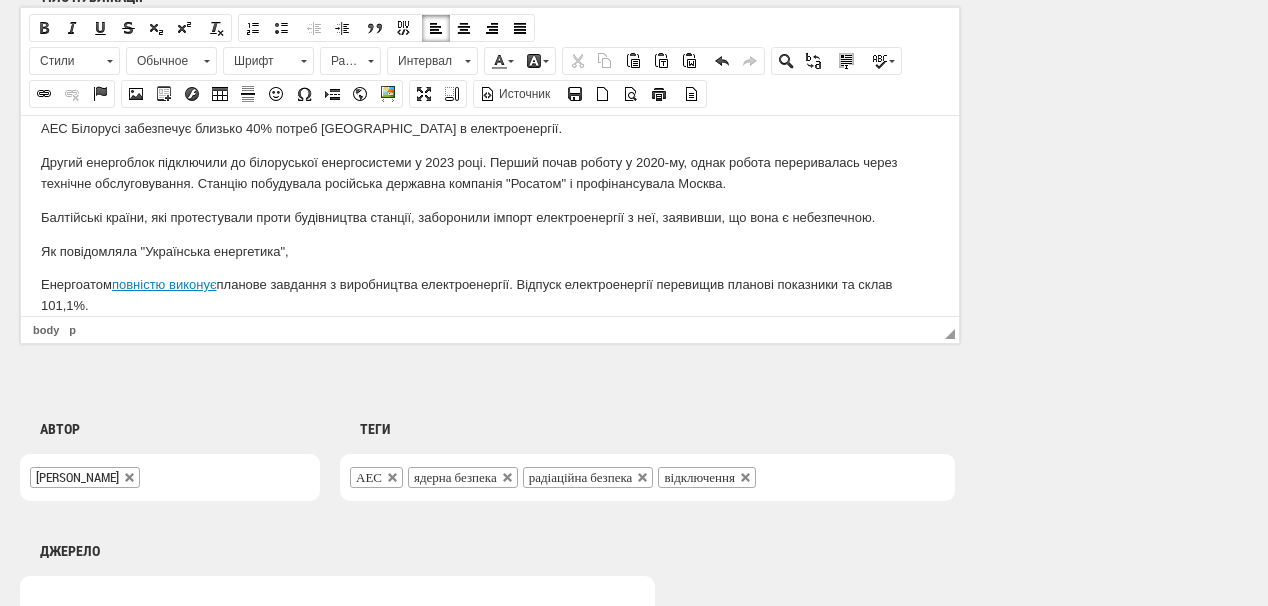 click on "Як повідомляла "Українська енергетика"," at bounding box center [490, 251] 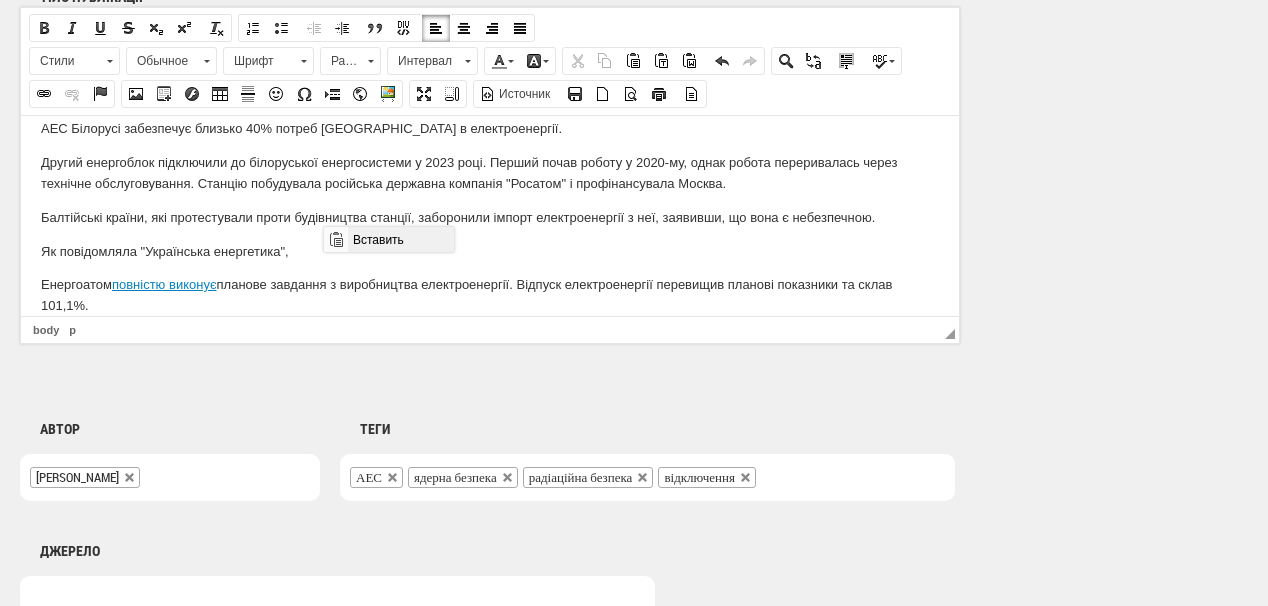 click on "Вставить" at bounding box center (400, 239) 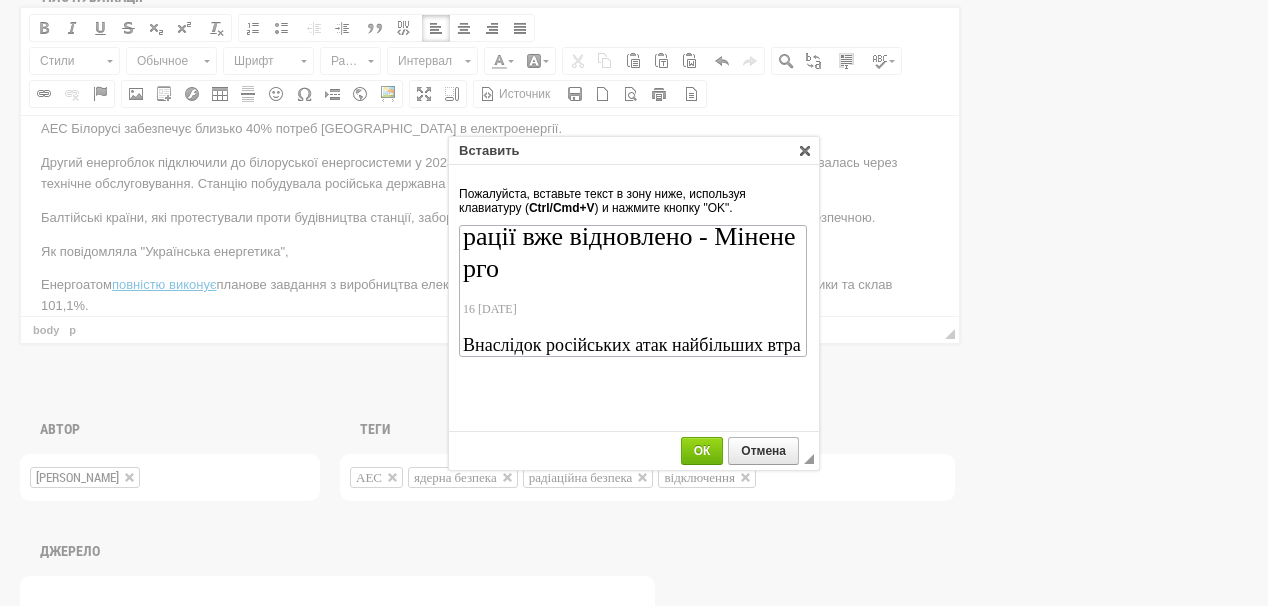 scroll, scrollTop: 0, scrollLeft: 0, axis: both 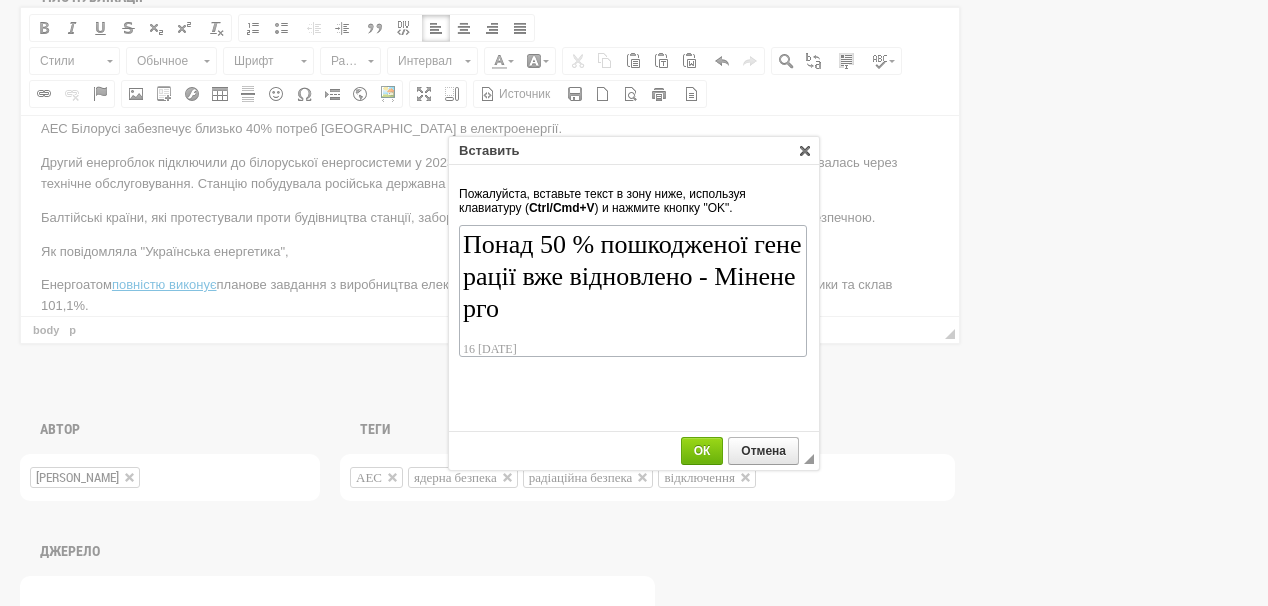 drag, startPoint x: 549, startPoint y: 245, endPoint x: 465, endPoint y: 317, distance: 110.63454 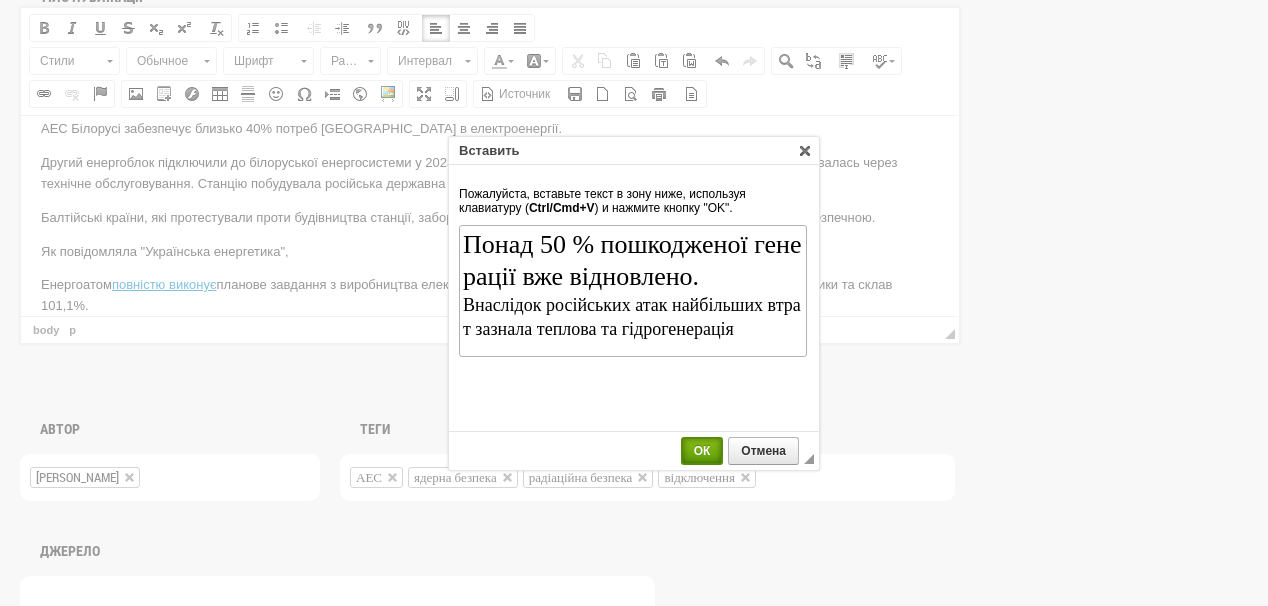 click on "ОК" at bounding box center [702, 451] 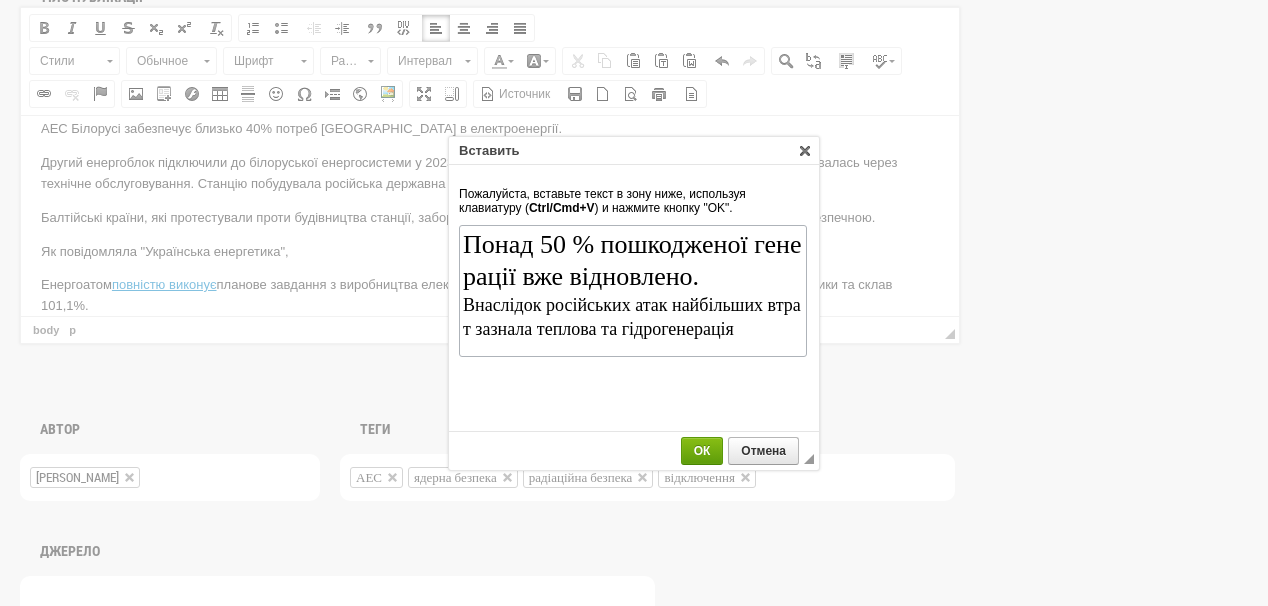 scroll, scrollTop: 277, scrollLeft: 0, axis: vertical 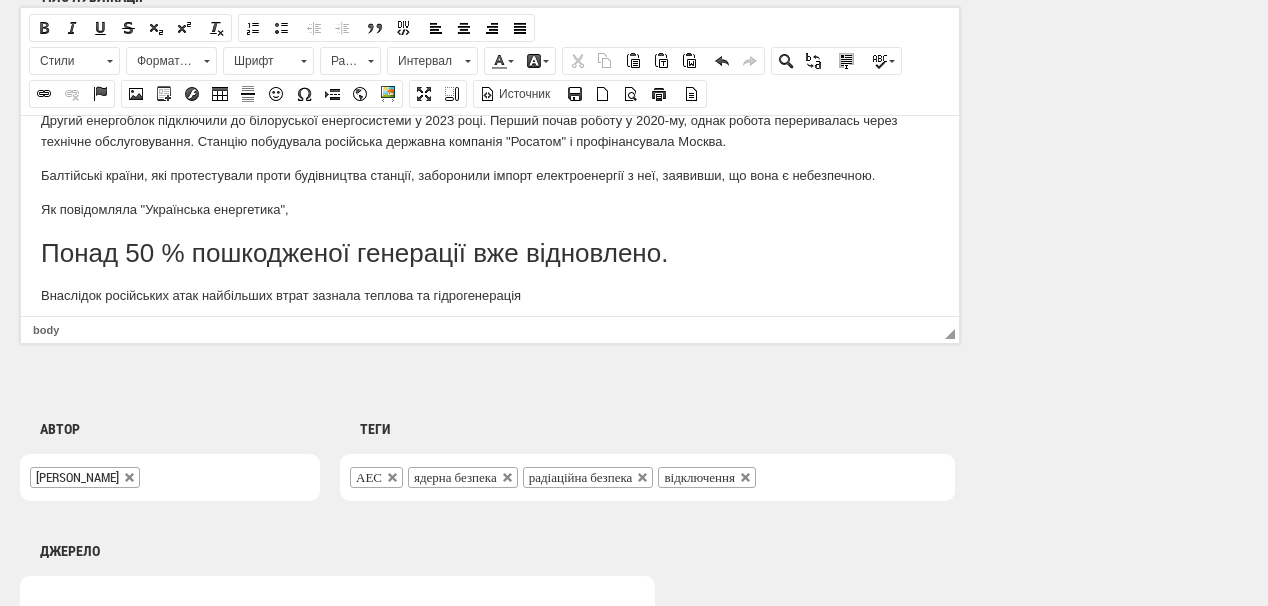 click on "Як повідомляла "Українська енергетика"," at bounding box center (490, 209) 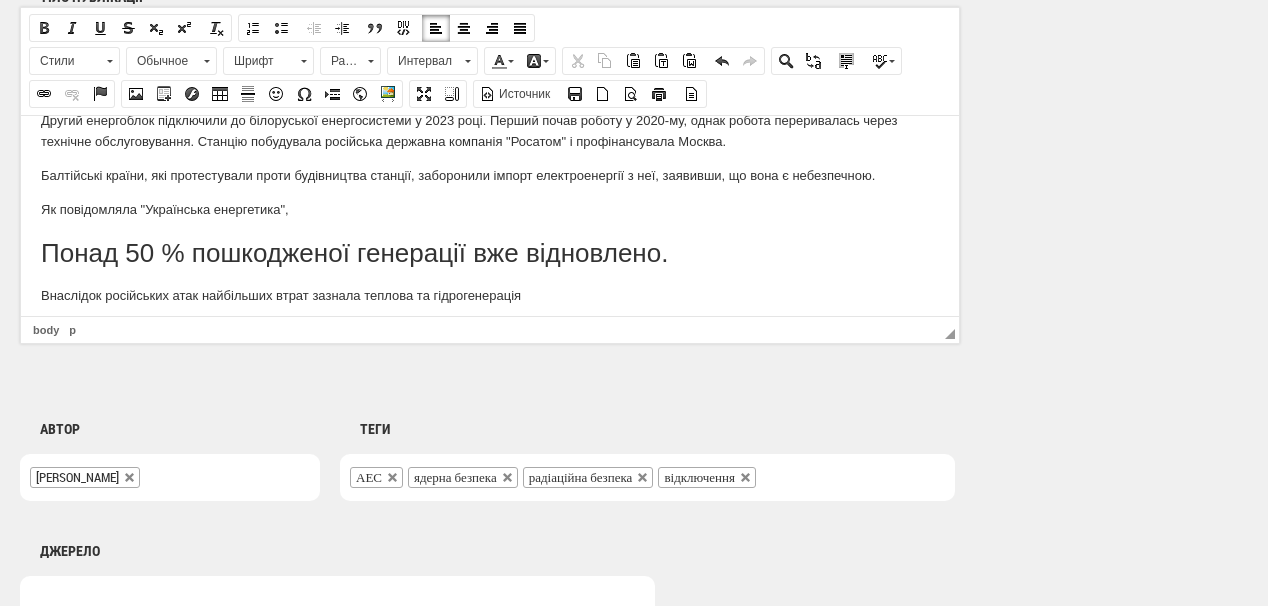click on "Як повідомляла "Українська енергетика"," at bounding box center (490, 209) 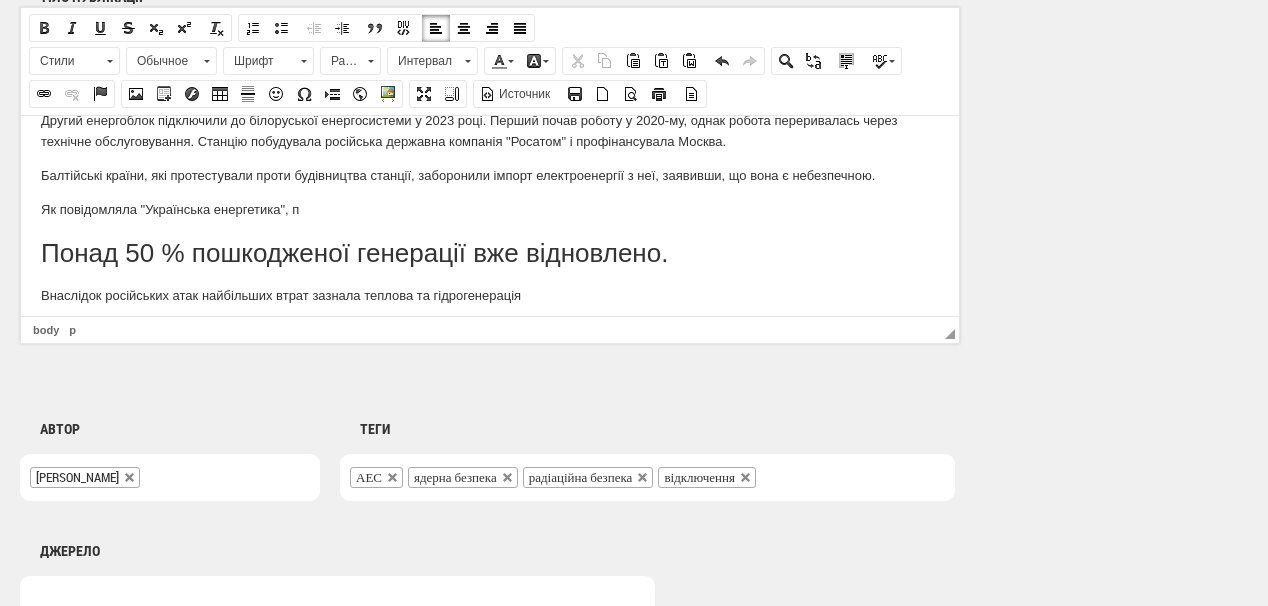 scroll, scrollTop: 268, scrollLeft: 0, axis: vertical 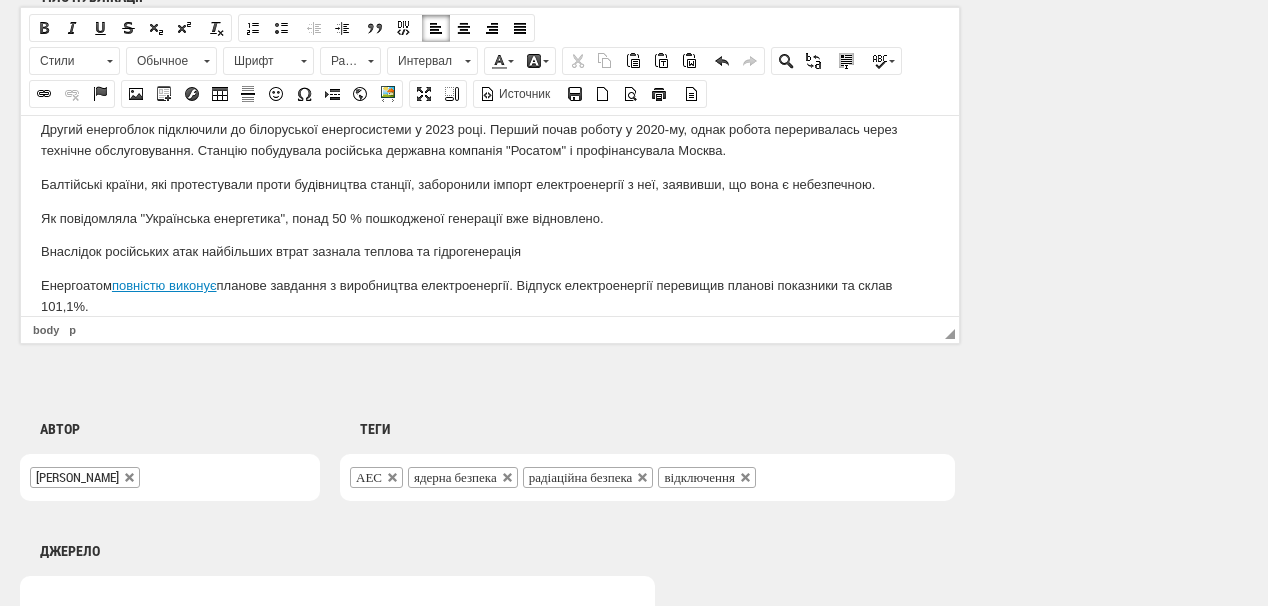 click on "Як повідомляла "Українська енергетика", п онад 50 % пошкодженої генерації вже відновлено." at bounding box center (490, 218) 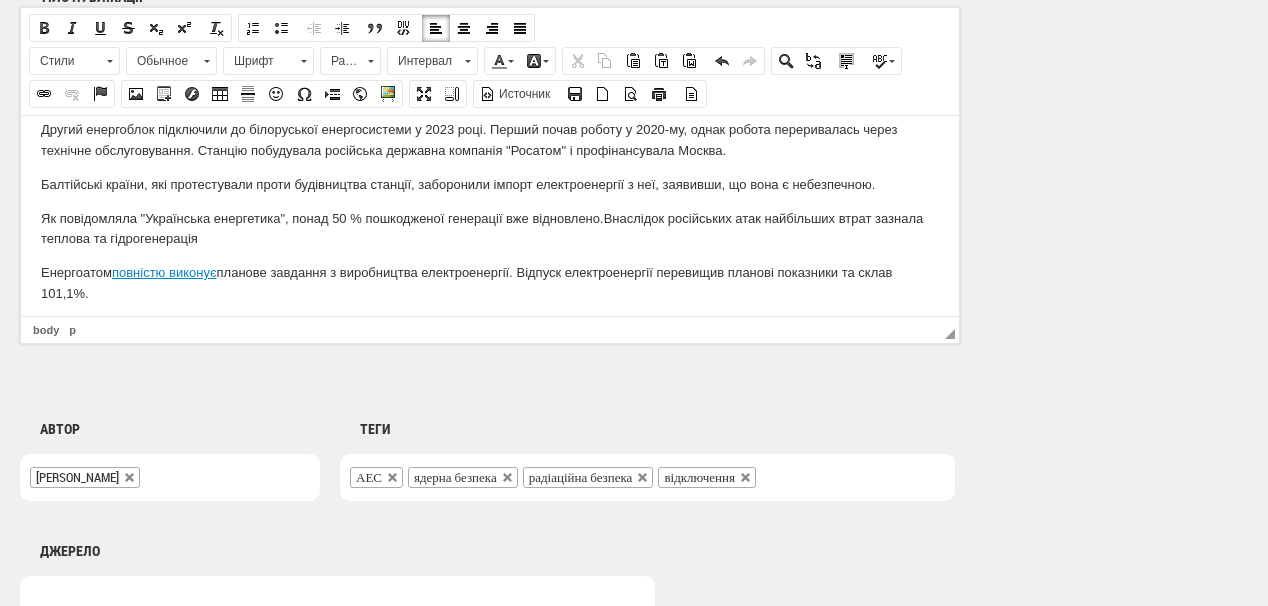 scroll, scrollTop: 256, scrollLeft: 0, axis: vertical 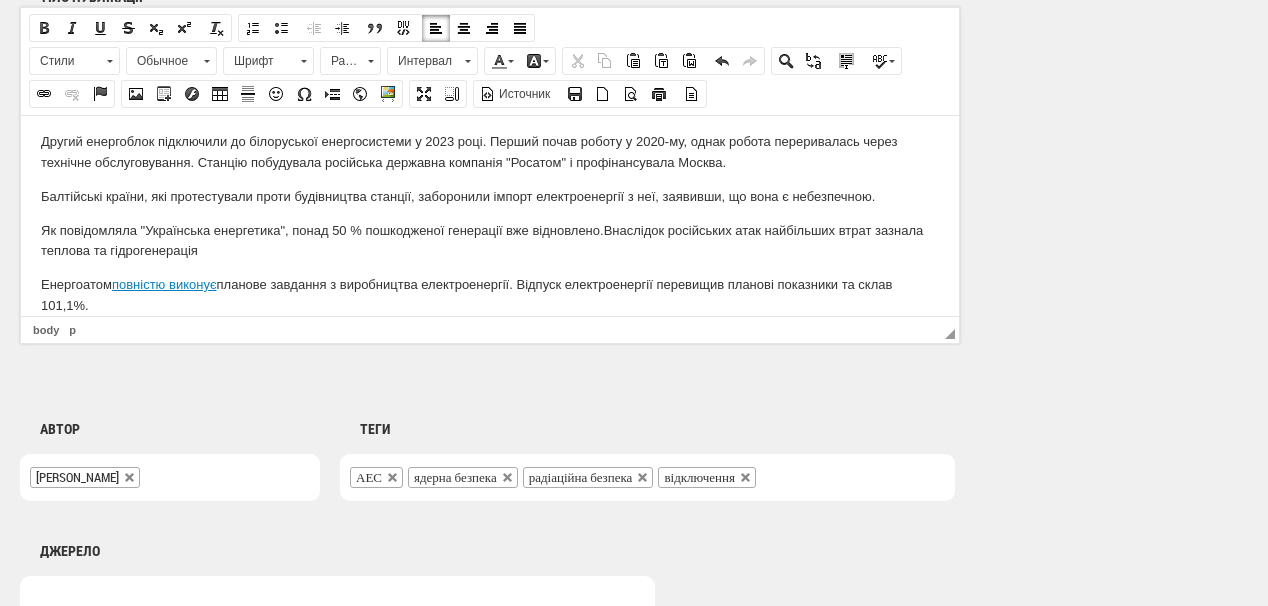 click on "Як повідомляла "Українська енергетика", п онад 50 % пошкодженої генерації вже відновлено.  Внаслідок російських атак найбільших втрат зазнала теплова та гідрогенерація" at bounding box center (490, 241) 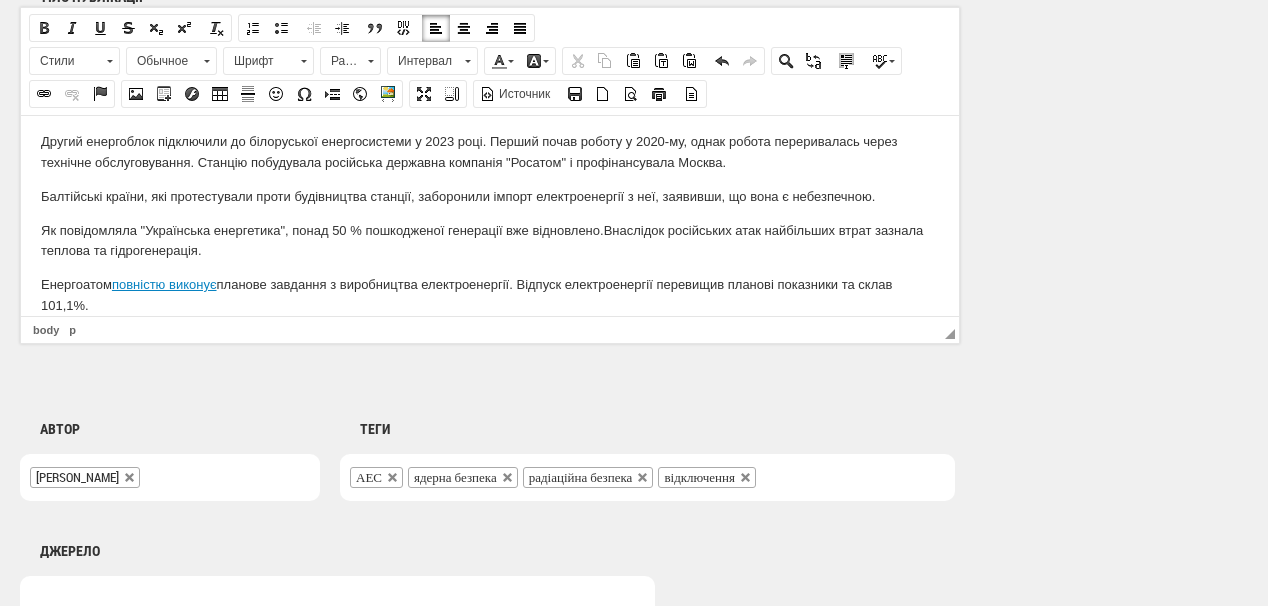 click on "Як повідомляла "Українська енергетика", п онад 50 % пошкодженої генерації вже відновлено.  Внаслідок російських атак найбільших втрат зазнала теплова та гідрогенерація." at bounding box center (490, 241) 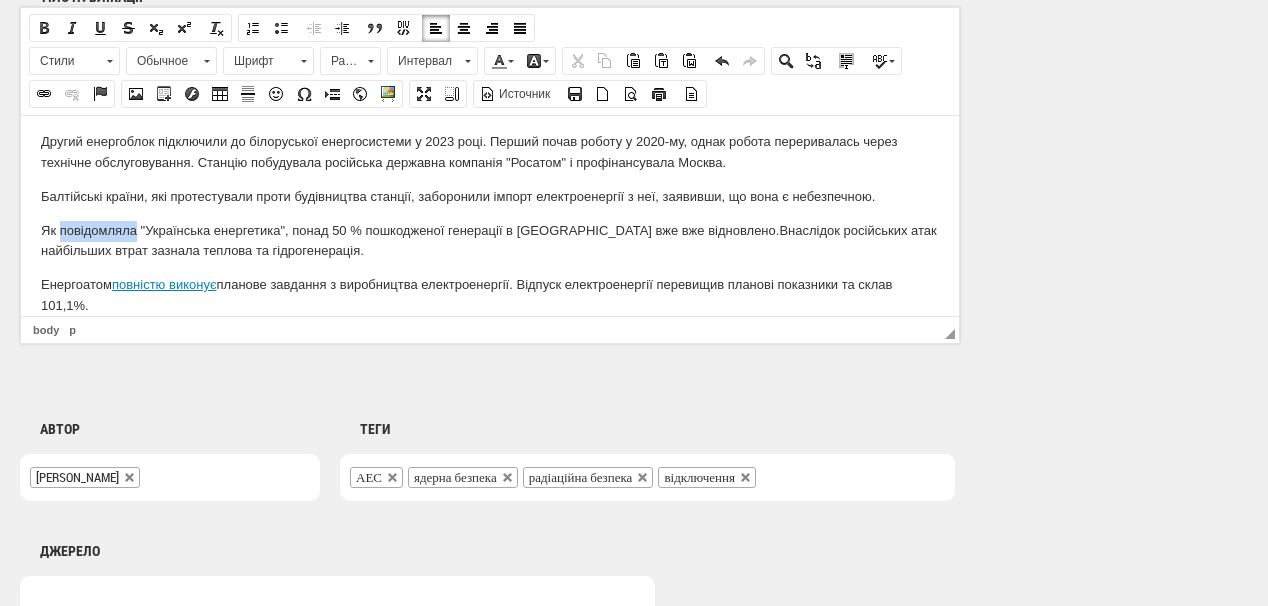drag, startPoint x: 61, startPoint y: 207, endPoint x: 117, endPoint y: 175, distance: 64.49806 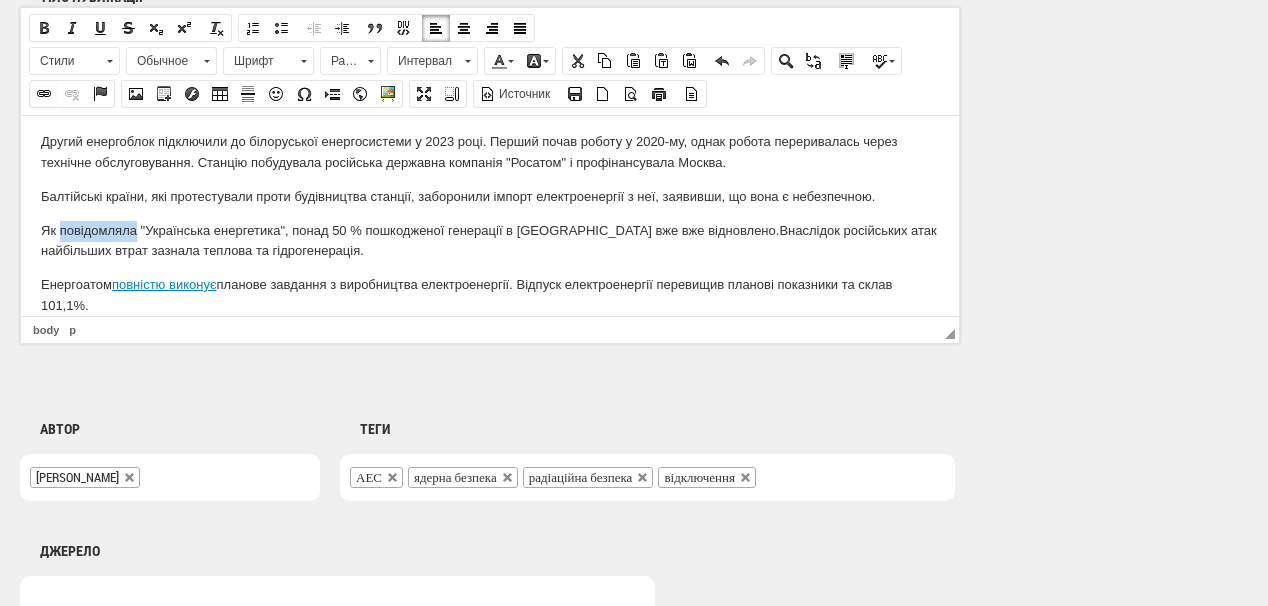 click at bounding box center [44, 94] 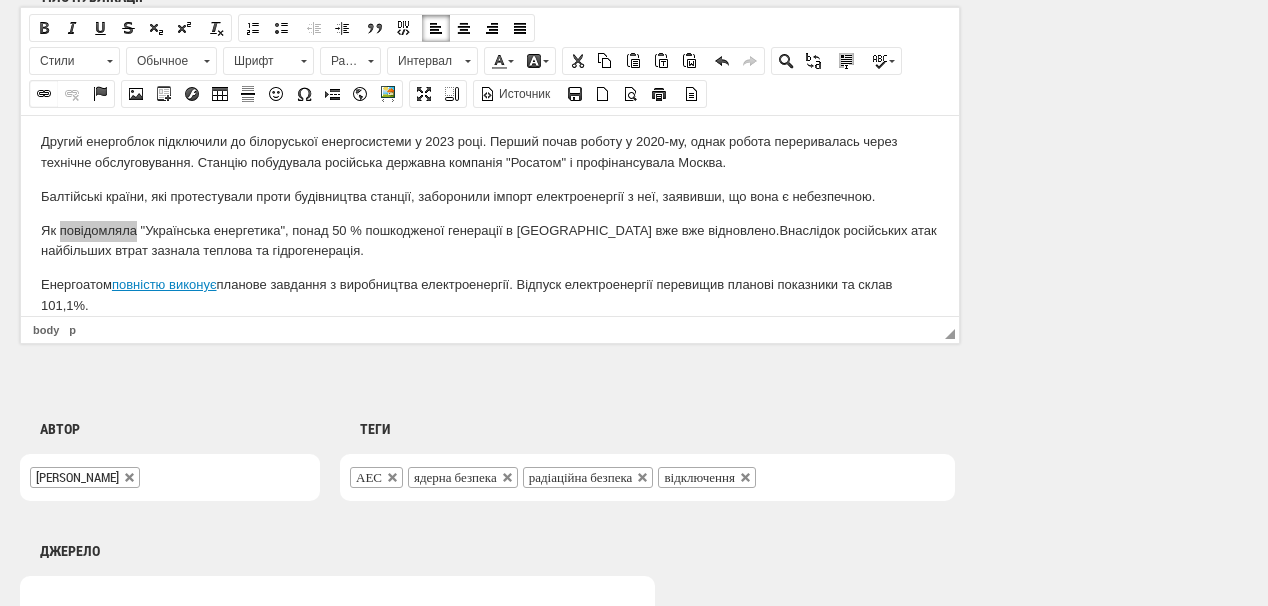select on "http://" 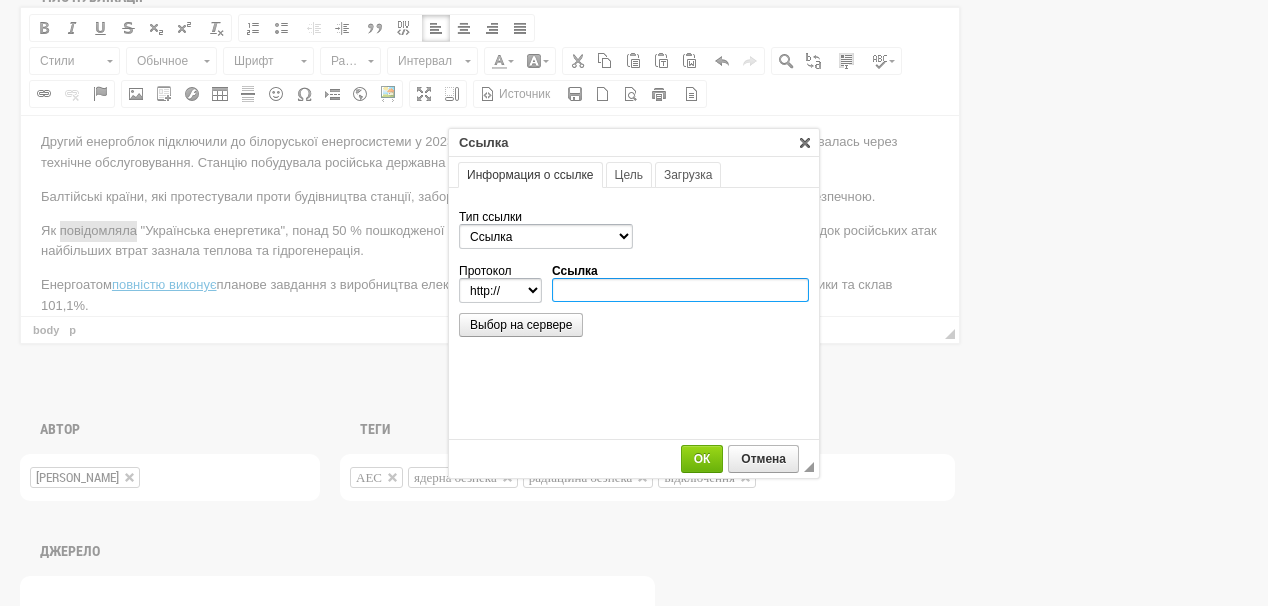 click on "Ссылка" at bounding box center [680, 290] 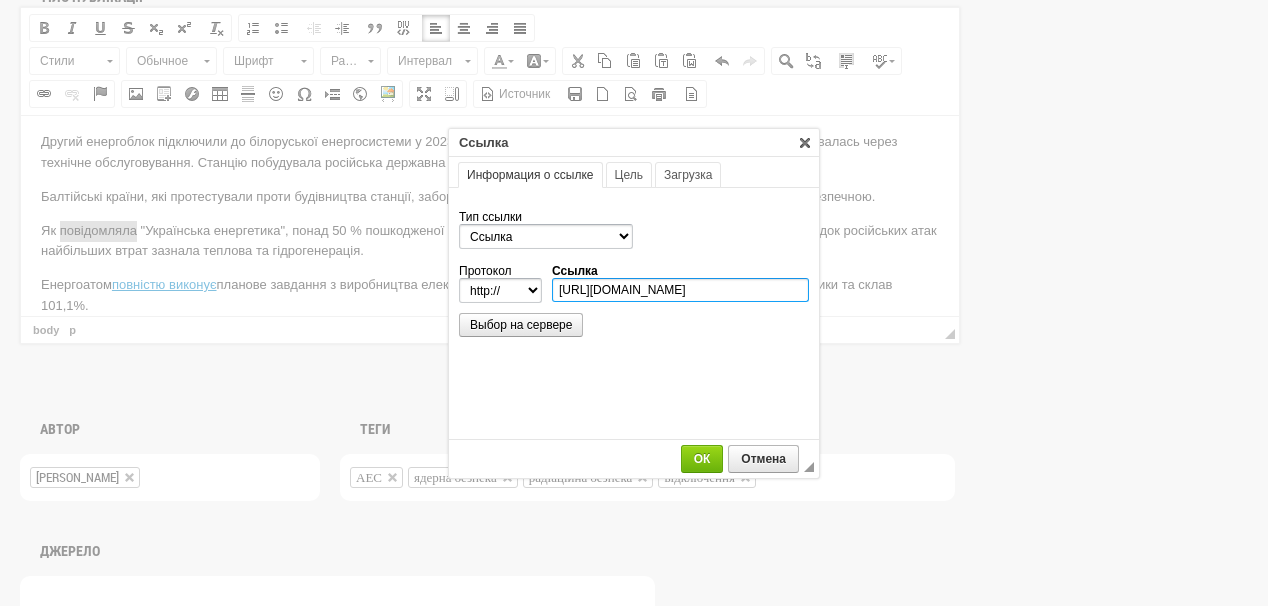 scroll, scrollTop: 0, scrollLeft: 259, axis: horizontal 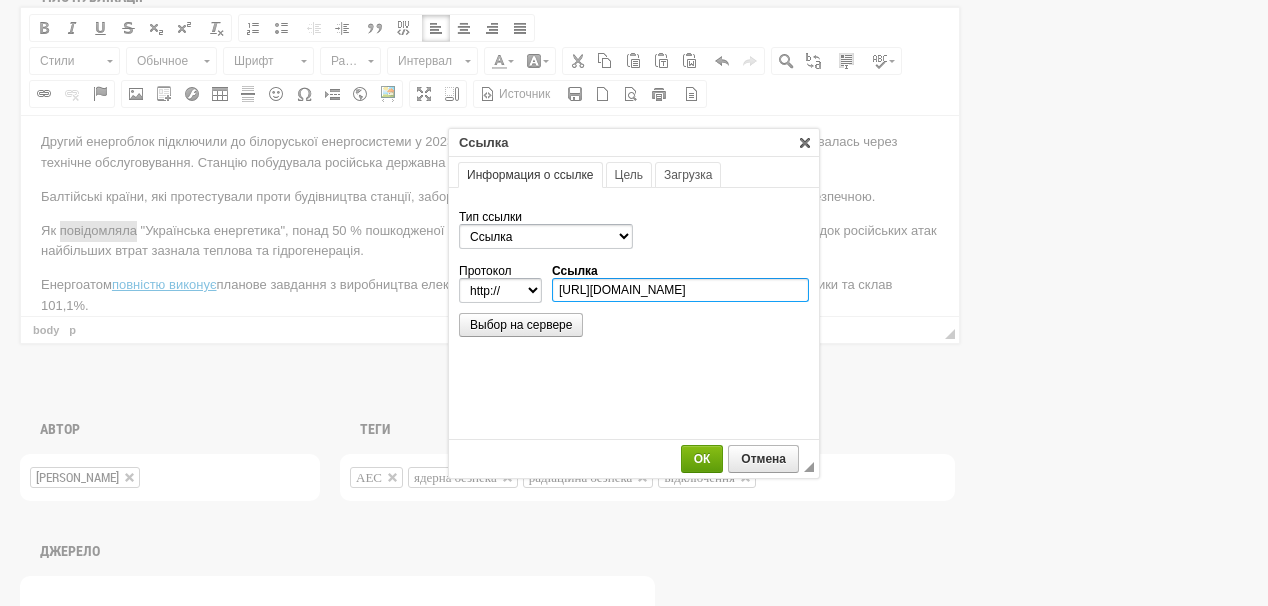 type on "https://ua-energy.org/uk/posts/ponad-50-poshkodzhenoi-heneratsii-vzhe-vidnovleno-minenerho" 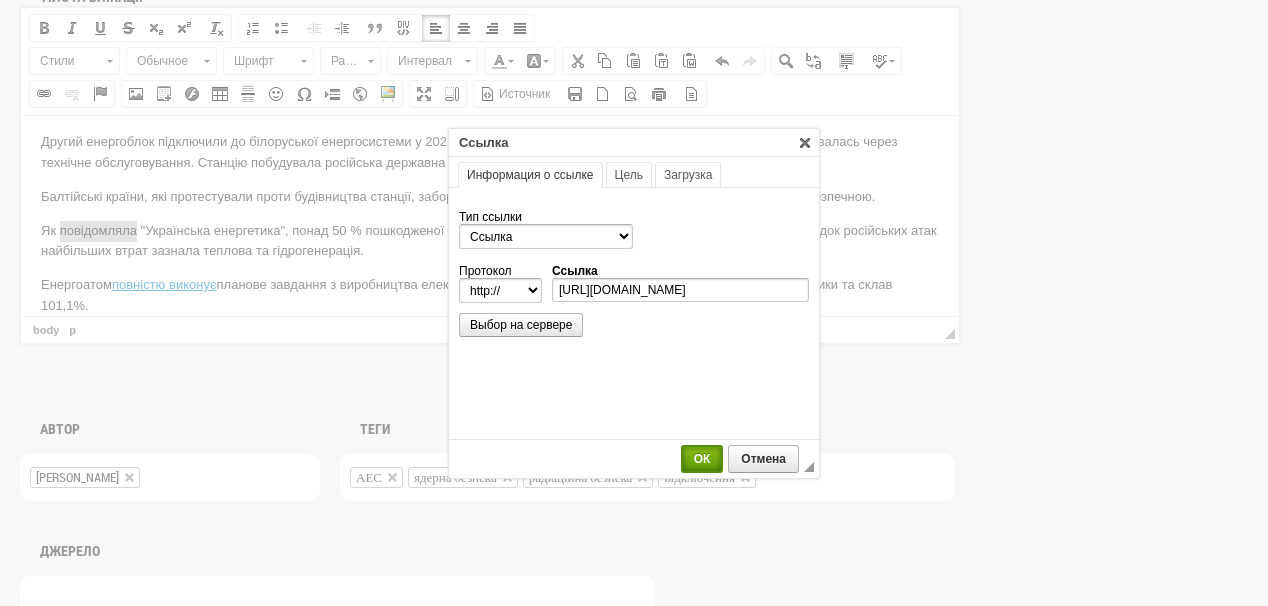 select on "https://" 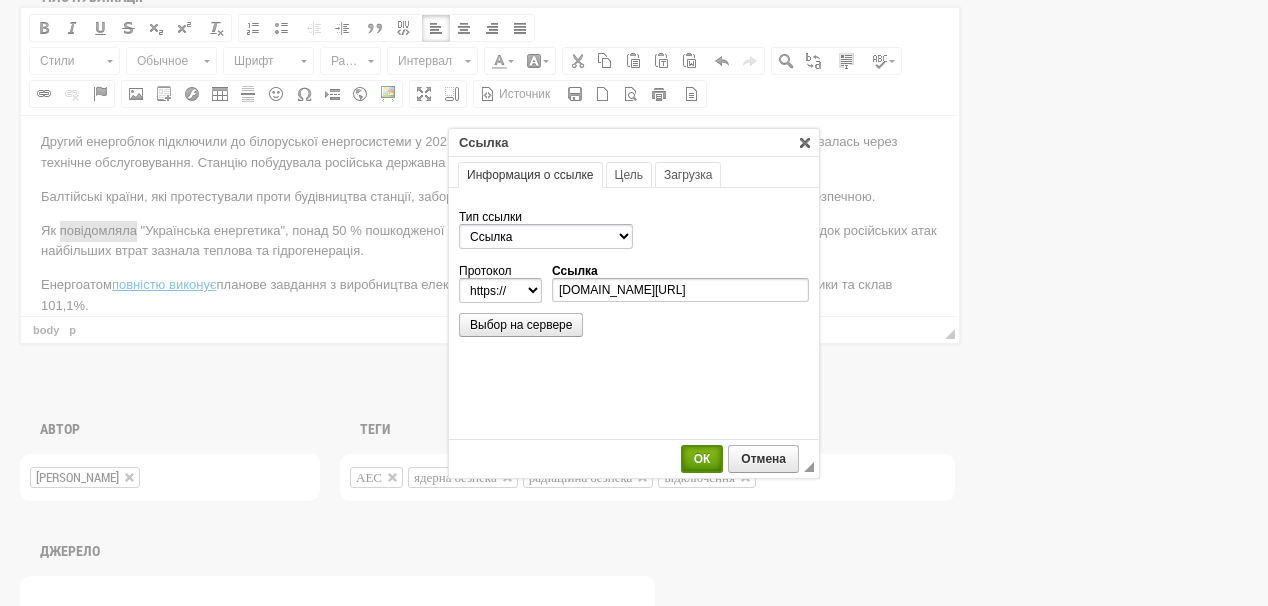 scroll, scrollTop: 0, scrollLeft: 0, axis: both 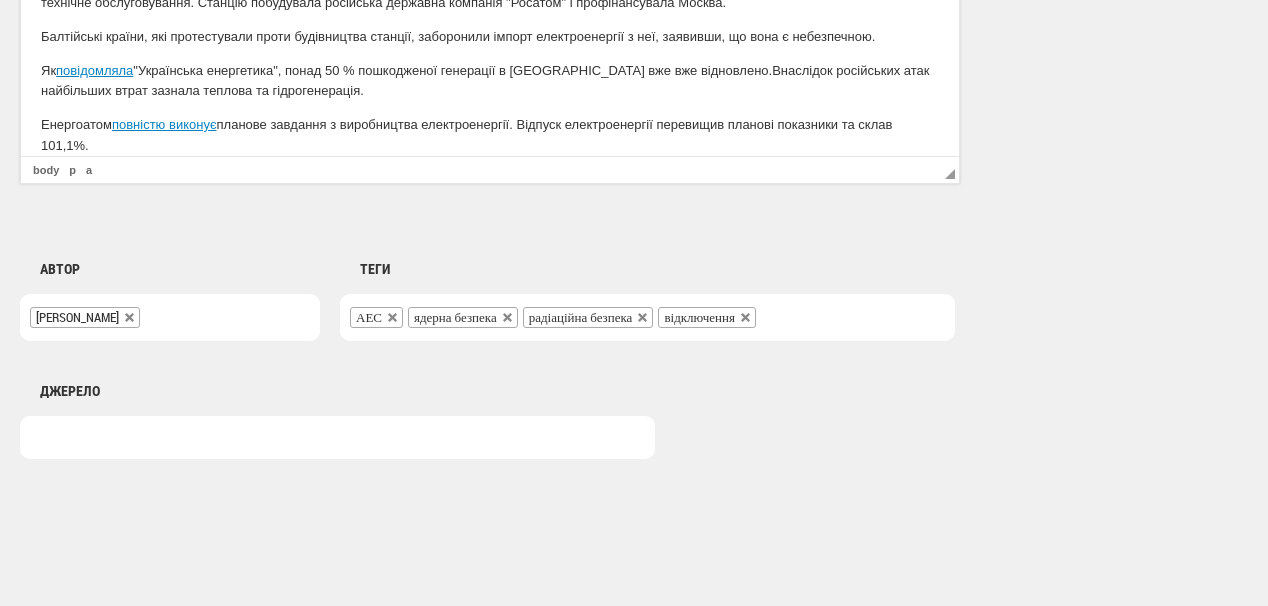 click on "Автор
Аліна Всеволодівна Червоній
Анастасія Єрмакова
Анастасія Мельникова
Анастасія Постернак
Андрій Білоус
Андрій Бойцун
Андрій Герус
Андрій Чубик
Анна Акерманн
Антон Філіппов
Богдана Болеславівна Сплюха
Борецька Віолетта Гаврилівна
Борислав Тарасович Михайлюк
Васильківський Натан
Вікторія Войціцька
Вікторія Тороп
Владлен Степанцов
Всеволод Ковальчук
Галатей Семибор Всеславович
Геннадій Кобаль
Геннадій Рябцев
Горислав Поривай
Даромир Андрухович
Денис Назаренко
Джеймс Джонов
Джон Джонов
Дмитро Сакалюк" at bounding box center (490, 321) 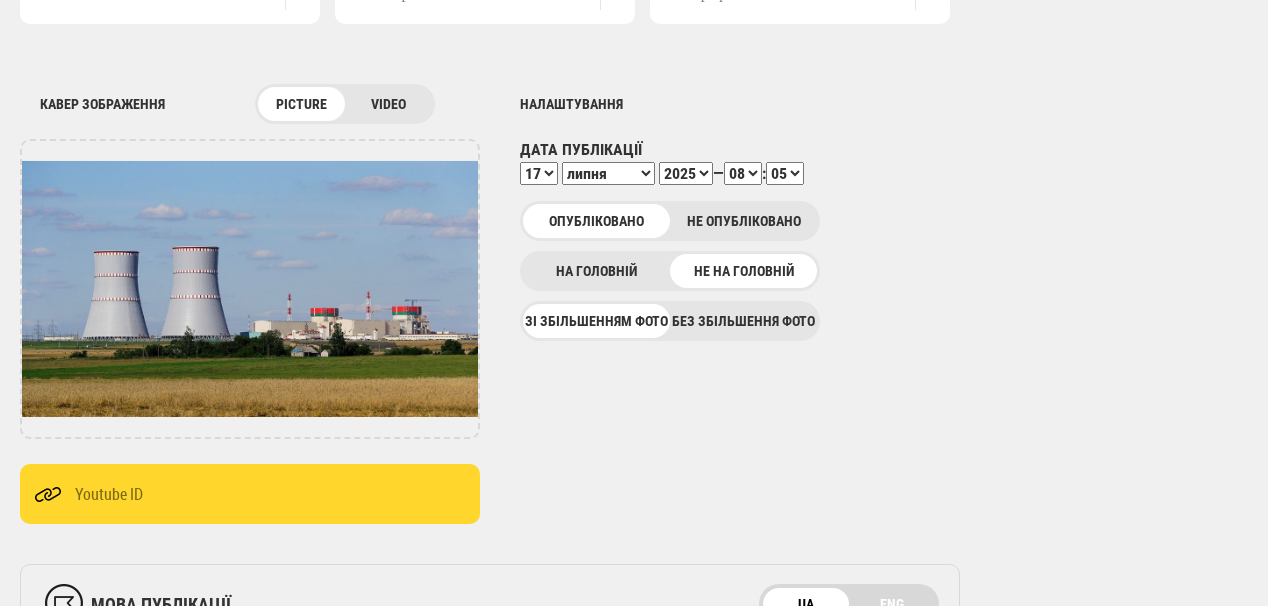 scroll, scrollTop: 120, scrollLeft: 0, axis: vertical 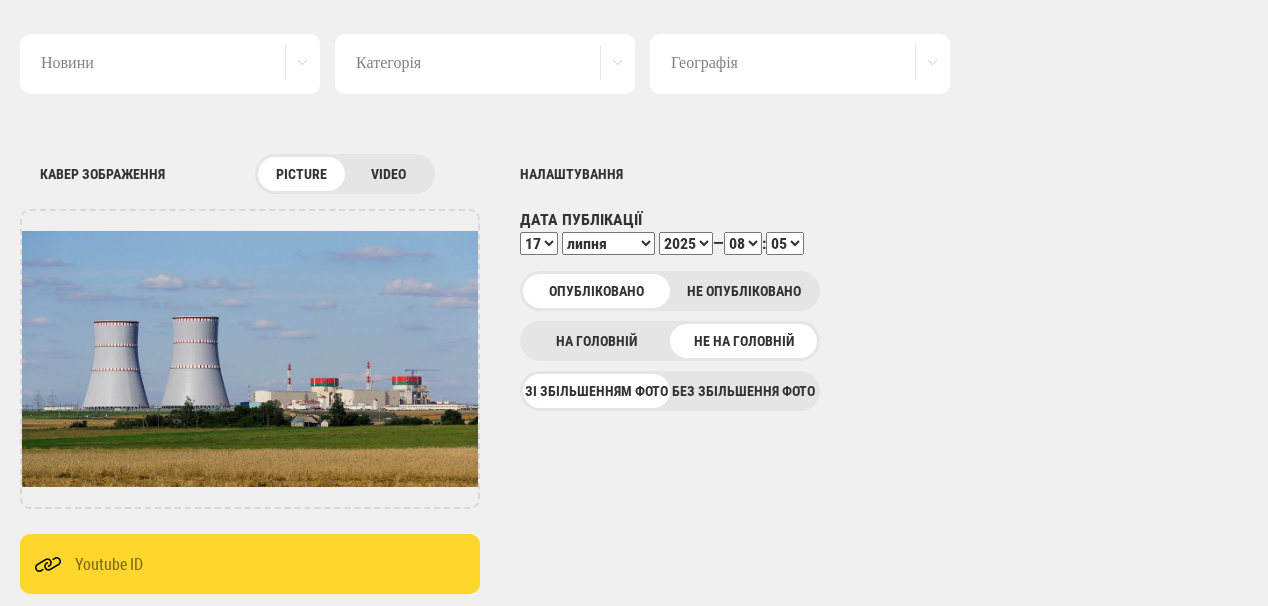 click on "00
01
02
03
04
05
06
07
08
09
10
11
12
13
14
15
16
17
18
19
20
21
22
23
24
25
26
27
28
29
30
31
32
33
34
35
36
37
38
39
40
41
42
43
44
45
46
47
48
49
50
51
52
53
54
55
56
57
58
59" at bounding box center (785, 243) 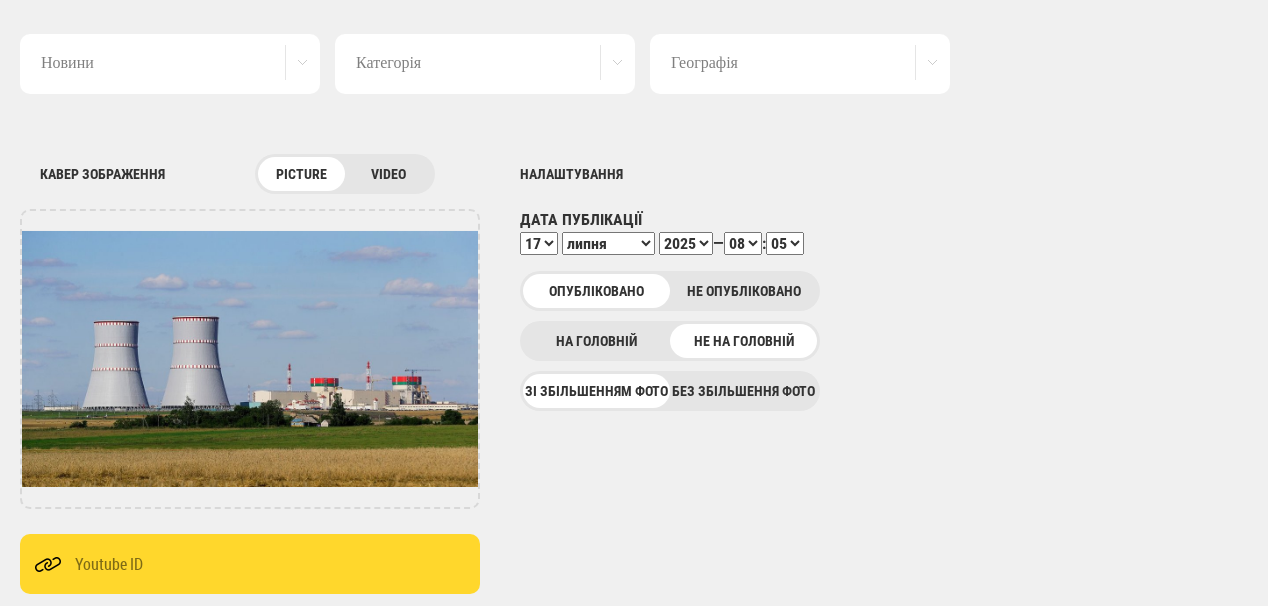 select on "16" 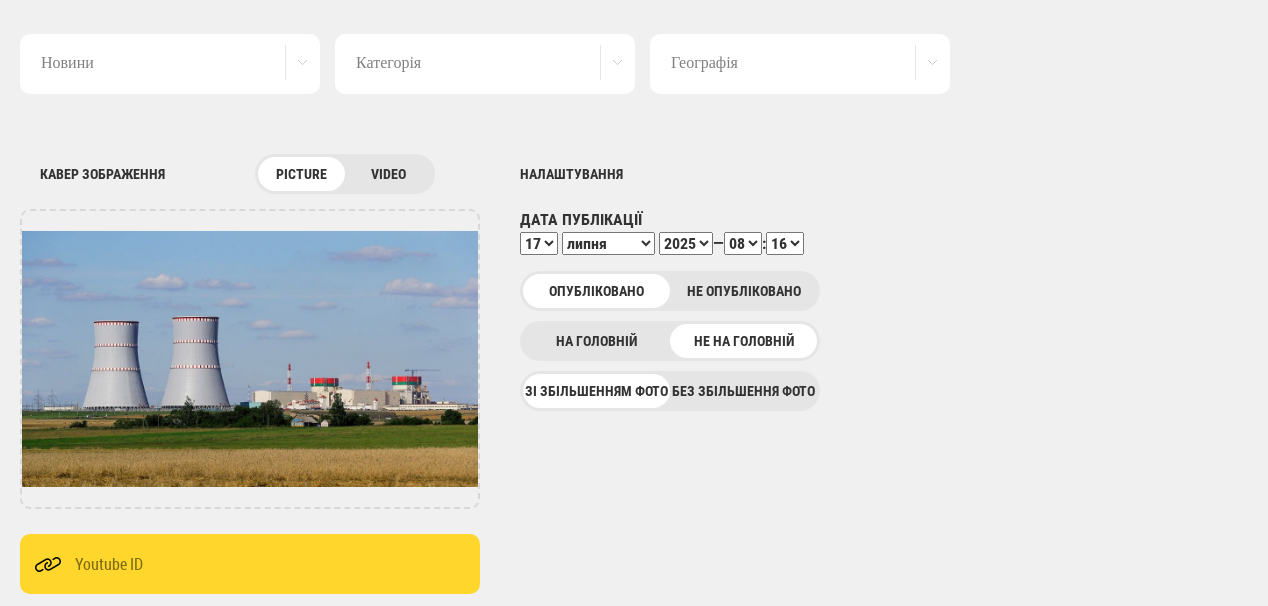 click on "00
01
02
03
04
05
06
07
08
09
10
11
12
13
14
15
16
17
18
19
20
21
22
23
24
25
26
27
28
29
30
31
32
33
34
35
36
37
38
39
40
41
42
43
44
45
46
47
48
49
50
51
52
53
54
55
56
57
58
59" at bounding box center (785, 243) 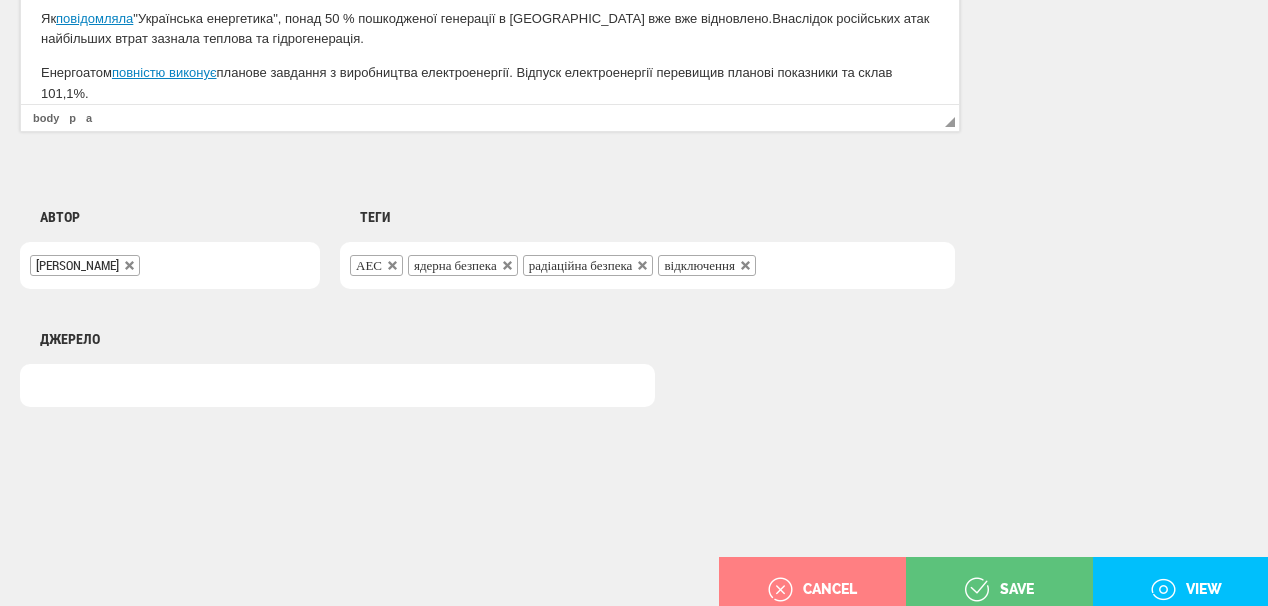 scroll, scrollTop: 1560, scrollLeft: 0, axis: vertical 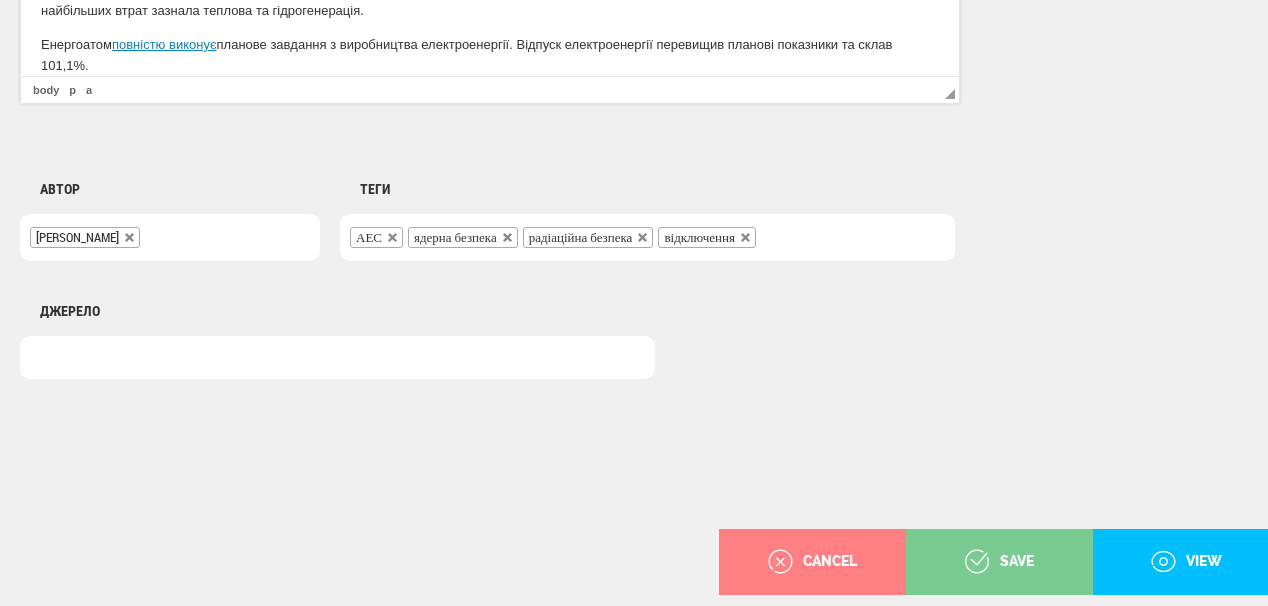 click on "save" at bounding box center (999, 562) 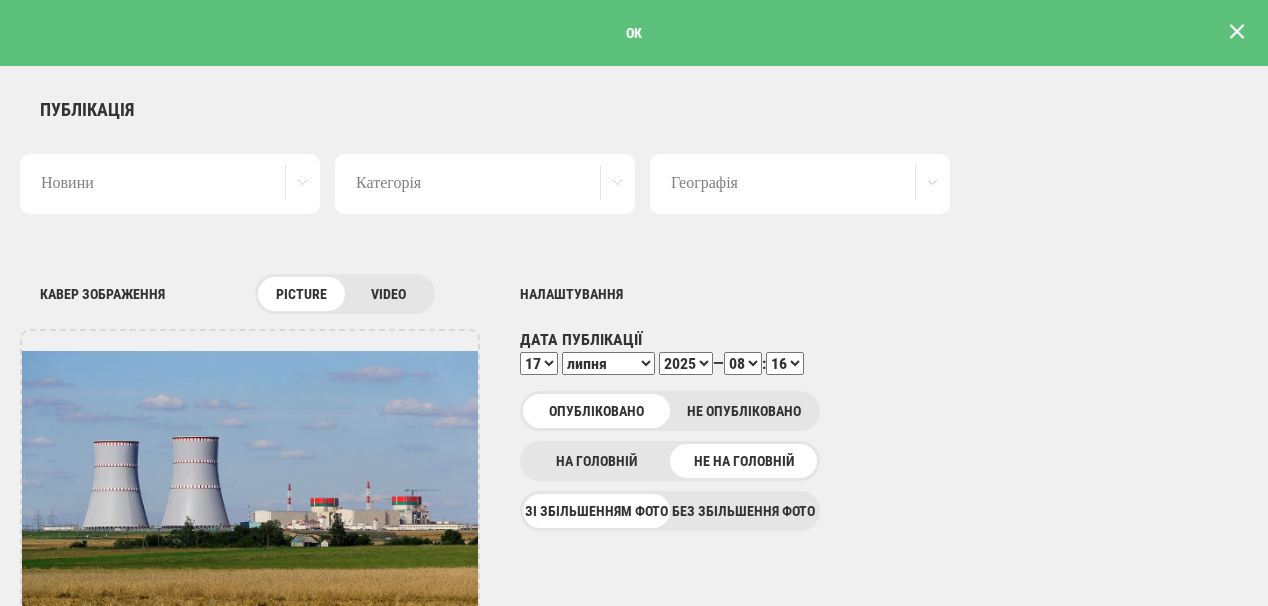 scroll, scrollTop: 0, scrollLeft: 0, axis: both 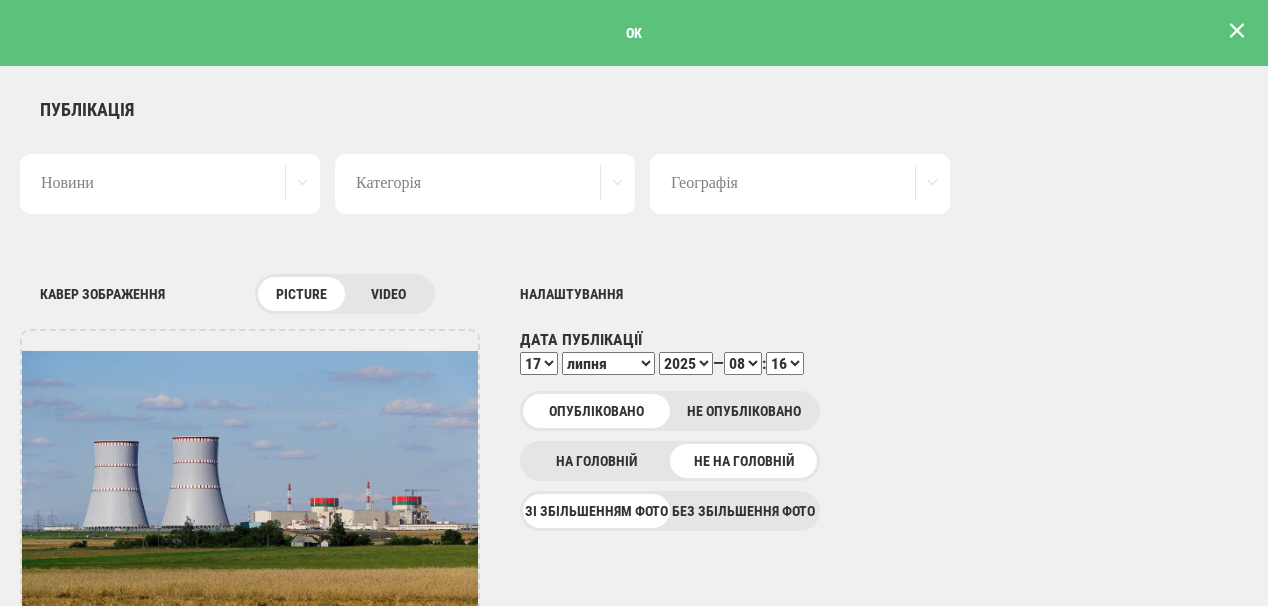 click at bounding box center [1237, 31] 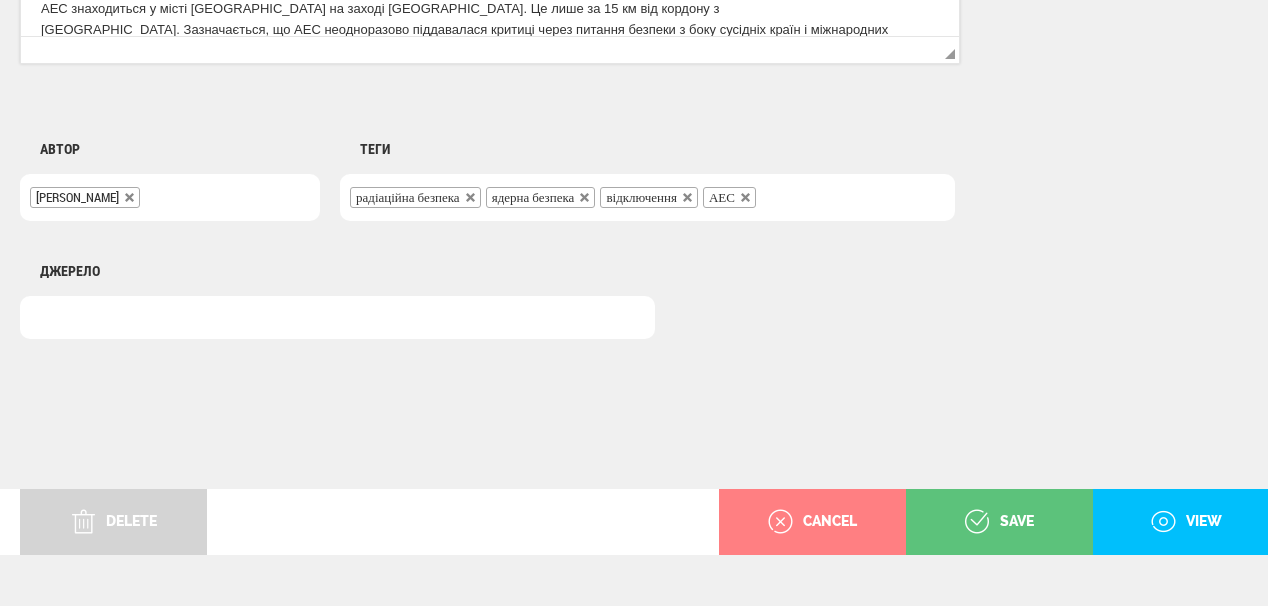 scroll, scrollTop: 1625, scrollLeft: 0, axis: vertical 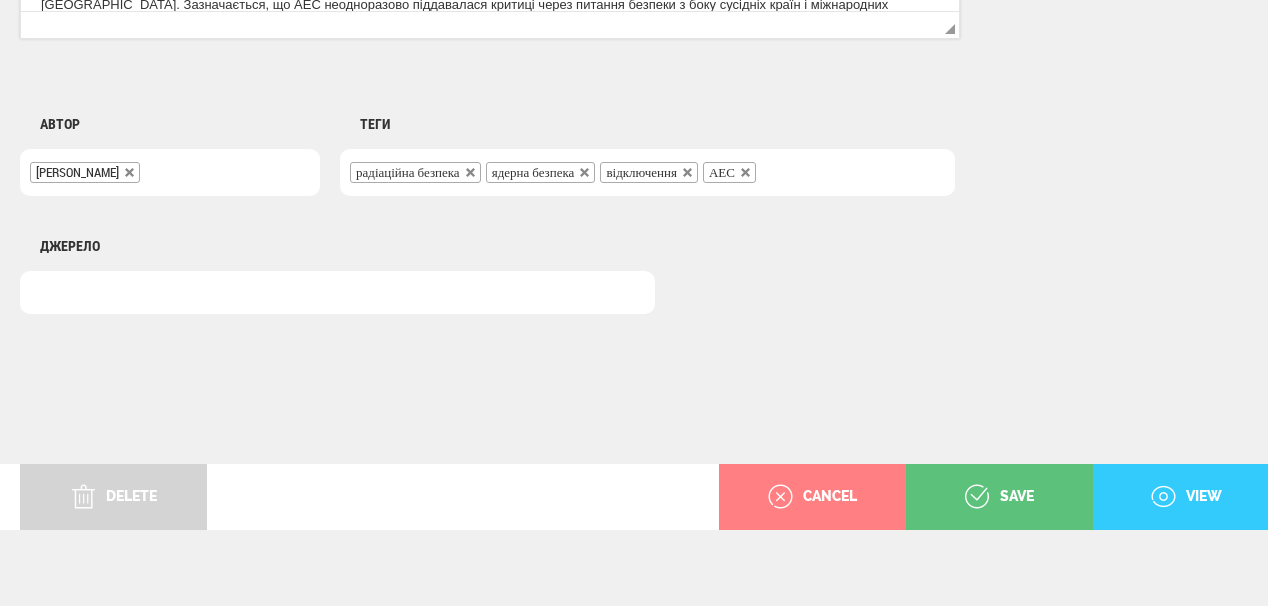 click on "view" at bounding box center [1186, 497] 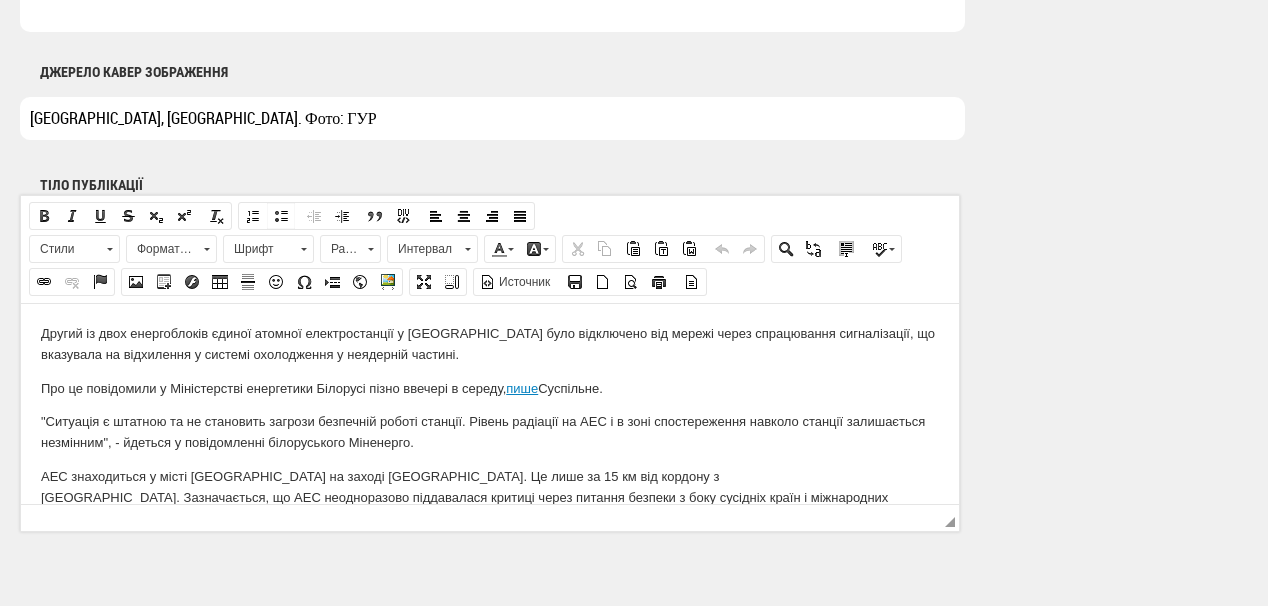 scroll, scrollTop: 825, scrollLeft: 0, axis: vertical 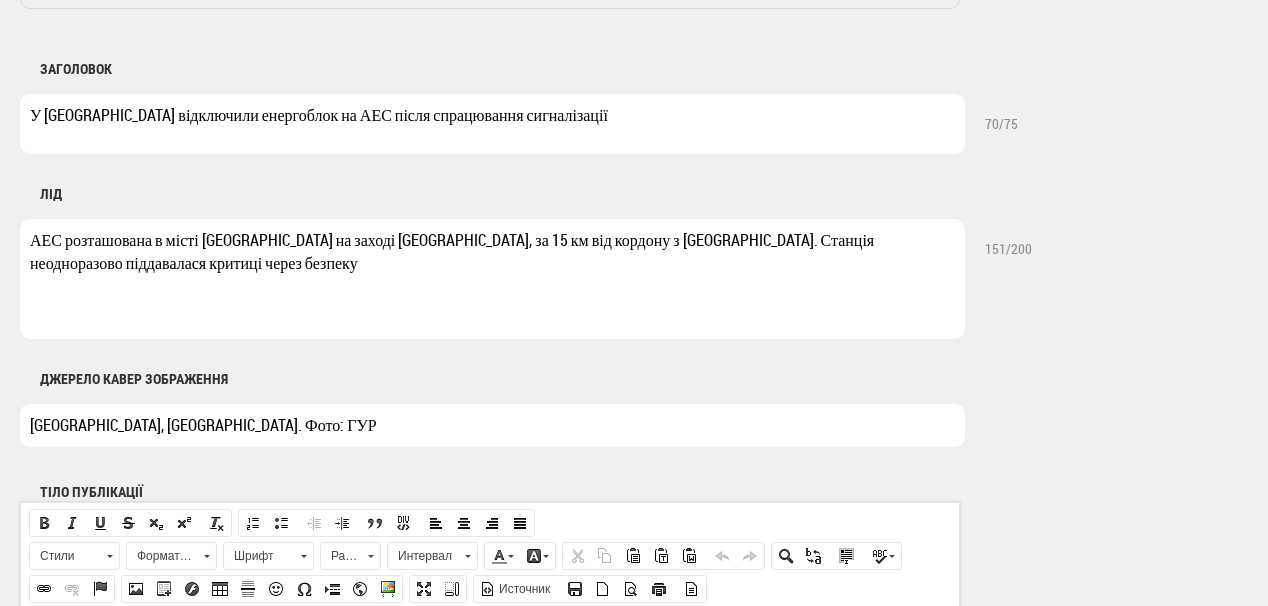 click on "АЕС розташована в місті Островець на заході Гродненської області, за 15 км від кордону з Литвою. Станція неодноразово піддавалася критиці через безпеку" at bounding box center [492, 279] 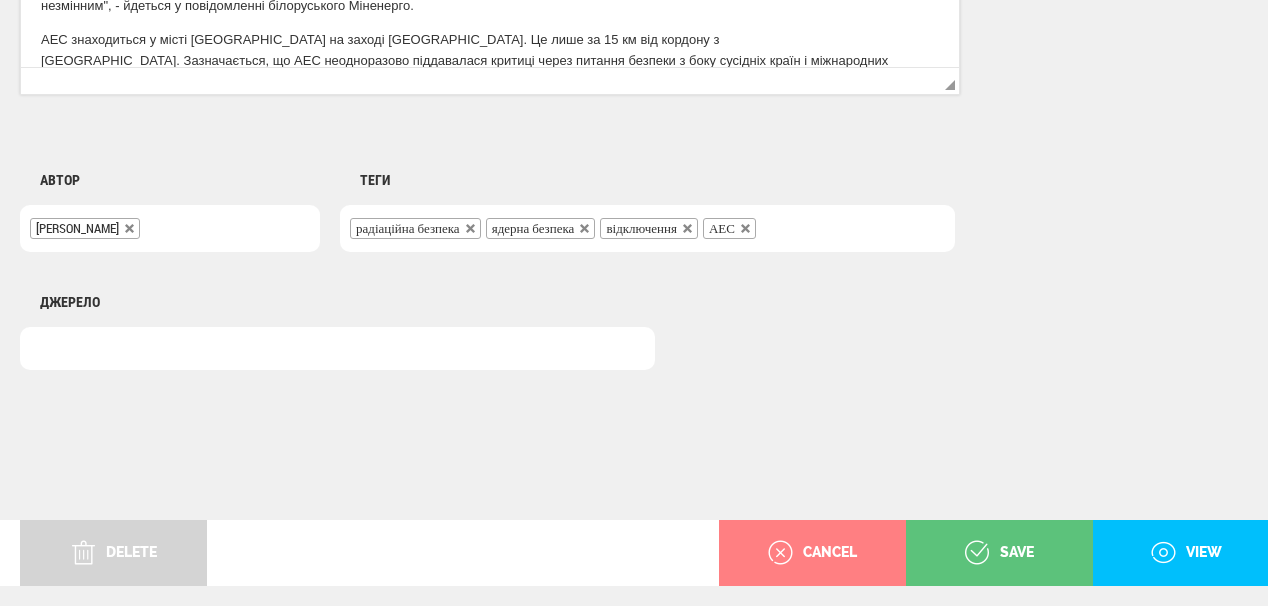 scroll, scrollTop: 1625, scrollLeft: 0, axis: vertical 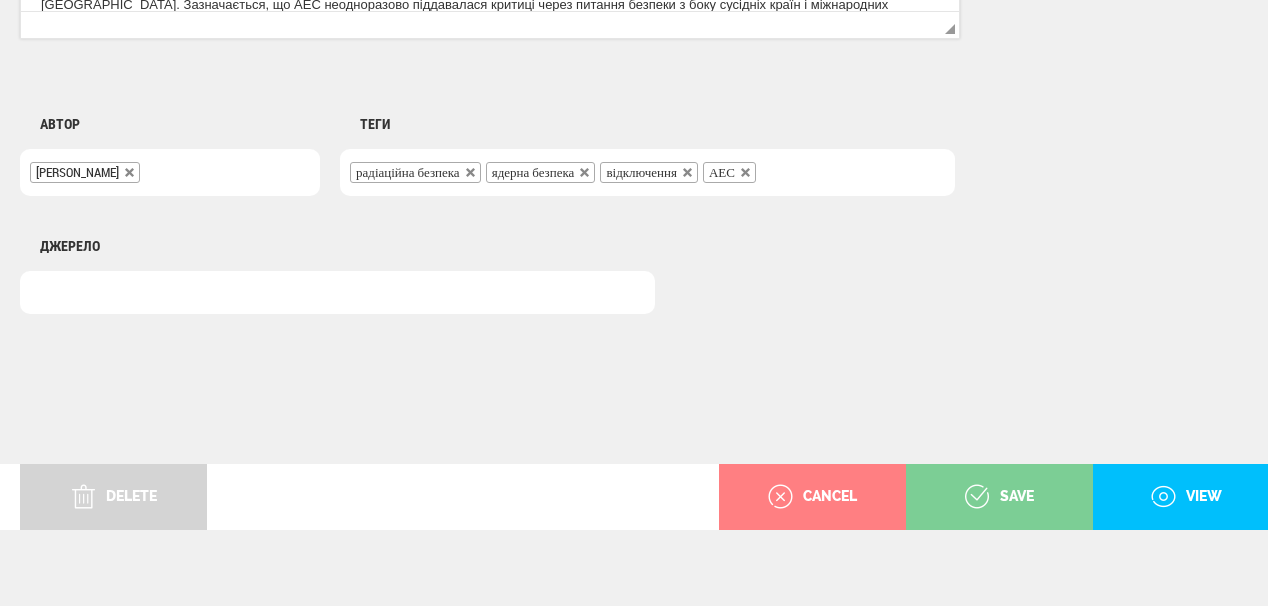 type on "Єдина в країні АЕС розташована в місті Островець на заході Гродненської області, за 15 км від кордону з Литвою. Станція неодноразово піддавалася критиці через безпеку" 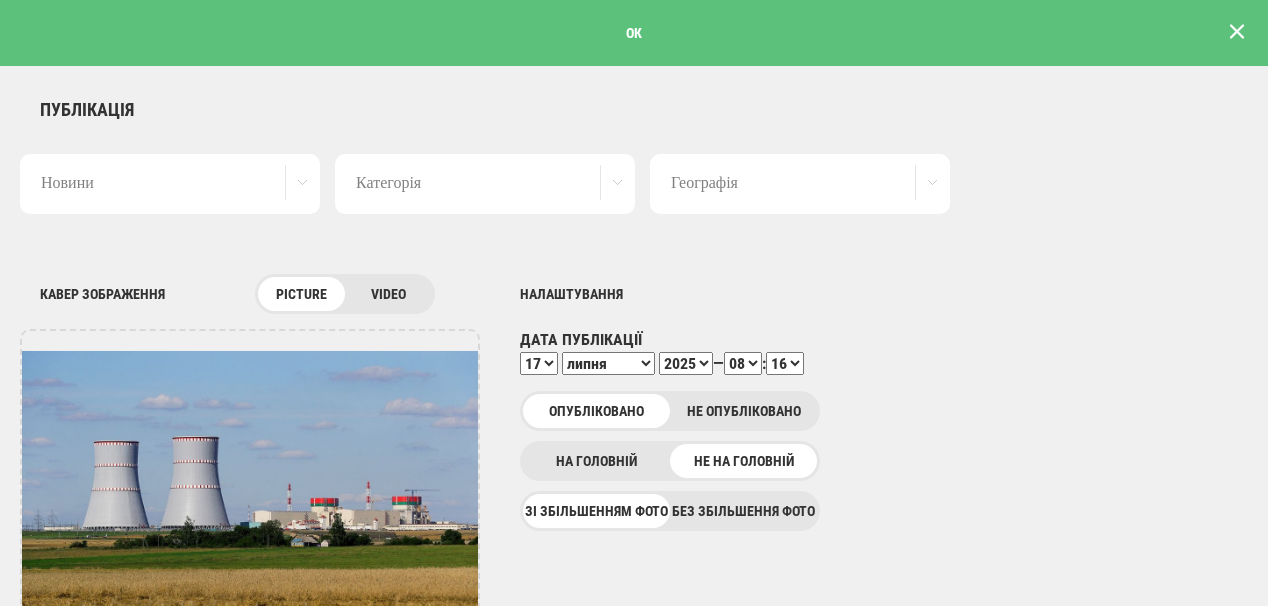 scroll, scrollTop: 0, scrollLeft: 0, axis: both 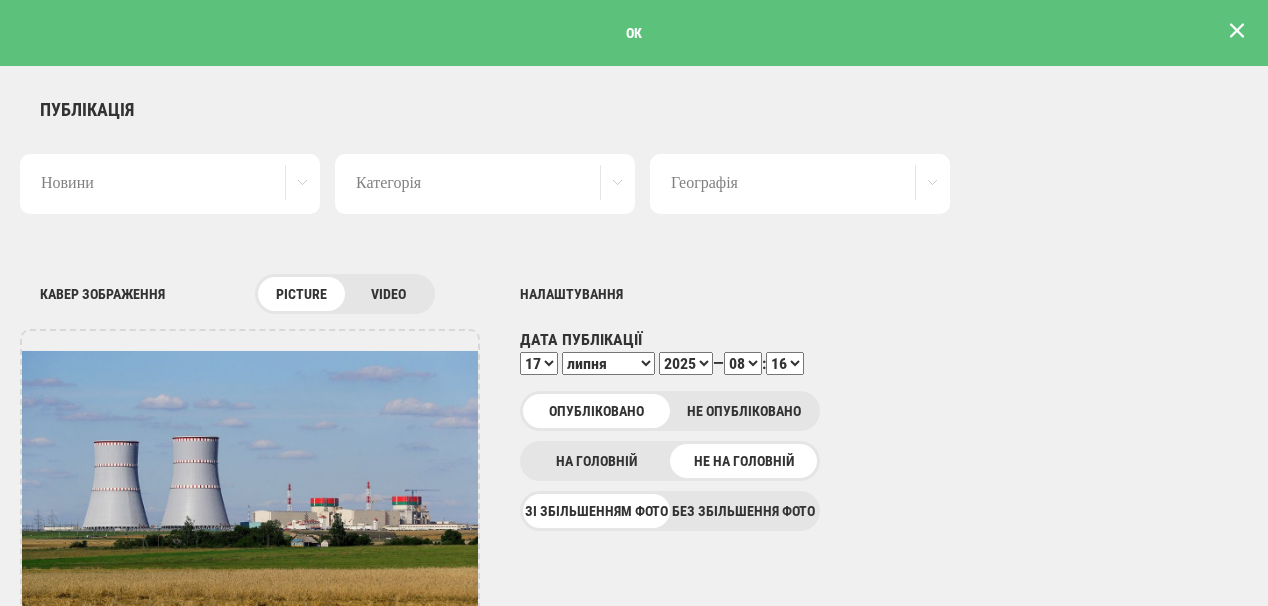 click at bounding box center (1237, 31) 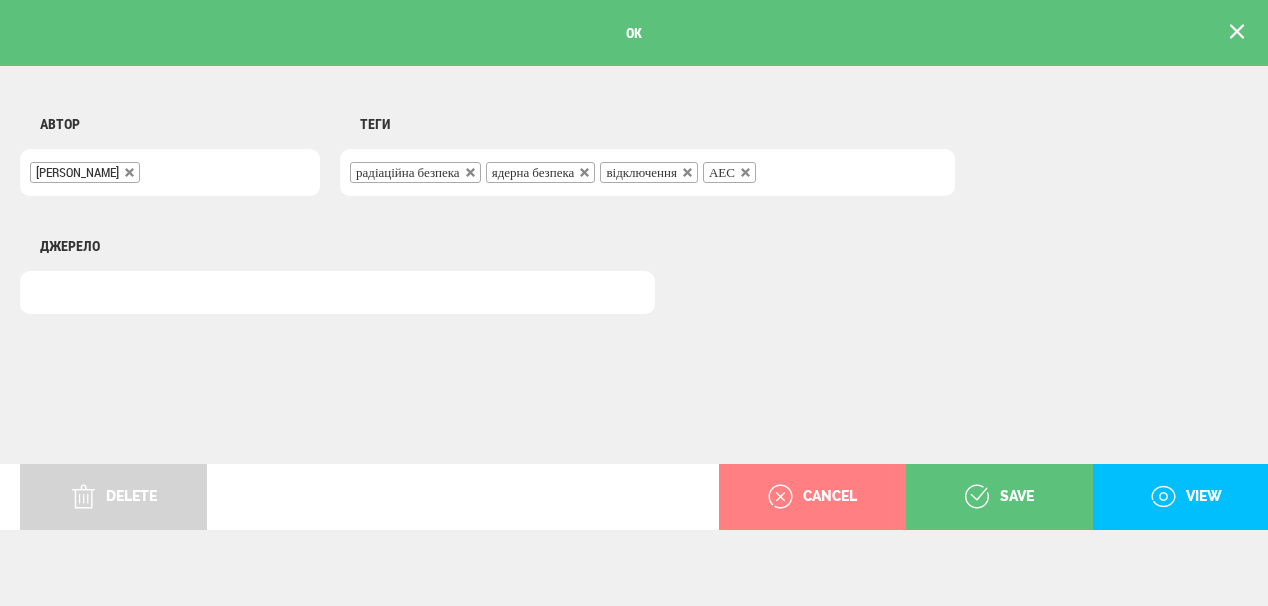 scroll, scrollTop: 0, scrollLeft: 0, axis: both 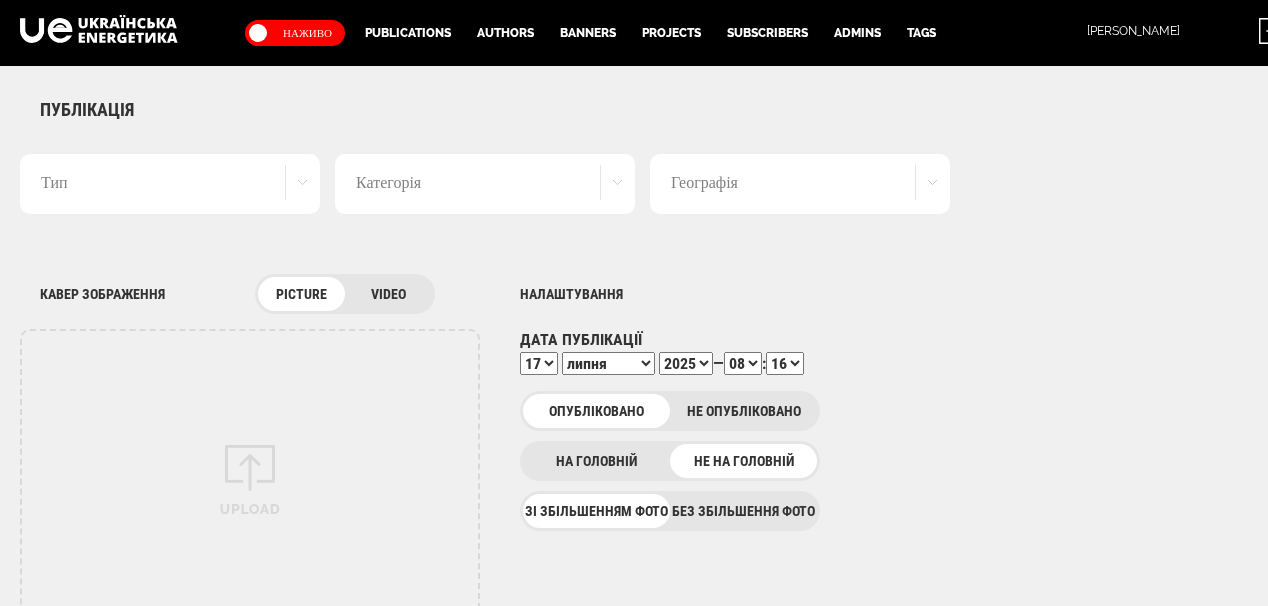 select on "16" 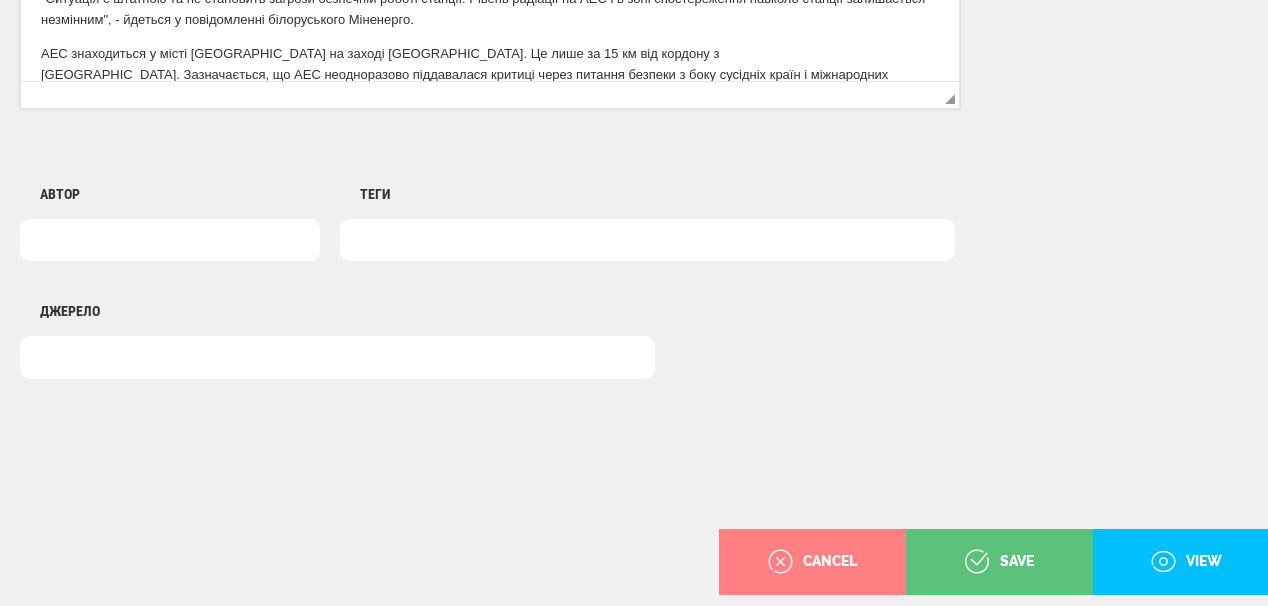 scroll, scrollTop: 1555, scrollLeft: 0, axis: vertical 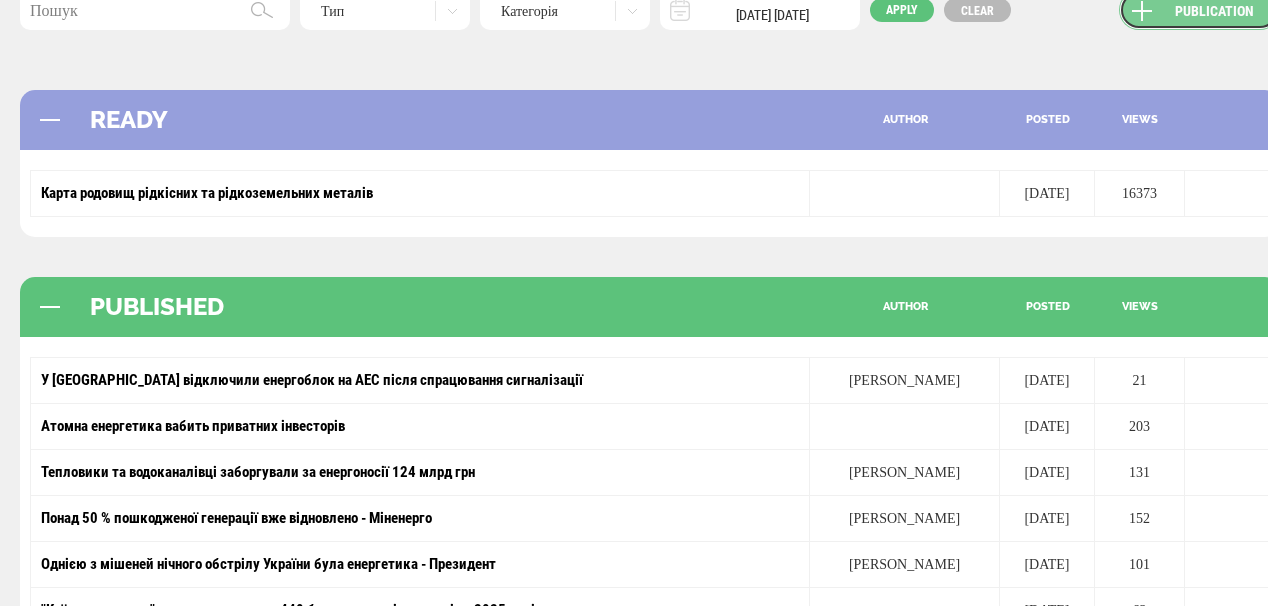 click on "Publication" at bounding box center (1199, 10) 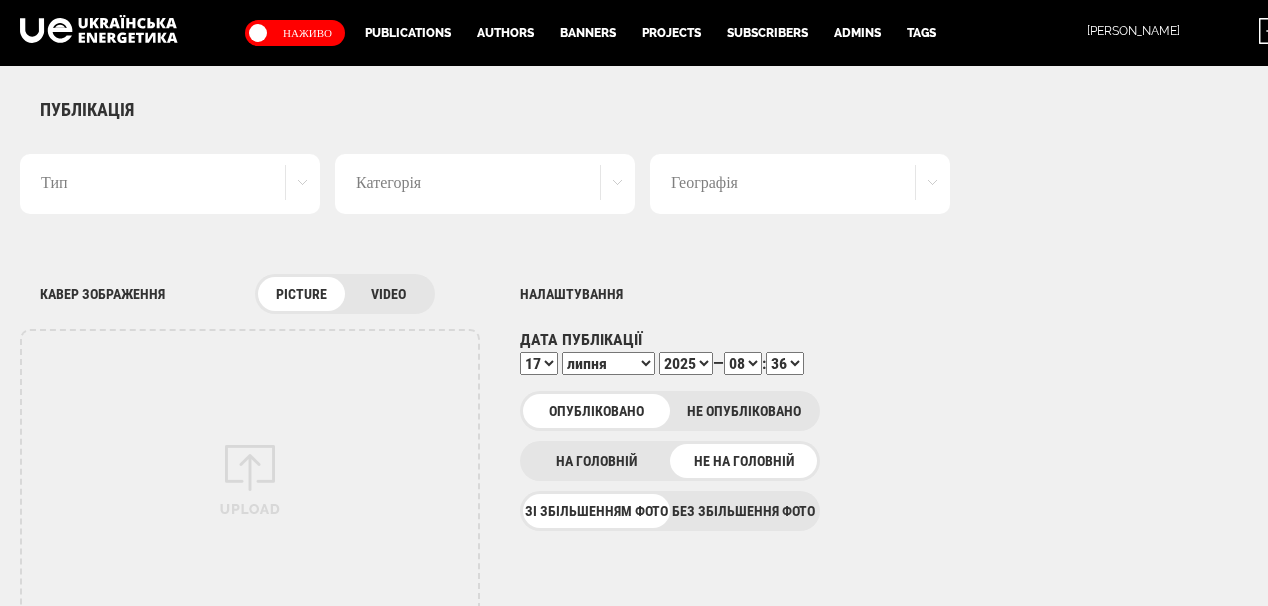 scroll, scrollTop: 0, scrollLeft: 0, axis: both 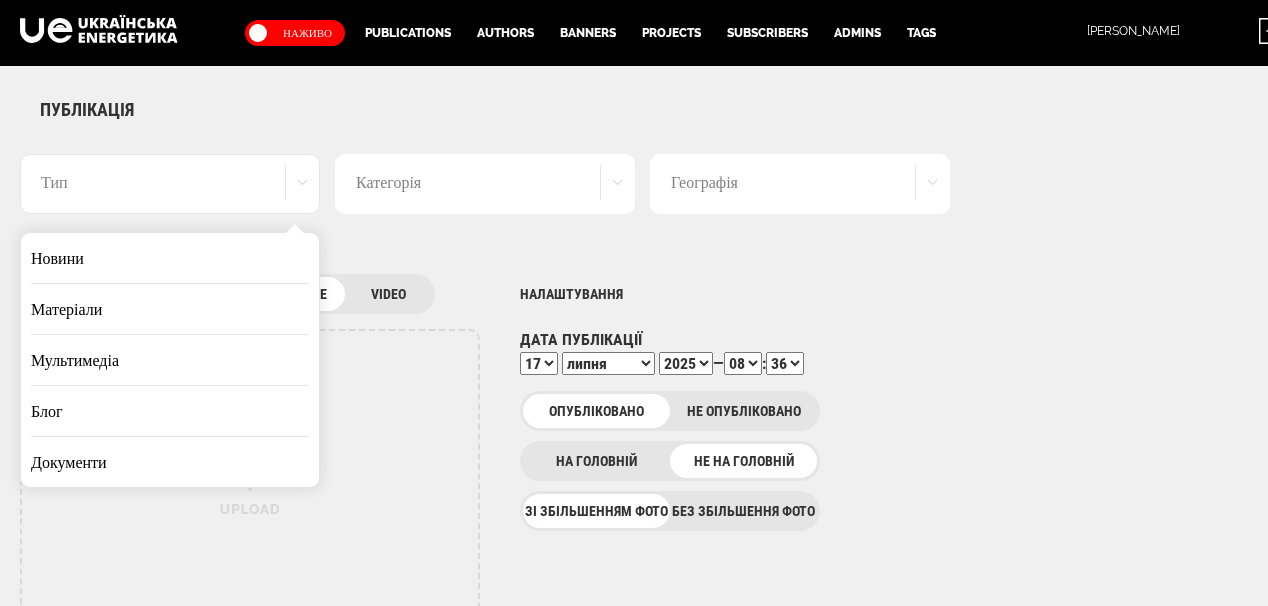 click on "Новини" at bounding box center [170, 258] 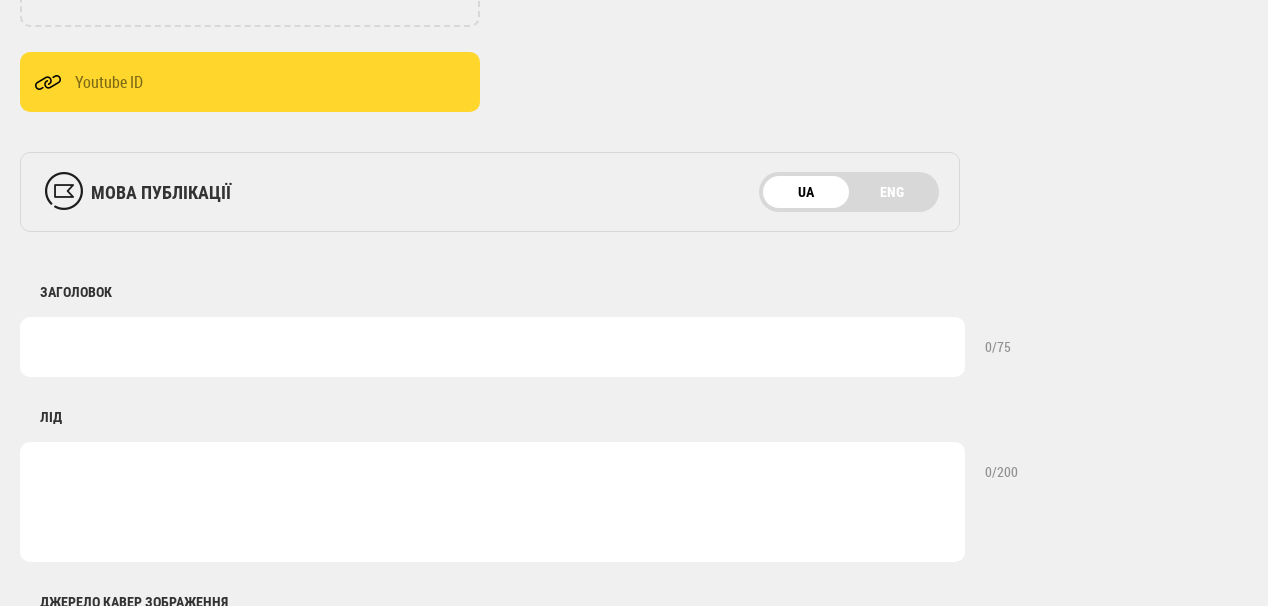 scroll, scrollTop: 640, scrollLeft: 0, axis: vertical 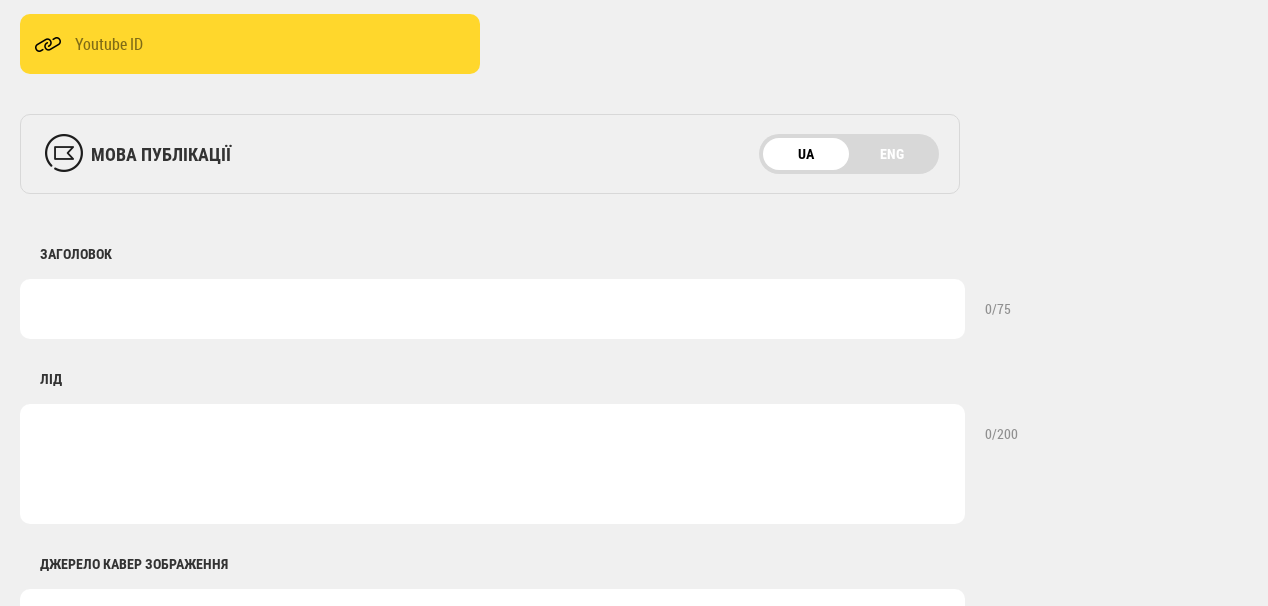 click at bounding box center [492, 309] 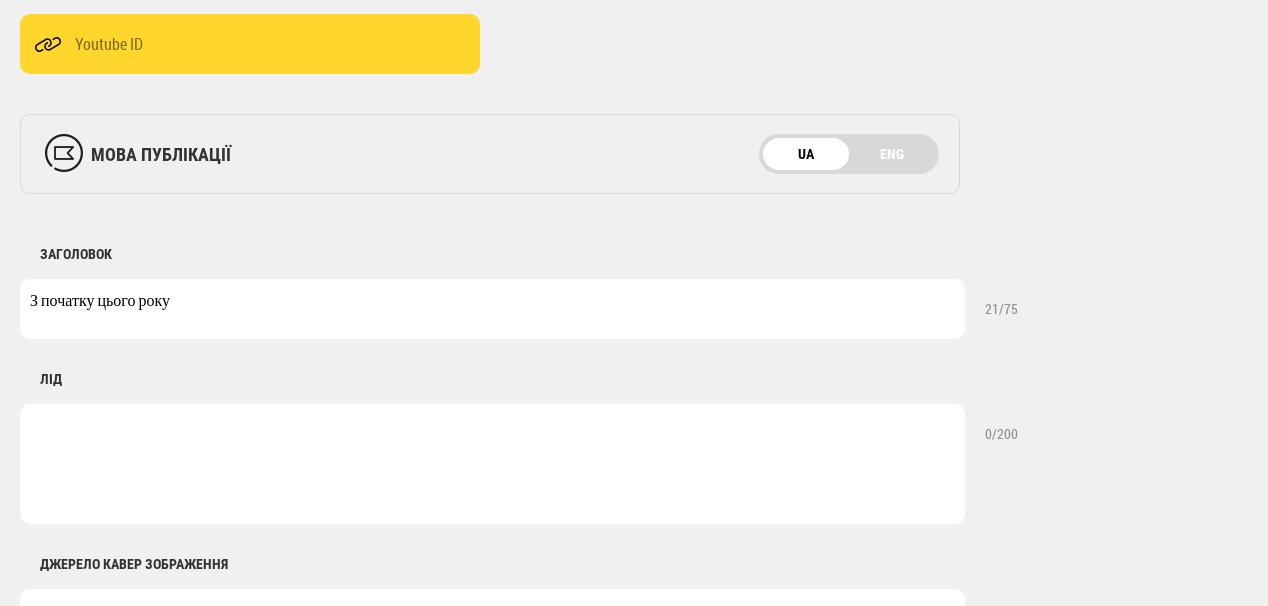 click on "З початку цього року" at bounding box center [492, 309] 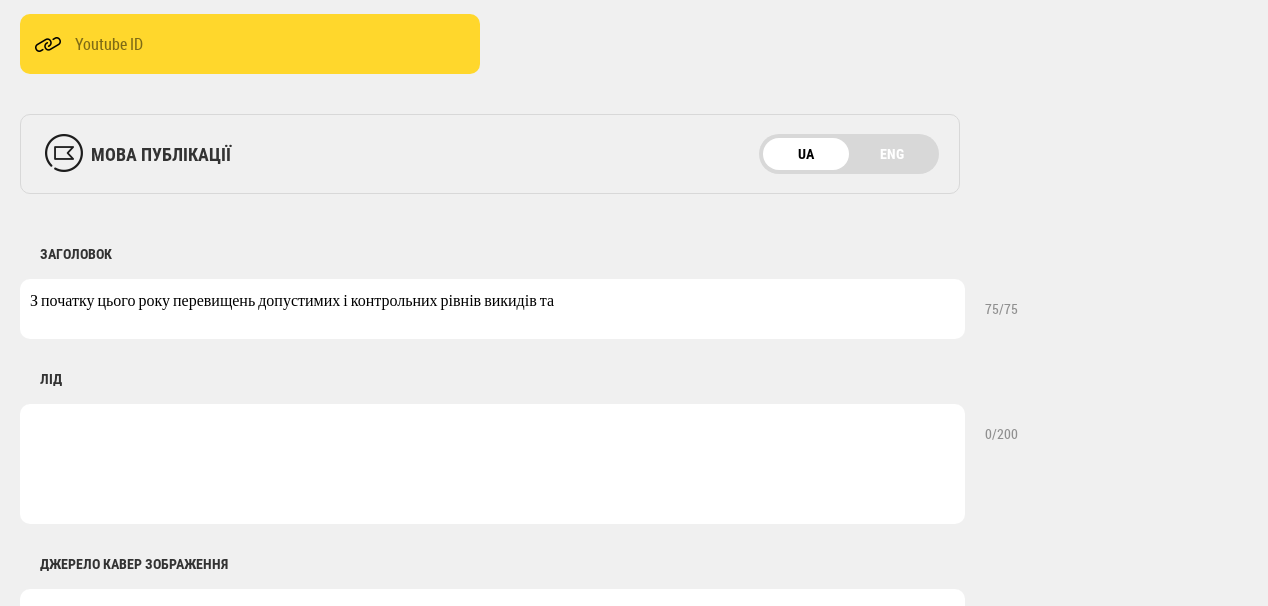 drag, startPoint x: 176, startPoint y: 300, endPoint x: 564, endPoint y: 306, distance: 388.0464 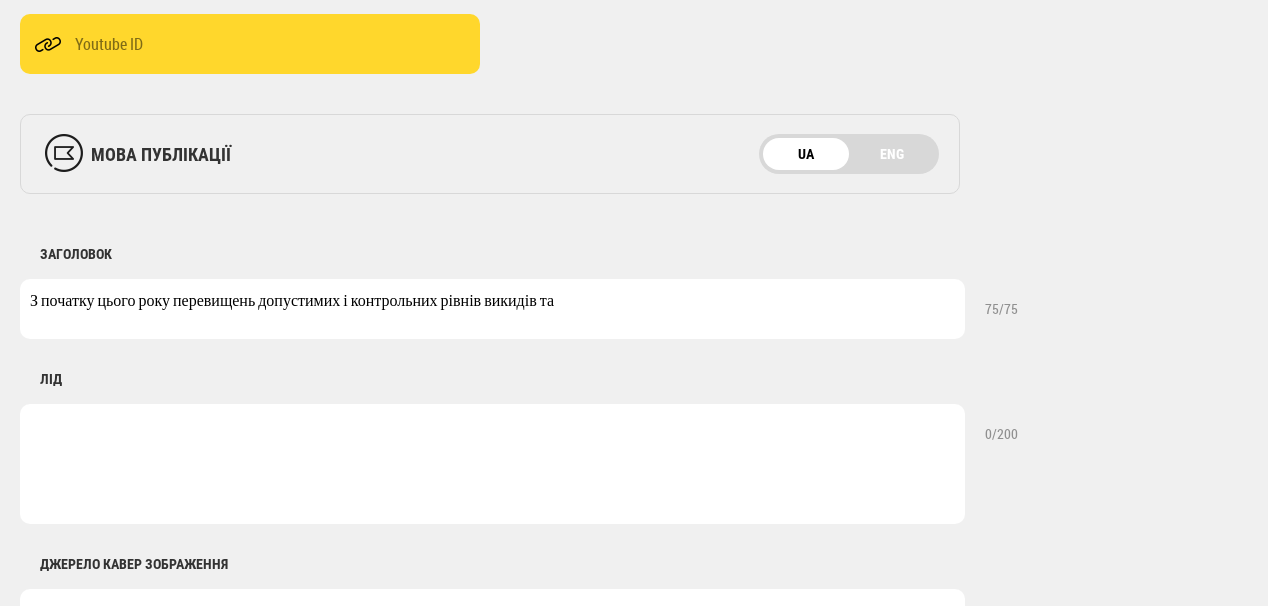 click on "З початку цього року перевищень допустимих і контрольних рівнів викидів та" at bounding box center [492, 309] 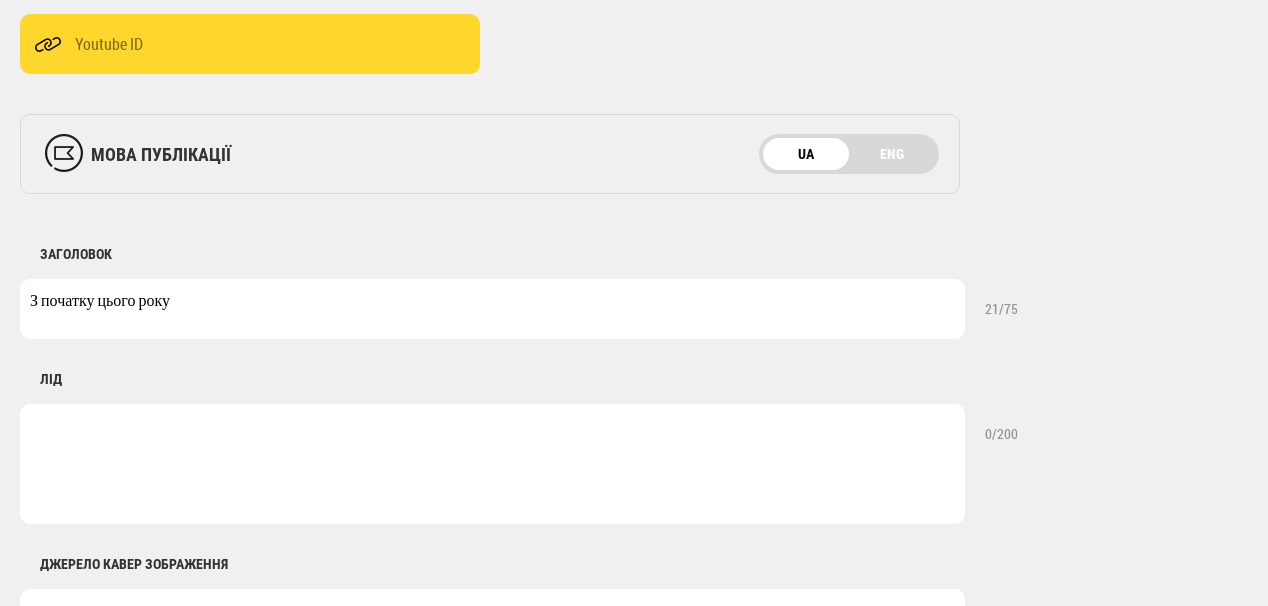 click on "З початку цього року" at bounding box center [492, 309] 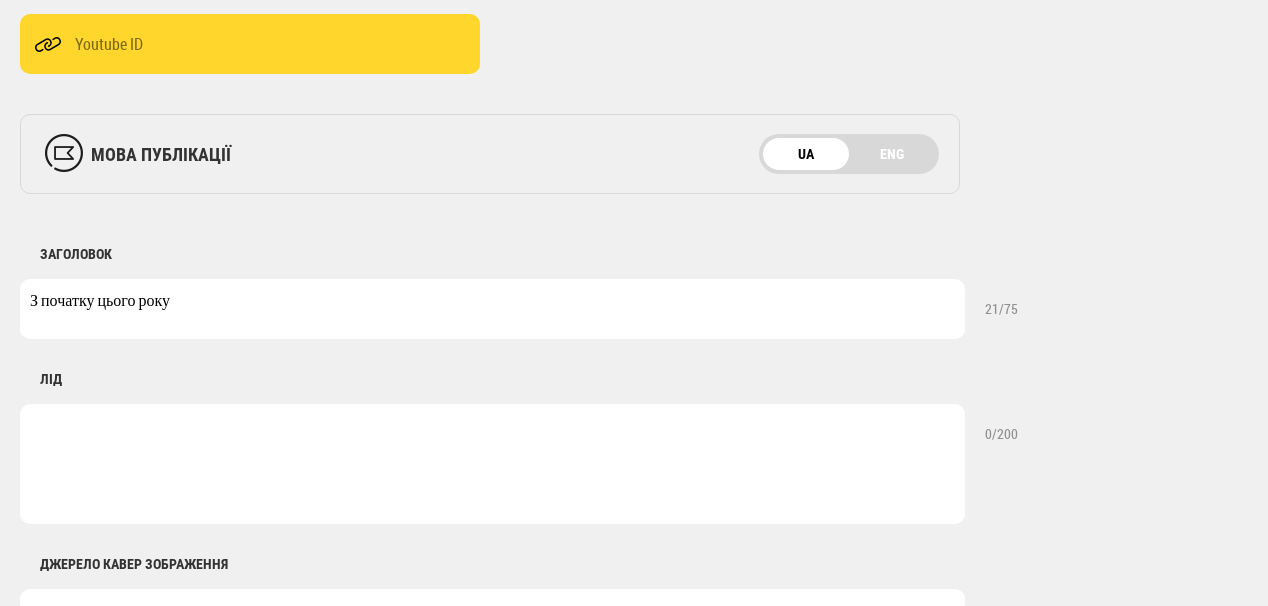 paste on "перевищень" 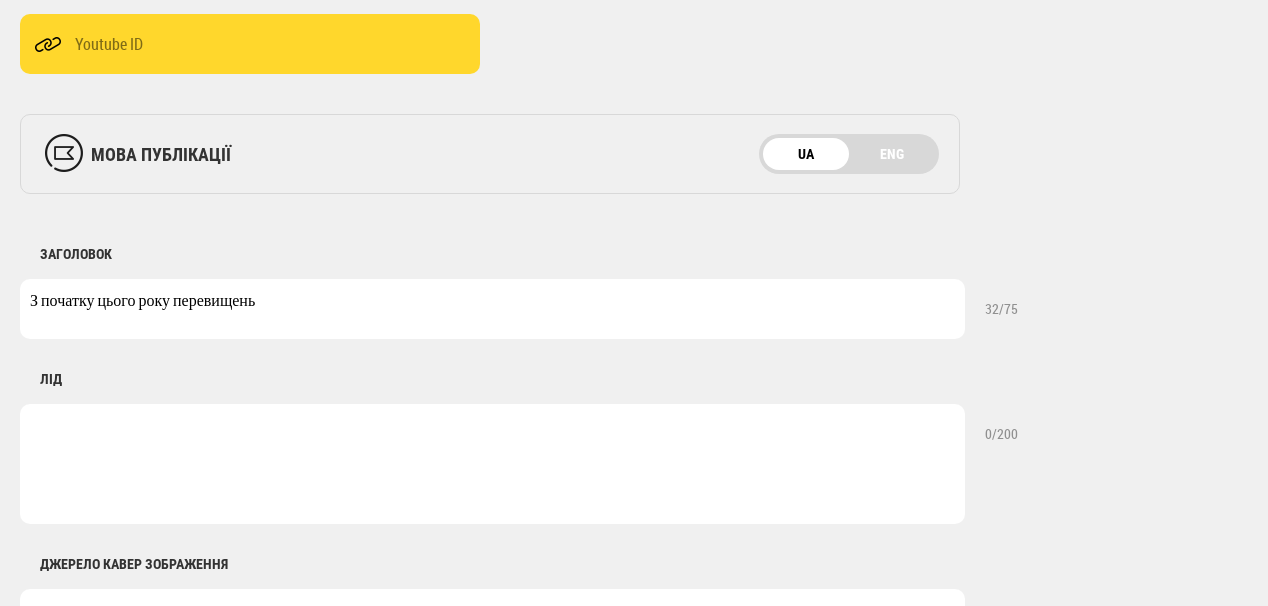 click on "З початку цього року перевищень" at bounding box center [492, 309] 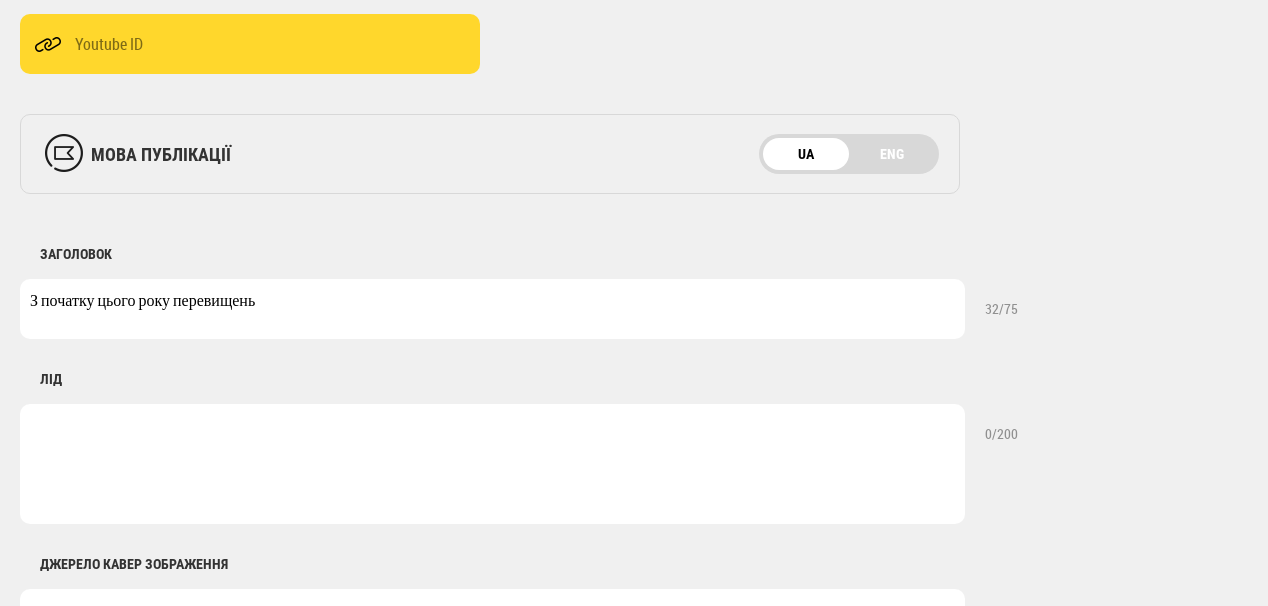 paste on "викидів" 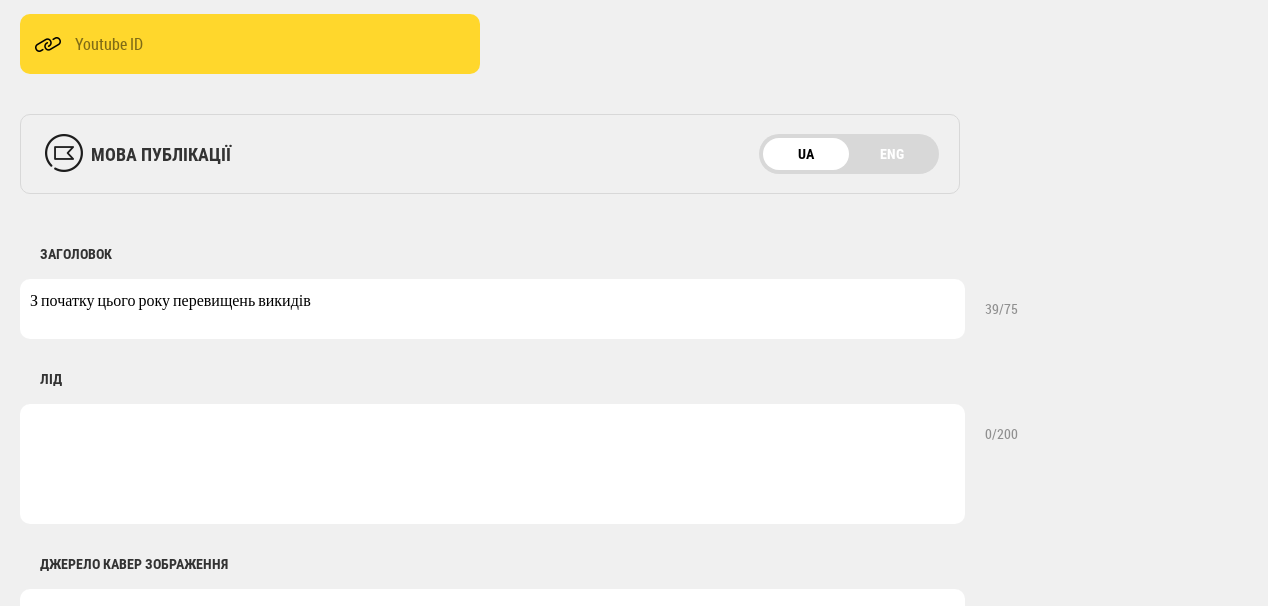 click on "З початку цього року перевищень викидів" at bounding box center [492, 309] 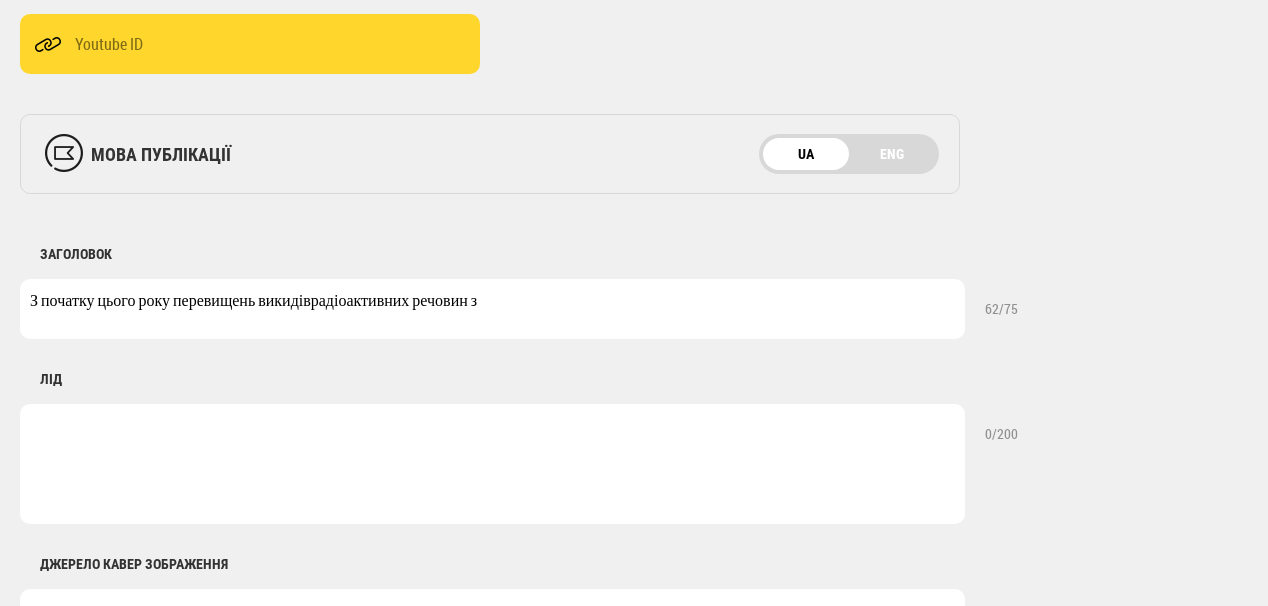 click on "З початку цього року перевищень викидіврадіоактивних речовин з" at bounding box center (492, 309) 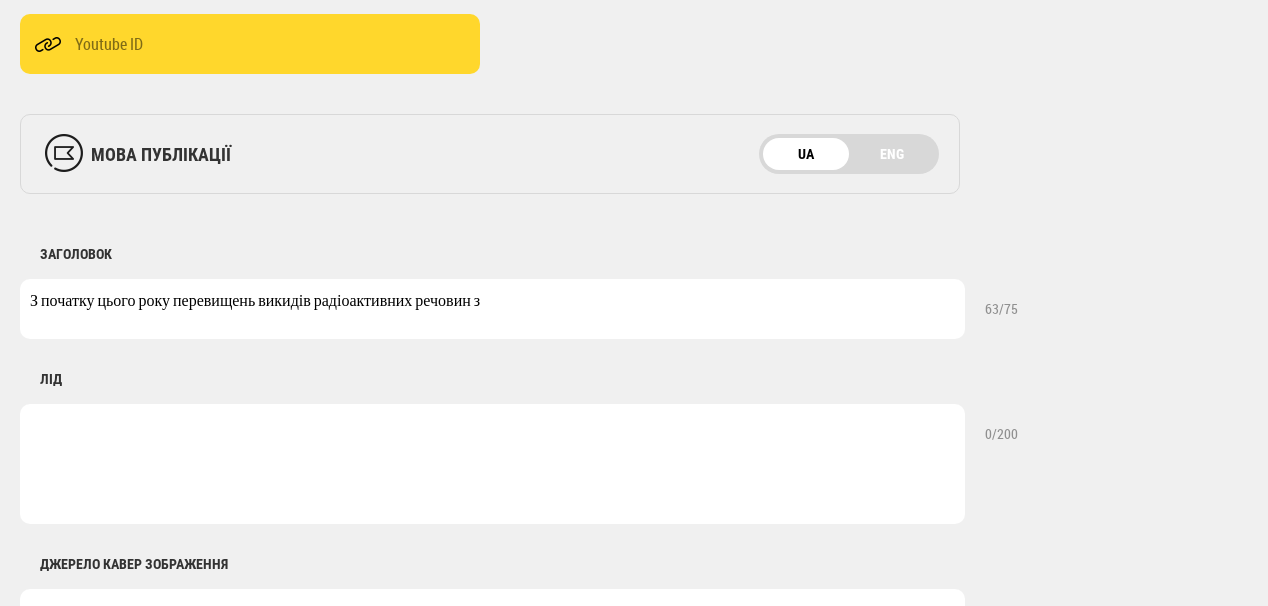 click on "З початку цього року перевищень викидів радіоактивних речовин з" at bounding box center (492, 309) 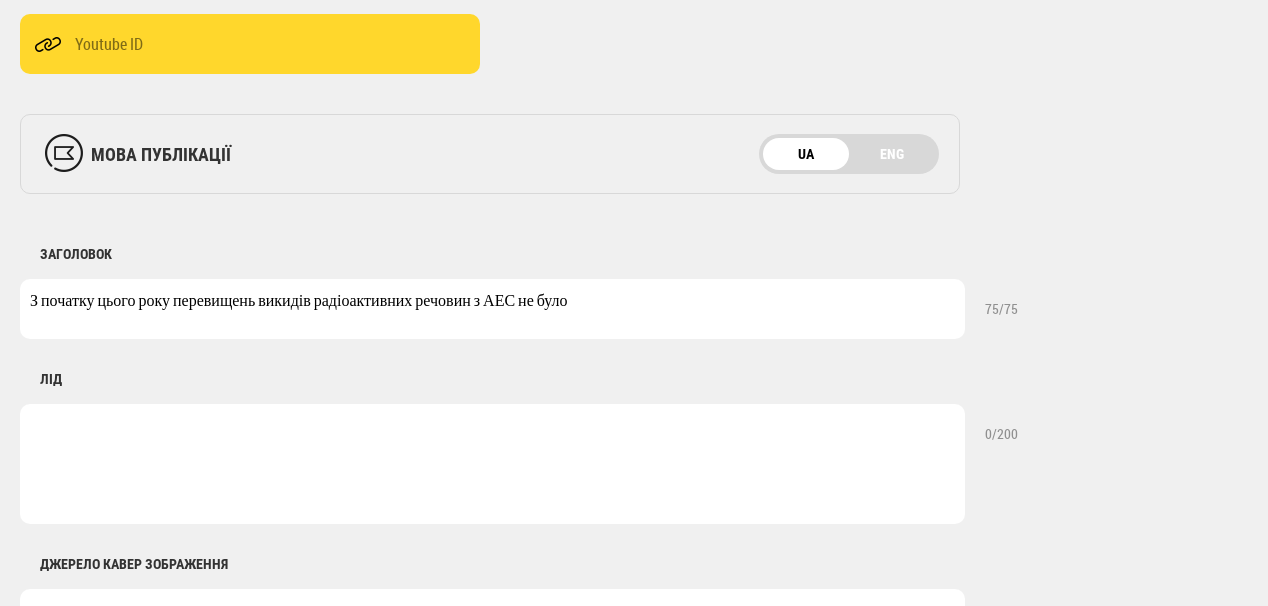 type on "З початку цього року перевищень викидів радіоактивних речовин з АЕС не було" 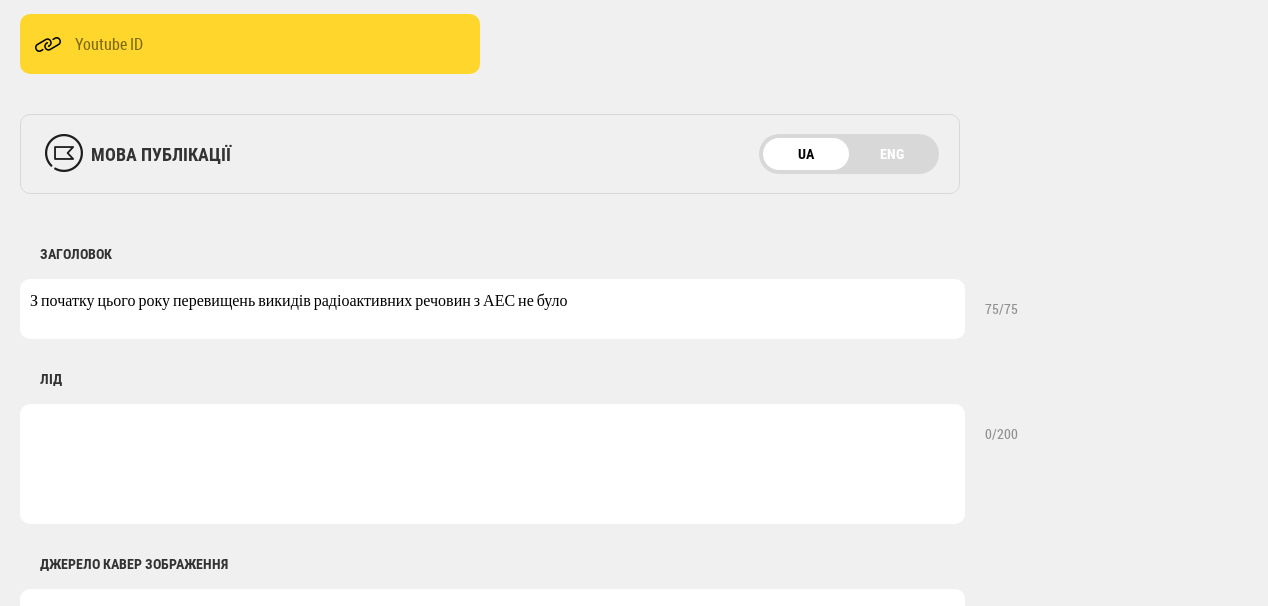 paste on "Контроль за станом радіаційної безпеки здійснюється цілодобово, з дотриманням усіх вимог ядерного та радіаційного законодавства." 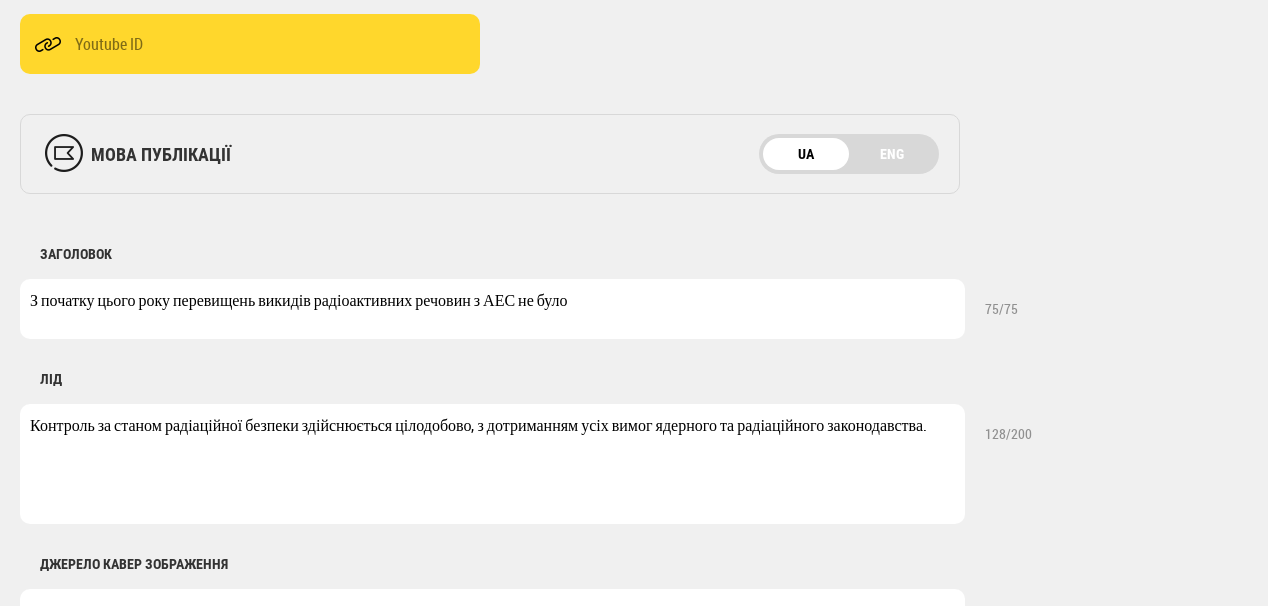 click on "Контроль за станом радіаційної безпеки здійснюється цілодобово, з дотриманням усіх вимог ядерного та радіаційного законодавства." at bounding box center (492, 464) 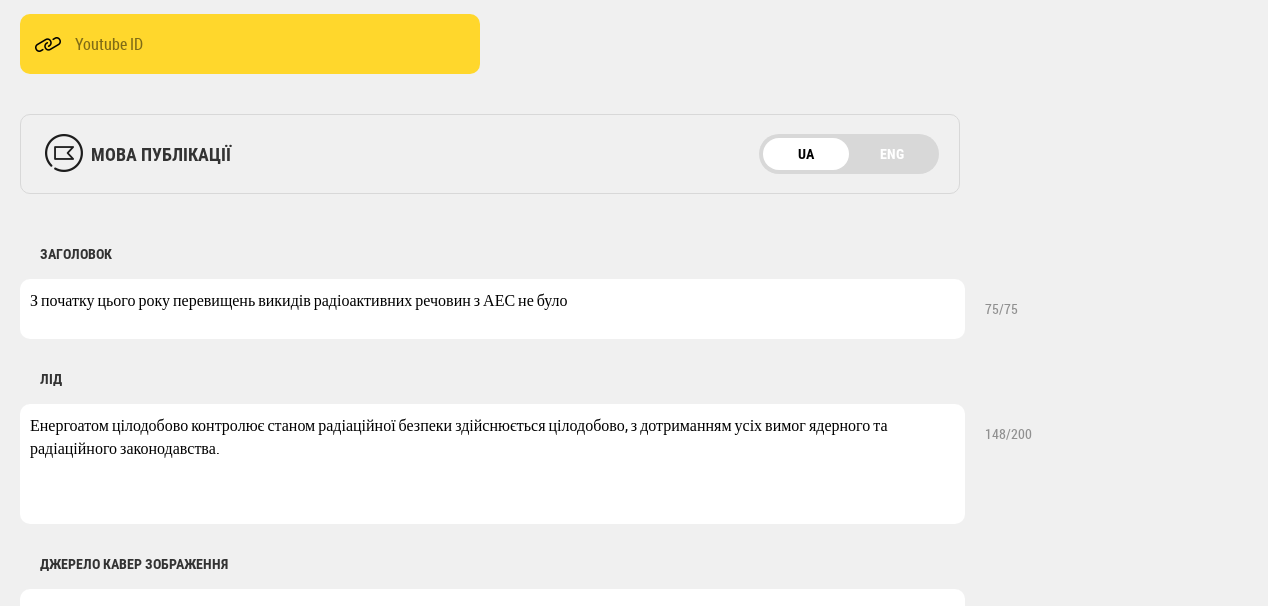 click on "Енергоатом цілодобово контролює станом радіаційної безпеки здійснюється цілодобово, з дотриманням усіх вимог ядерного та радіаційного законодавства." at bounding box center [492, 464] 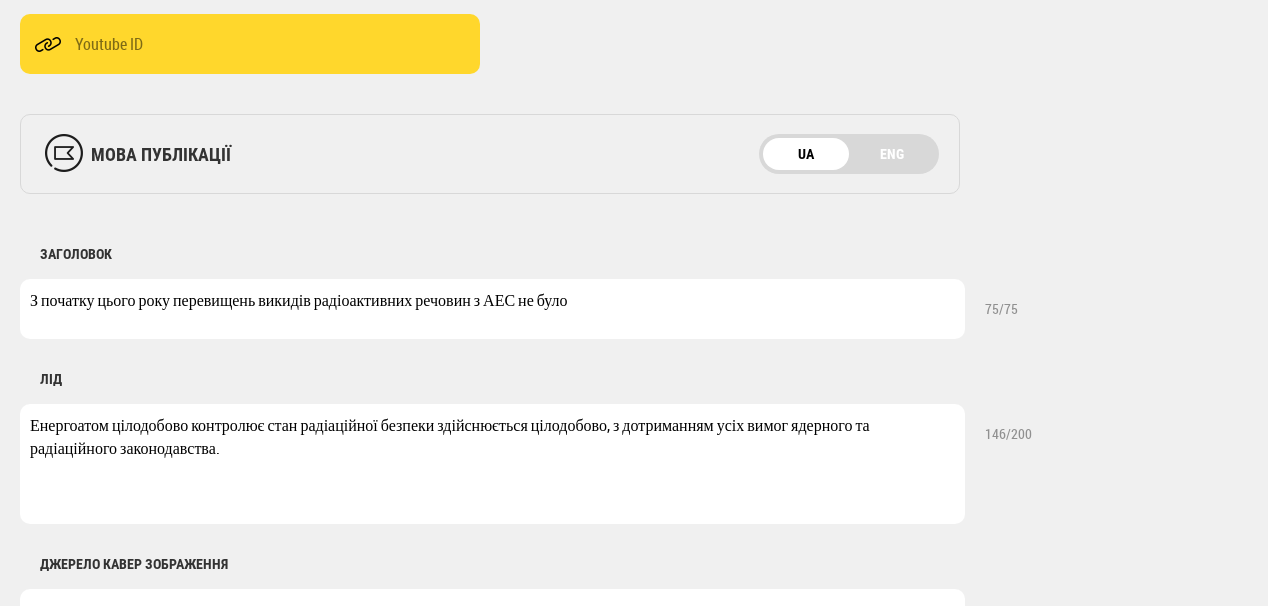 drag, startPoint x: 444, startPoint y: 425, endPoint x: 609, endPoint y: 435, distance: 165.30275 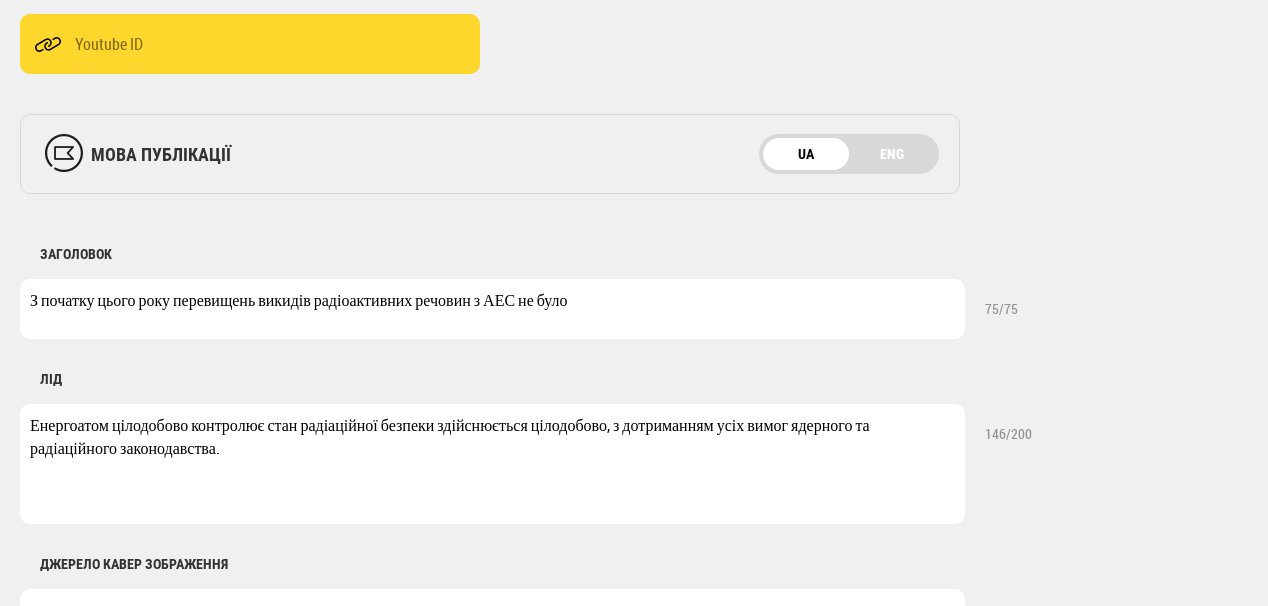 click on "Енергоатом цілодобово контролює стан радіаційної безпеки здійснюється цілодобово, з дотриманням усіх вимог ядерного та радіаційного законодавства." at bounding box center (492, 464) 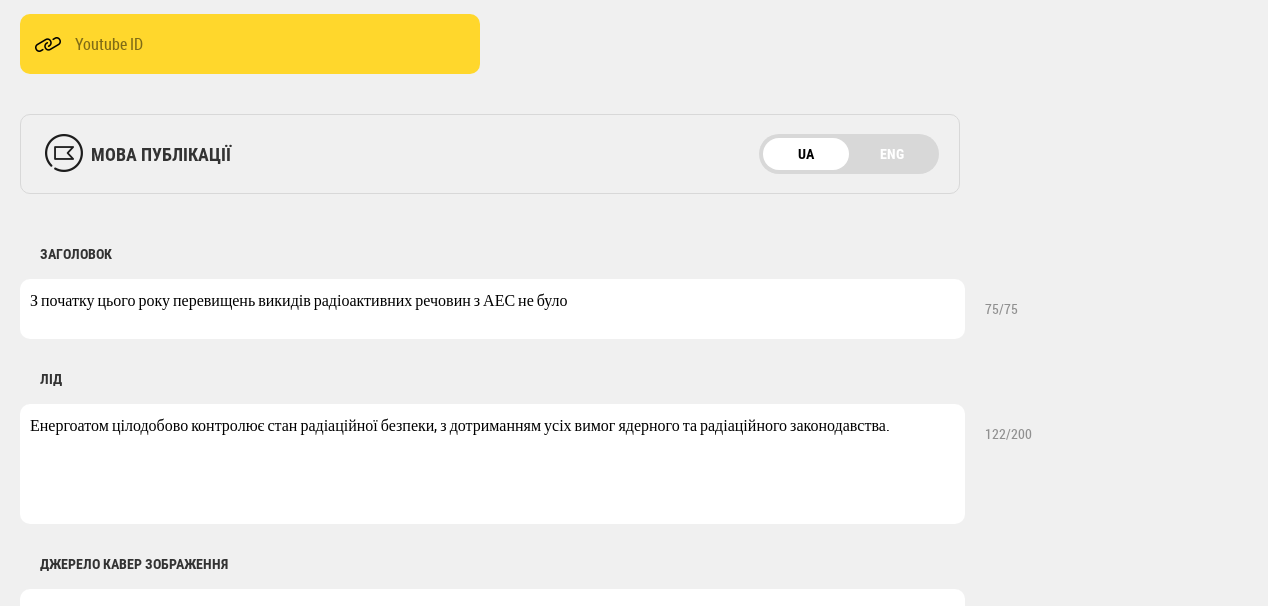 click on "Енергоатом цілодобово контролює стан радіаційної безпеки, з дотриманням усіх вимог ядерного та радіаційного законодавства." at bounding box center (492, 464) 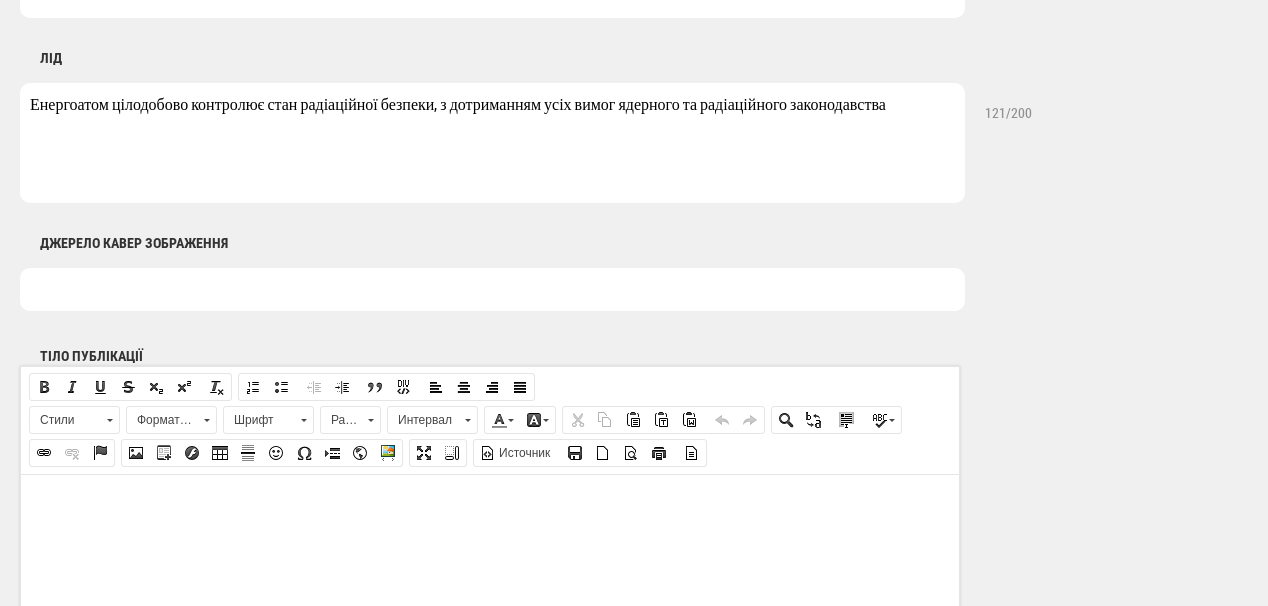 scroll, scrollTop: 1040, scrollLeft: 0, axis: vertical 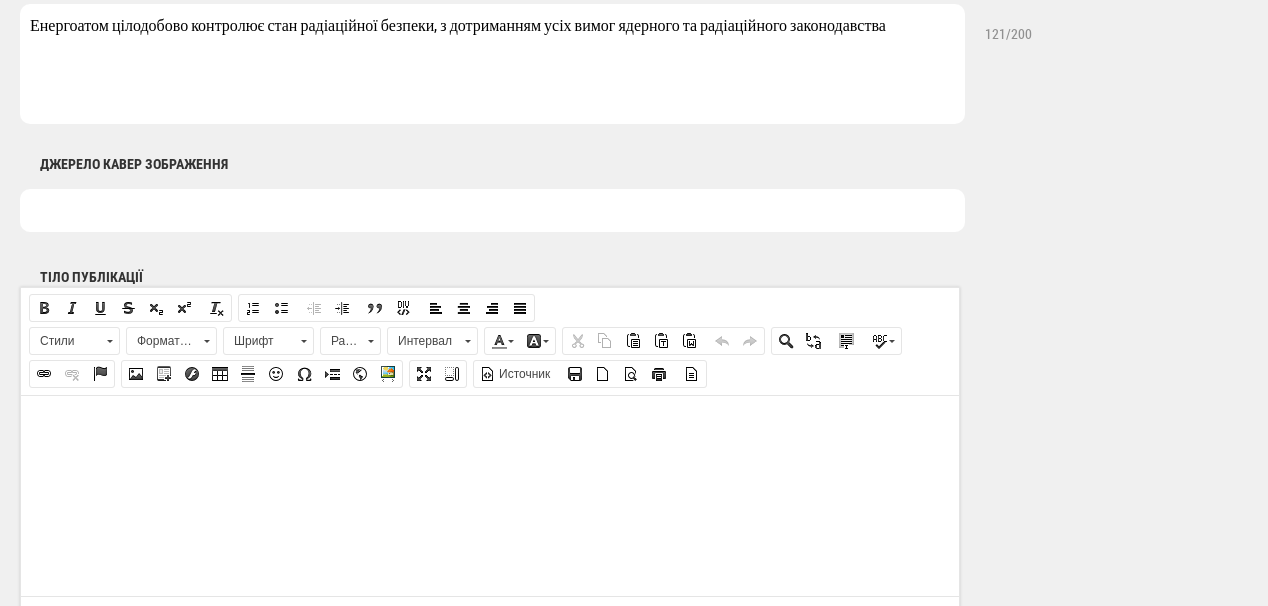 type on "Енергоатом цілодобово контролює стан радіаційної безпеки, з дотриманням усіх вимог ядерного та радіаційного законодавства" 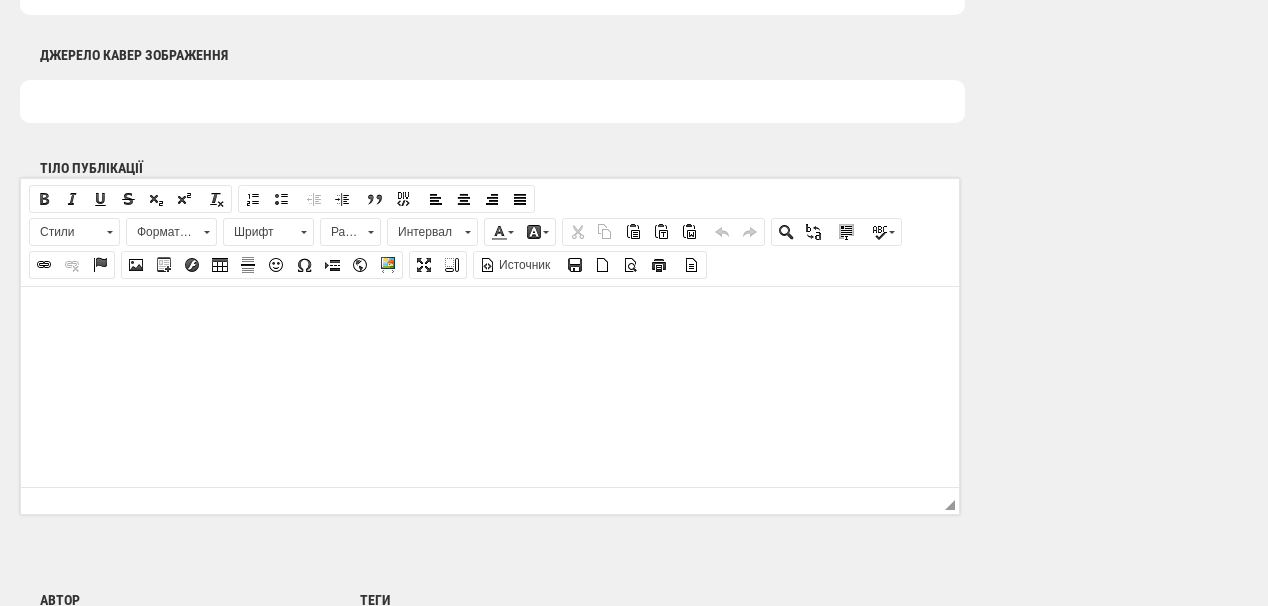 scroll, scrollTop: 1200, scrollLeft: 0, axis: vertical 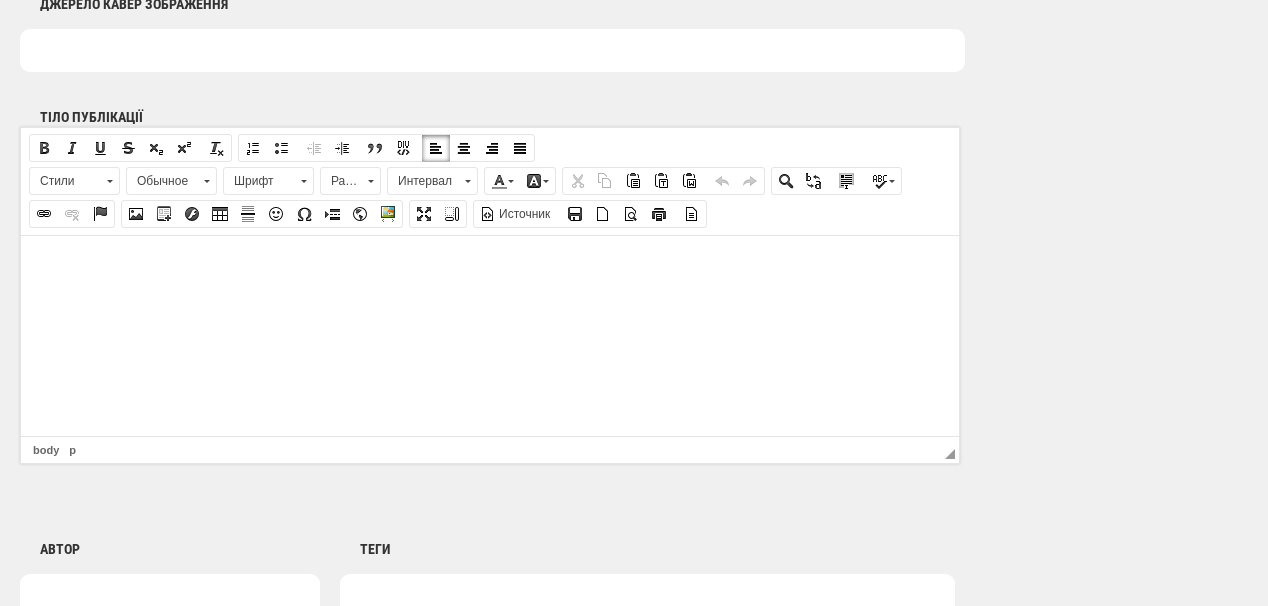 click at bounding box center [490, 265] 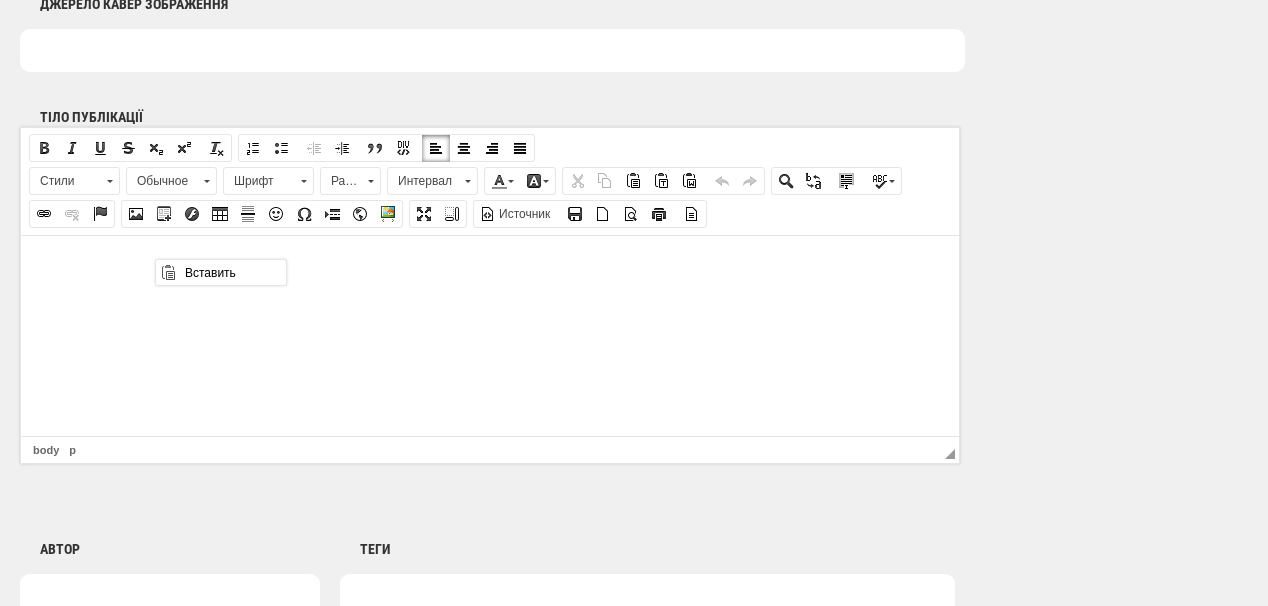 scroll, scrollTop: 0, scrollLeft: 0, axis: both 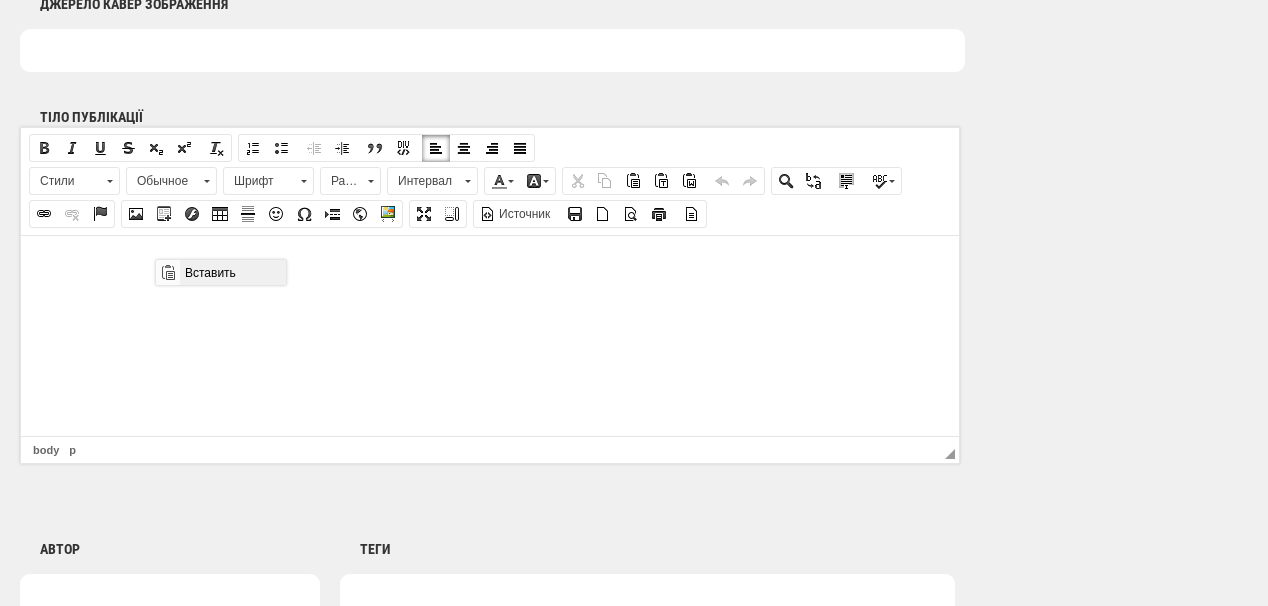click on "Вставить" at bounding box center [232, 272] 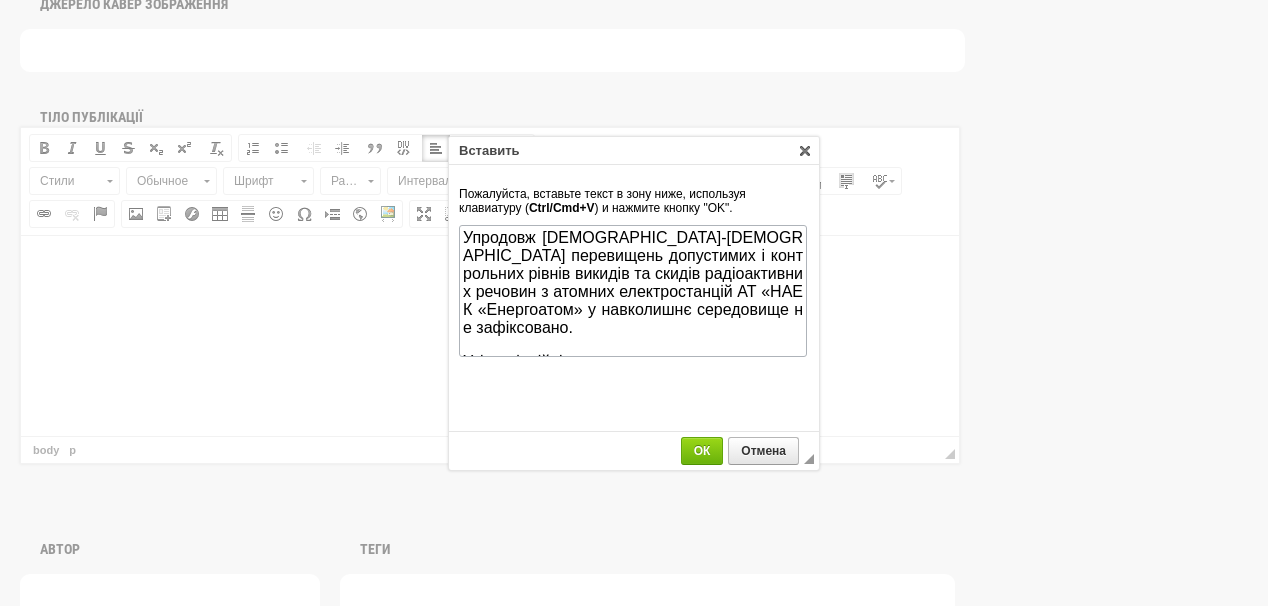 scroll, scrollTop: 253, scrollLeft: 0, axis: vertical 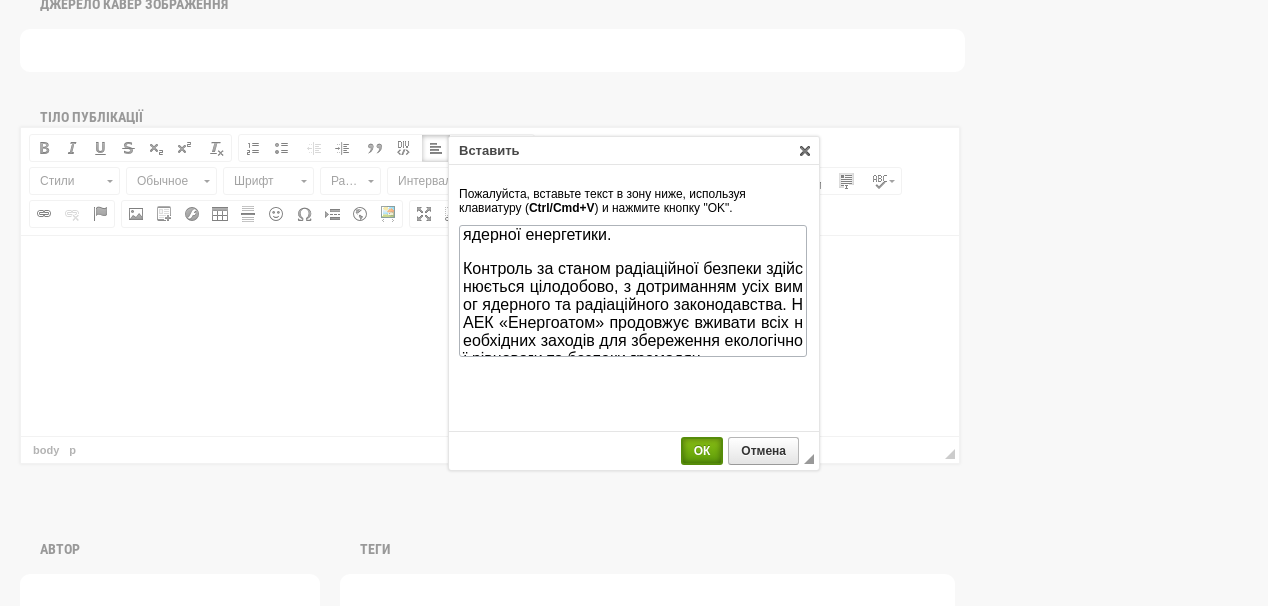 click on "ОК" at bounding box center (702, 451) 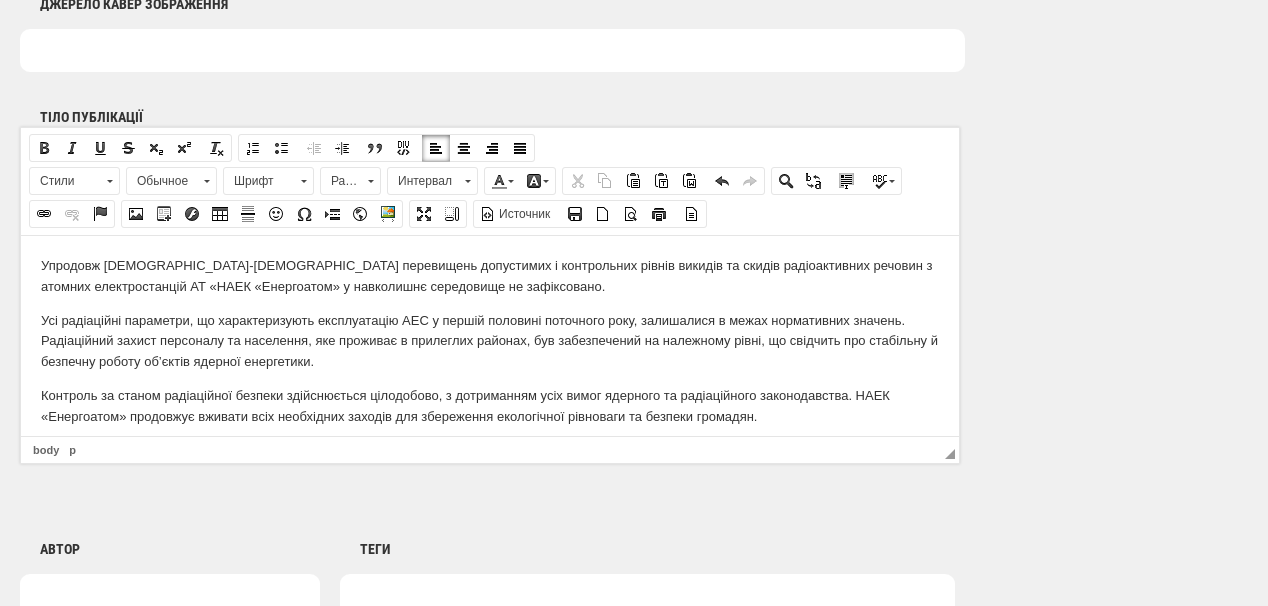 scroll, scrollTop: 0, scrollLeft: 0, axis: both 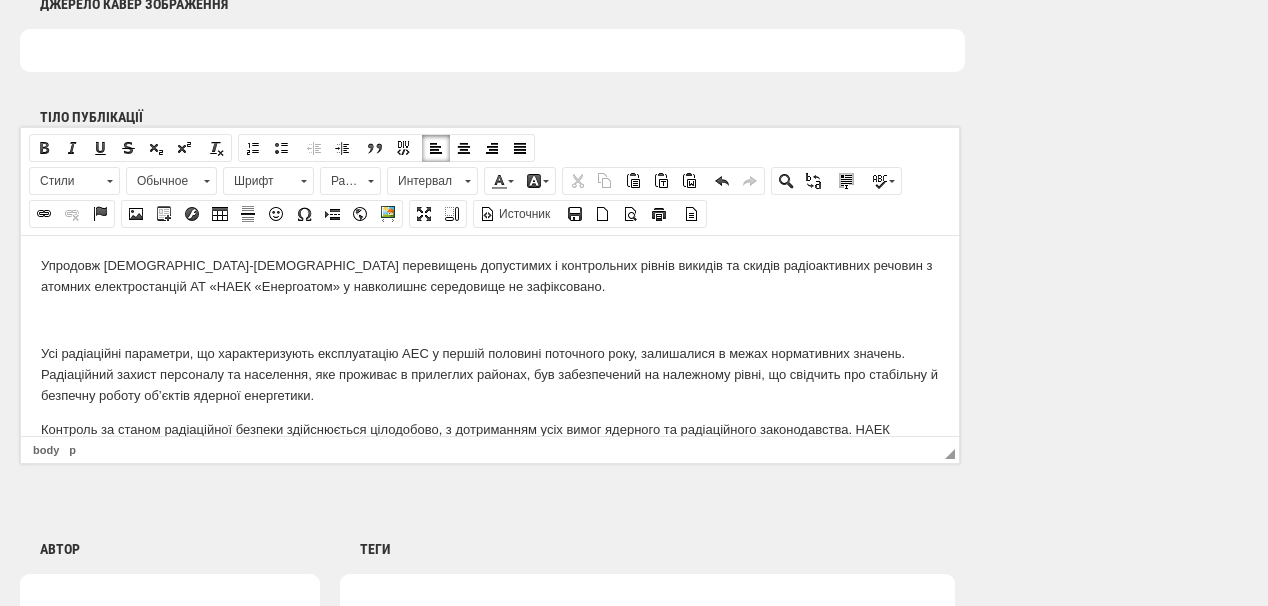 type 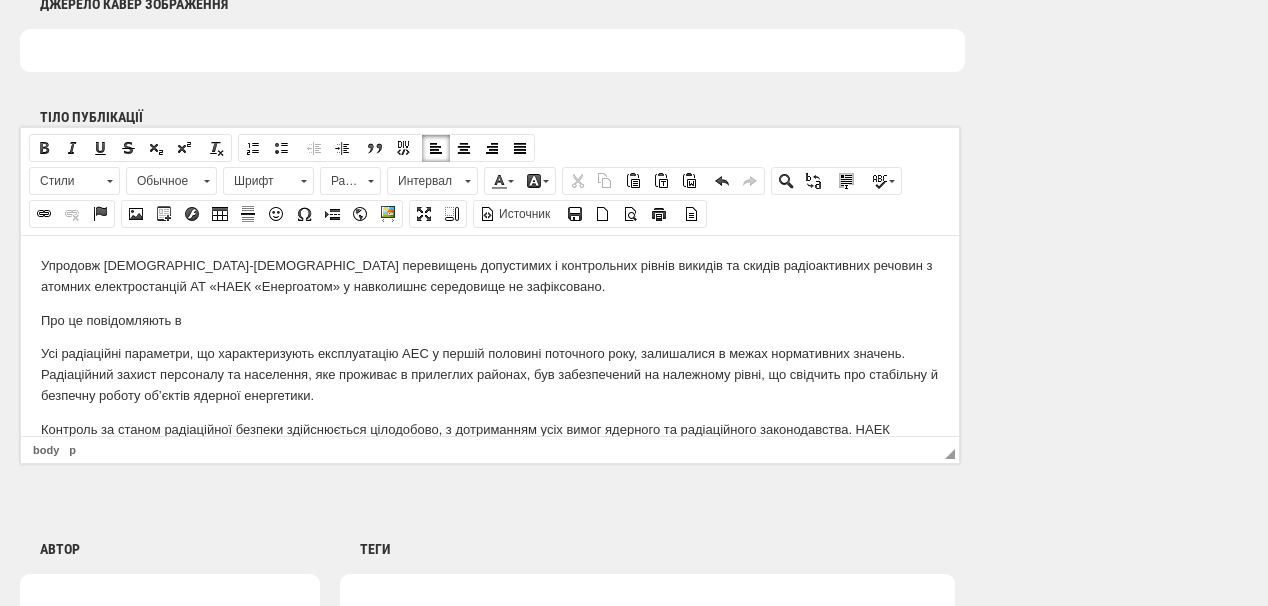click on "Про це повідомляють в" at bounding box center (490, 320) 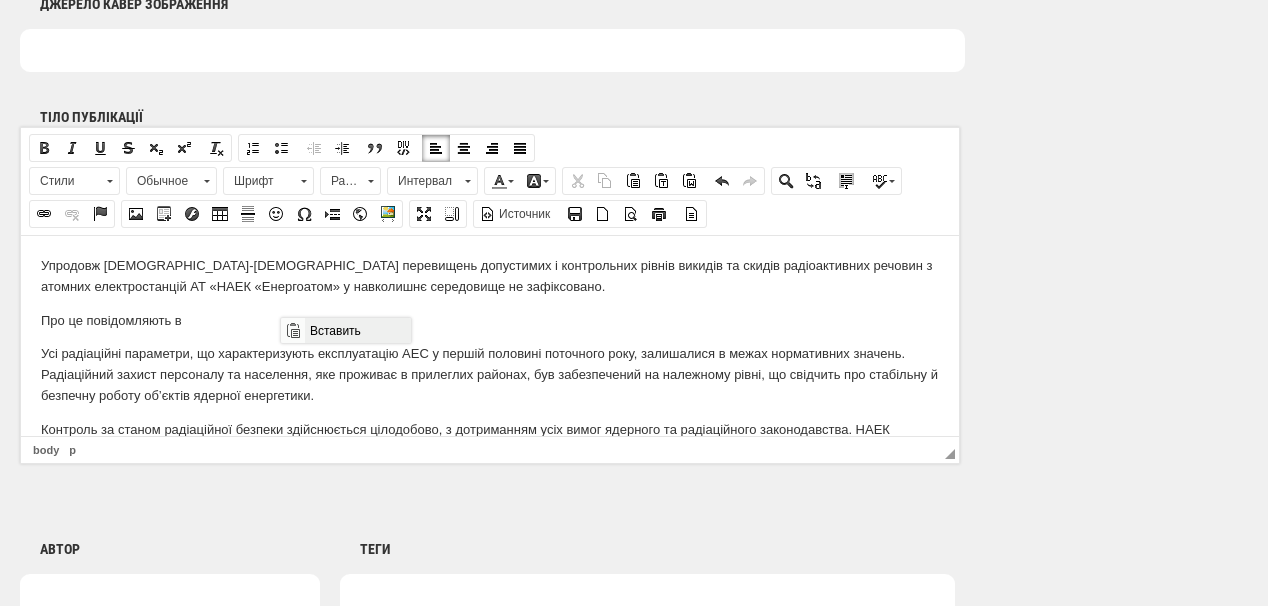click on "Вставить" at bounding box center [357, 330] 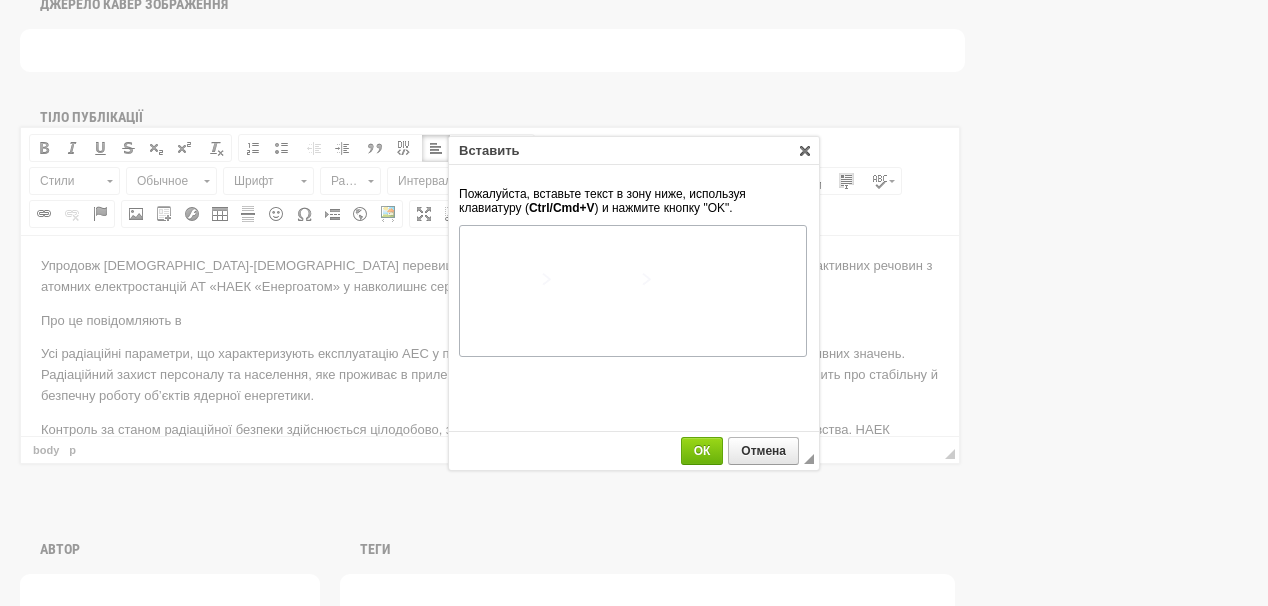 scroll, scrollTop: 144, scrollLeft: 0, axis: vertical 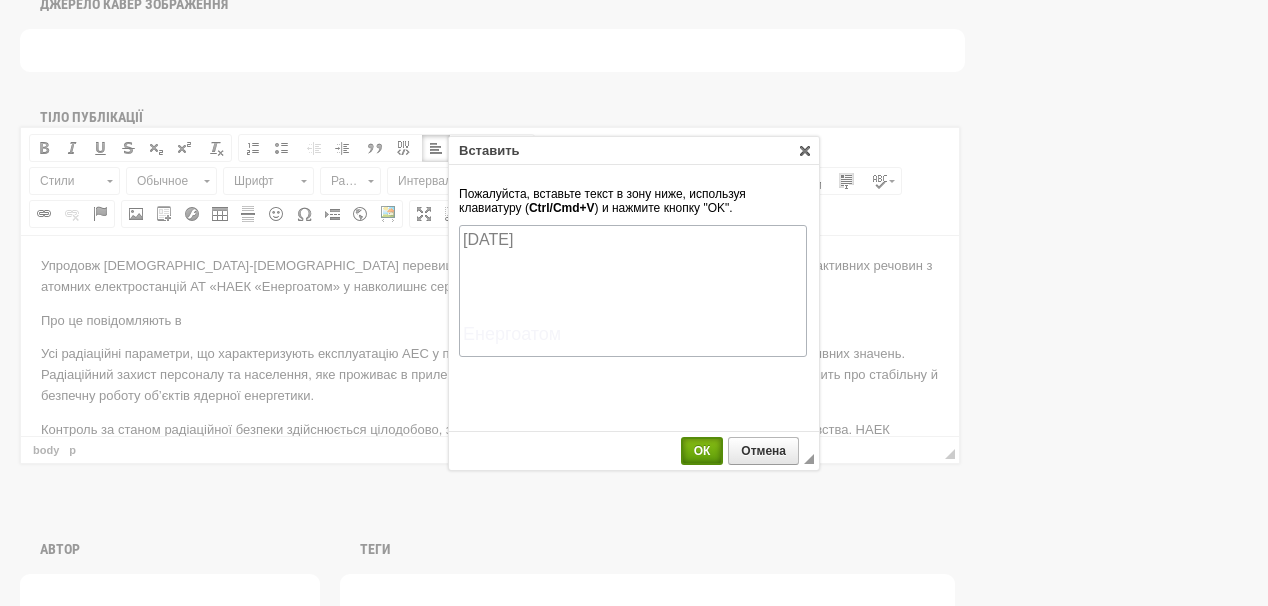 click on "ОК" at bounding box center [702, 451] 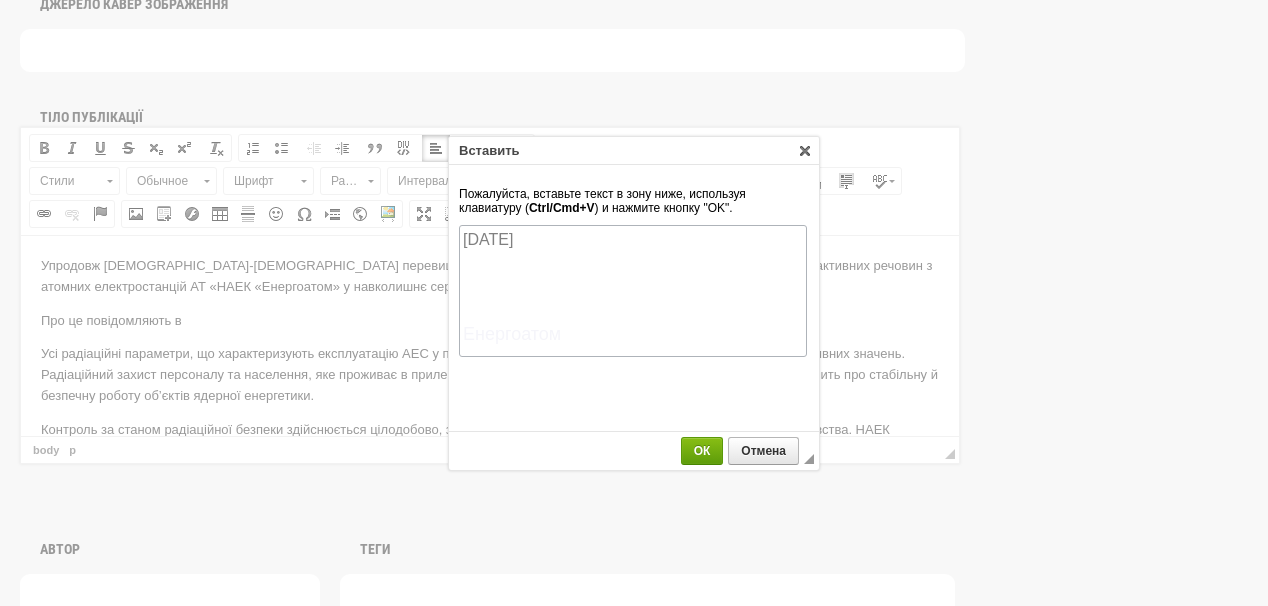 scroll, scrollTop: 48, scrollLeft: 0, axis: vertical 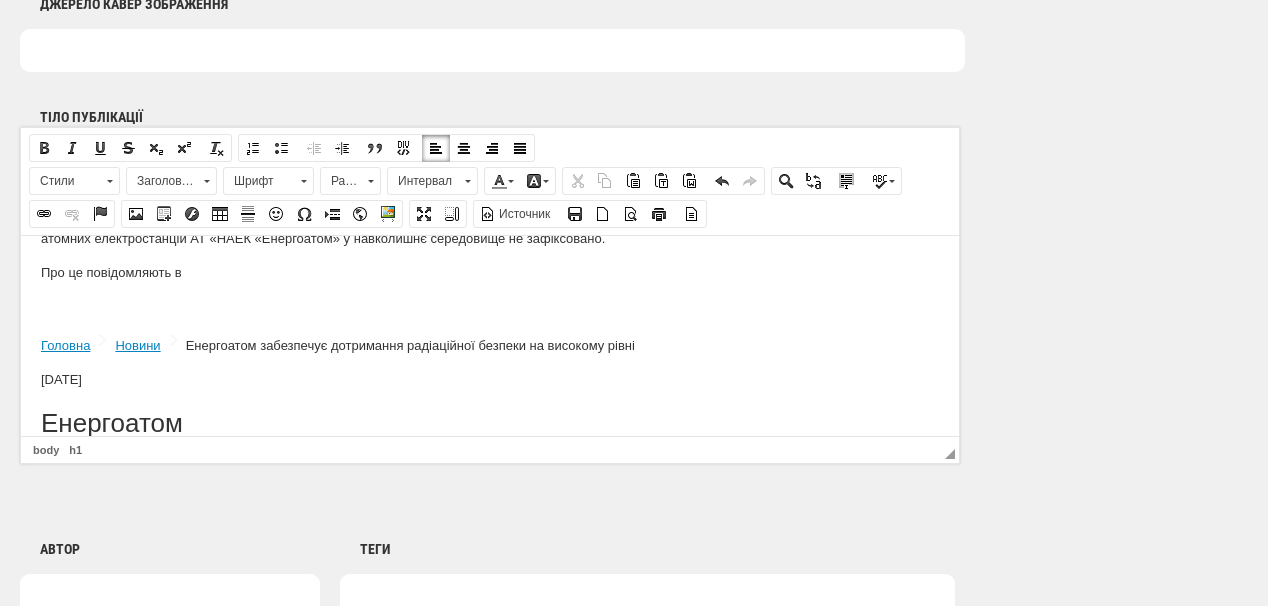 drag, startPoint x: 45, startPoint y: 335, endPoint x: 224, endPoint y: 345, distance: 179.27911 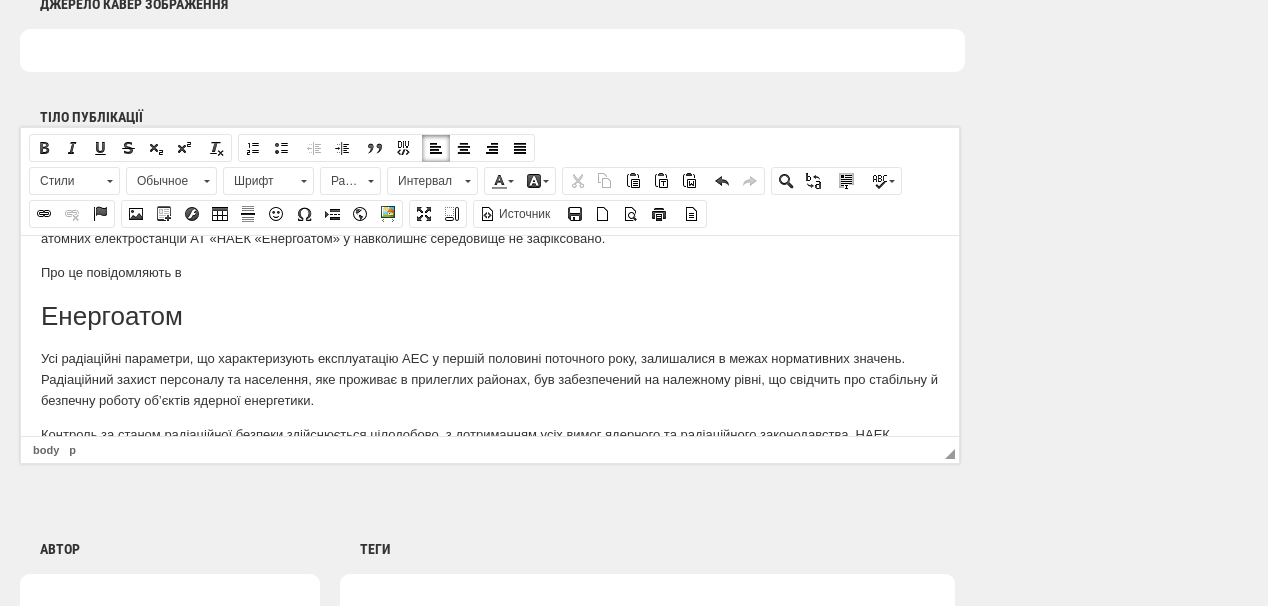 scroll, scrollTop: 45, scrollLeft: 0, axis: vertical 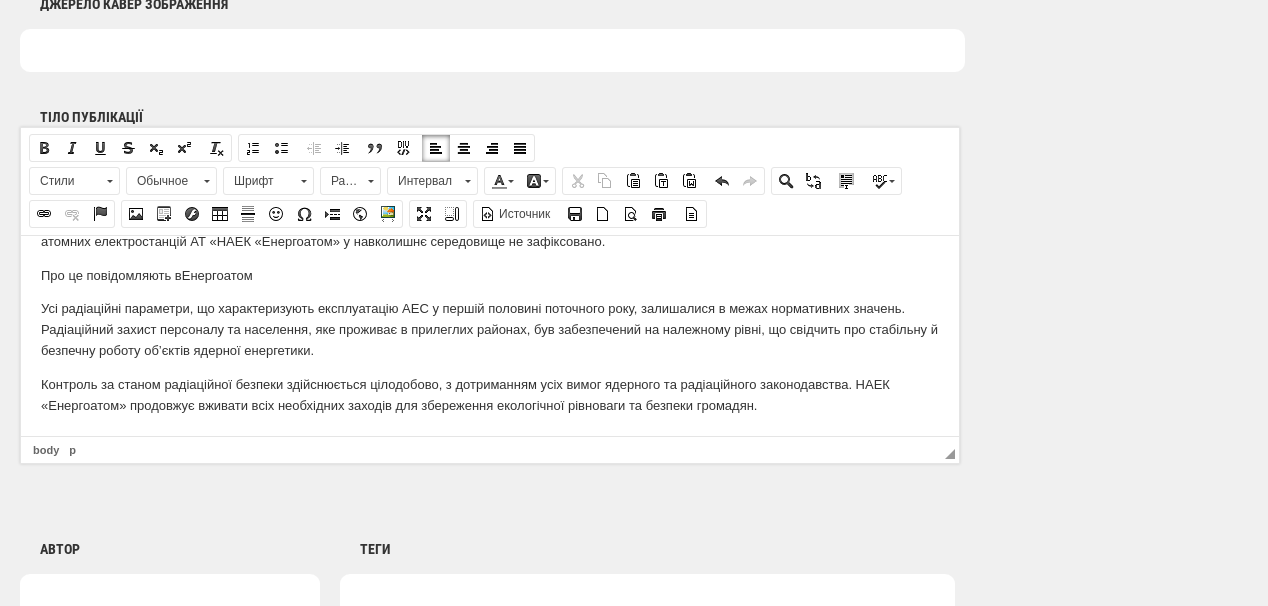 click on "Про це повідомляють в  Енергоатом" at bounding box center [490, 275] 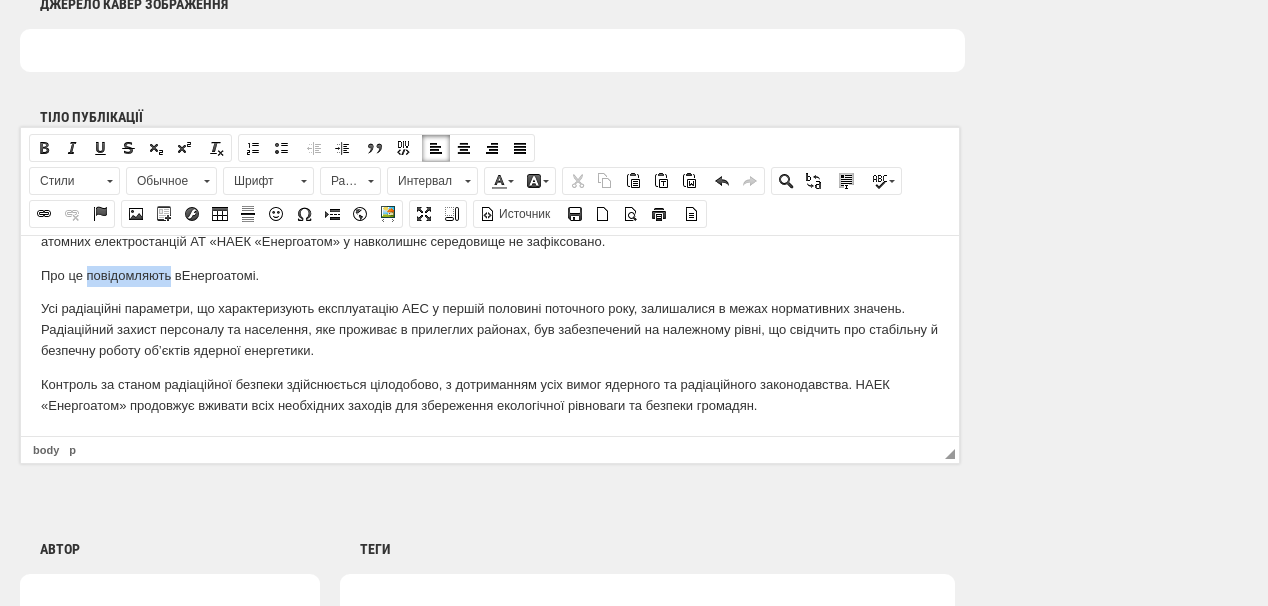 drag, startPoint x: 85, startPoint y: 275, endPoint x: 151, endPoint y: 259, distance: 67.911705 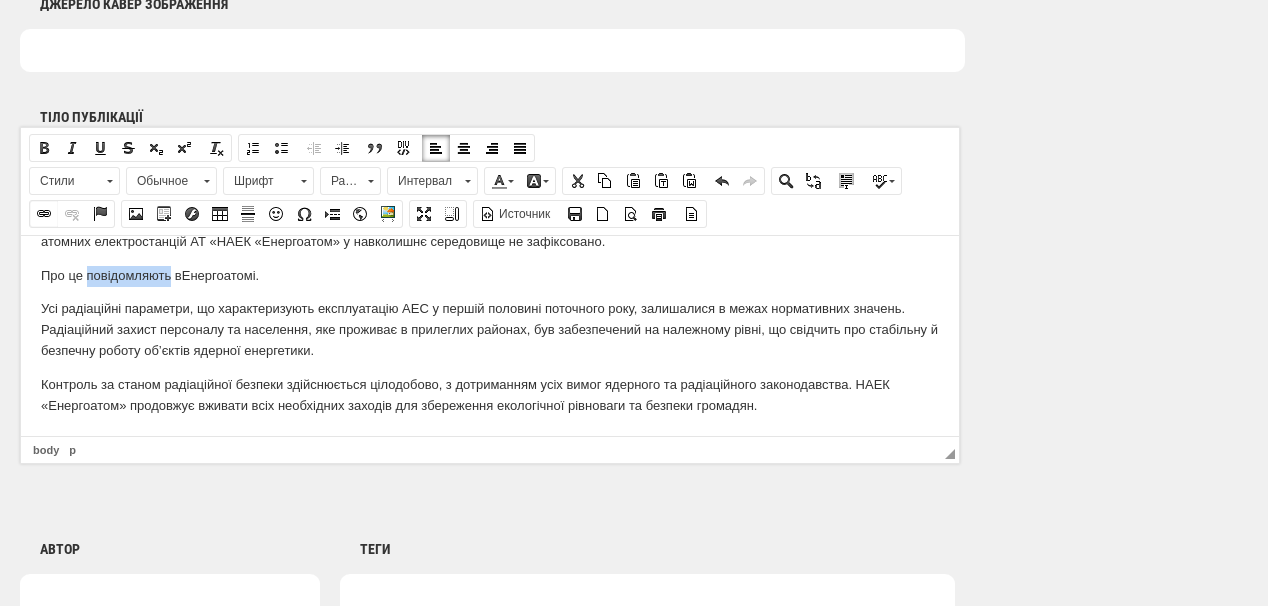 click at bounding box center [44, 214] 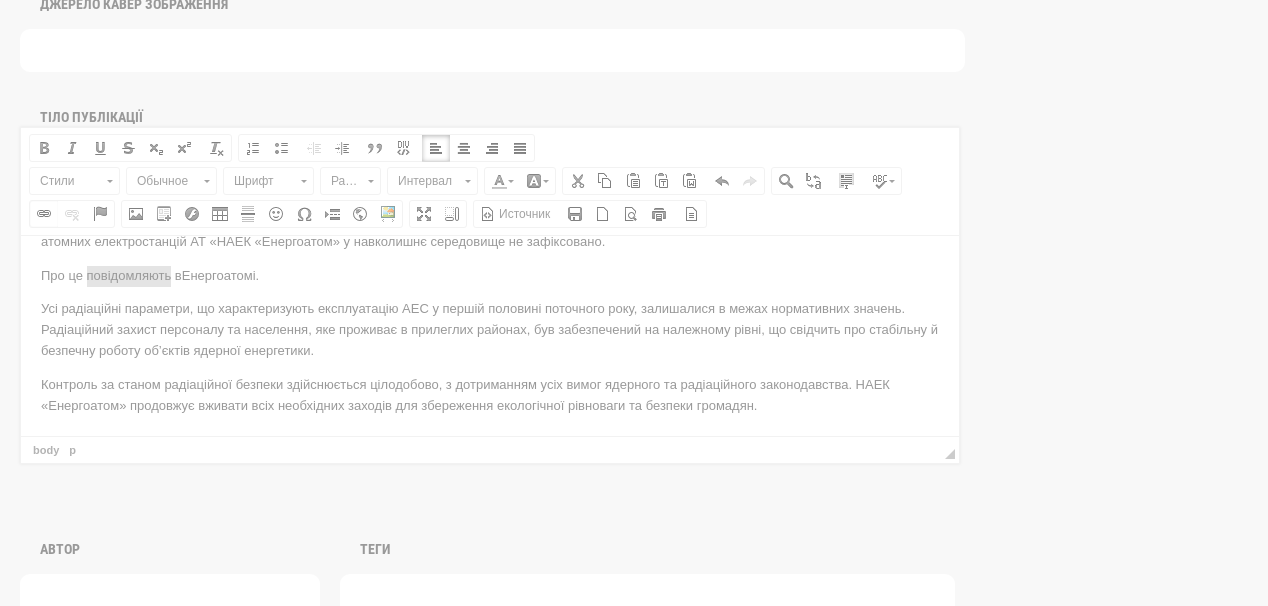 scroll, scrollTop: 0, scrollLeft: 0, axis: both 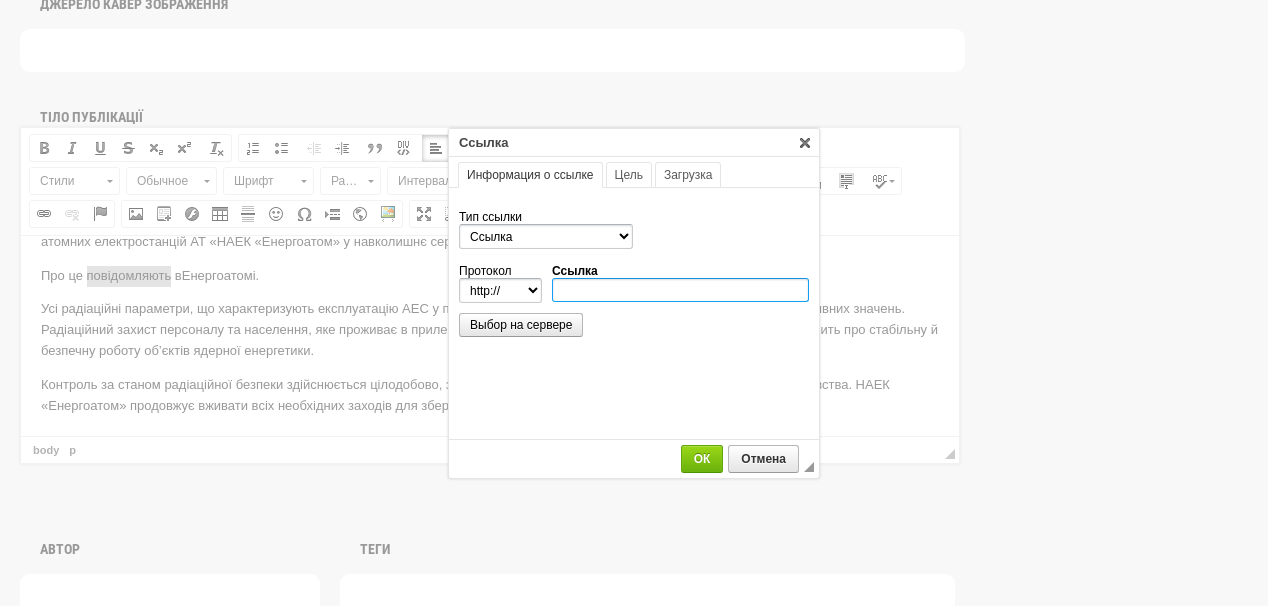 click on "Ссылка" at bounding box center (680, 290) 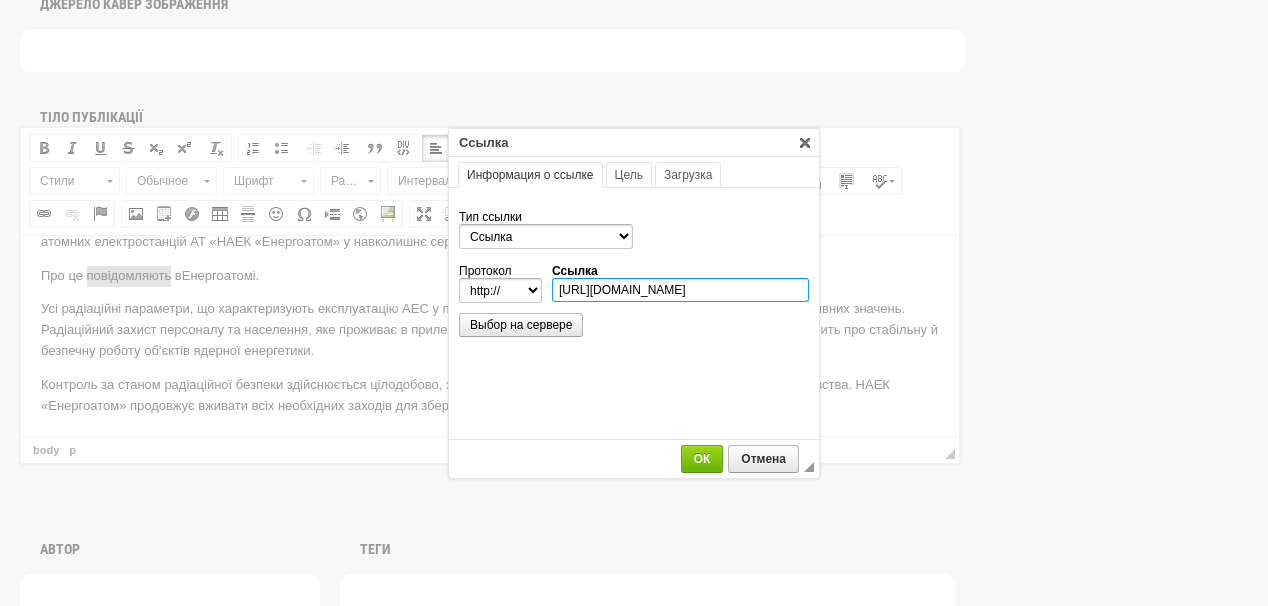 scroll, scrollTop: 0, scrollLeft: 342, axis: horizontal 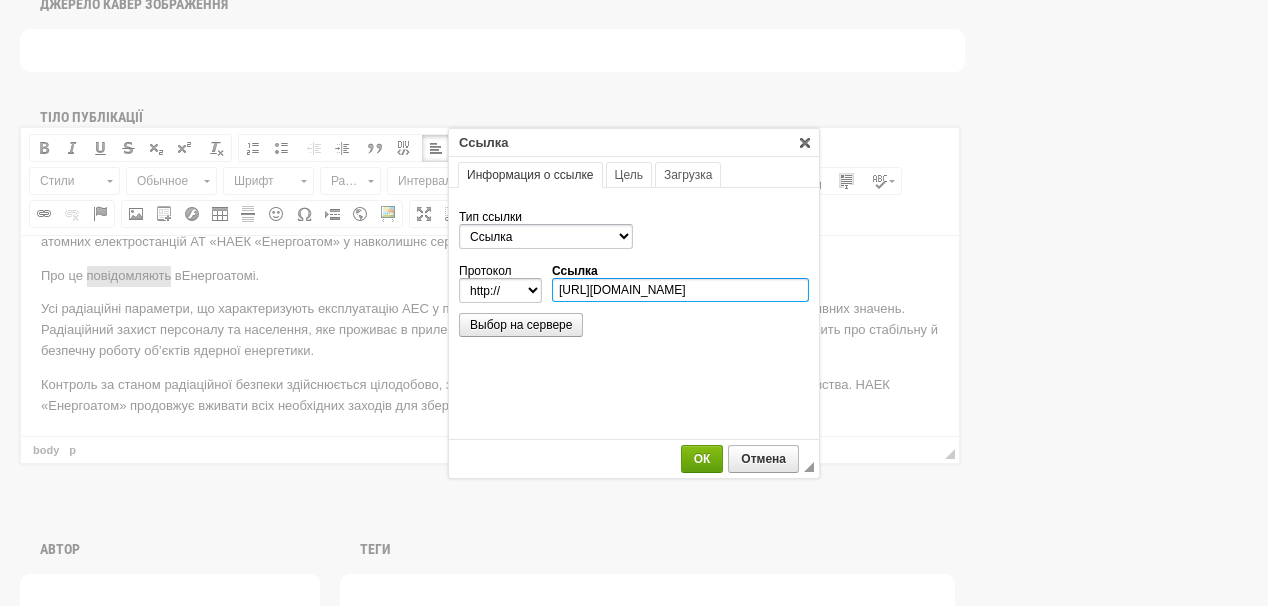 type on "https://energoatom.com.ua/news/energoatom-zabezpecuje-dotrimannia-radiaciinoyi-bezpeki-na-visokomu-rivni" 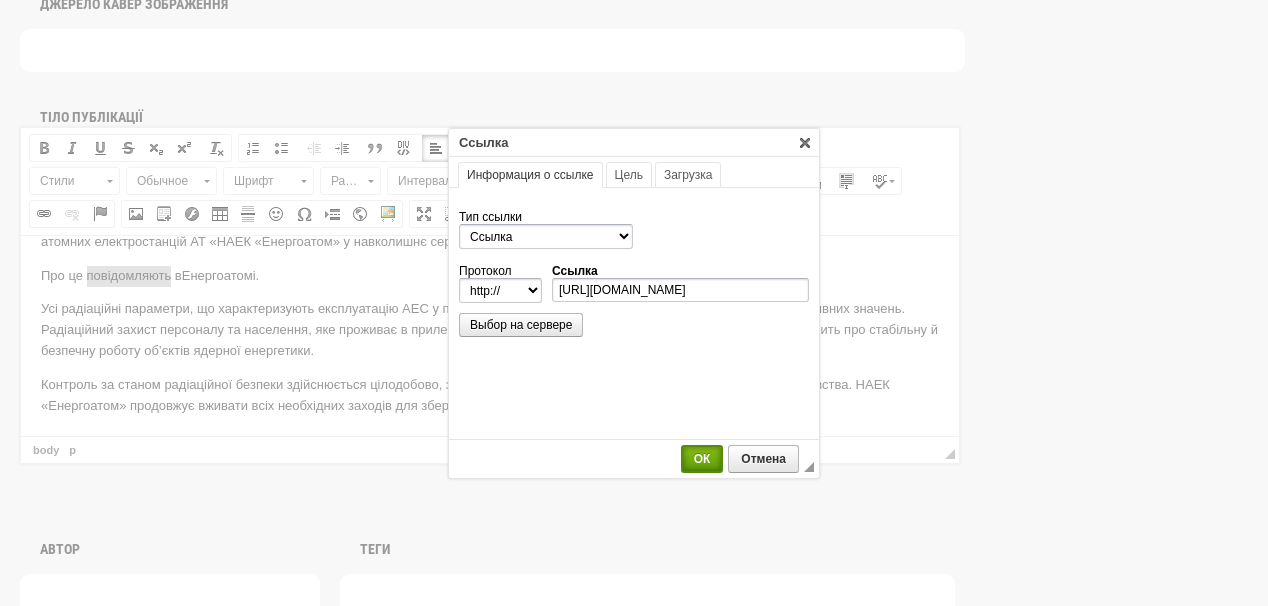 select on "https://" 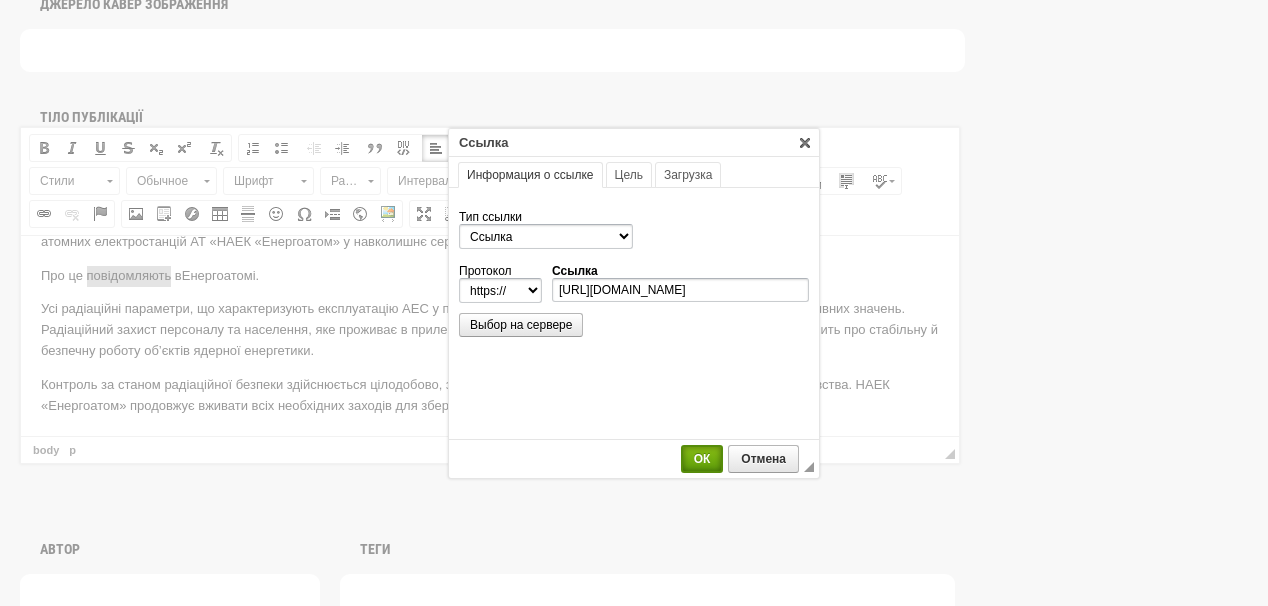 type on "energoatom.com.ua/news/energoatom-zabezpecuje-dotrimannia-radiaciinoyi-bezpeki-na-visokomu-rivni" 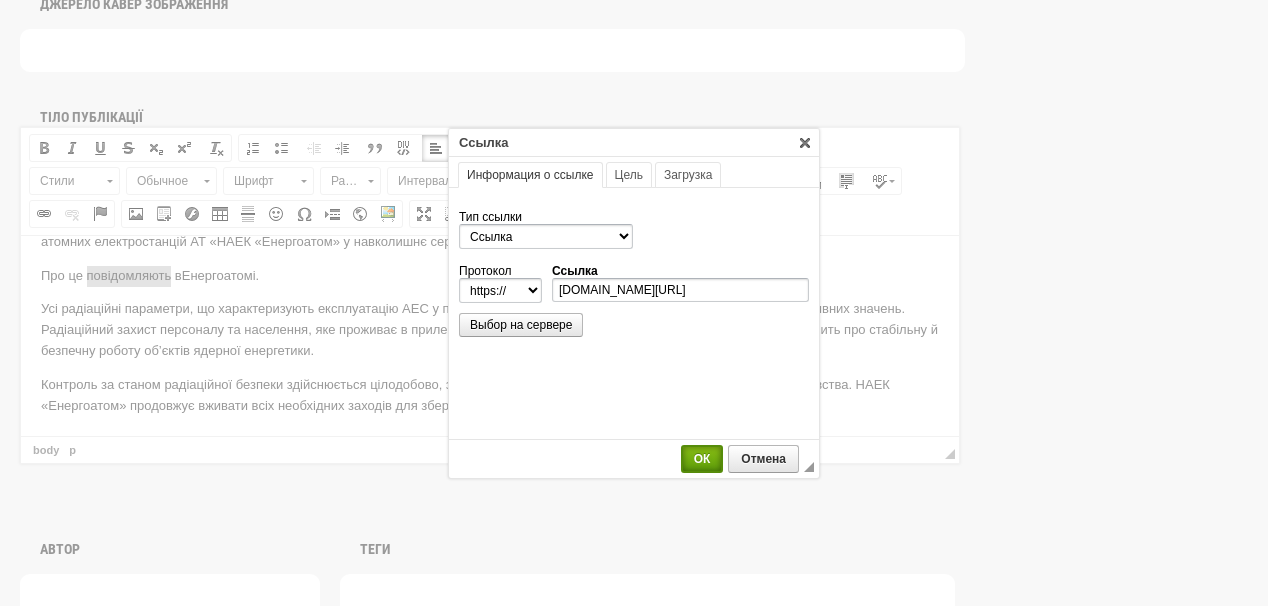 scroll, scrollTop: 0, scrollLeft: 0, axis: both 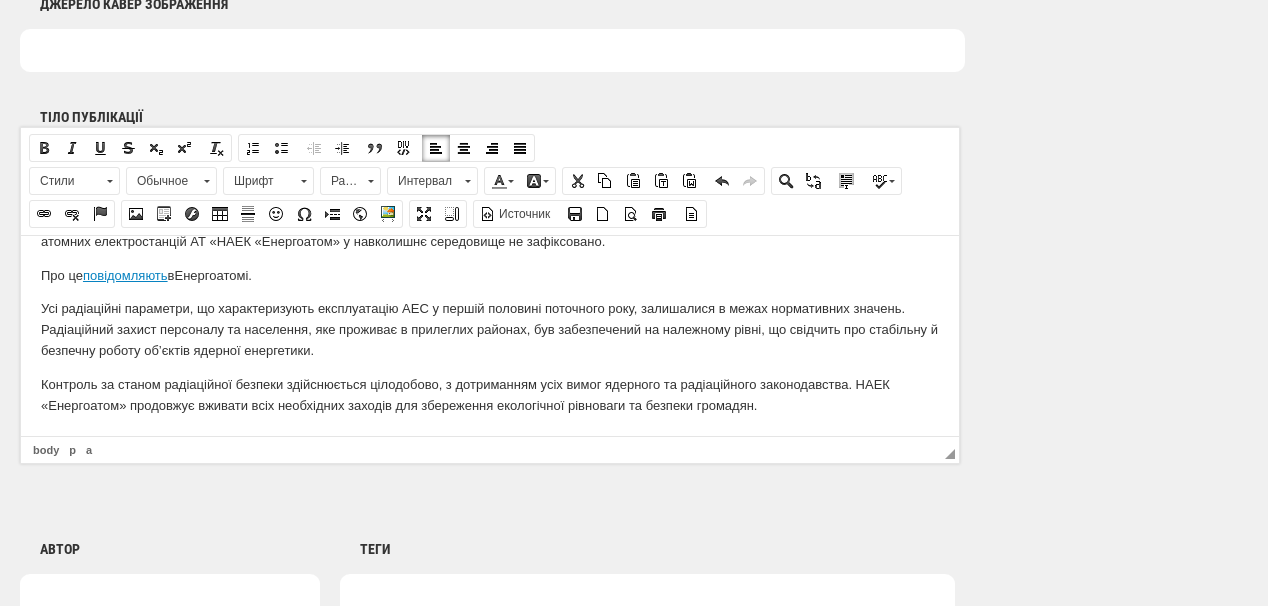 click on "◢ Путь элементов body p a" at bounding box center (490, 449) 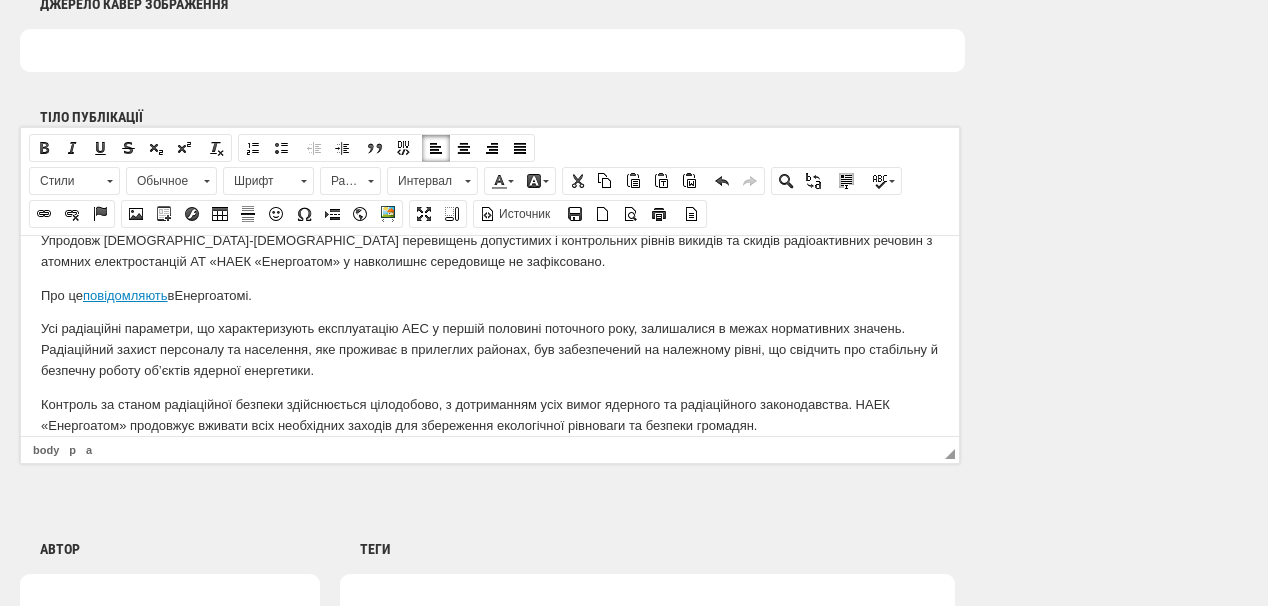 scroll, scrollTop: 45, scrollLeft: 0, axis: vertical 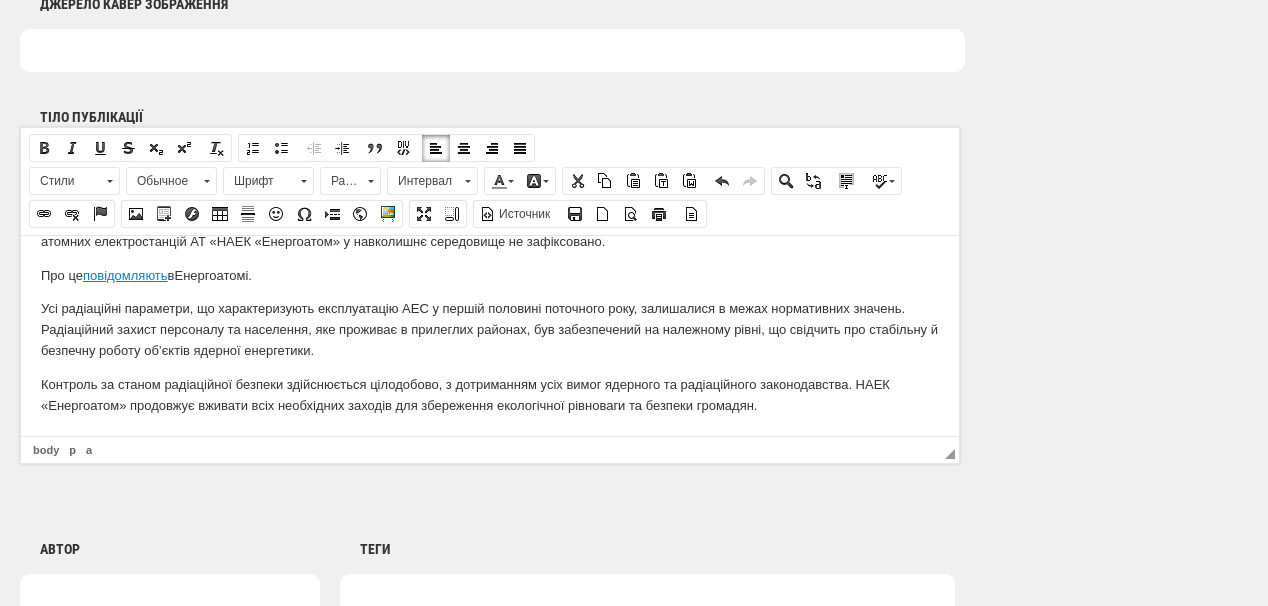 click on "Контроль за станом радіаційної безпеки здійснюється цілодобово, з дотриманням усіх вимог ядерного та радіаційного законодавства. НАЕК «Енергоатом» продовжує вживати всіх необхідних заходів для збереження екологічної рівноваги та безпеки громадян." at bounding box center [490, 395] 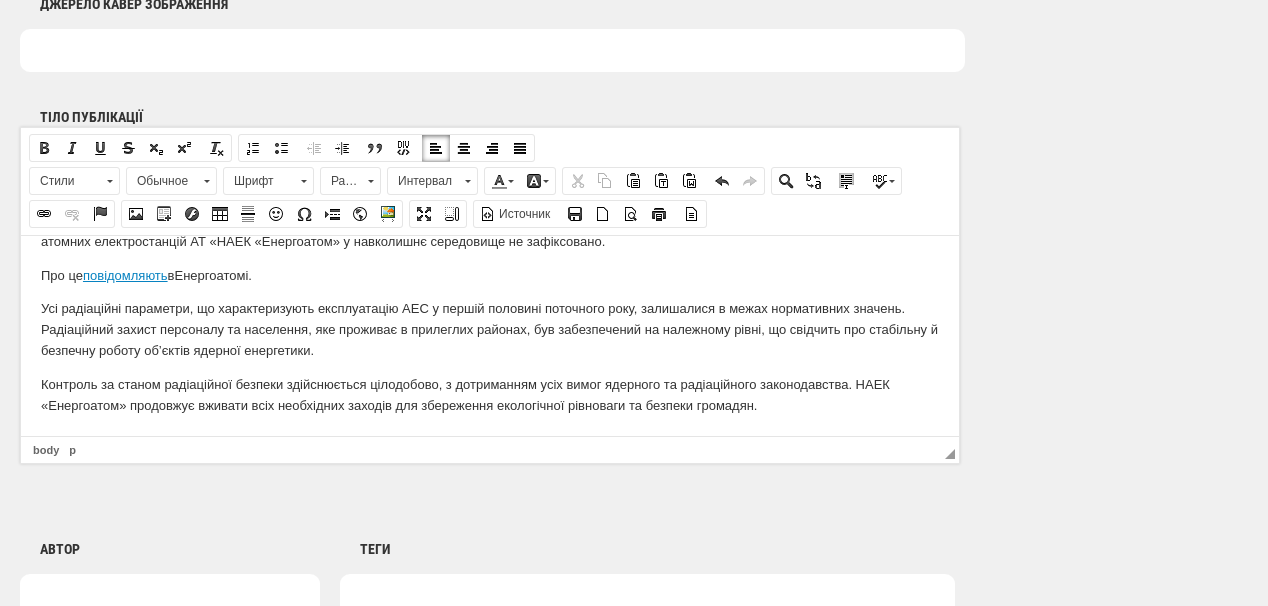 click on "Упродовж січня-червня 2025 року перевищень допустимих і контрольних рівнів викидів та скидів радіоактивних речовин з атомних електростанцій АТ «НАЕК «Енергоатом» у навколишнє середовище не зафіксовано. Про це  повідомляють  в  Енергоатомі.  Контроль за станом радіаційної безпеки здійснюється цілодобово, з дотриманням усіх вимог ядерного та радіаційного законодавства. НАЕК «Енергоатом» продовжує вживати всіх необхідних заходів для збереження екологічної рівноваги та безпеки громадян." at bounding box center (490, 312) 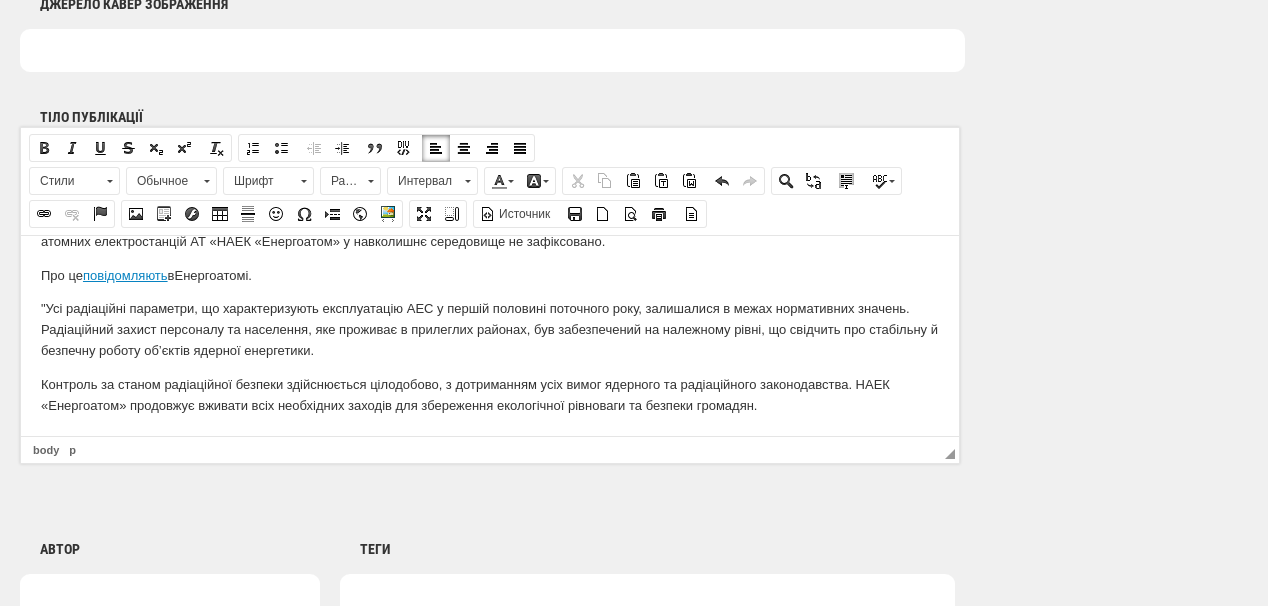 click on ""Усі радіаційні параметри, що характеризують експлуатацію АЕС у першій половині поточного року, залишалися в межах нормативних значень. Радіаційний захист персоналу та населення, яке проживає в прилеглих районах, був забезпечений на належному рівні, що свідчить про стабільну й безпечну роботу об’єктів ядерної енергетики." at bounding box center (490, 329) 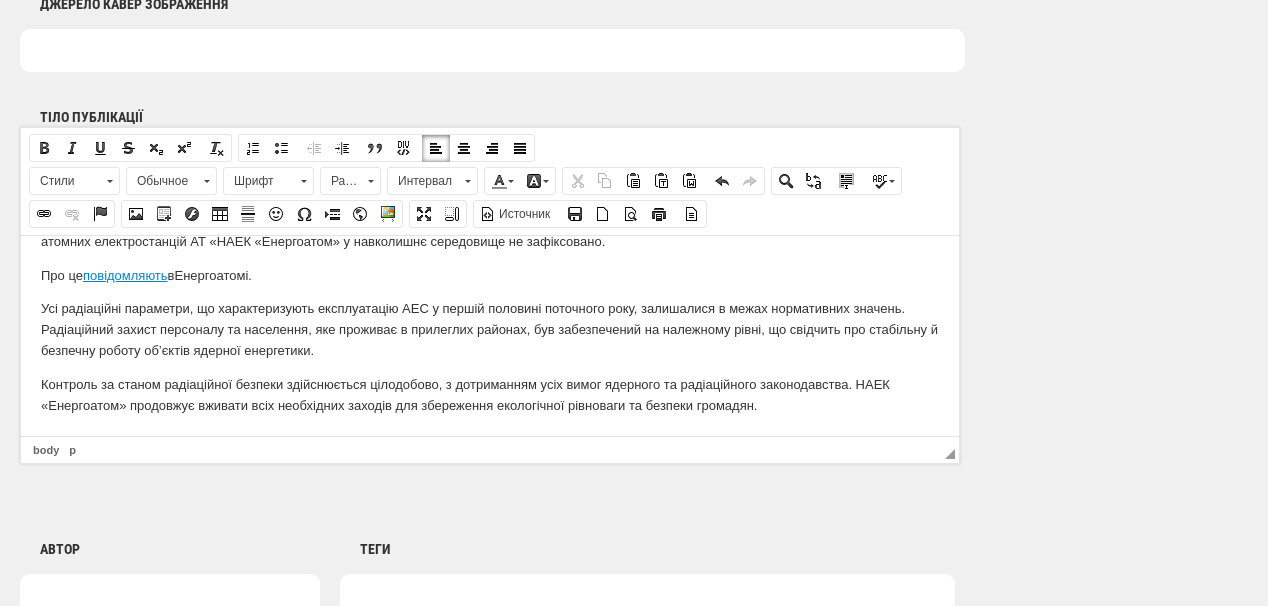 click on "Усі радіаційні параметри, що характеризують експлуатацію АЕС у першій половині поточного року, залишалися в межах нормативних значень. Радіаційний захист персоналу та населення, яке проживає в прилеглих районах, був забезпечений на належному рівні, що свідчить про стабільну й безпечну роботу об’єктів ядерної енергетики." at bounding box center (490, 329) 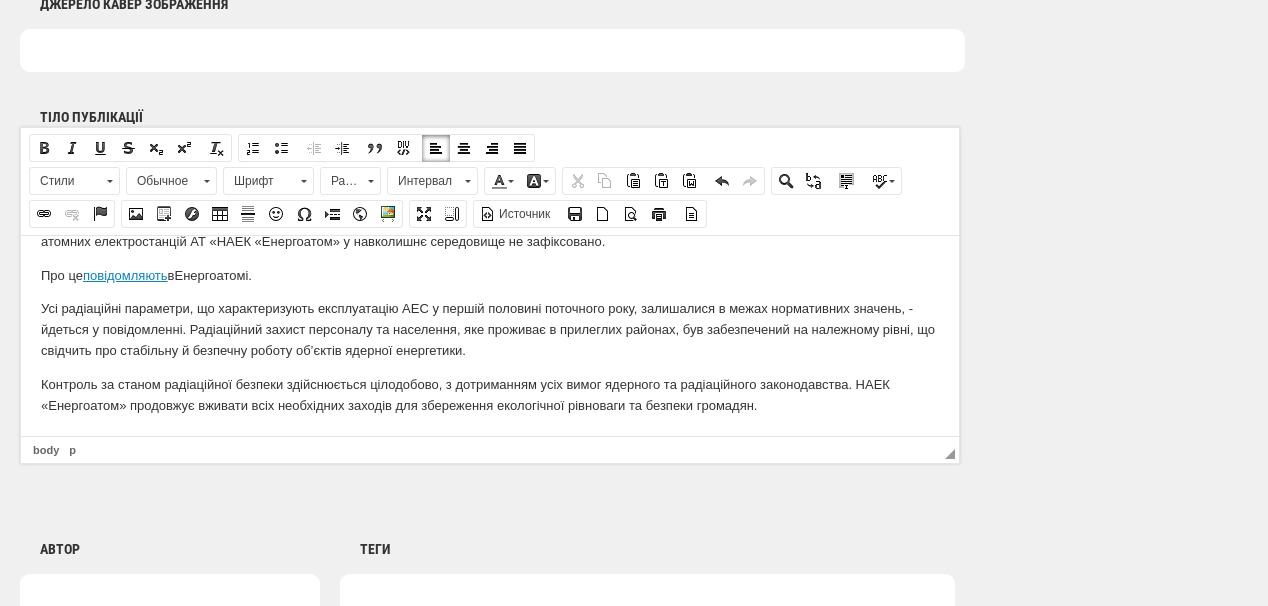 click on "Усі радіаційні параметри, що характеризують експлуатацію АЕС у першій половині поточного року, залишалися в межах нормативних значень, - йдеться у повідомленні. Радіаційний захист персоналу та населення, яке проживає в прилеглих районах, був забезпечений на належному рівні, що свідчить про стабільну й безпечну роботу об’єктів ядерної енергетики." at bounding box center [490, 329] 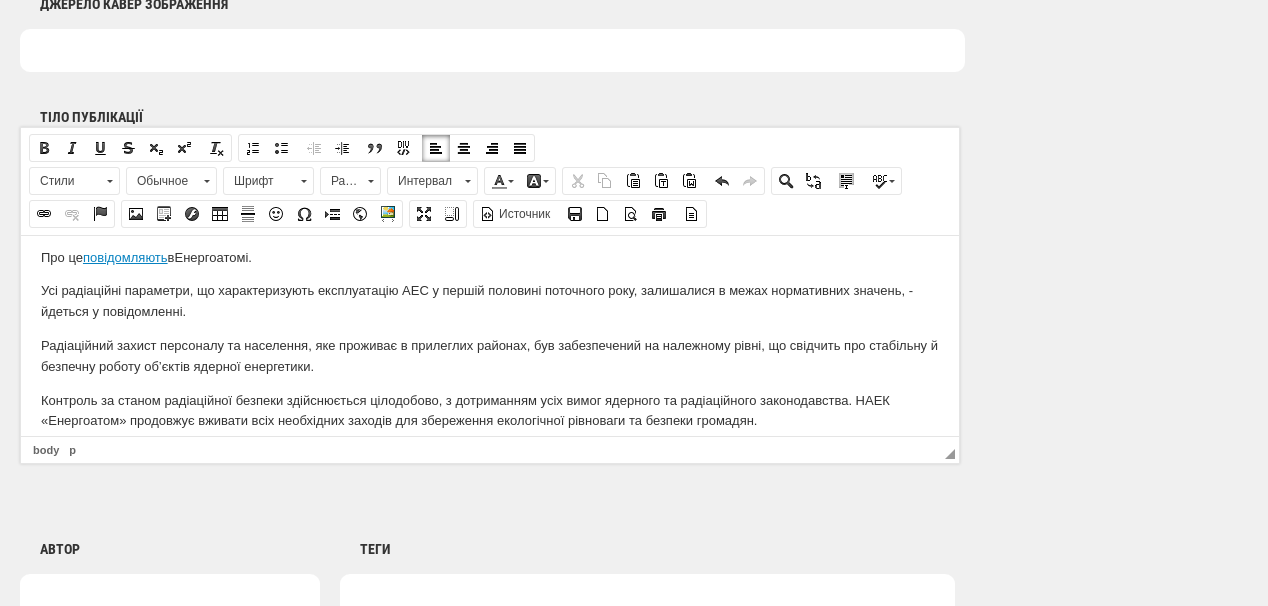 scroll, scrollTop: 79, scrollLeft: 0, axis: vertical 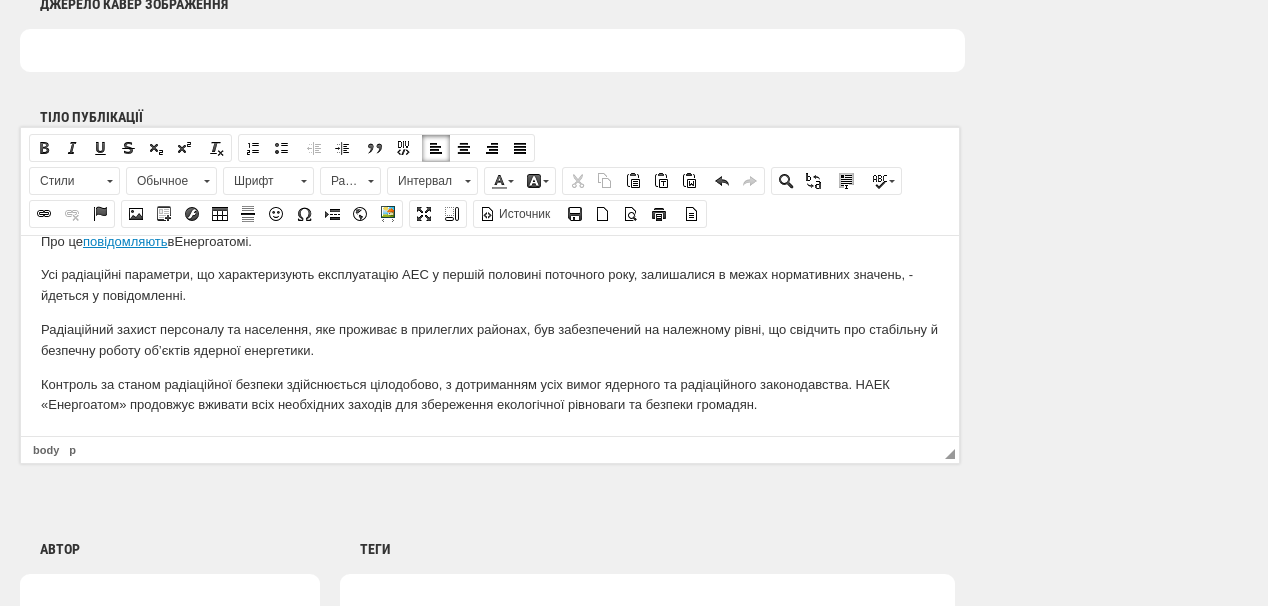 click on "Упродовж січня-червня 2025 року перевищень допустимих і контрольних рівнів викидів та скидів радіоактивних речовин з атомних електростанцій АТ «НАЕК «Енергоатом» у навколишнє середовище не зафіксовано. Про це  повідомляють  в  Енергоатомі.  Усі радіаційні параметри, що характеризують експлуатацію АЕС у першій половині поточного року, залишалися в межах нормативних значень, - йдеться у повідомленні." at bounding box center [490, 295] 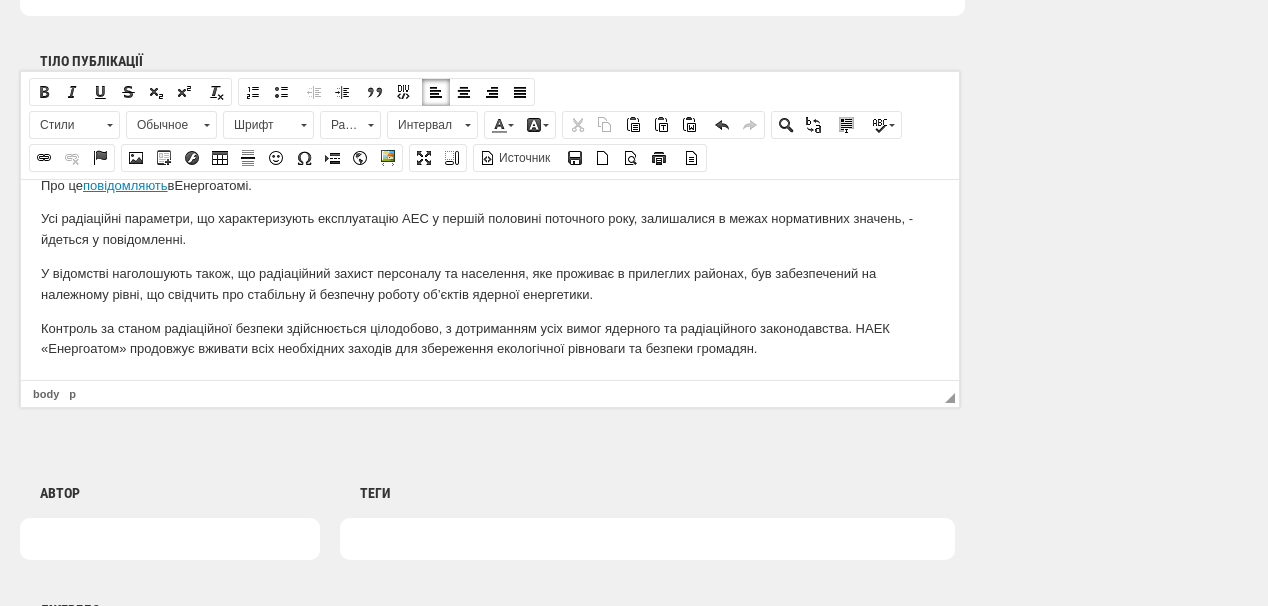 scroll, scrollTop: 1280, scrollLeft: 0, axis: vertical 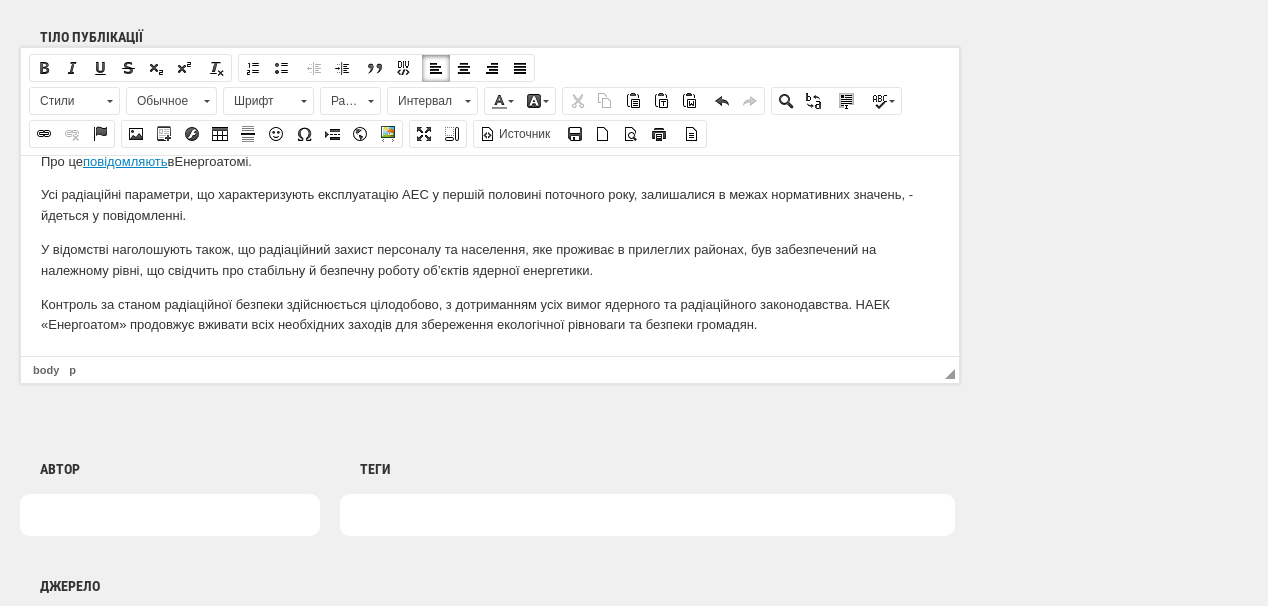 click on "Контроль за станом радіаційної безпеки здійснюється цілодобово, з дотриманням усіх вимог ядерного та радіаційного законодавства. НАЕК «Енергоатом» продовжує вживати всіх необхідних заходів для збереження екологічної рівноваги та безпеки громадян." at bounding box center (490, 315) 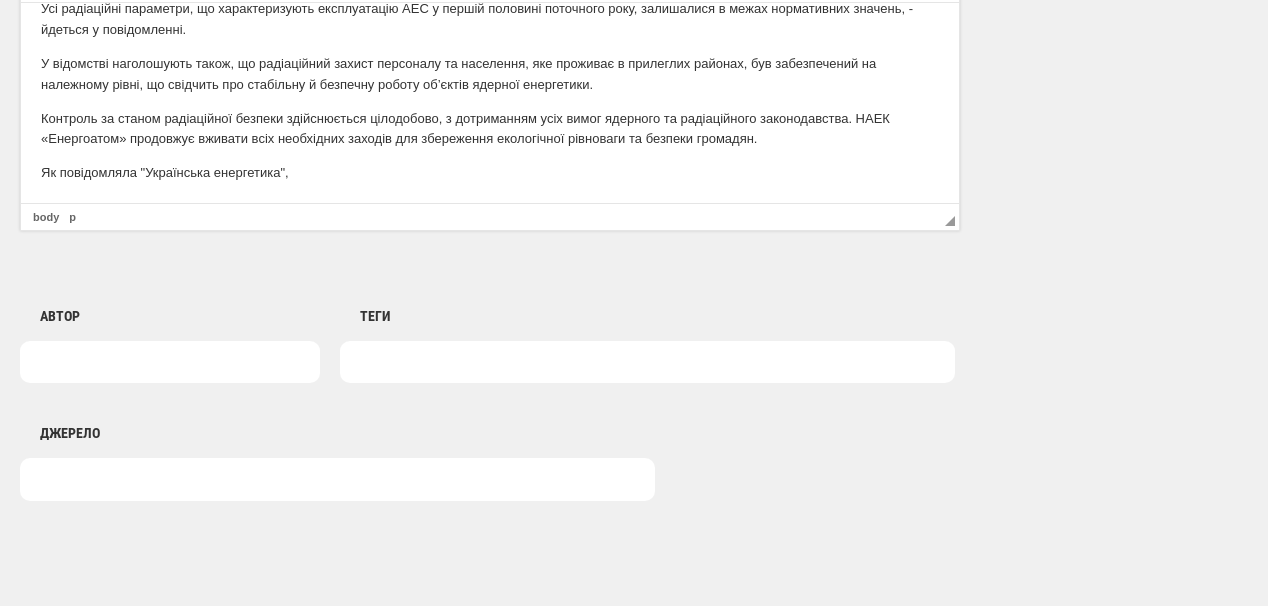 scroll, scrollTop: 1440, scrollLeft: 0, axis: vertical 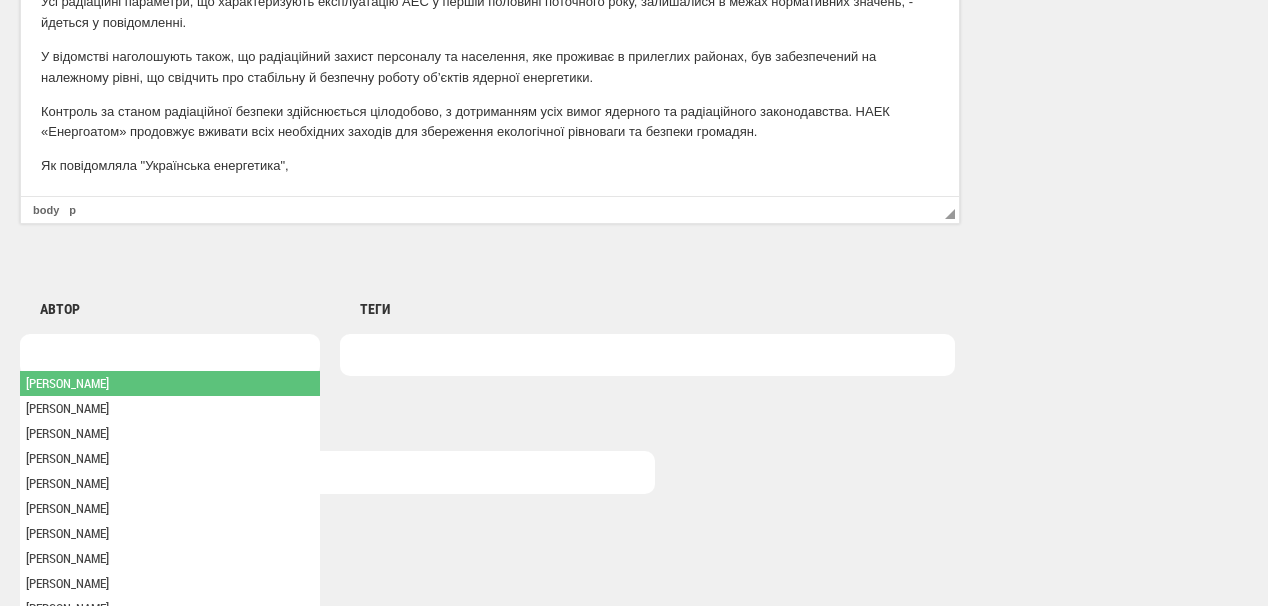 click at bounding box center [170, 355] 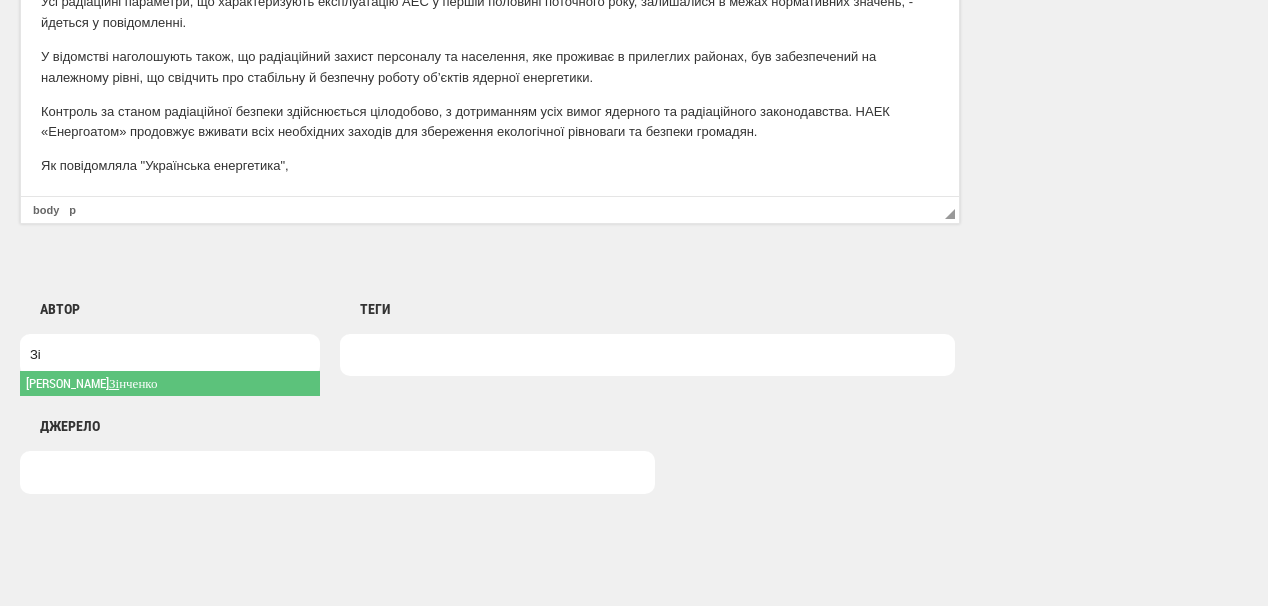 type on "Зі" 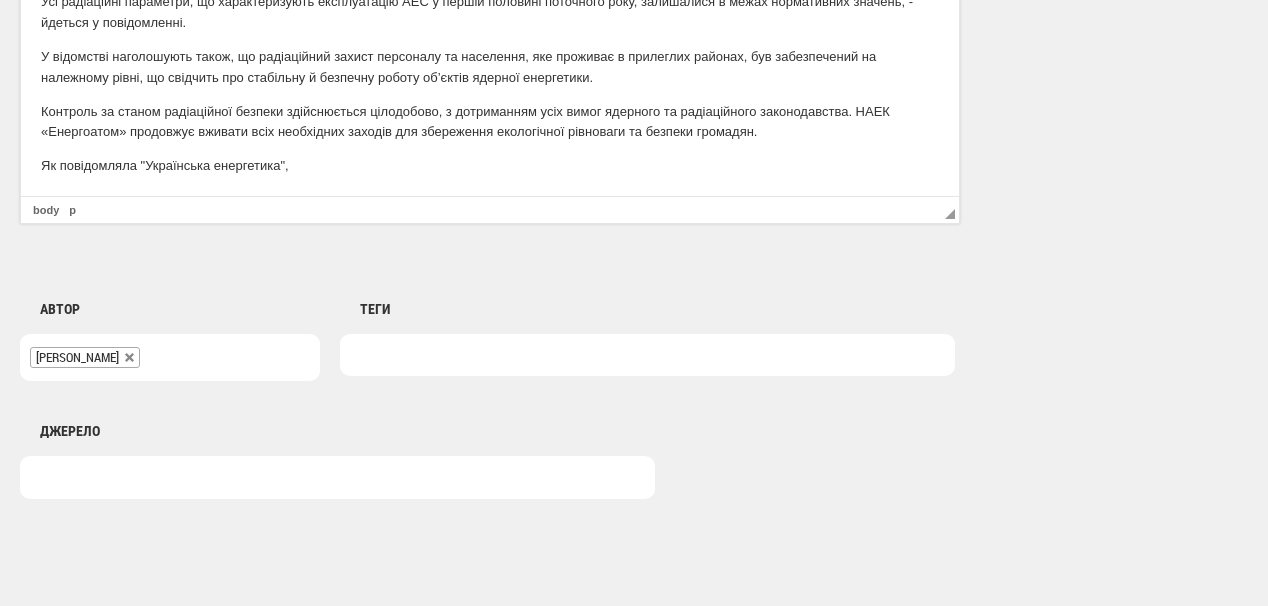 click at bounding box center [647, 355] 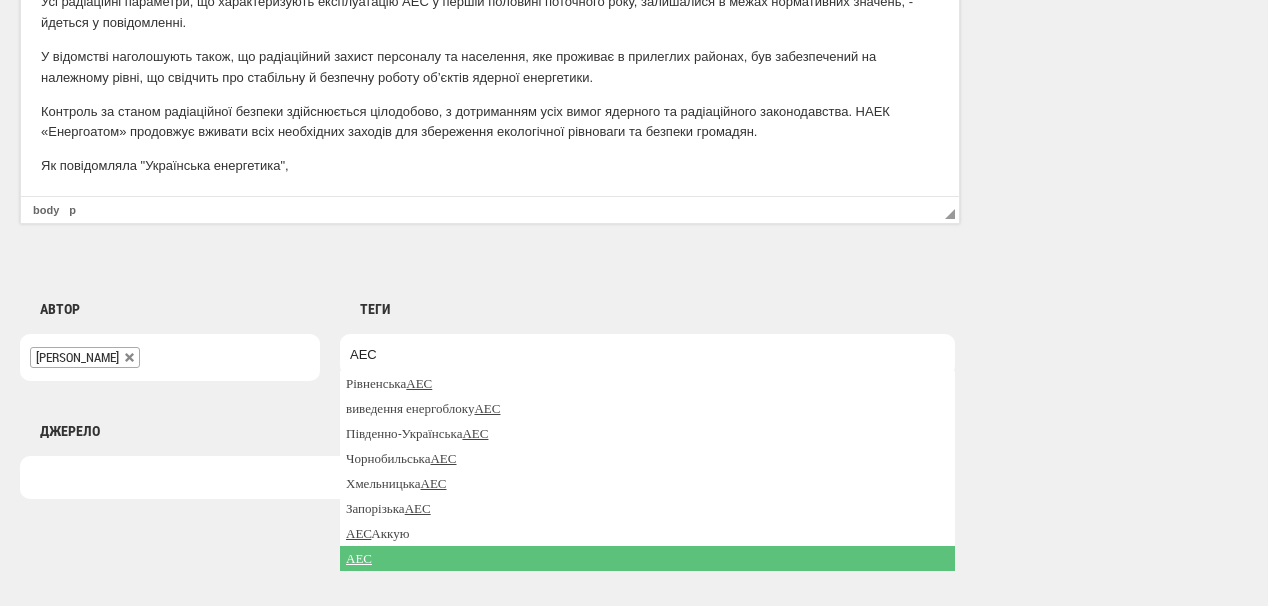 type on "АЕС" 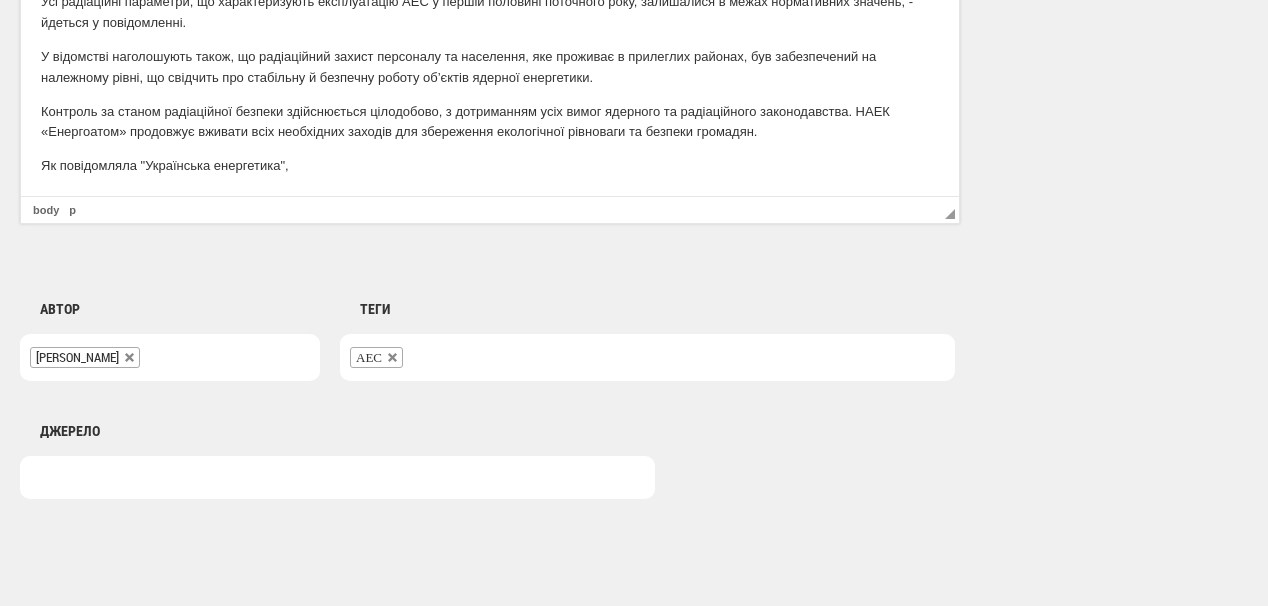 type on "ь" 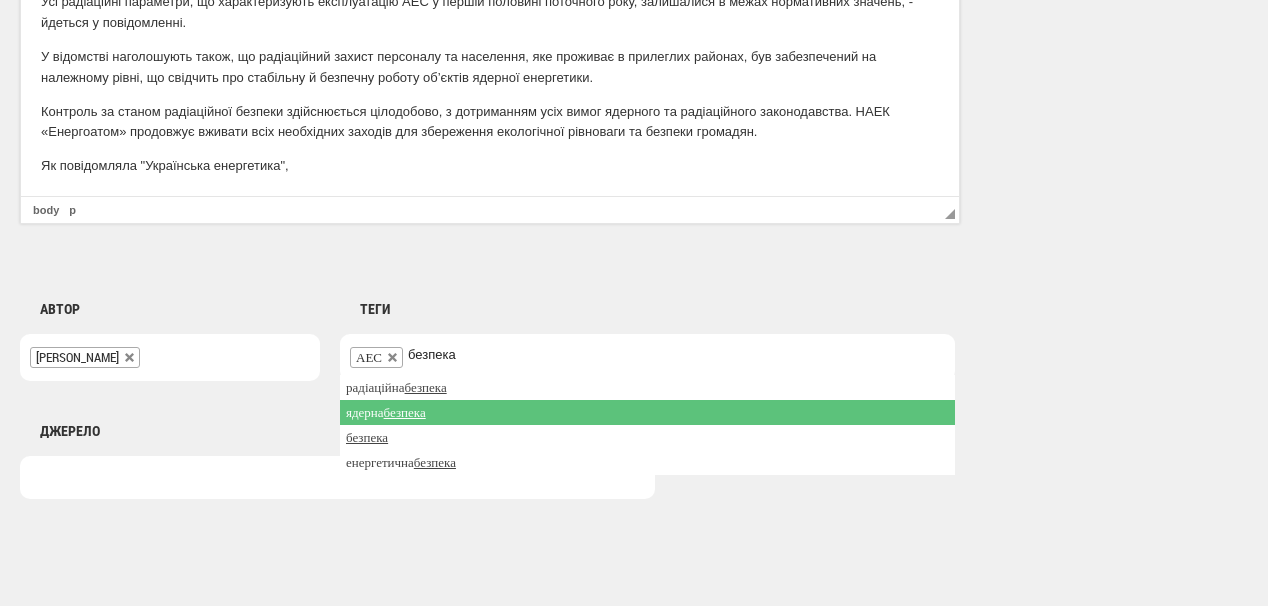 type on "безпека" 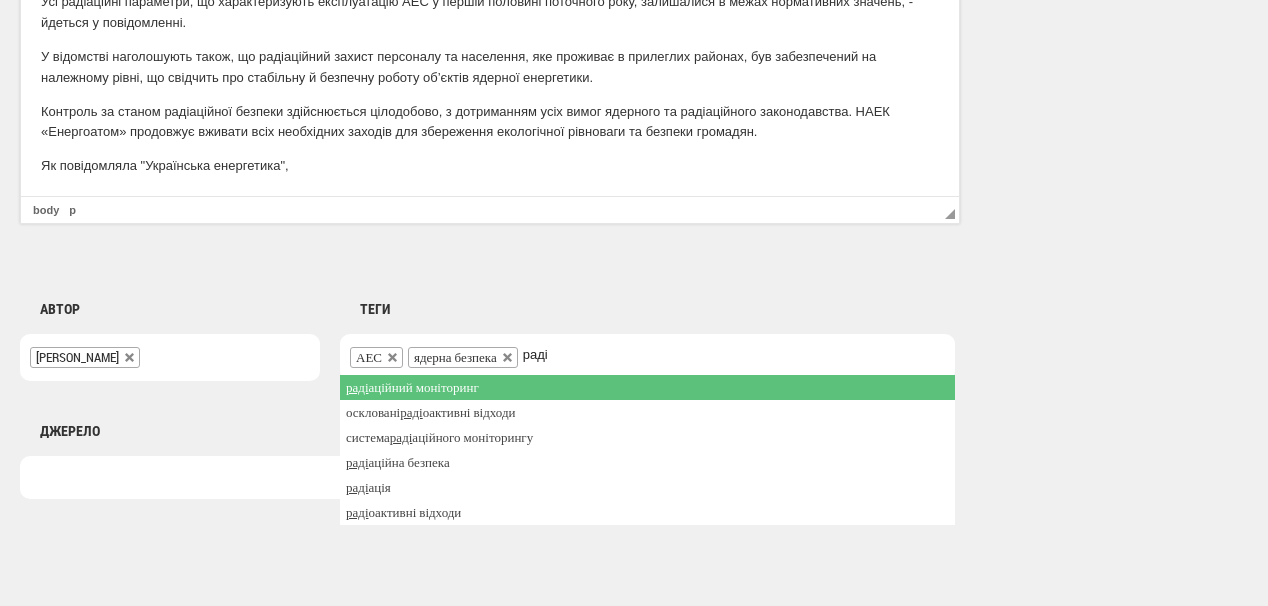 type on "раді" 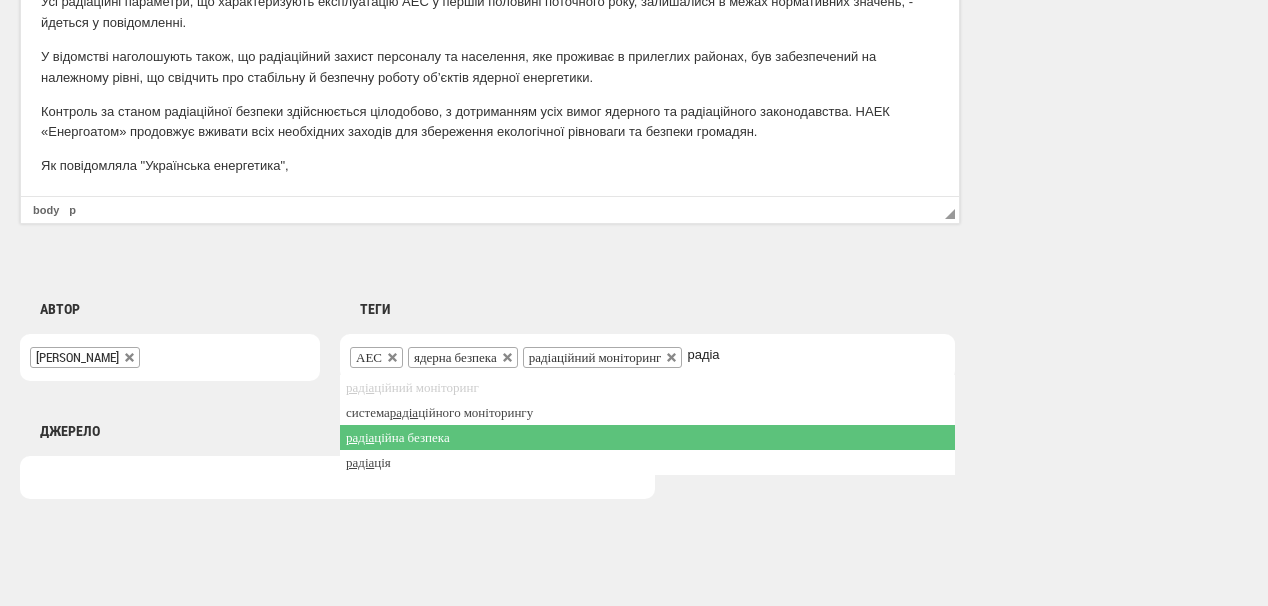 type on "радіа" 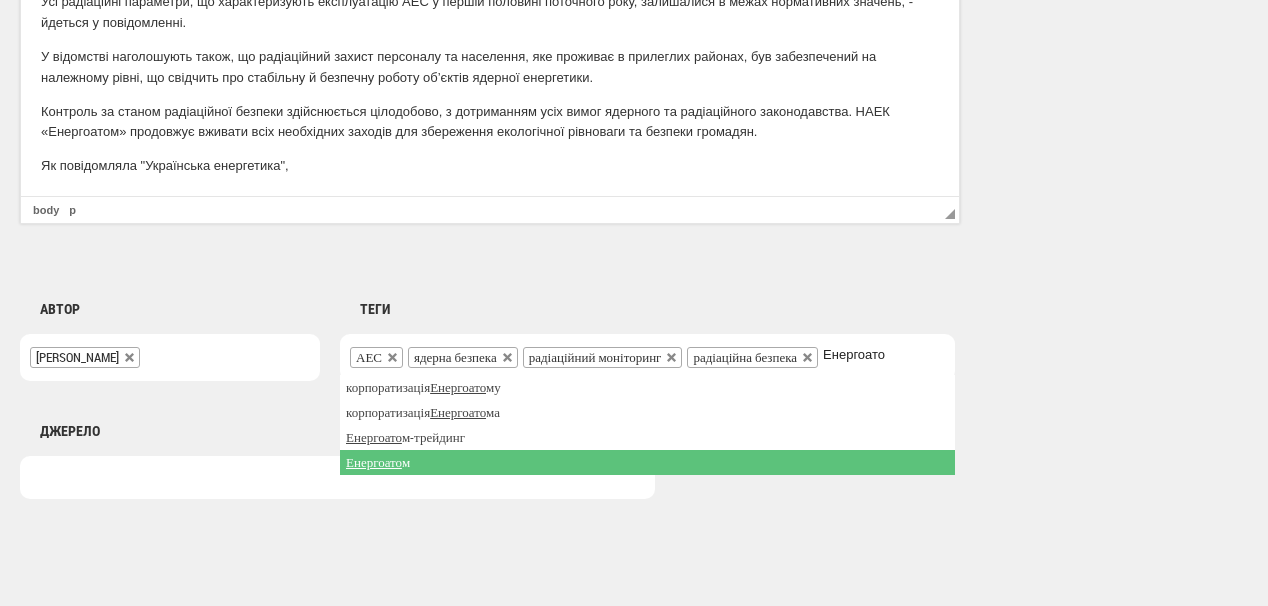 type on "Енергоато" 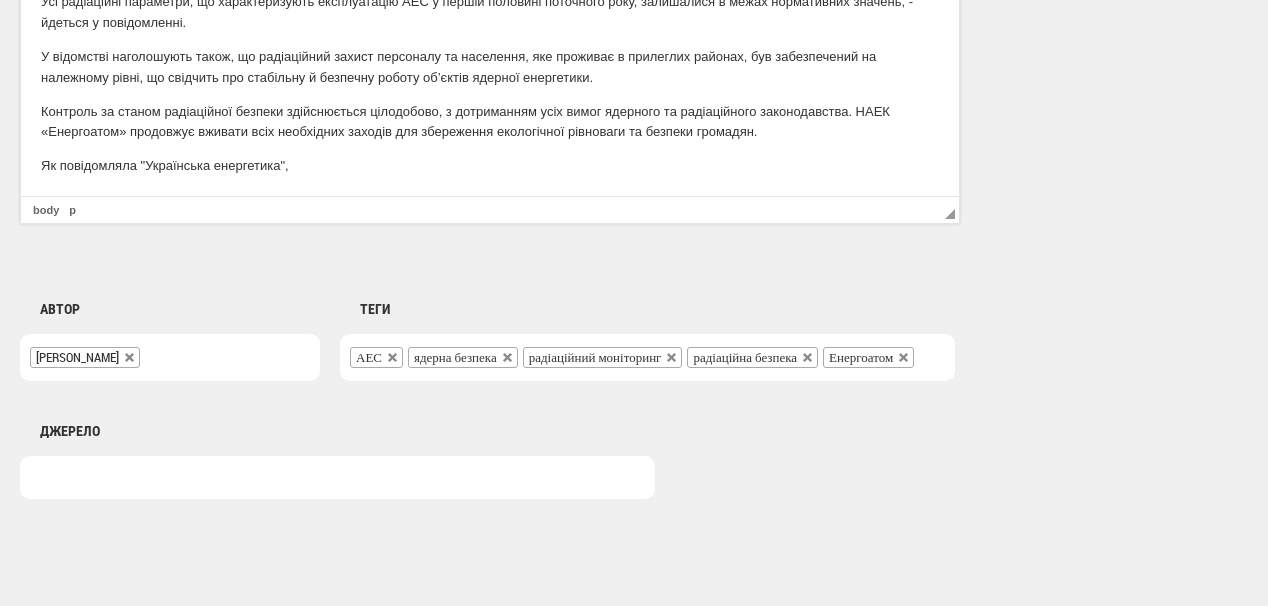 click on "Як повідомляла "Українська енергетика"," at bounding box center [490, 166] 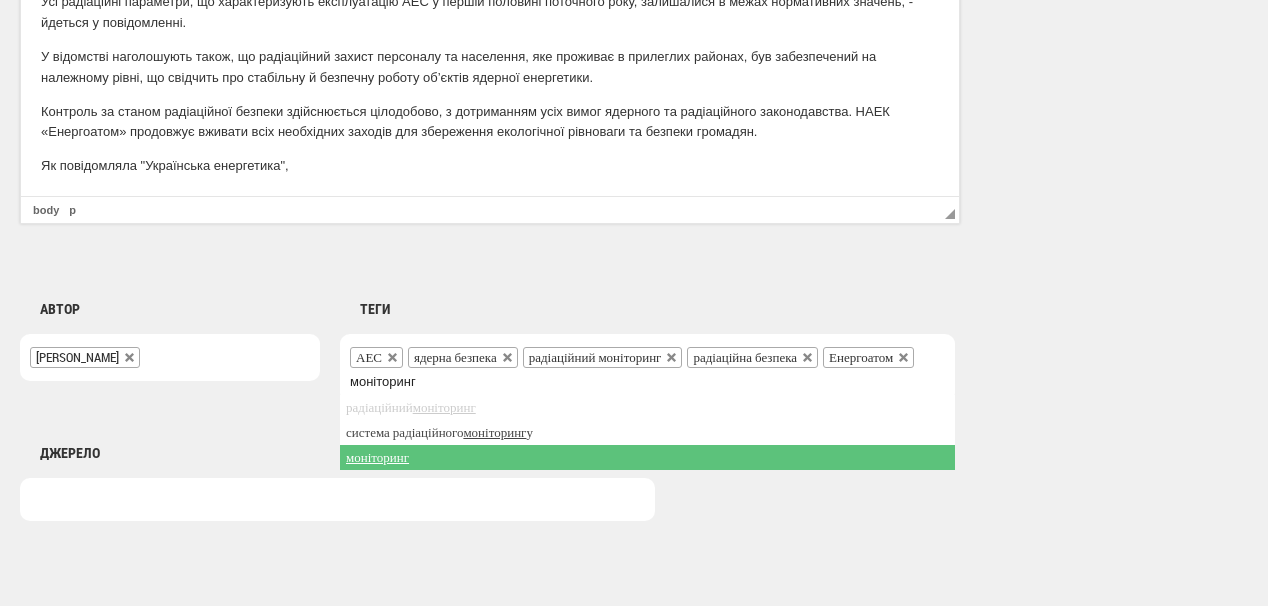 type on "моніторинг" 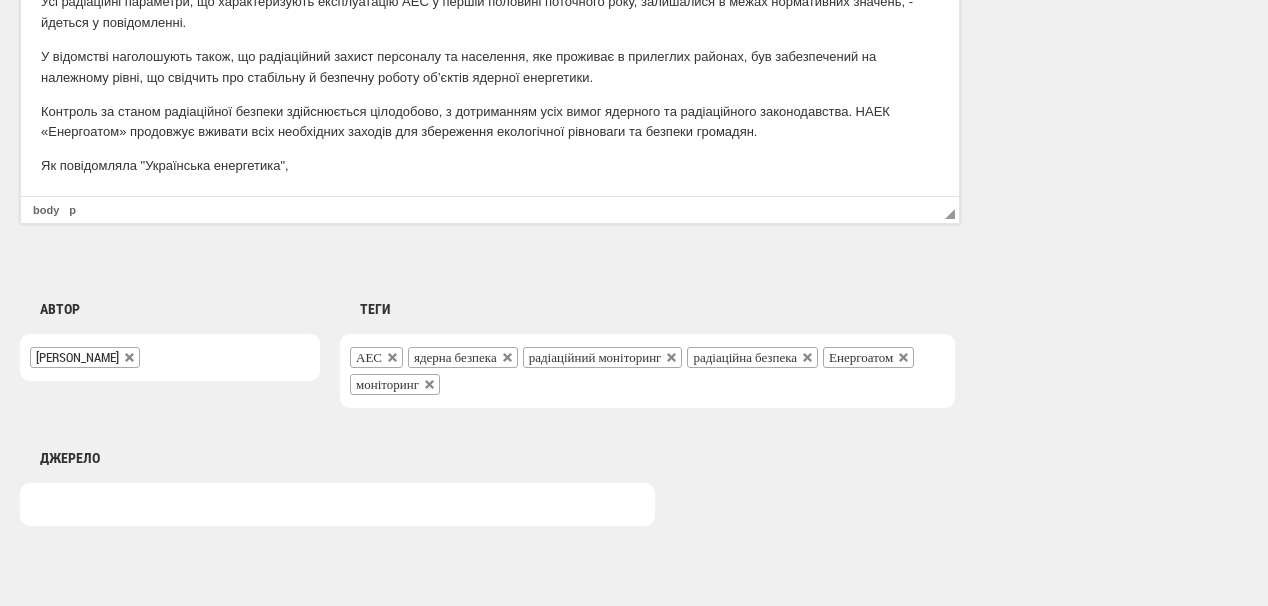 click on "Як повідомляла "Українська енергетика"," at bounding box center [490, 166] 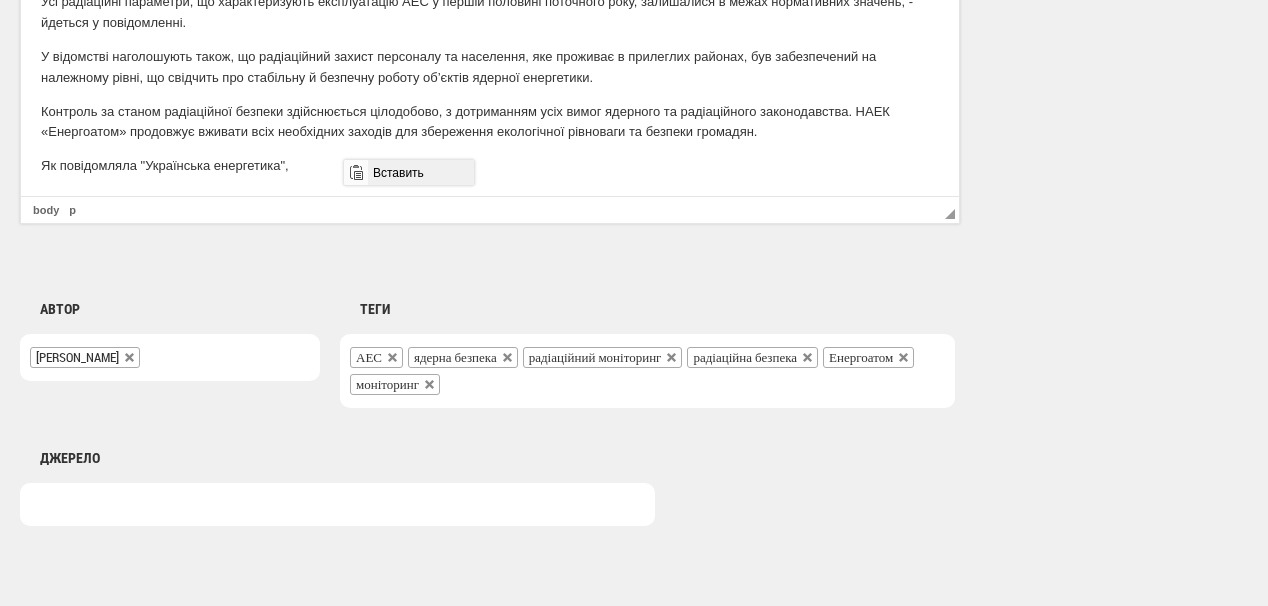 drag, startPoint x: 437, startPoint y: 172, endPoint x: 782, endPoint y: 332, distance: 380.29593 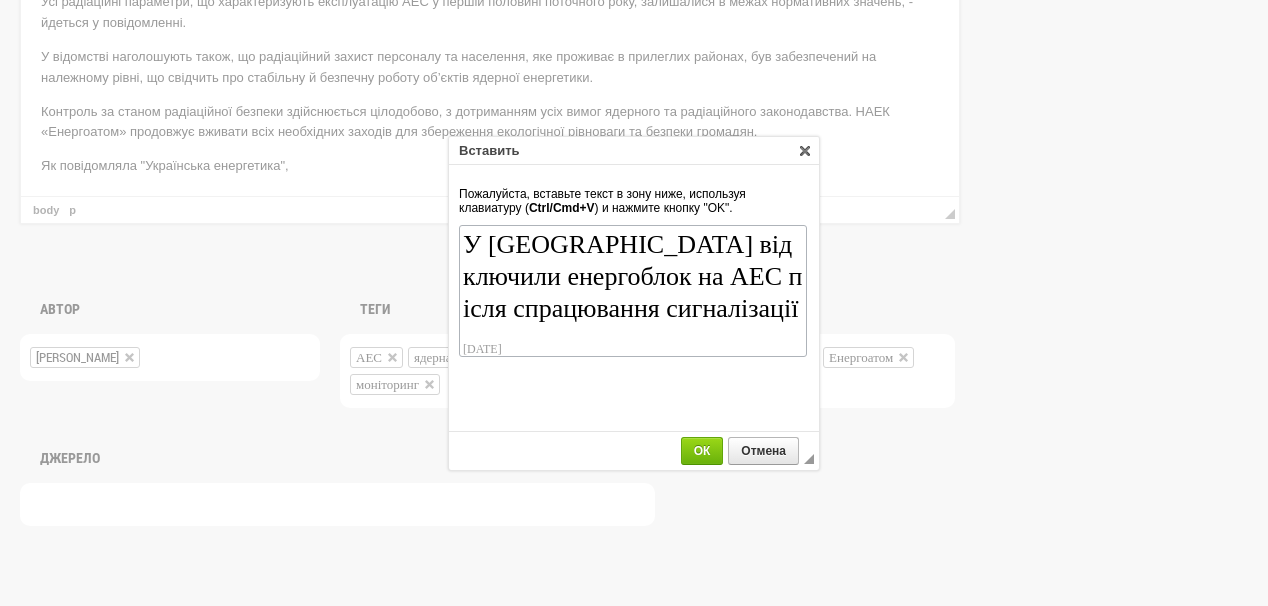 scroll, scrollTop: 134, scrollLeft: 0, axis: vertical 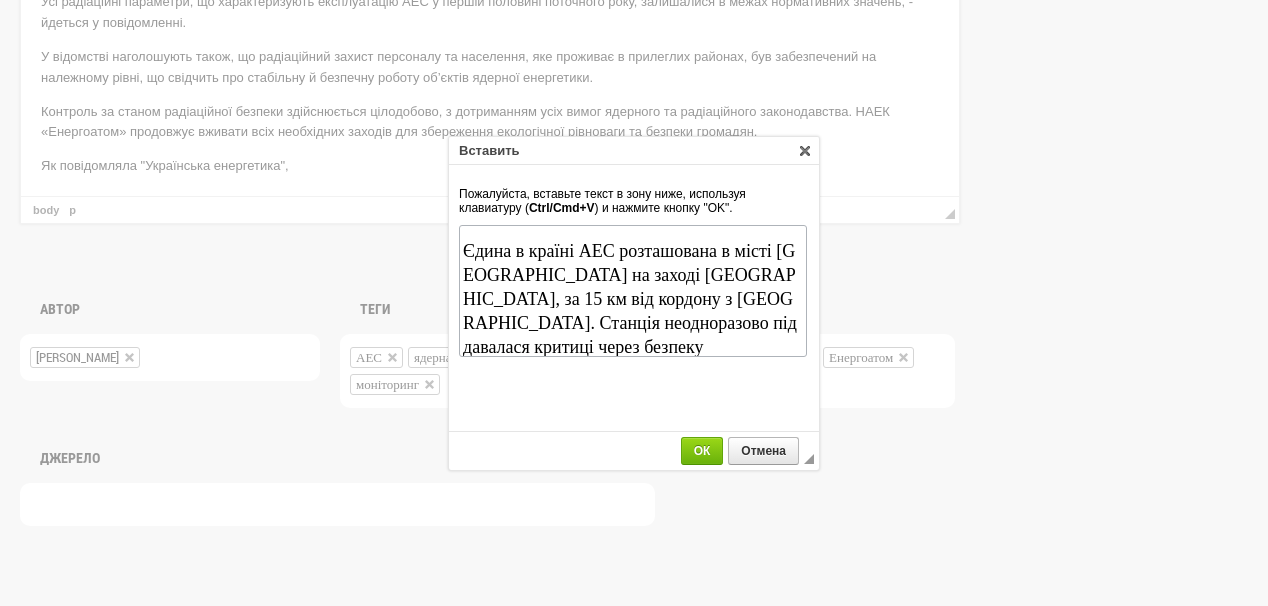 drag, startPoint x: 696, startPoint y: 453, endPoint x: 686, endPoint y: 432, distance: 23.259407 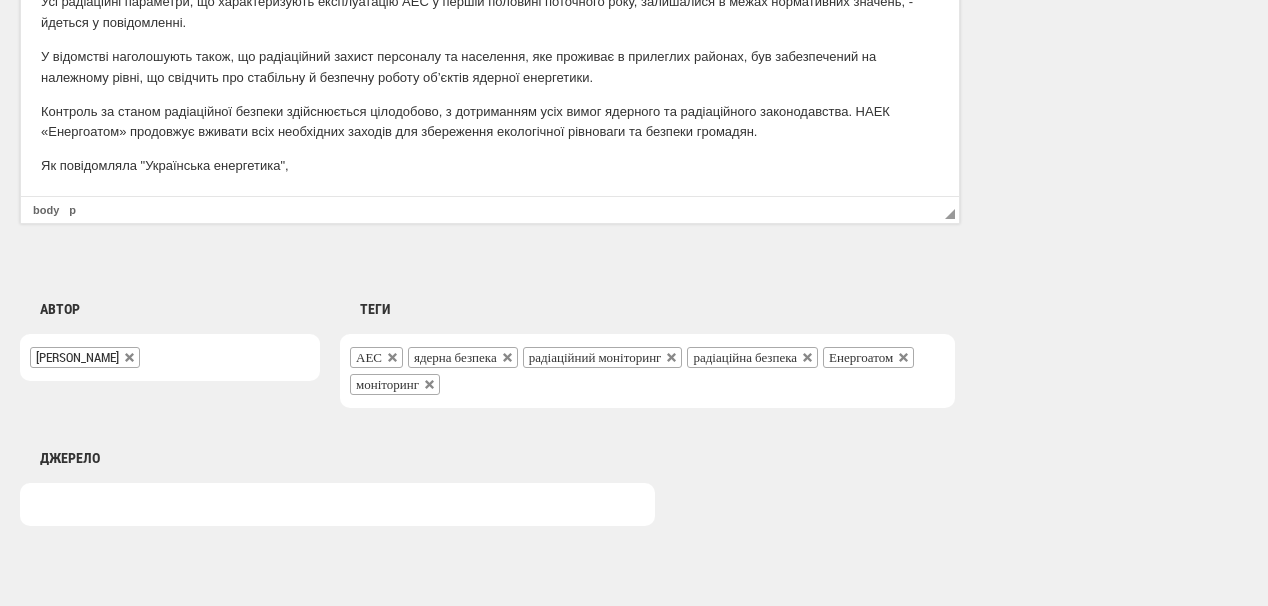 scroll, scrollTop: 262, scrollLeft: 0, axis: vertical 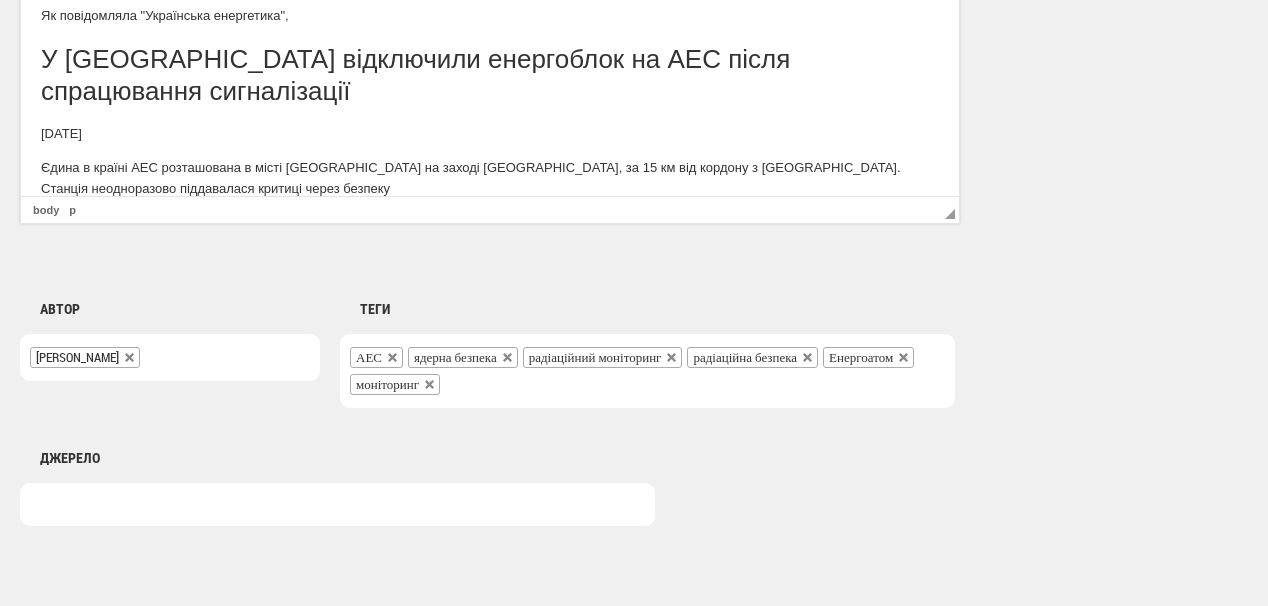 click on "Як повідомляла "Українська енергетика"," at bounding box center (490, 16) 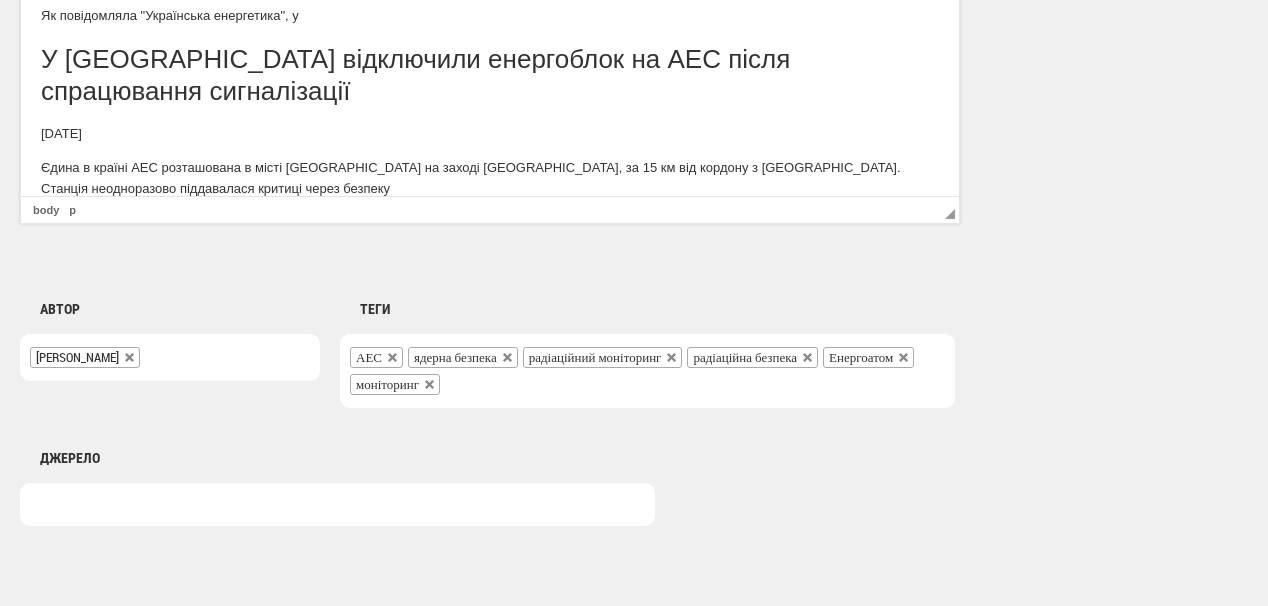 scroll, scrollTop: 201, scrollLeft: 0, axis: vertical 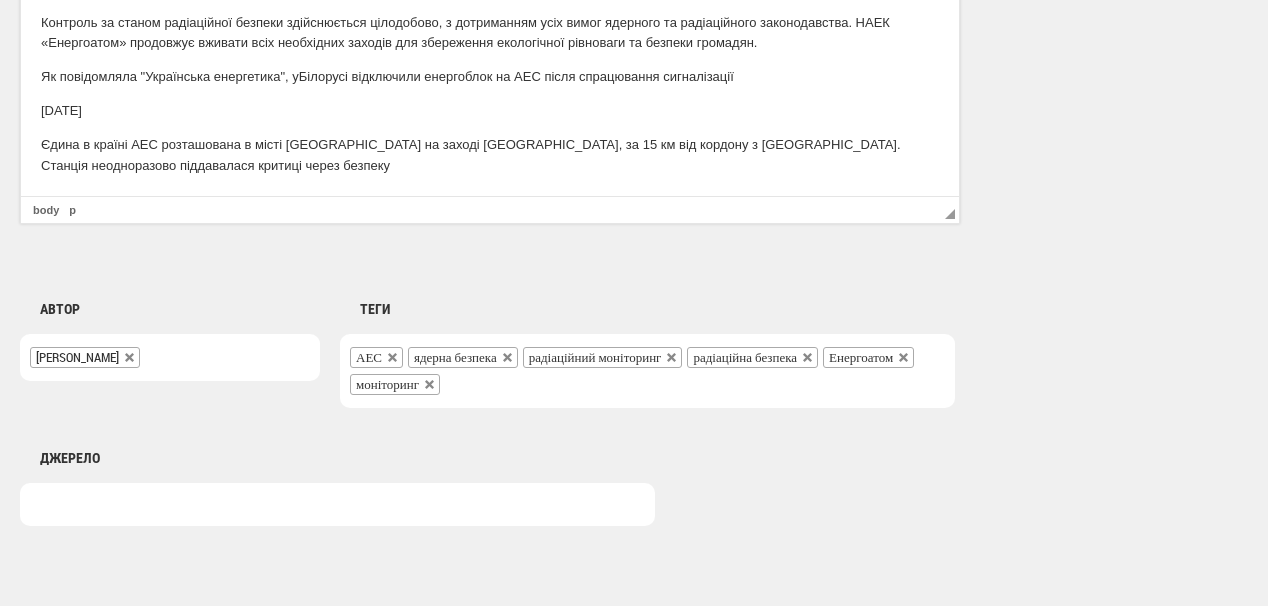 drag, startPoint x: 216, startPoint y: 109, endPoint x: 37, endPoint y: 112, distance: 179.02513 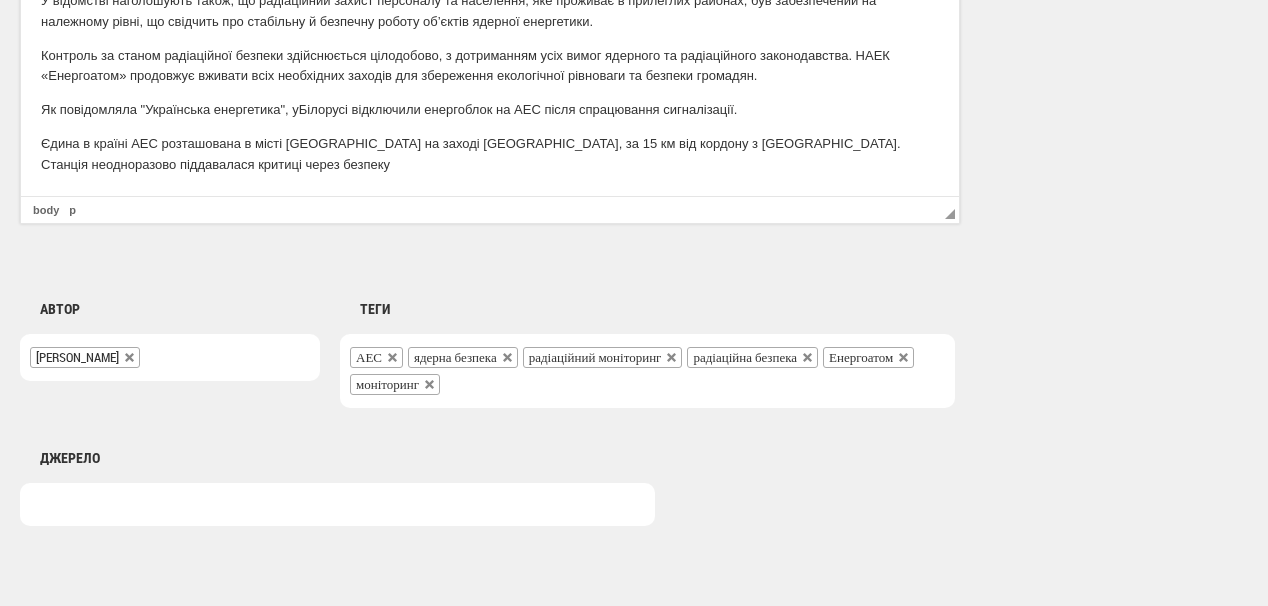 scroll, scrollTop: 154, scrollLeft: 0, axis: vertical 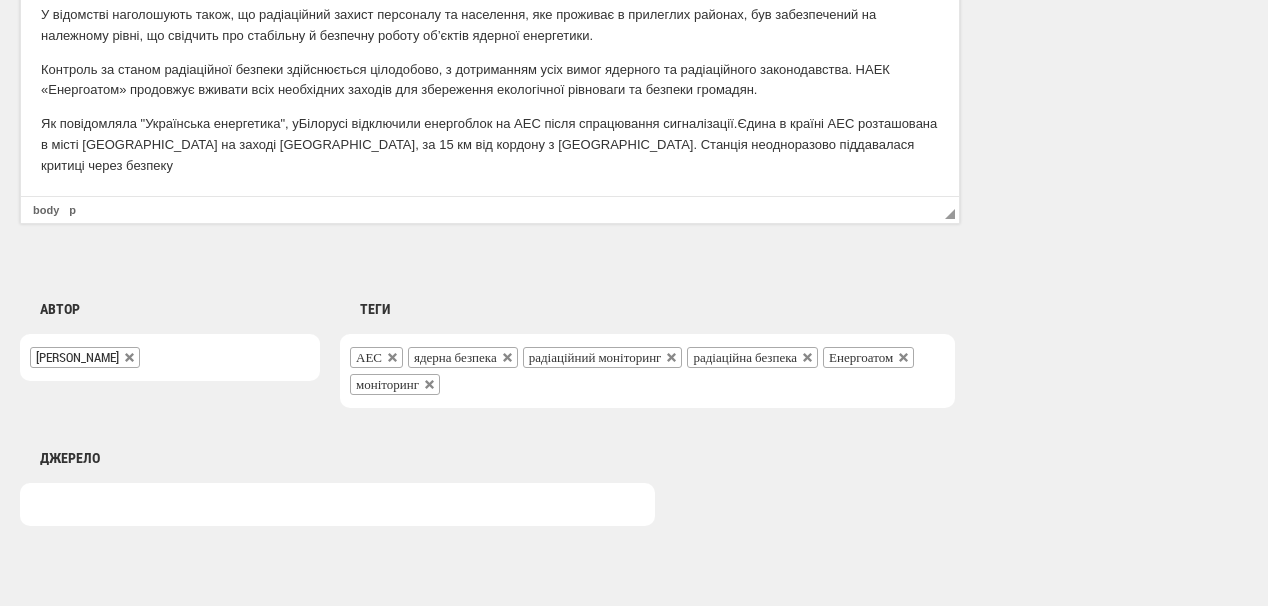 click on "Як повідомляла "Українська енергетика", у  Білорусі відключили енергоблок на АЕС після спрацювання сигналізації.  Єдина в країні АЕС розташована в місті Островець на заході Гродненської області, за 15 км від кордону з Литвою. Станція неодноразово піддавалася критиці через безпеку" at bounding box center [490, 145] 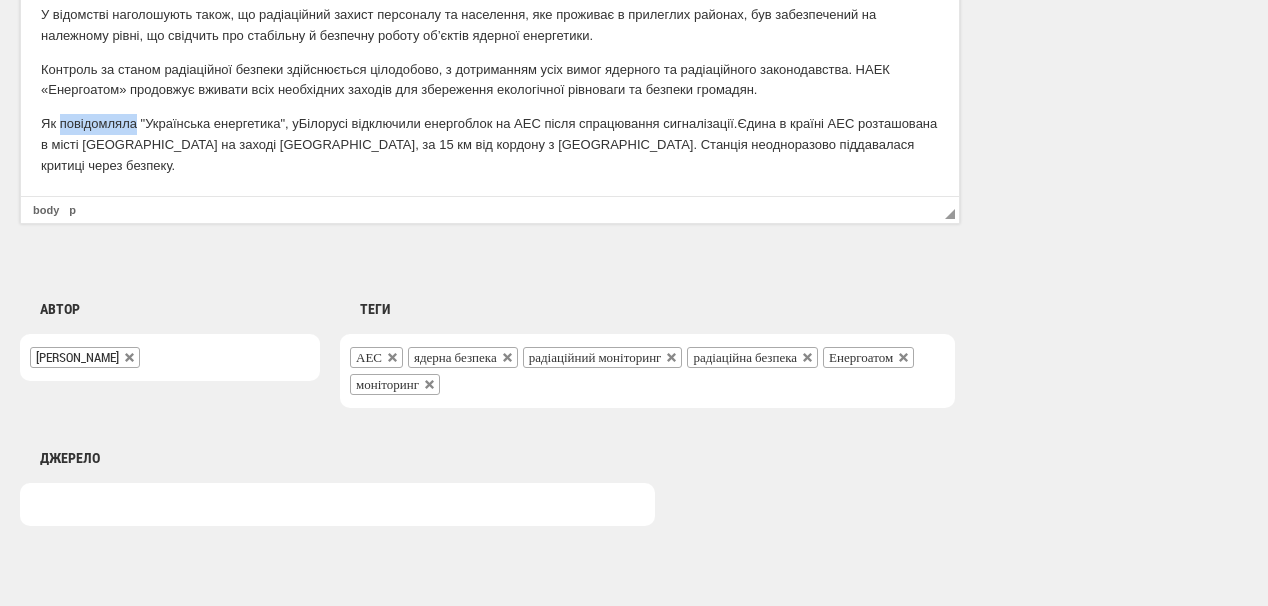 drag, startPoint x: 58, startPoint y: 123, endPoint x: 273, endPoint y: 189, distance: 224.9022 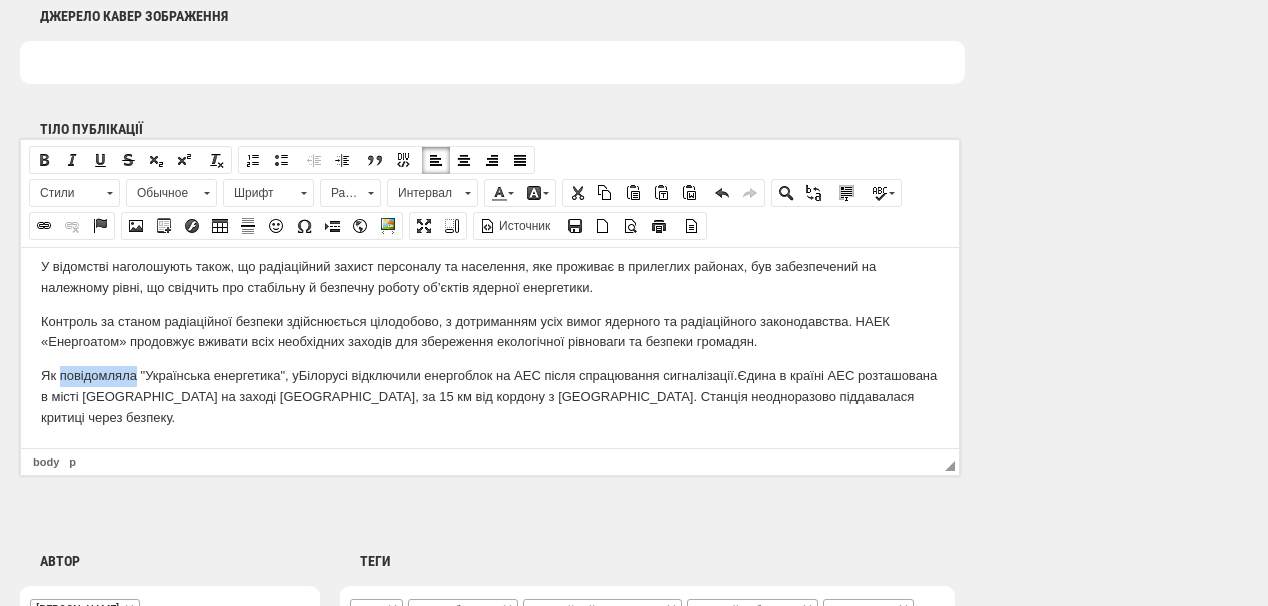 scroll, scrollTop: 1186, scrollLeft: 0, axis: vertical 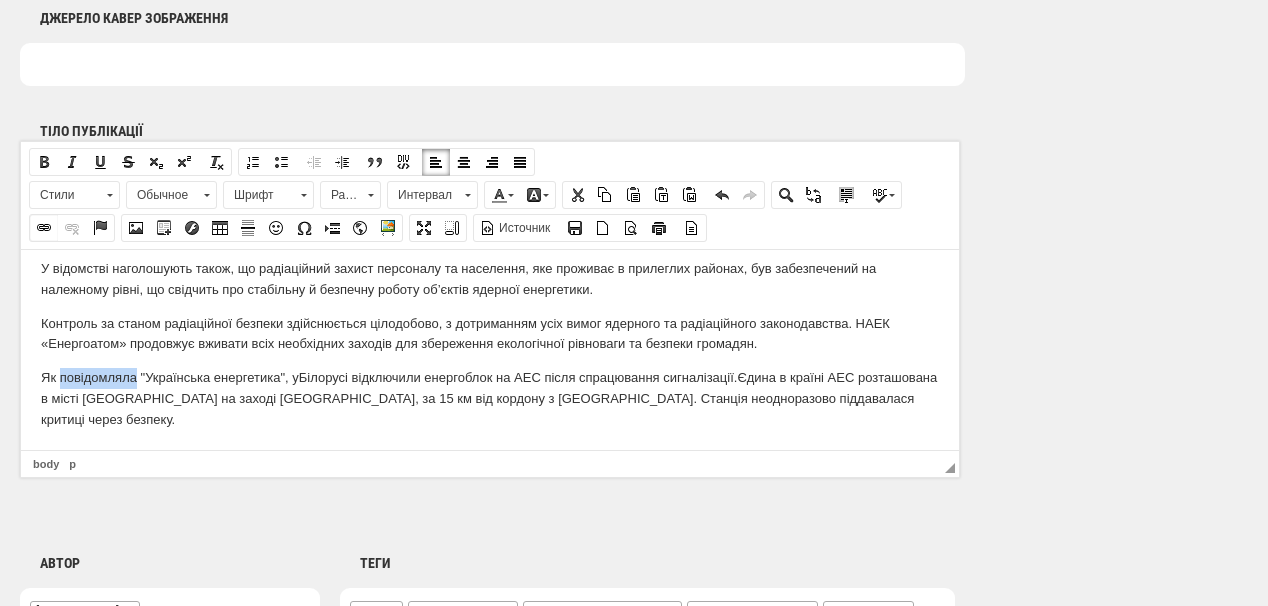 click at bounding box center (44, 228) 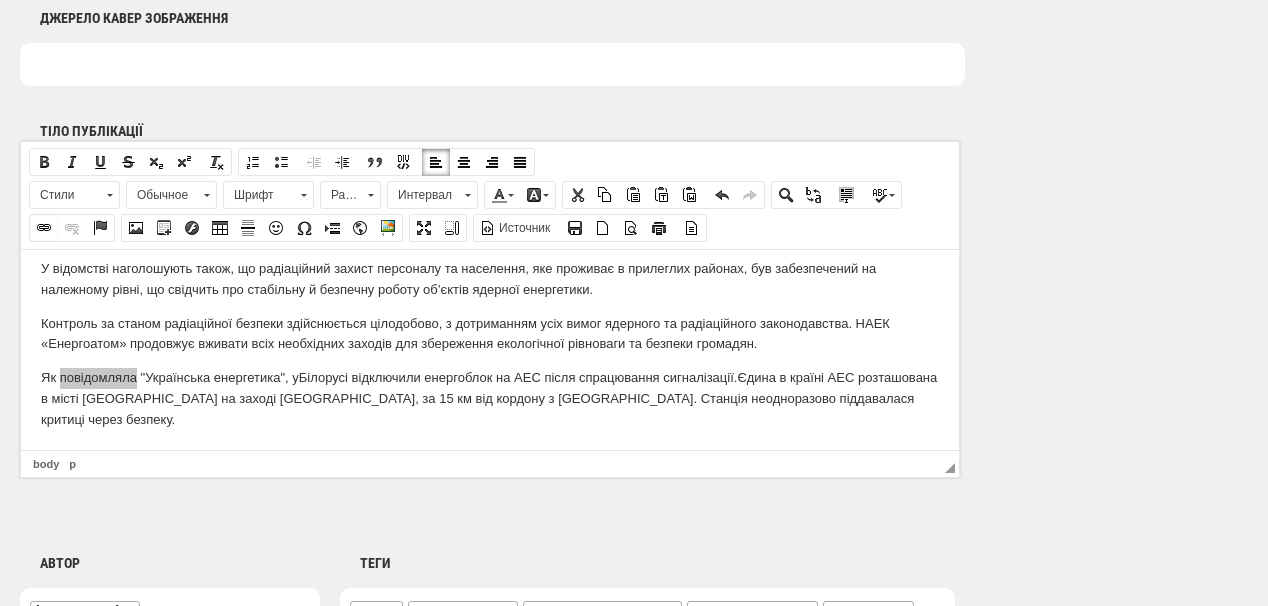select on "http://" 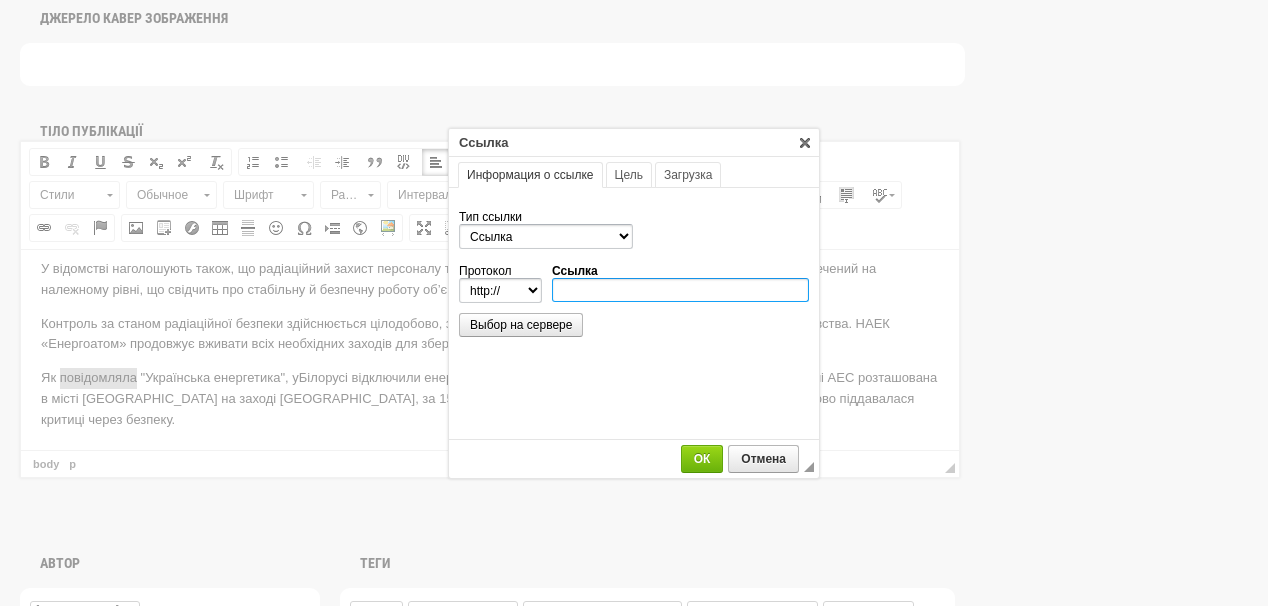 click on "Ссылка" at bounding box center [680, 290] 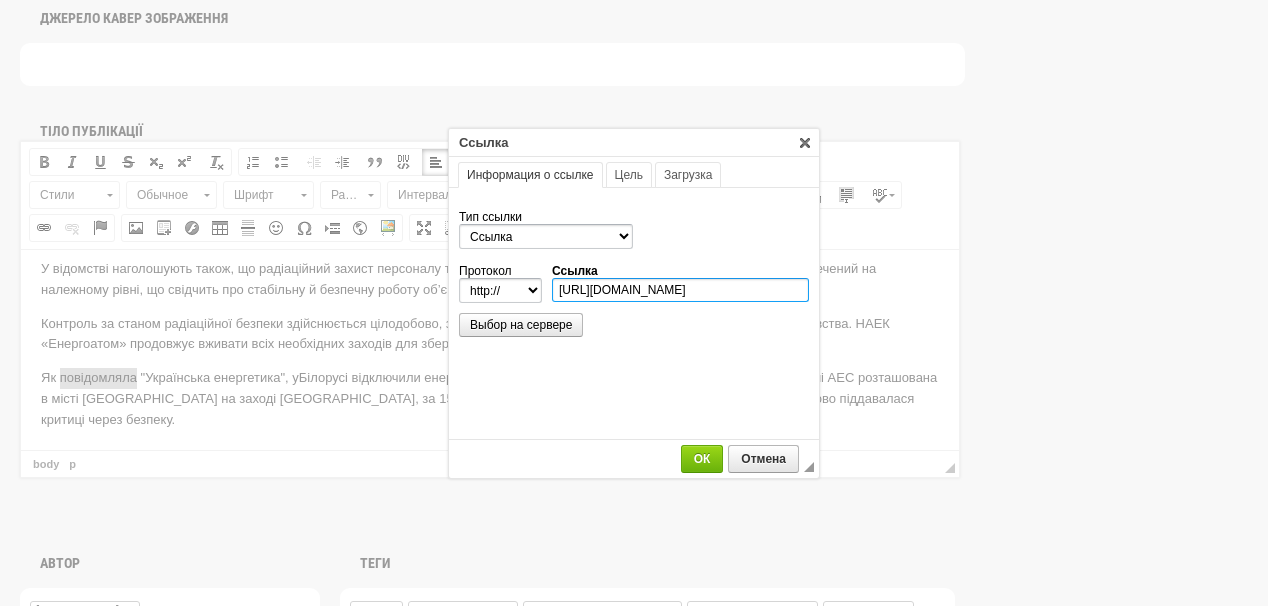 scroll, scrollTop: 0, scrollLeft: 315, axis: horizontal 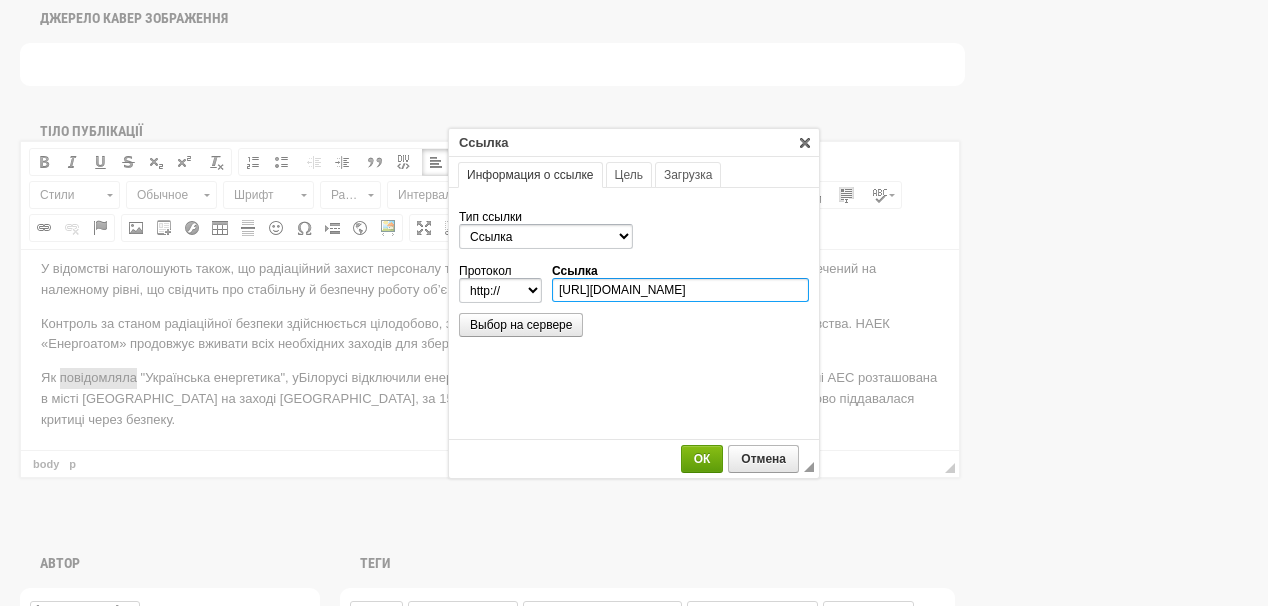type on "https://ua-energy.org/uk/posts/u-bilorusi-vidkliuchyly-enerhoblok-na-aes-pislia-spratsiuvannia-syhnalizatsii" 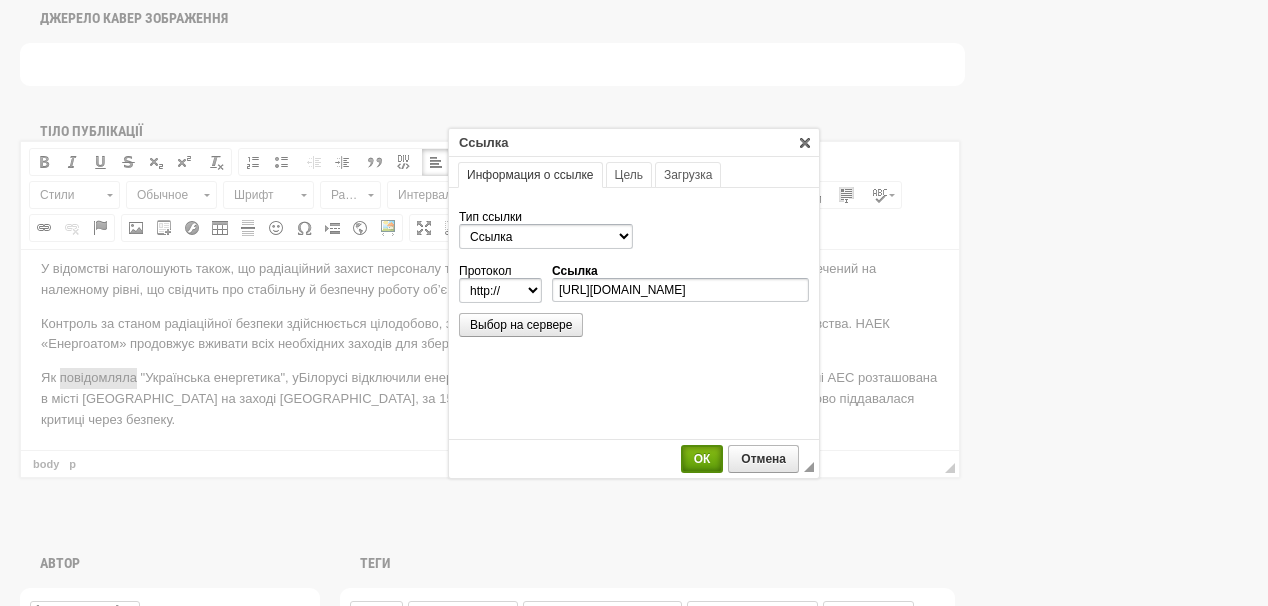 select on "https://" 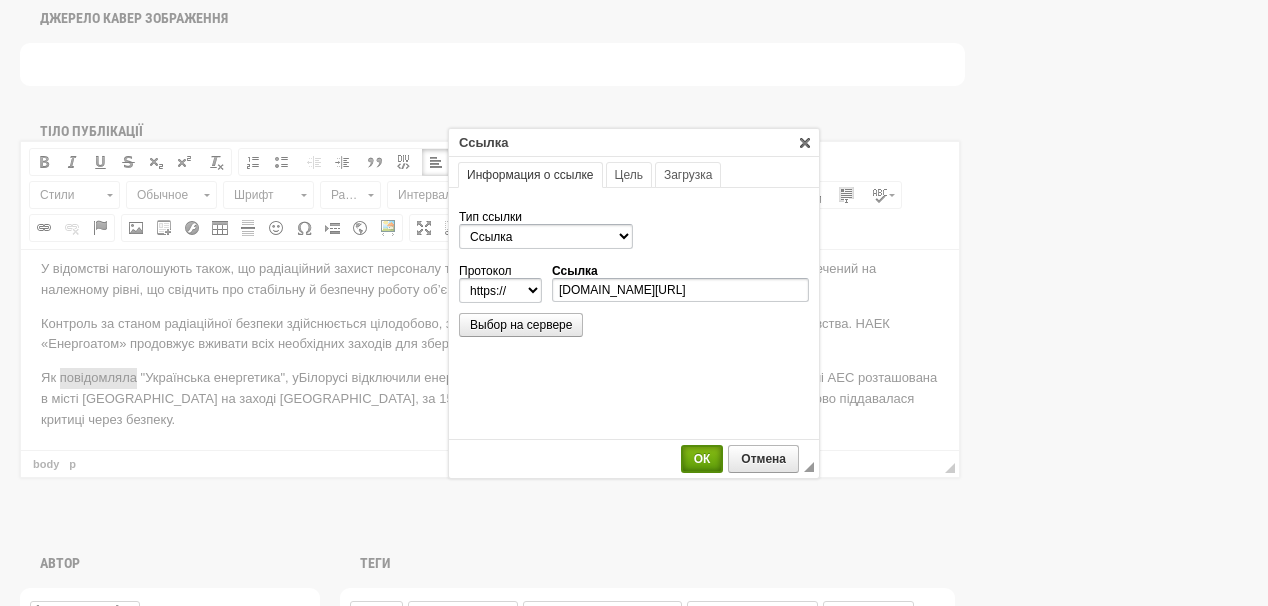 scroll, scrollTop: 0, scrollLeft: 0, axis: both 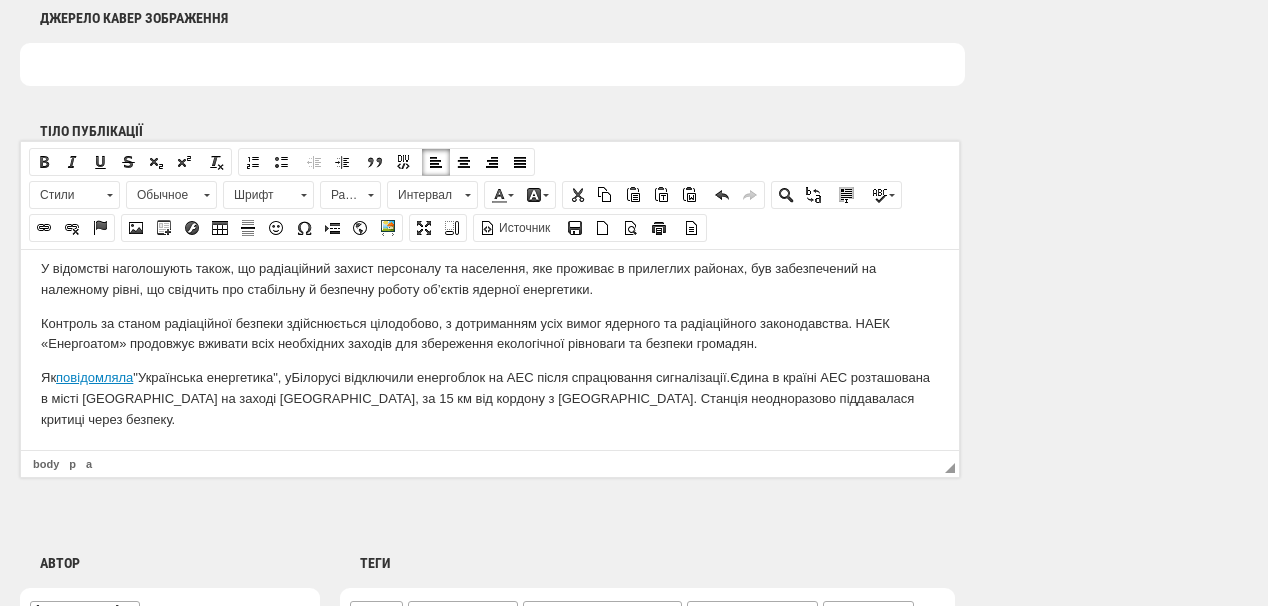 click on "Упродовж січня-червня 2025 року перевищень допустимих і контрольних рівнів викидів та скидів радіоактивних речовин з атомних електростанцій АТ «НАЕК «Енергоатом» у навколишнє середовище не зафіксовано. Про це  повідомляють  в  Енергоатомі.  Усі радіаційні параметри, що характеризують експлуатацію АЕС у першій половині поточного року, залишалися в межах нормативних значень, - йдеться у повідомленні.  У відомстві наголошують також, що р Як  повідомляла  "Українська енергетика", у  Білорусі відключили енергоблок на АЕС після спрацювання сигналізації." at bounding box center [490, 272] 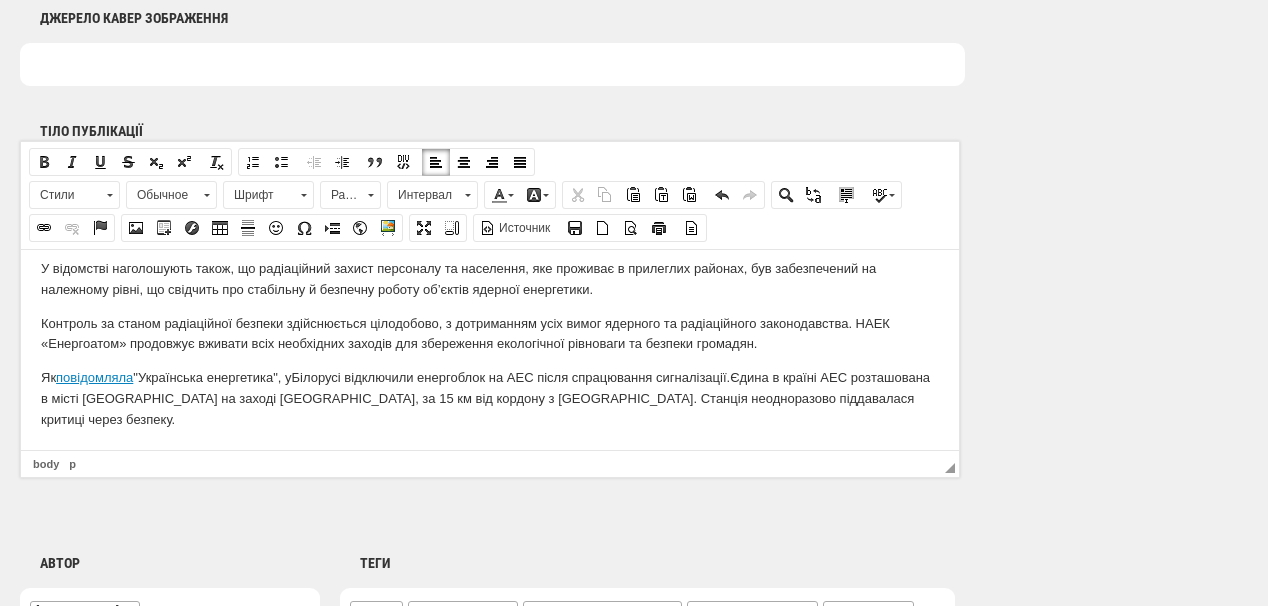 scroll, scrollTop: 164, scrollLeft: 0, axis: vertical 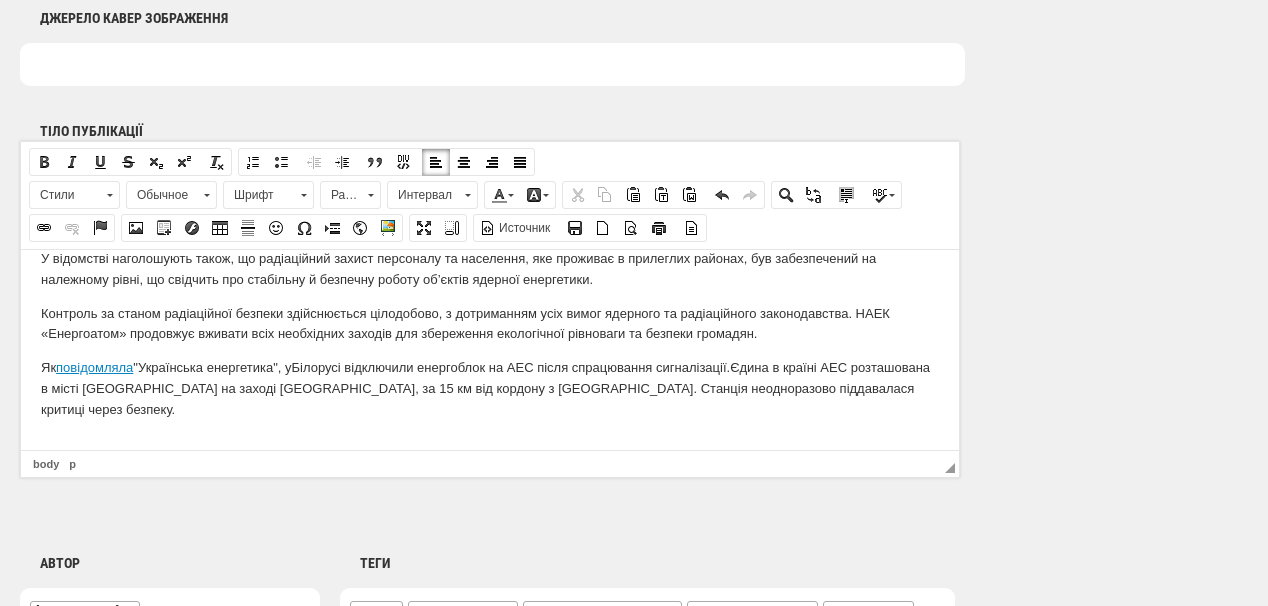 click on "Як  повідомляла  "Українська енергетика", у  Білорусі відключили енергоблок на АЕС після спрацювання сигналізації.  Єдина в країні АЕС розташована в місті Островець на заході Гродненської області, за 15 км від кордону з Литвою. Станція неодноразово піддавалася критиці через безпеку." at bounding box center (490, 388) 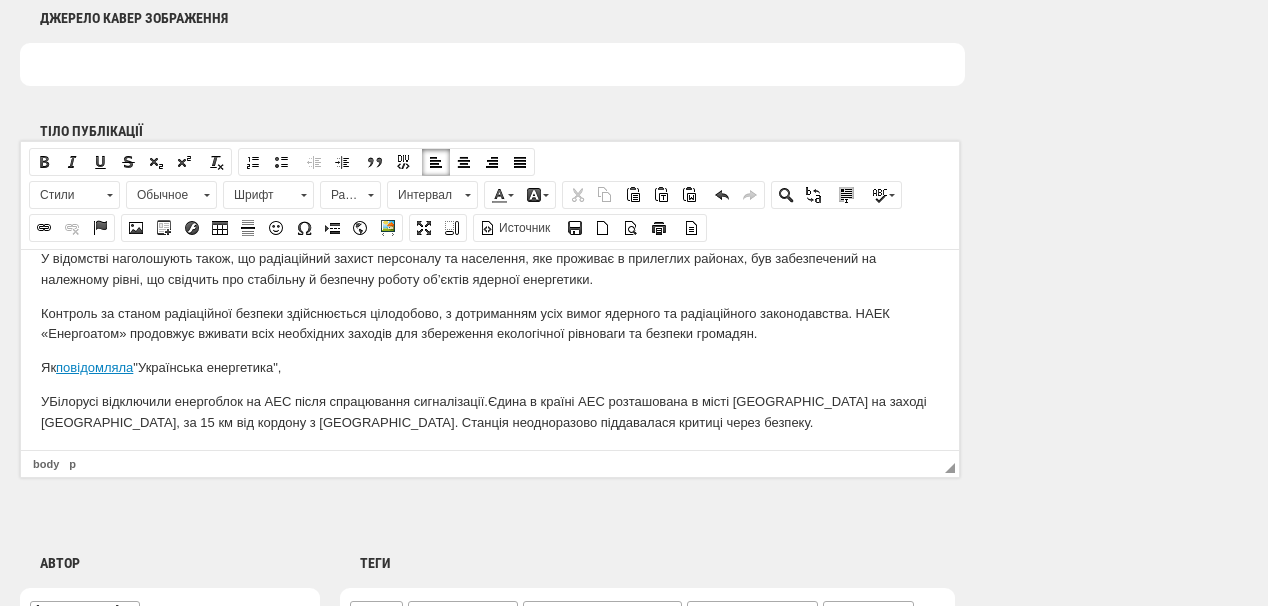 click on "Як  повідомляла  "Українська енергетика"," at bounding box center (490, 367) 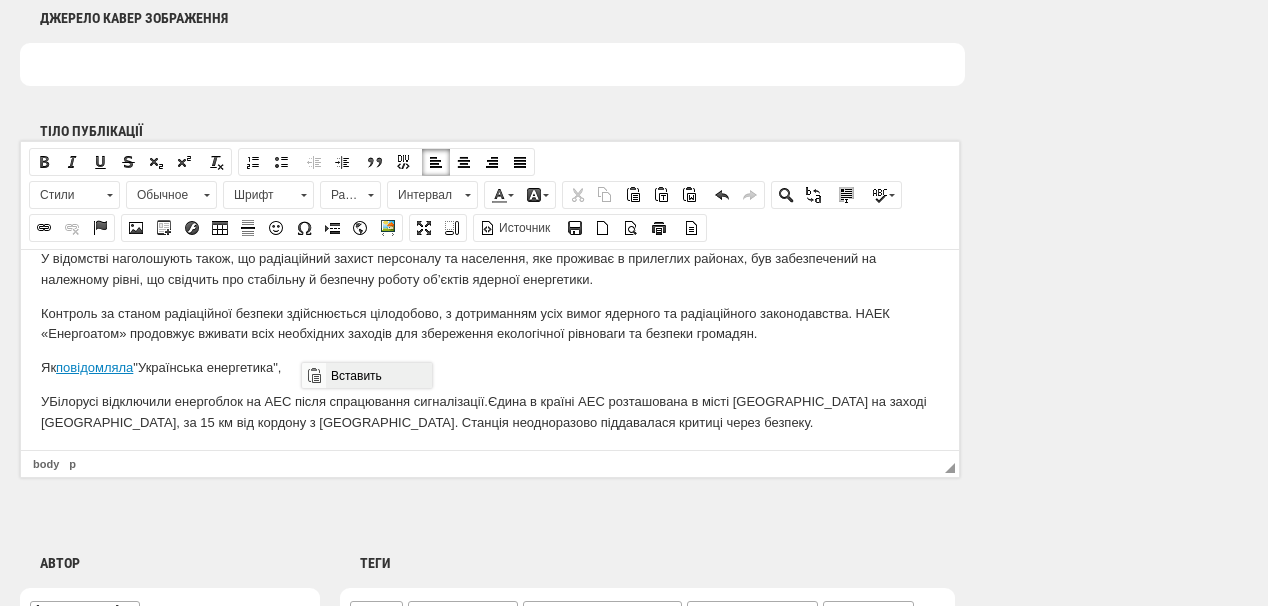 click on "Вставить" at bounding box center [378, 375] 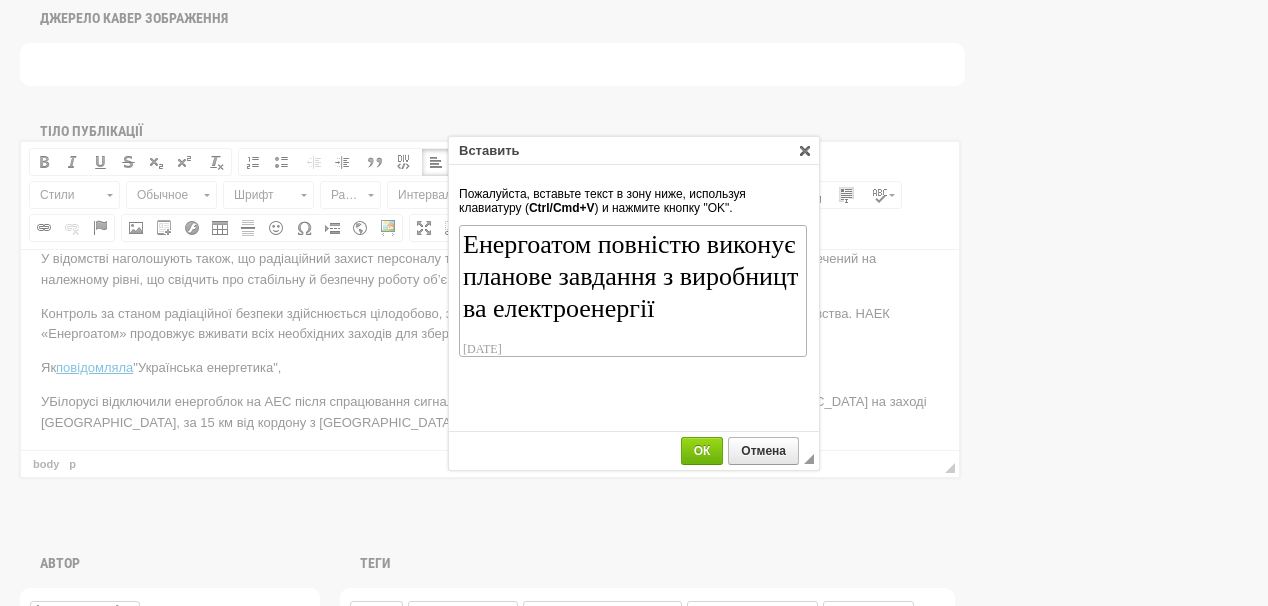 scroll, scrollTop: 62, scrollLeft: 0, axis: vertical 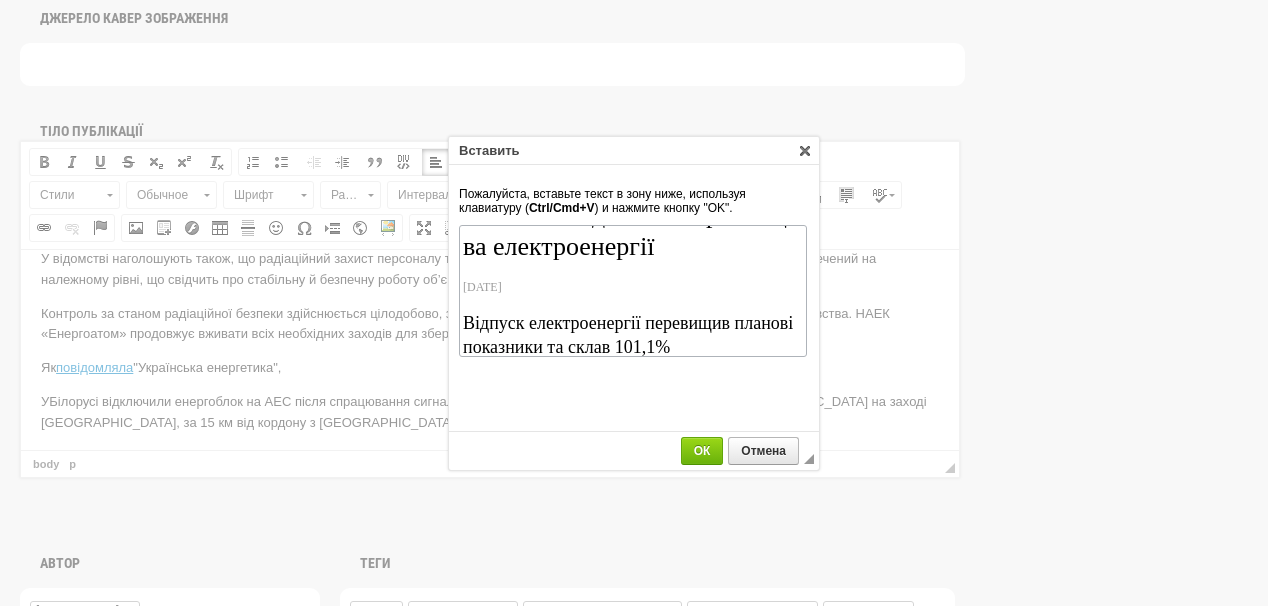 drag, startPoint x: 559, startPoint y: 289, endPoint x: 478, endPoint y: 273, distance: 82.565125 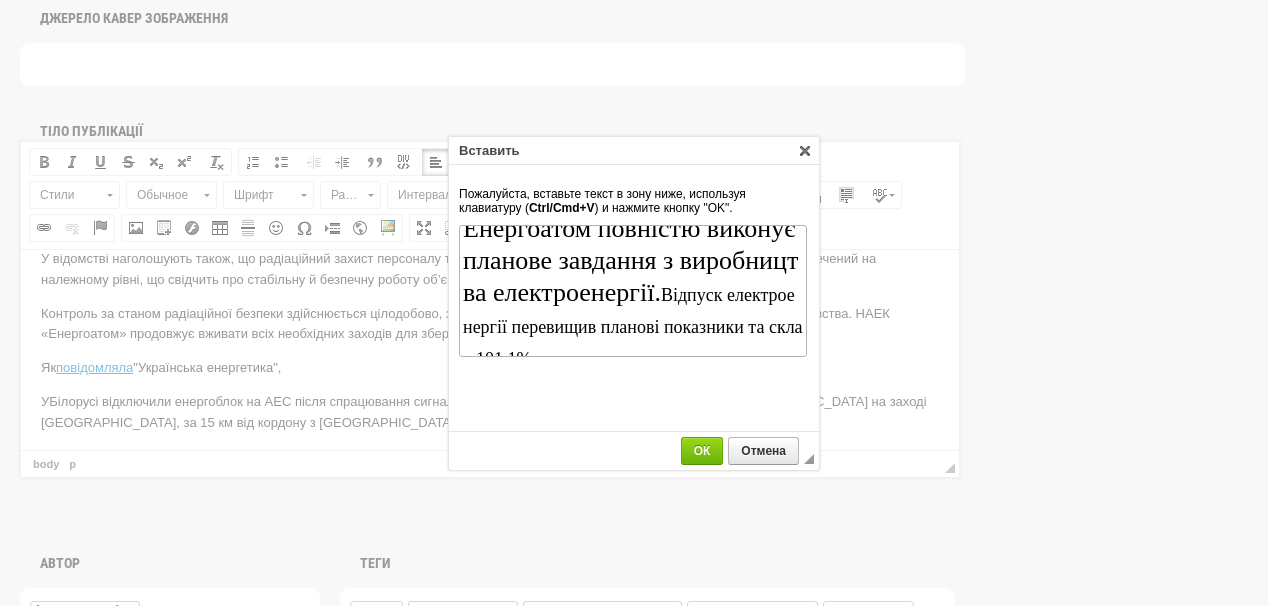scroll, scrollTop: 0, scrollLeft: 0, axis: both 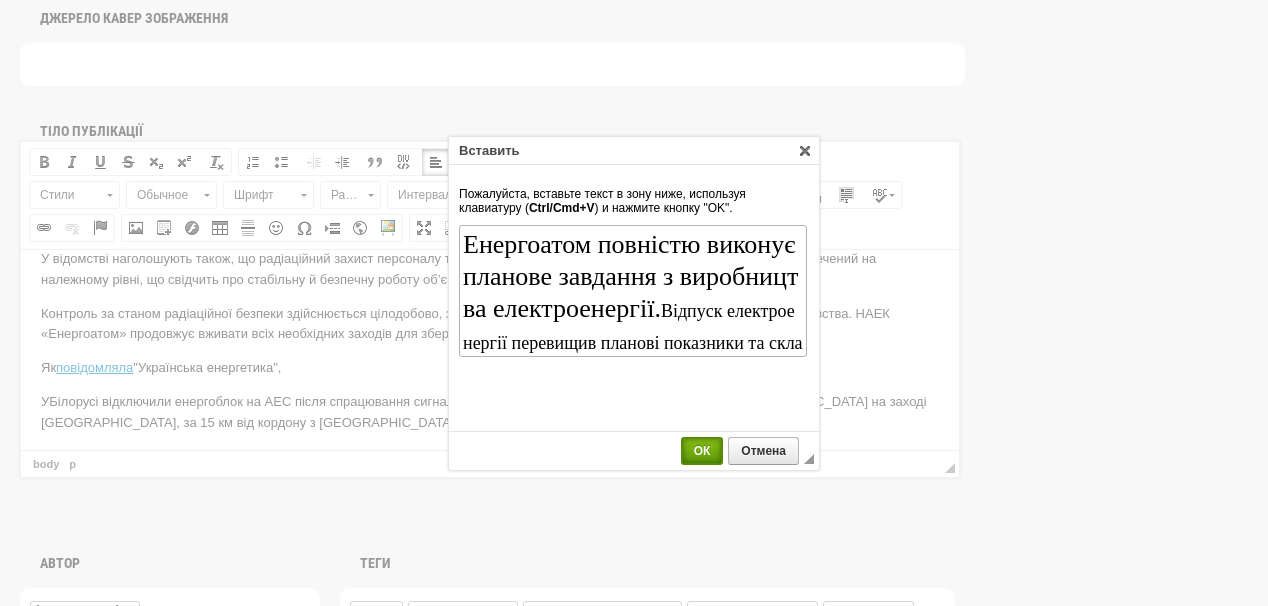 click on "ОК" at bounding box center (702, 451) 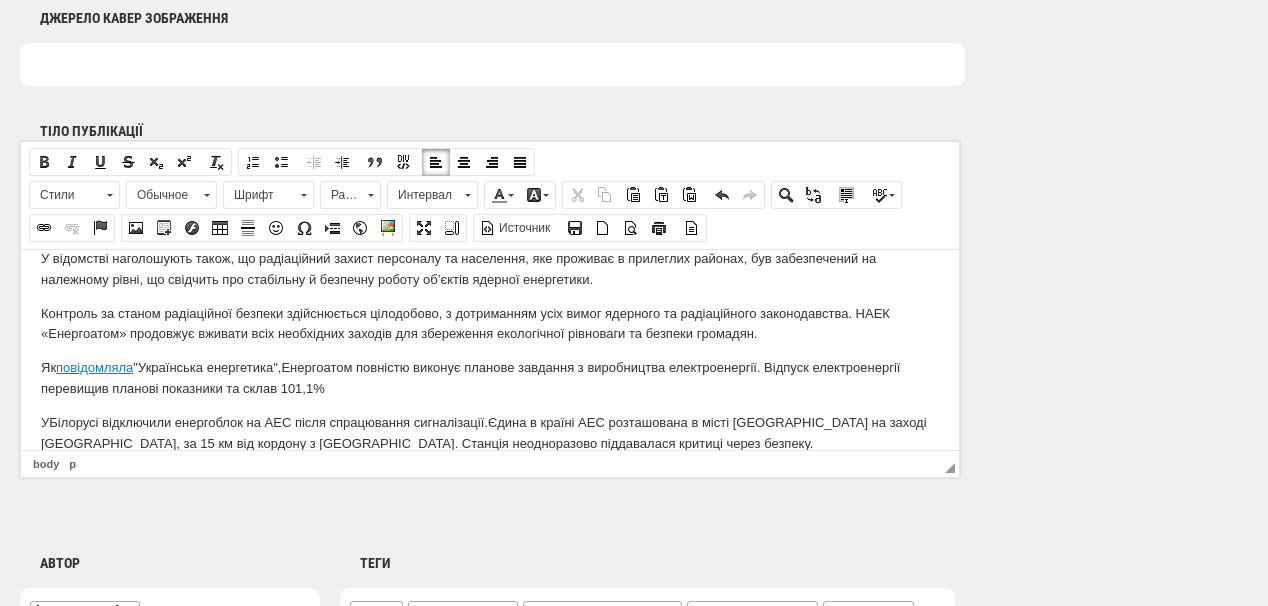 click on "Як  повідомляла  "Українська енергетика", Енергоатом повністю виконує планове завдання з виробництва електроенергії. Відпуск електроенергії перевищив планові показники та склав 101,1%" at bounding box center (490, 378) 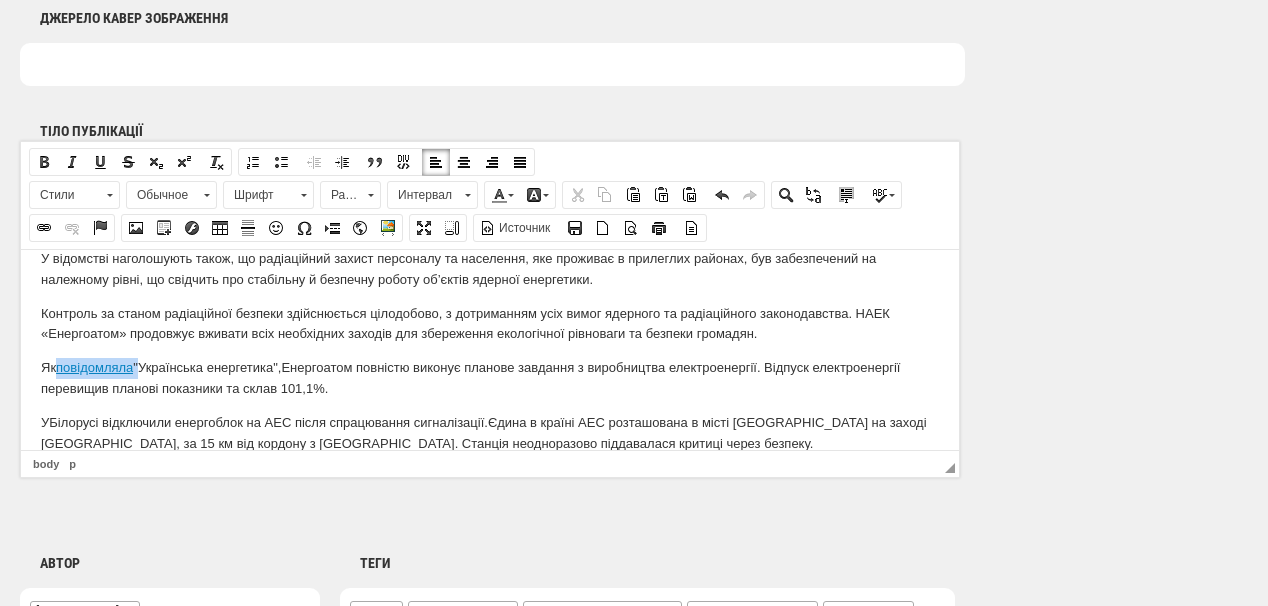 drag, startPoint x: 61, startPoint y: 365, endPoint x: 141, endPoint y: 365, distance: 80 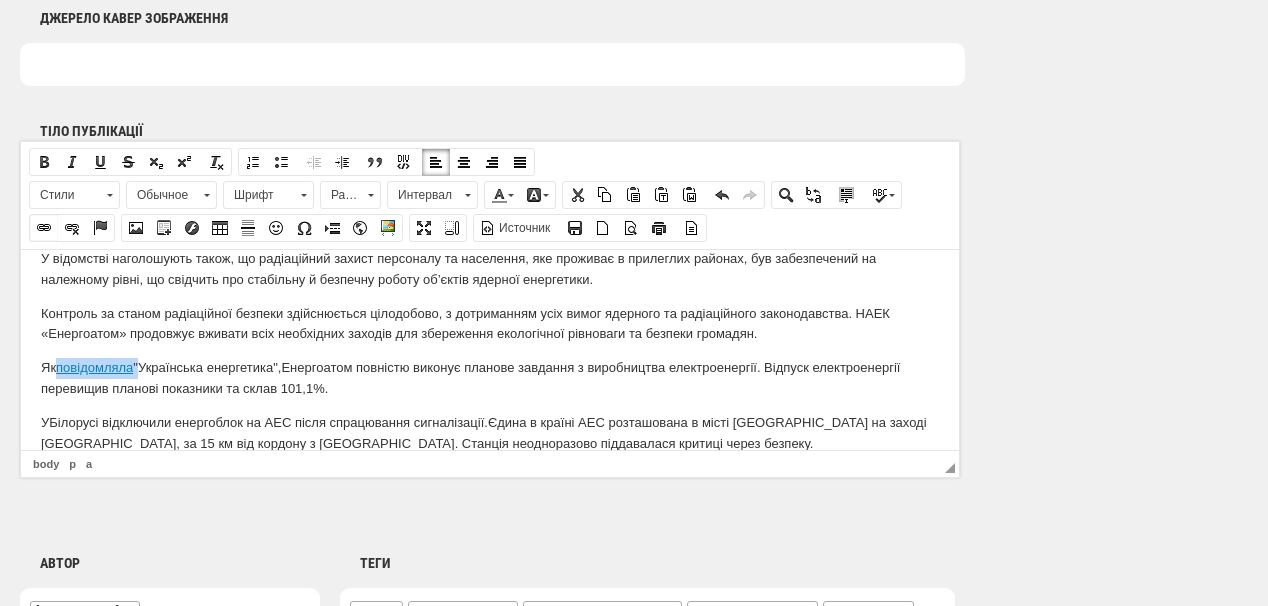 click at bounding box center [44, 228] 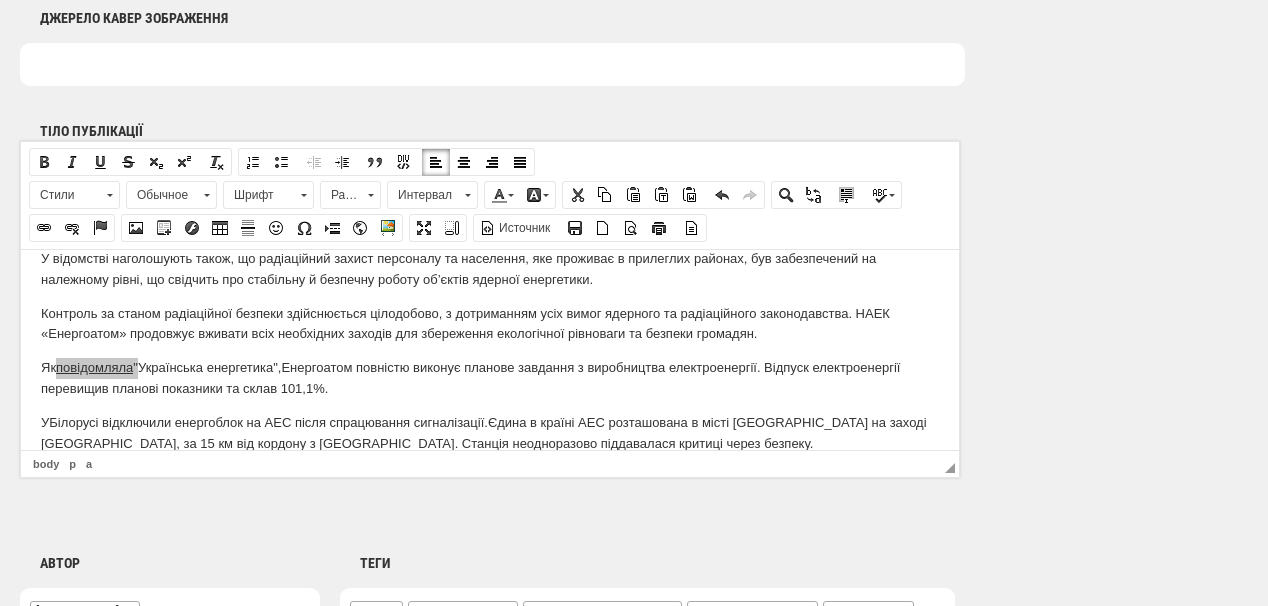 select on "http://" 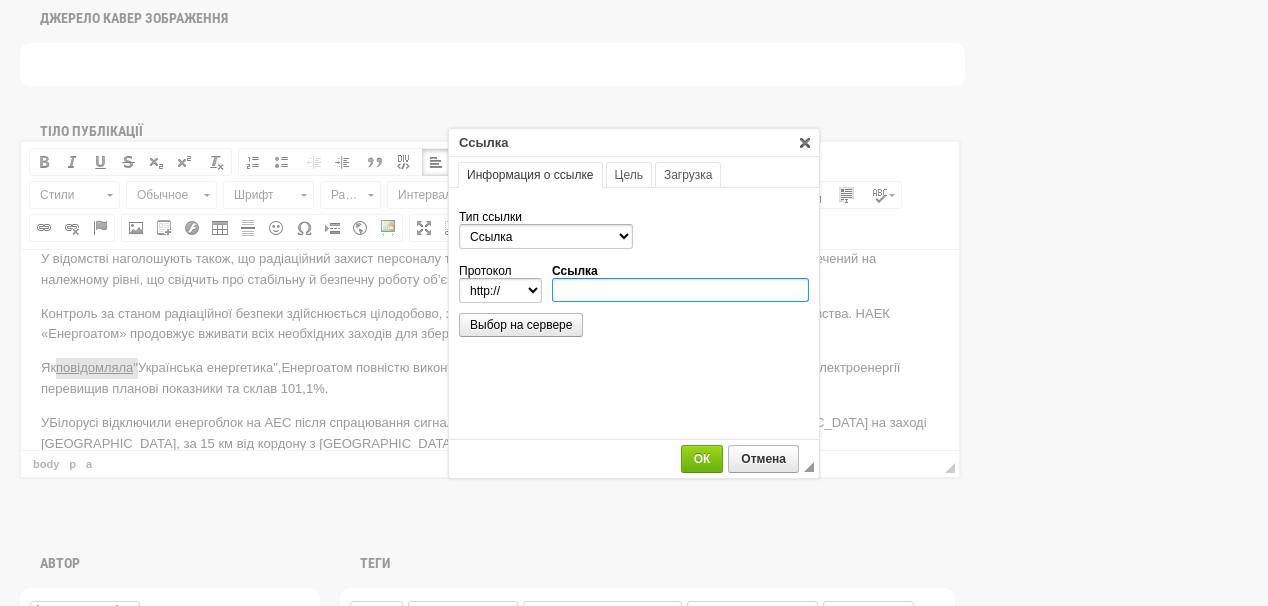 click on "Ссылка" at bounding box center [680, 290] 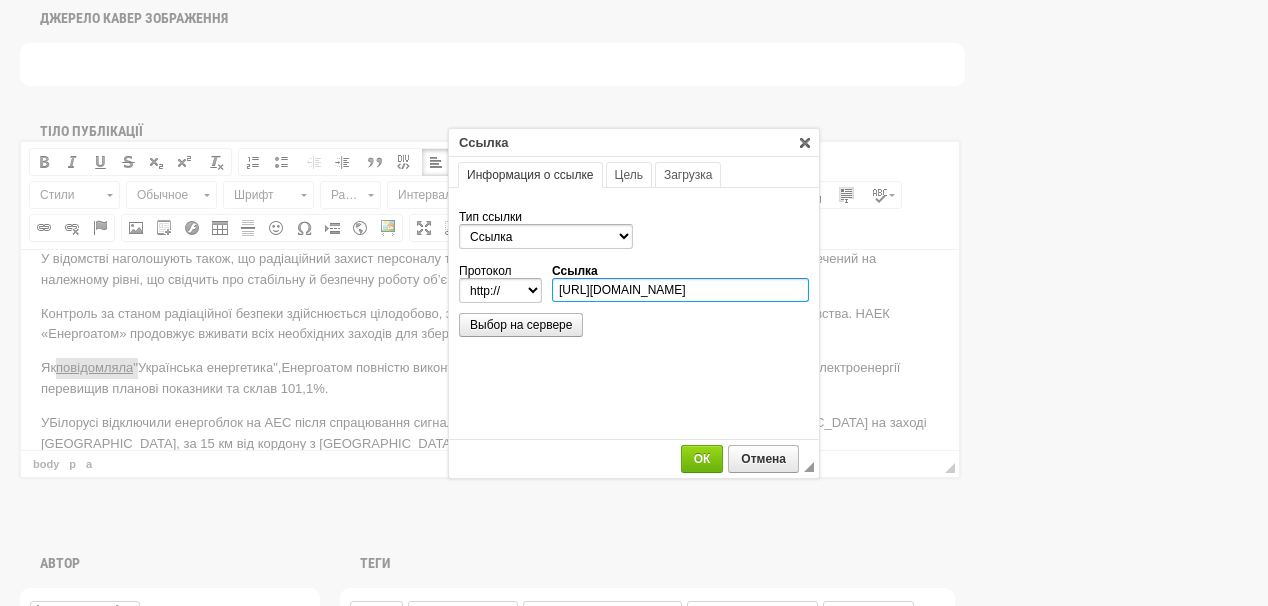 scroll, scrollTop: 0, scrollLeft: 570, axis: horizontal 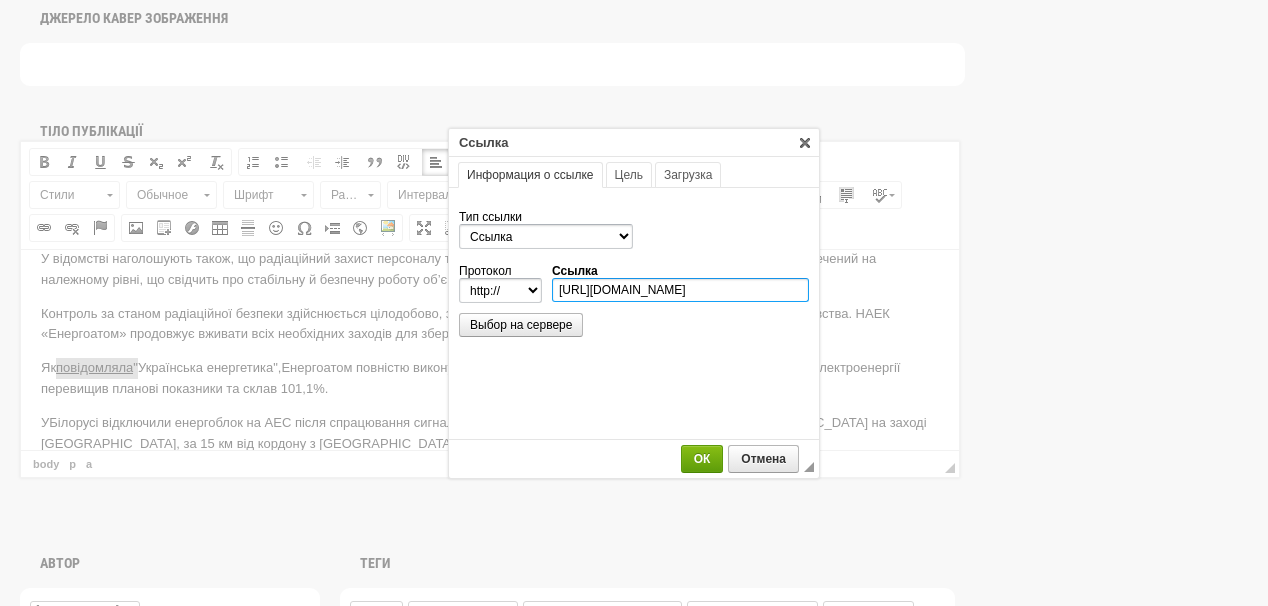 type on "https://ua-energy.org/uk/posts/enerhoatom-povnistiu-vykonuie-planove-zavdannia-z-vyrobnytstva-elektroenerhii-0d952e54-0abc-4b83-9f53-47e3620110df" 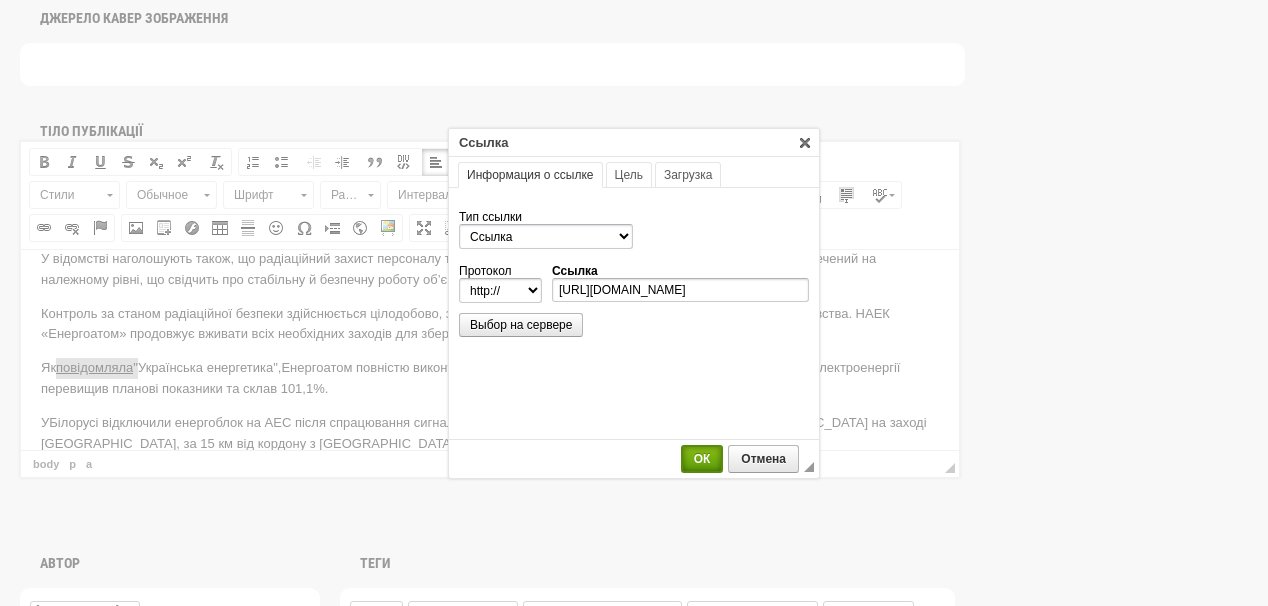 select on "https://" 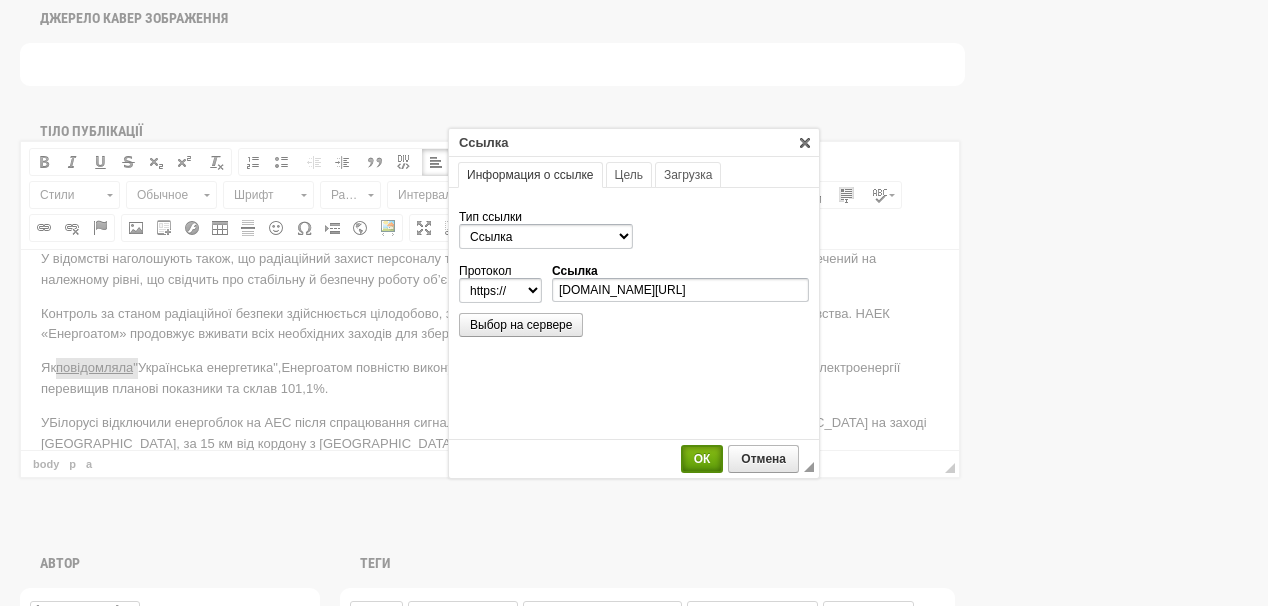 scroll, scrollTop: 0, scrollLeft: 0, axis: both 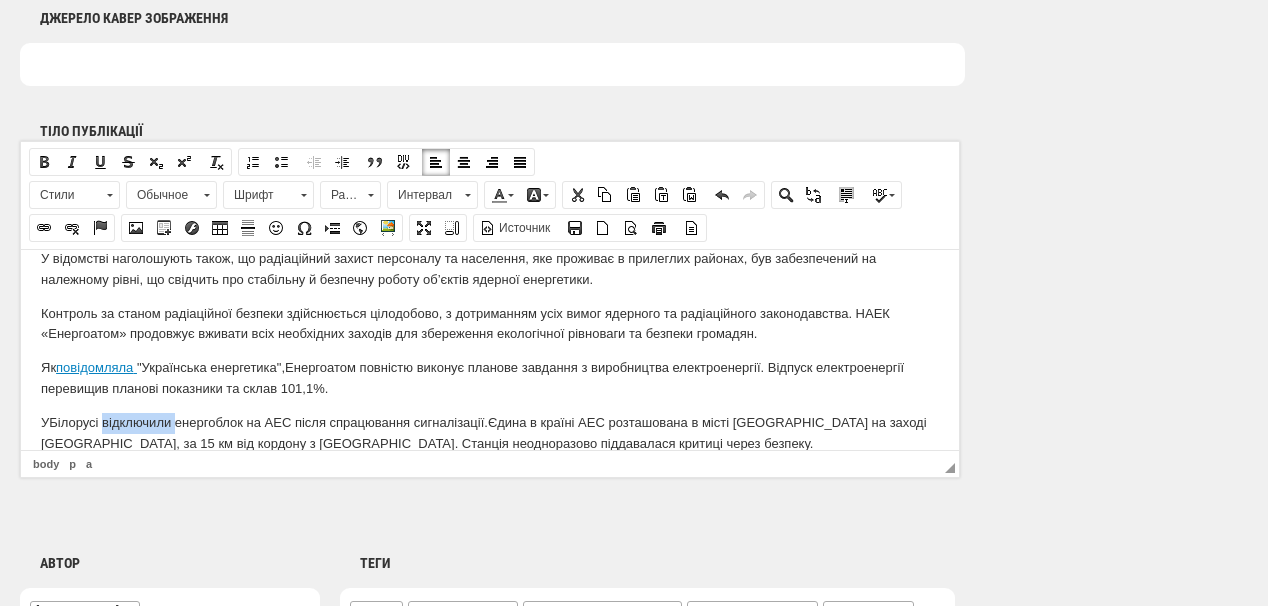 drag, startPoint x: 103, startPoint y: 422, endPoint x: 173, endPoint y: 424, distance: 70.028564 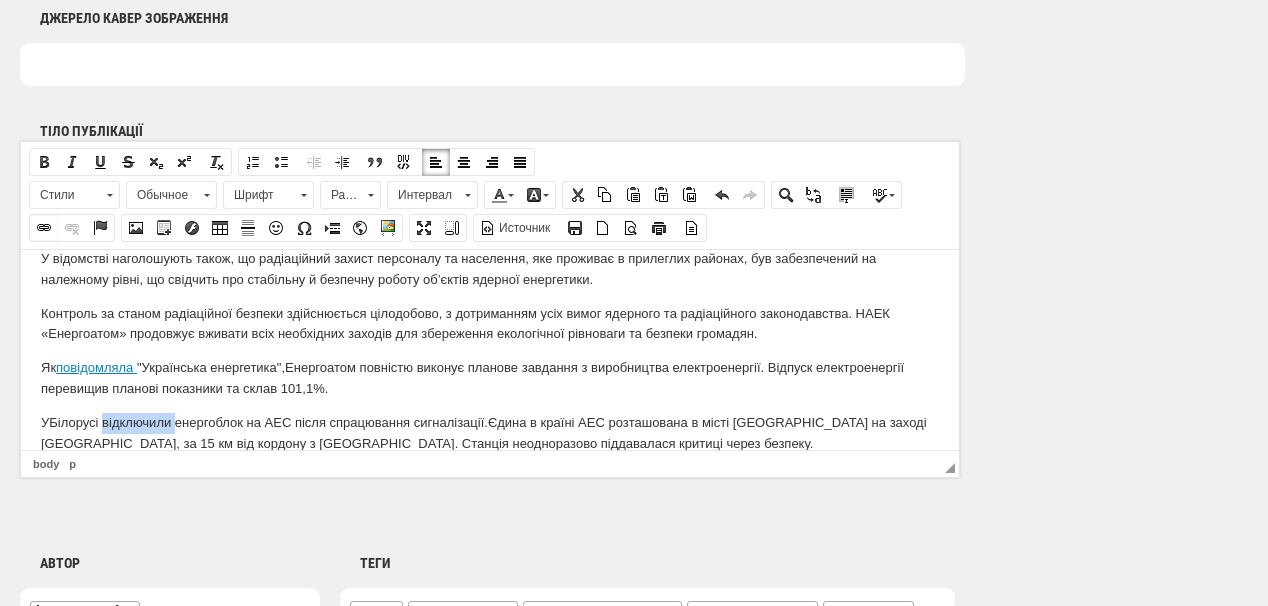 click at bounding box center [44, 228] 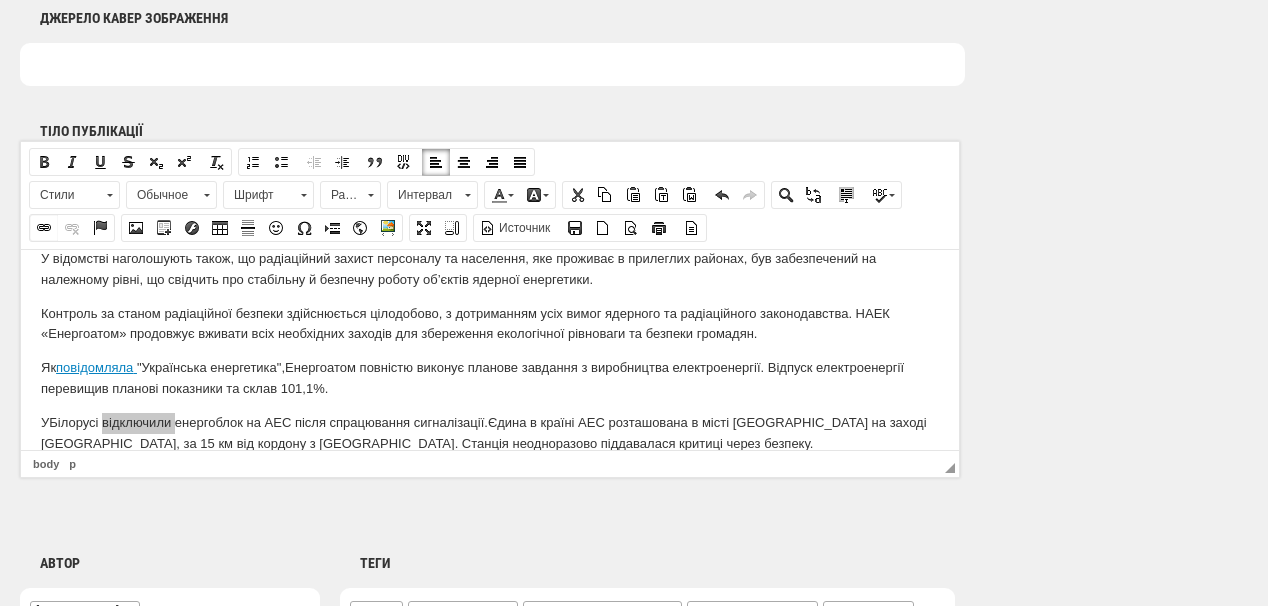 select on "http://" 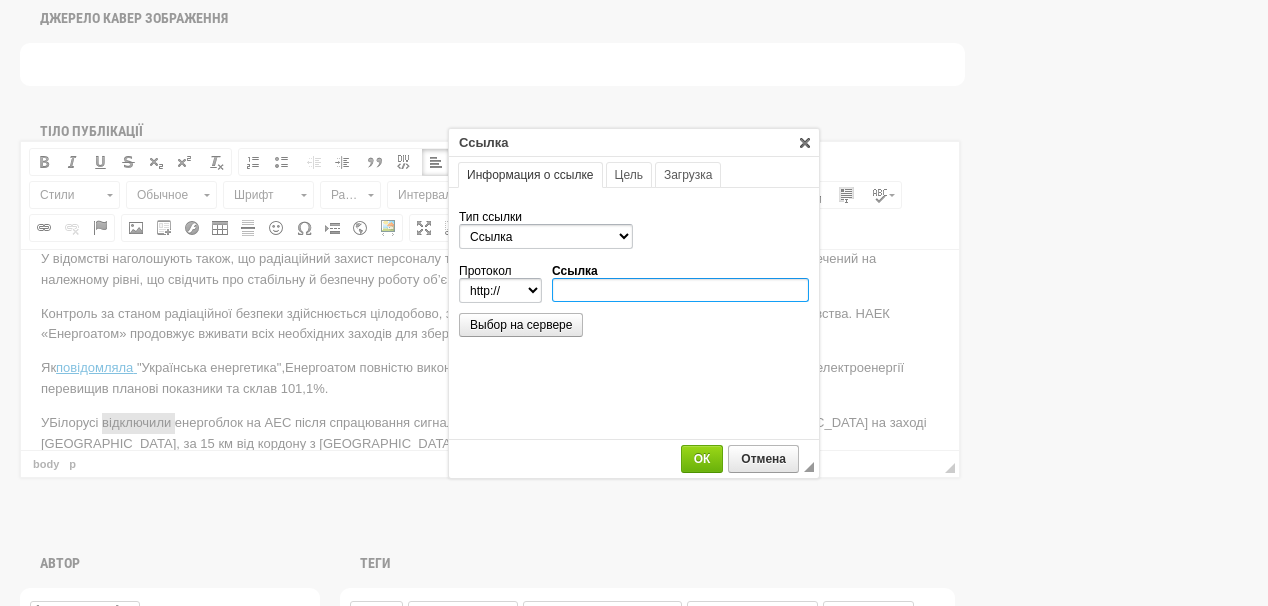 click on "Ссылка" at bounding box center (680, 290) 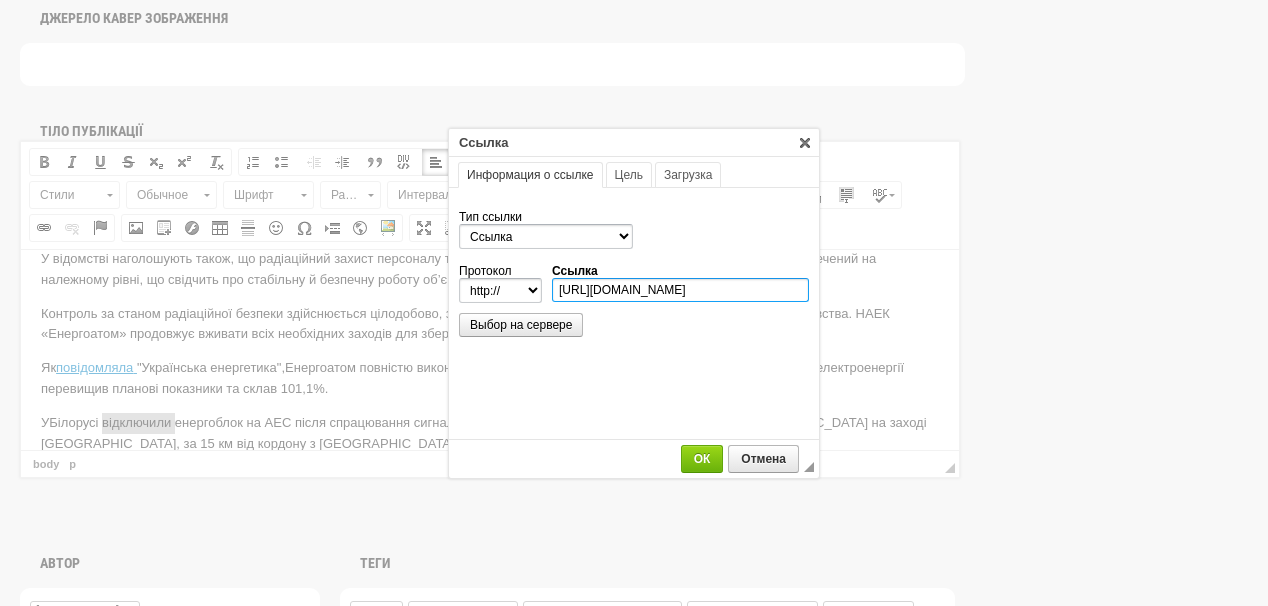 scroll, scrollTop: 0, scrollLeft: 315, axis: horizontal 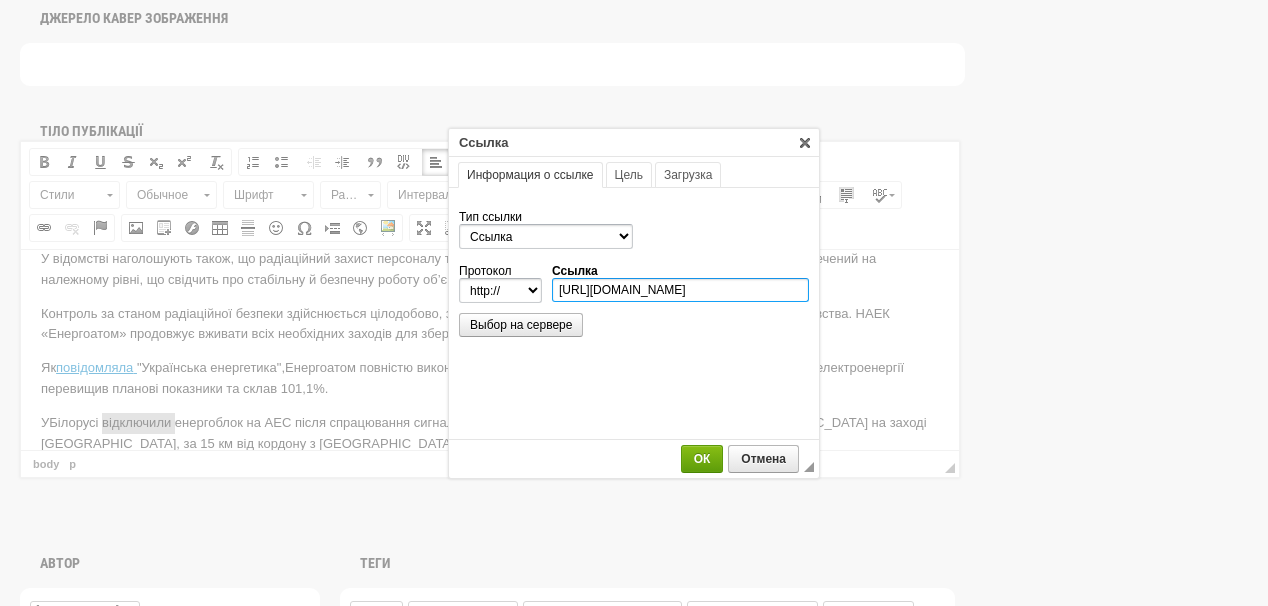 type on "https://ua-energy.org/uk/posts/u-bilorusi-vidkliuchyly-enerhoblok-na-aes-pislia-spratsiuvannia-syhnalizatsii" 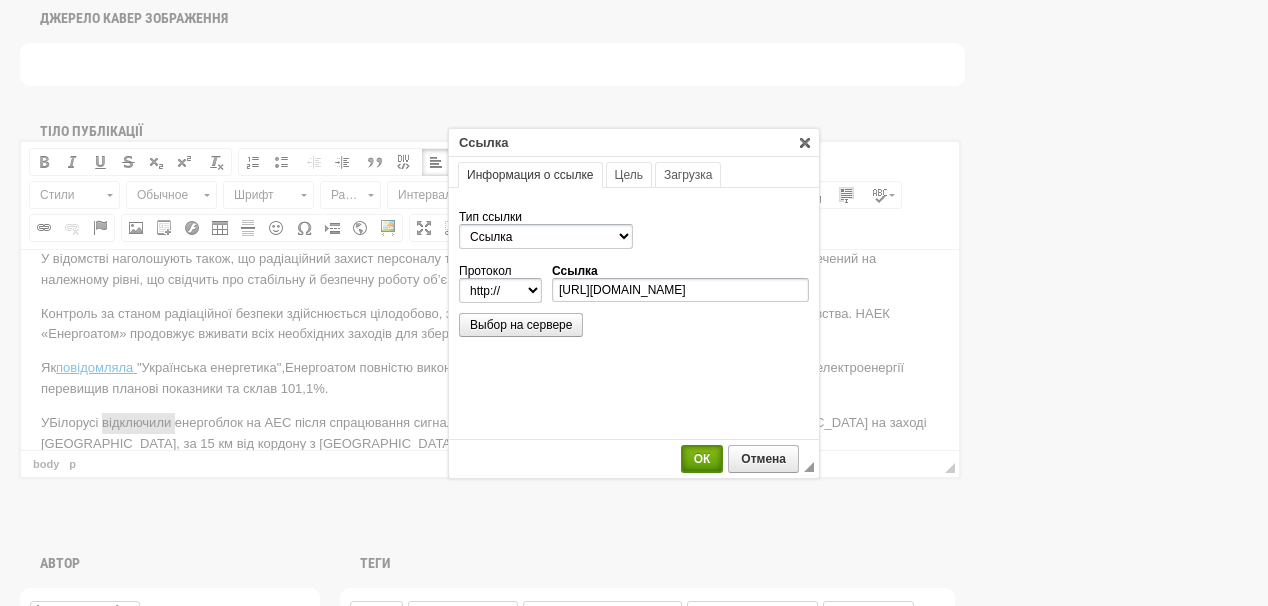 select on "https://" 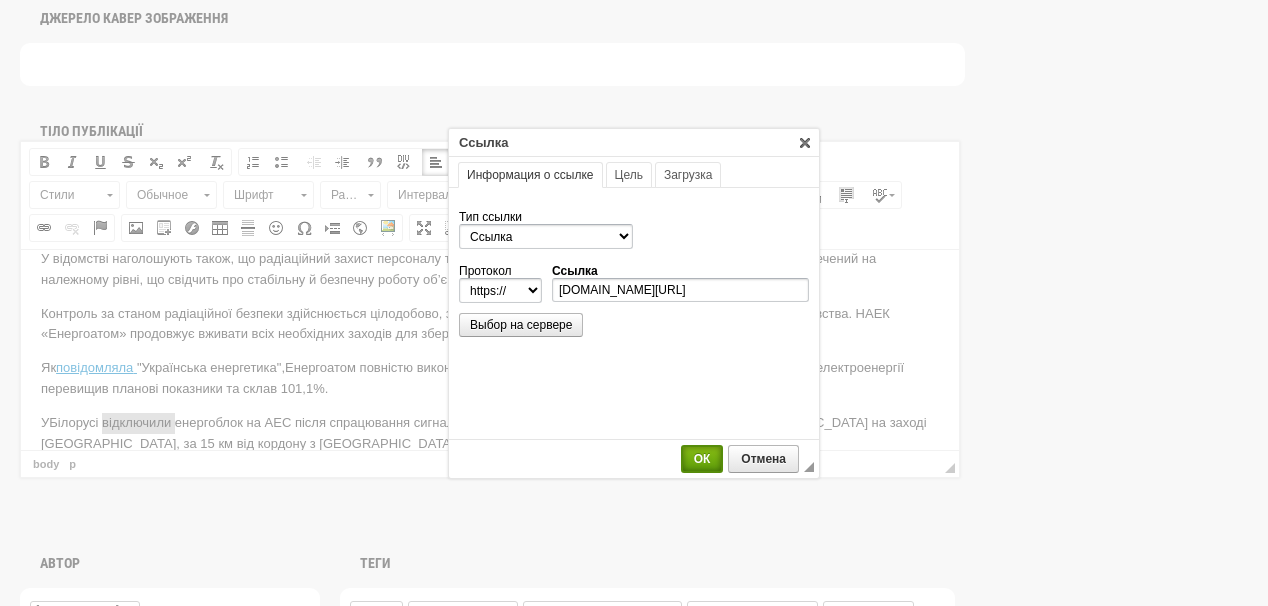 scroll, scrollTop: 0, scrollLeft: 0, axis: both 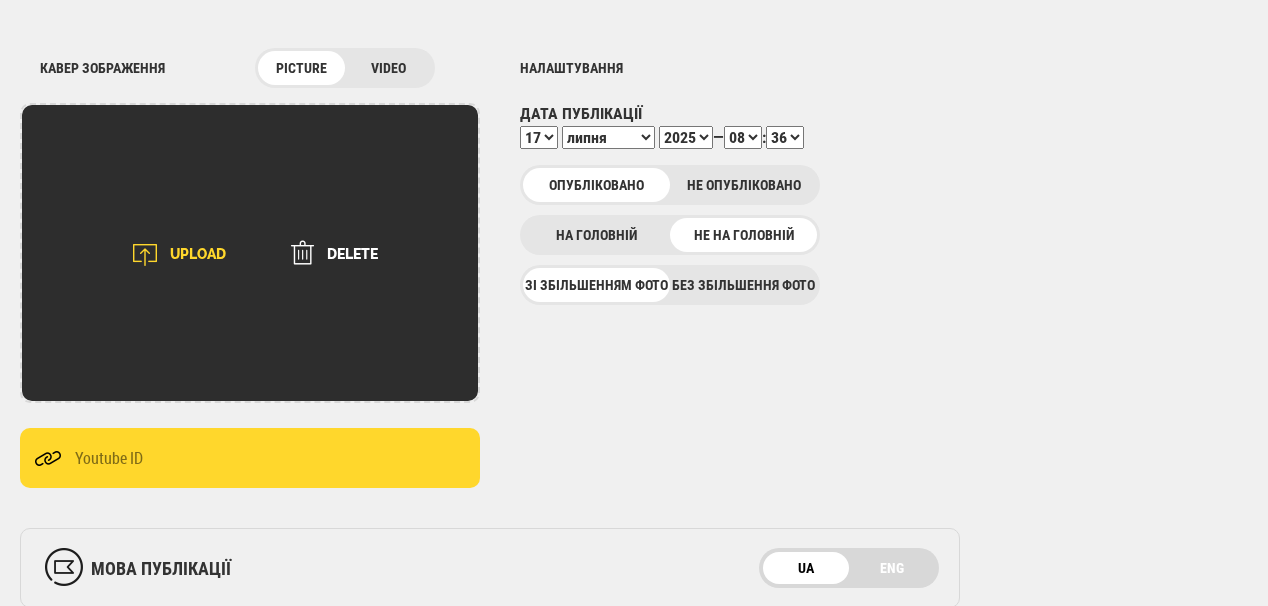 click on "UPLOAD" at bounding box center (172, 255) 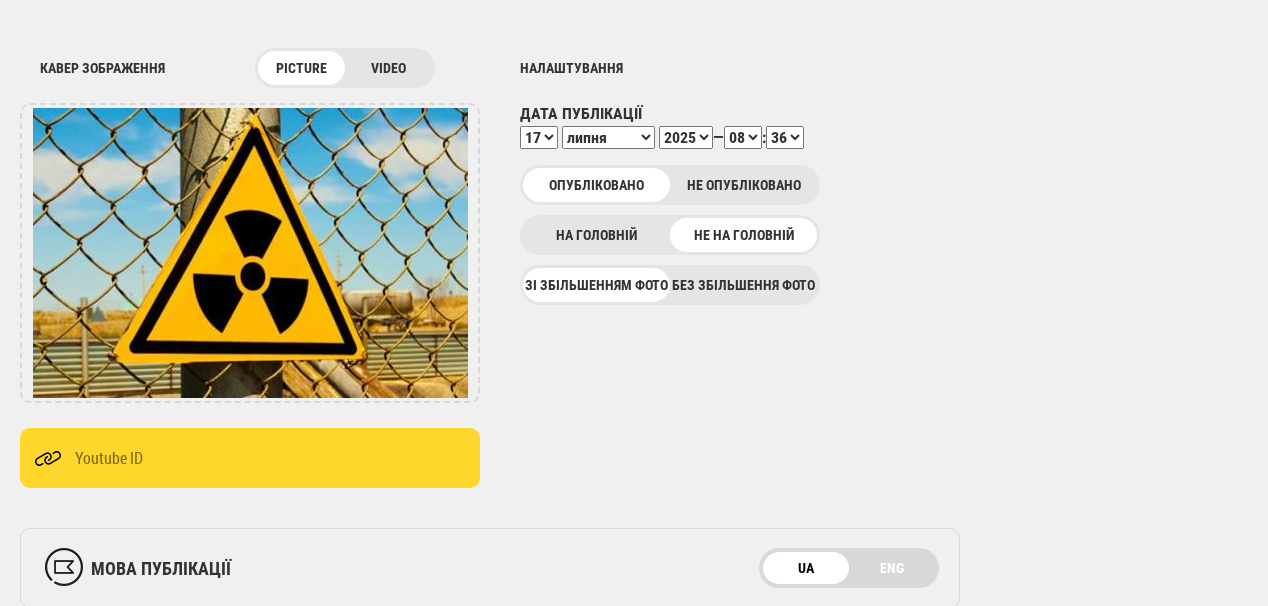 click on "00
01
02
03
04
05
06
07
08
09
10
11
12
13
14
15
16
17
18
19
20
21
22
23
24
25
26
27
28
29
30
31
32
33
34
35
36
37
38
39
40
41
42
43
44
45
46
47
48
49
50
51
52
53
54
55
56
57
58
59" at bounding box center [785, 137] 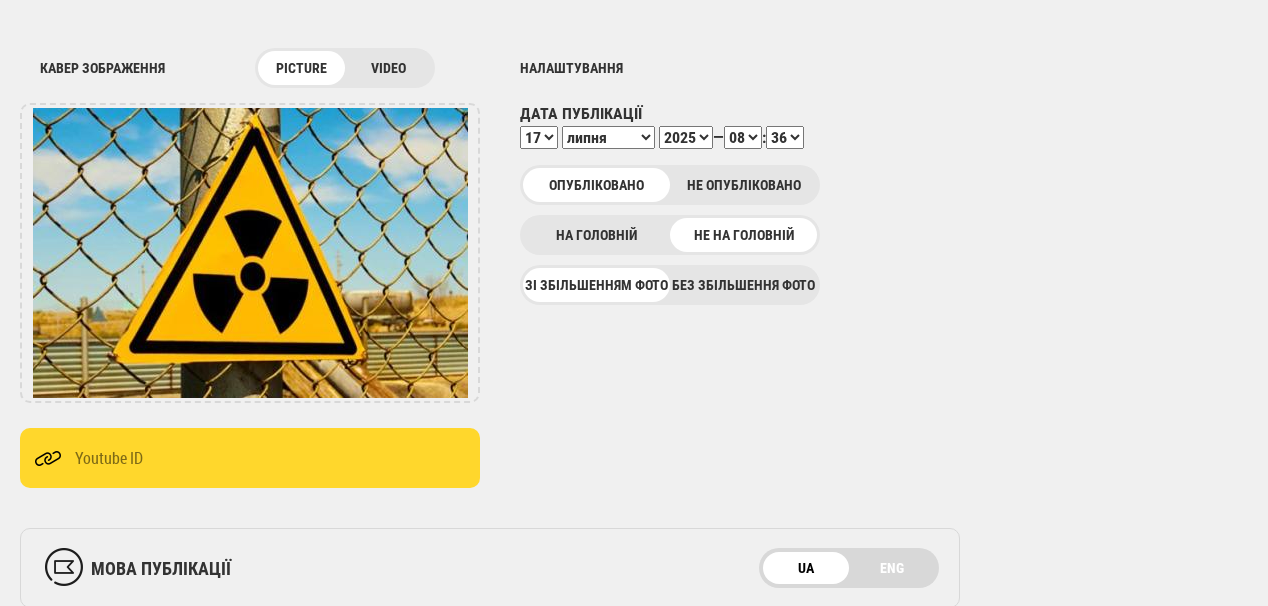 select on "46" 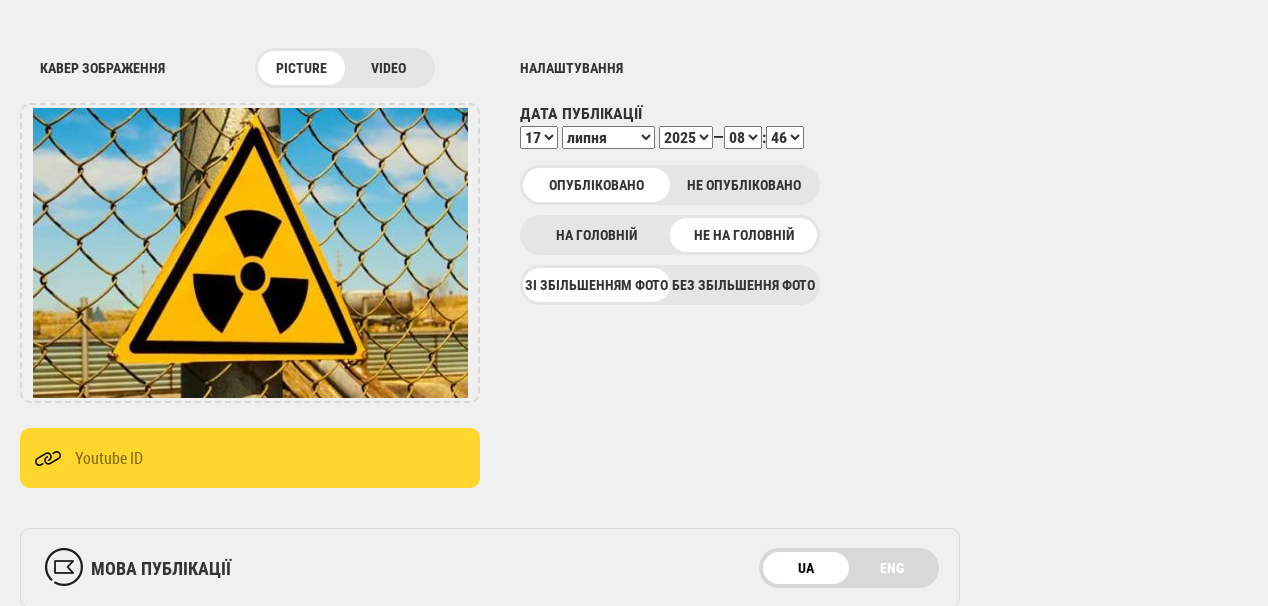 click on "00
01
02
03
04
05
06
07
08
09
10
11
12
13
14
15
16
17
18
19
20
21
22
23
24
25
26
27
28
29
30
31
32
33
34
35
36
37
38
39
40
41
42
43
44
45
46
47
48
49
50
51
52
53
54
55
56
57
58
59" at bounding box center [785, 137] 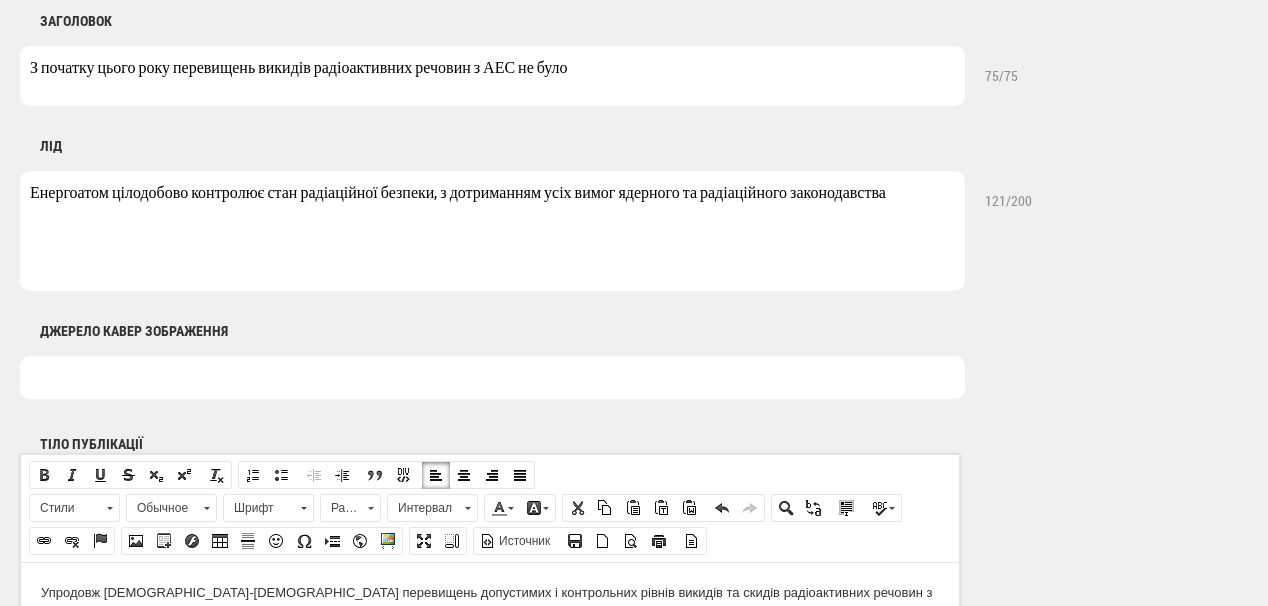 scroll, scrollTop: 946, scrollLeft: 0, axis: vertical 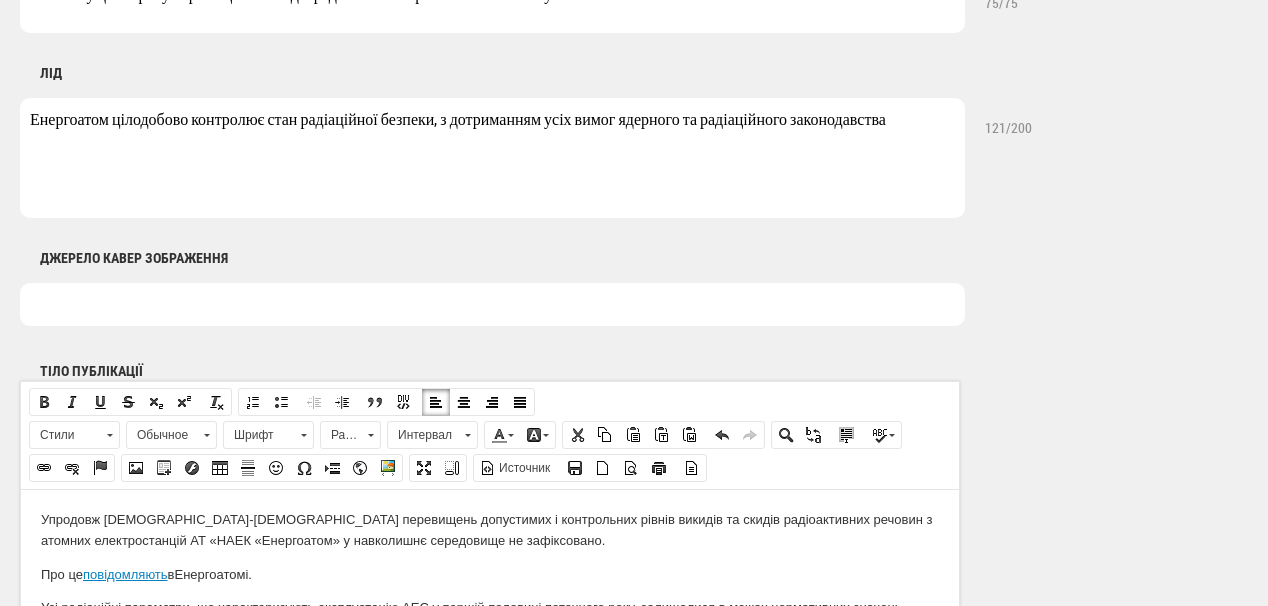 click at bounding box center (492, 304) 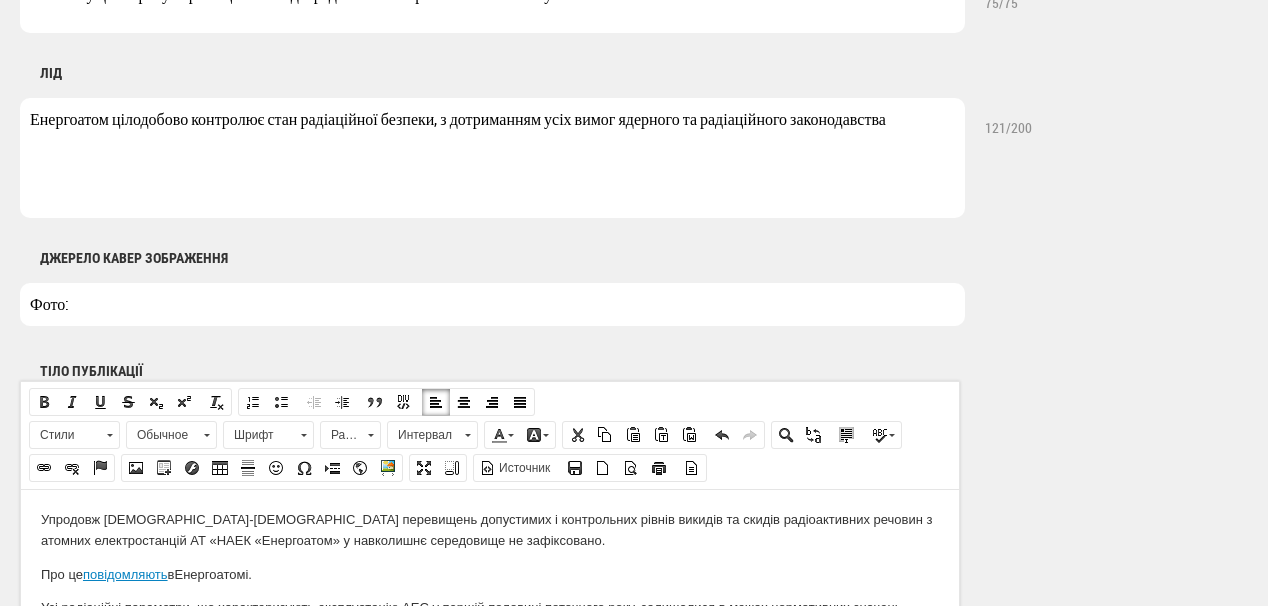click on "Фото:" at bounding box center (492, 304) 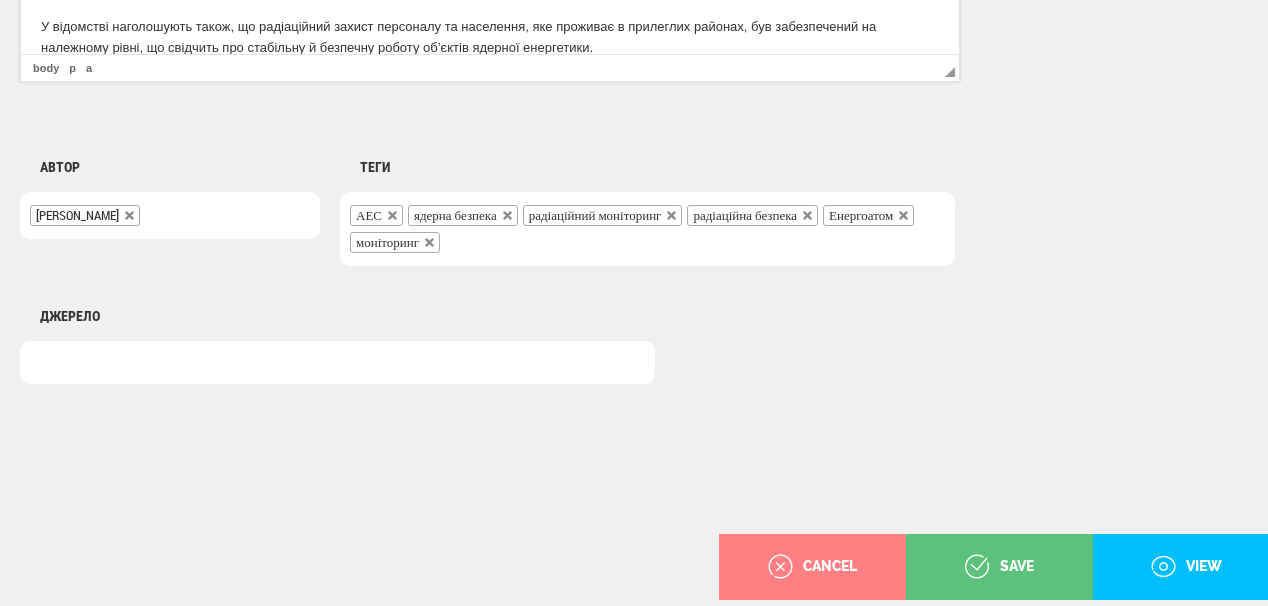 scroll, scrollTop: 1586, scrollLeft: 0, axis: vertical 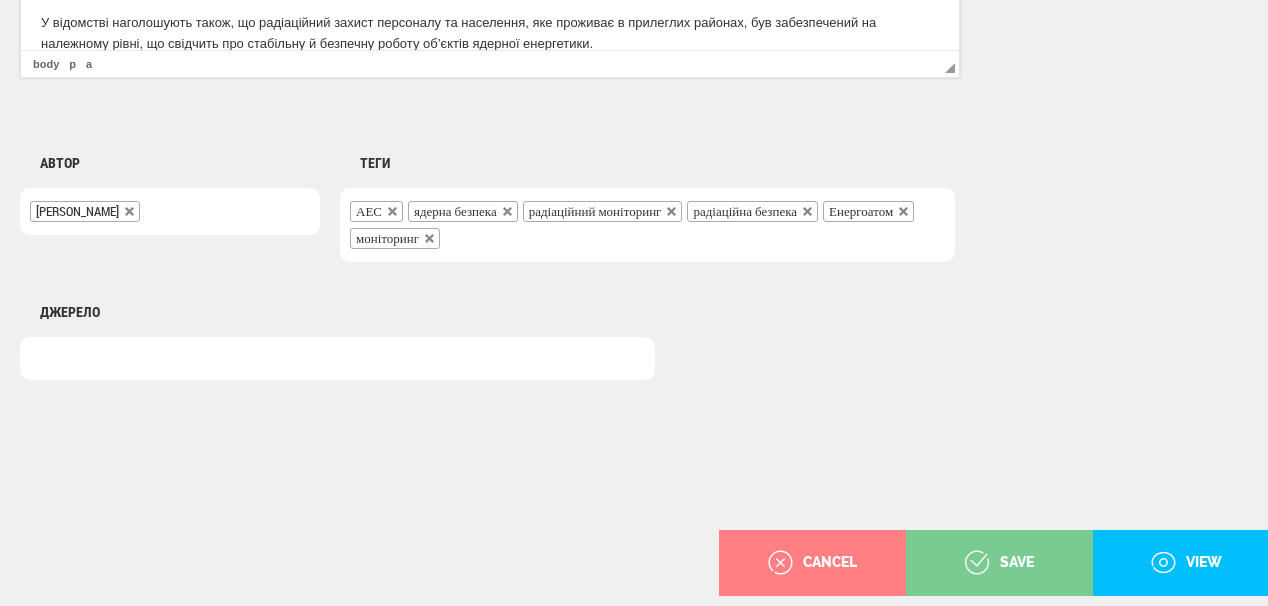 type on "Фото:  Shutterstock" 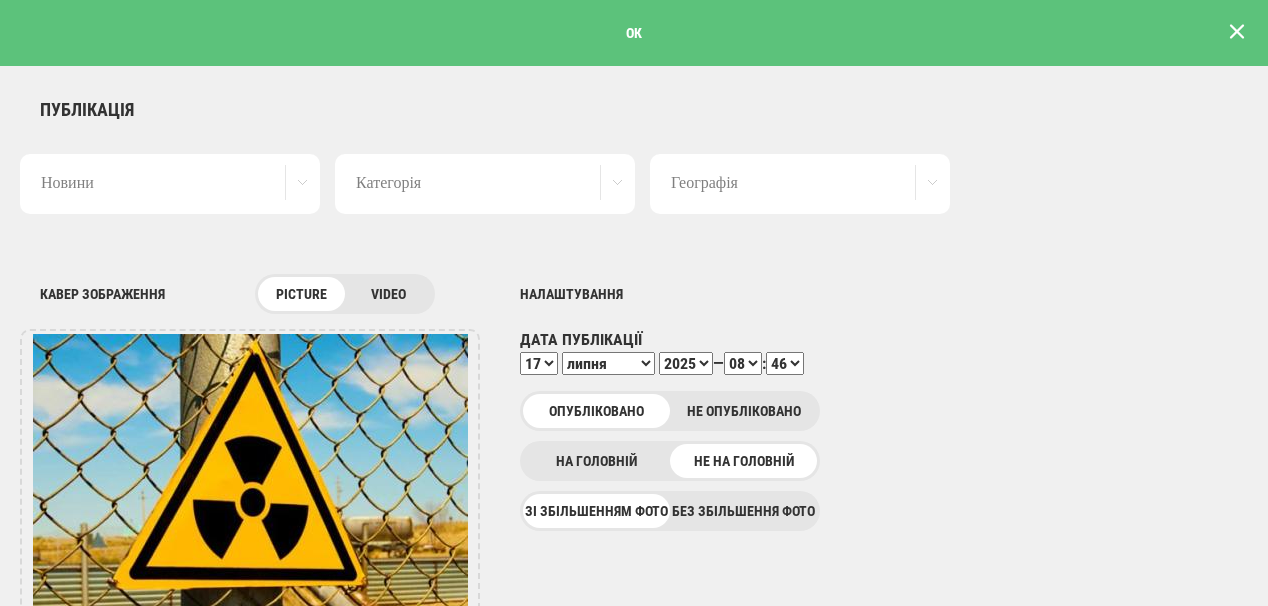 scroll, scrollTop: 0, scrollLeft: 0, axis: both 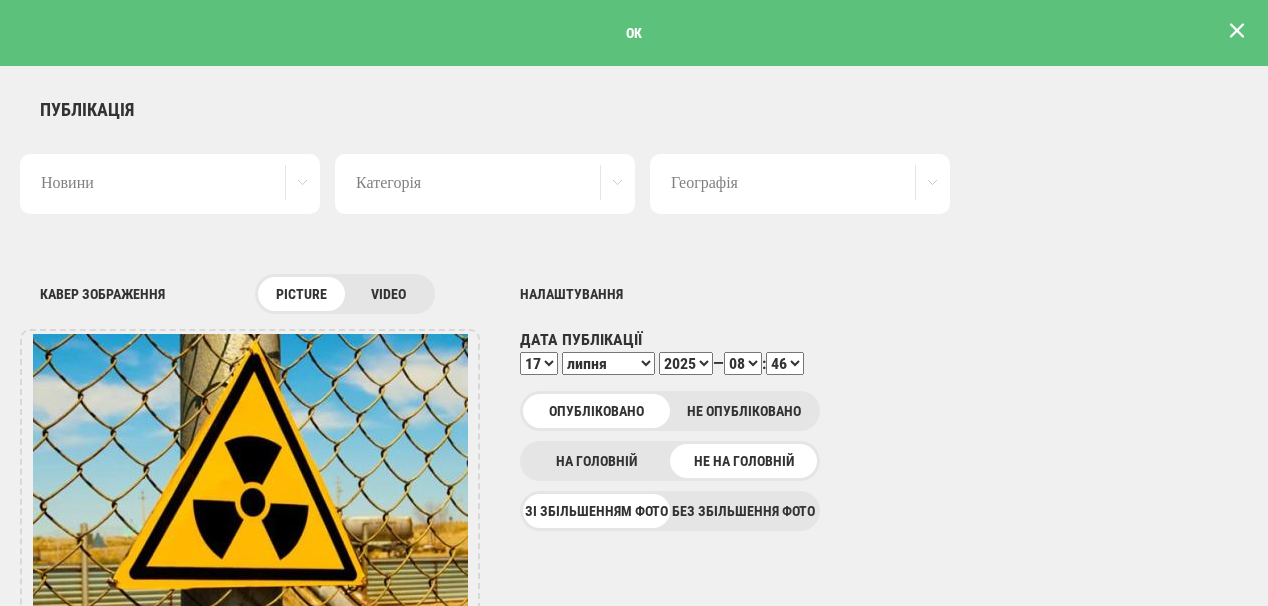 click at bounding box center [1237, 31] 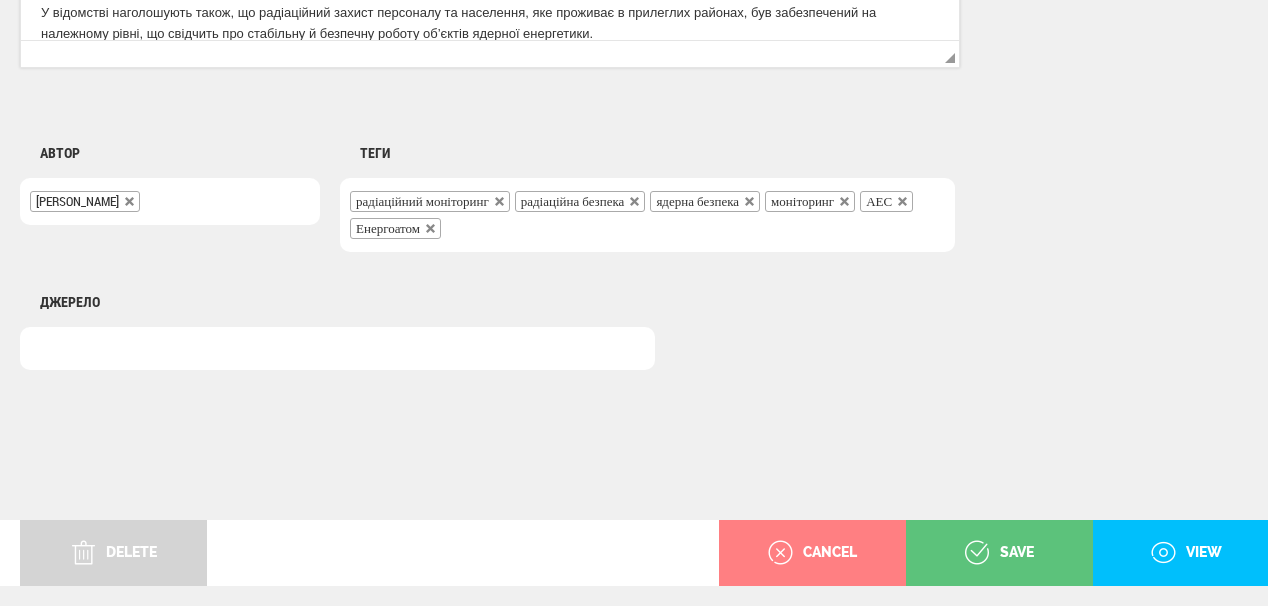 scroll, scrollTop: 1652, scrollLeft: 0, axis: vertical 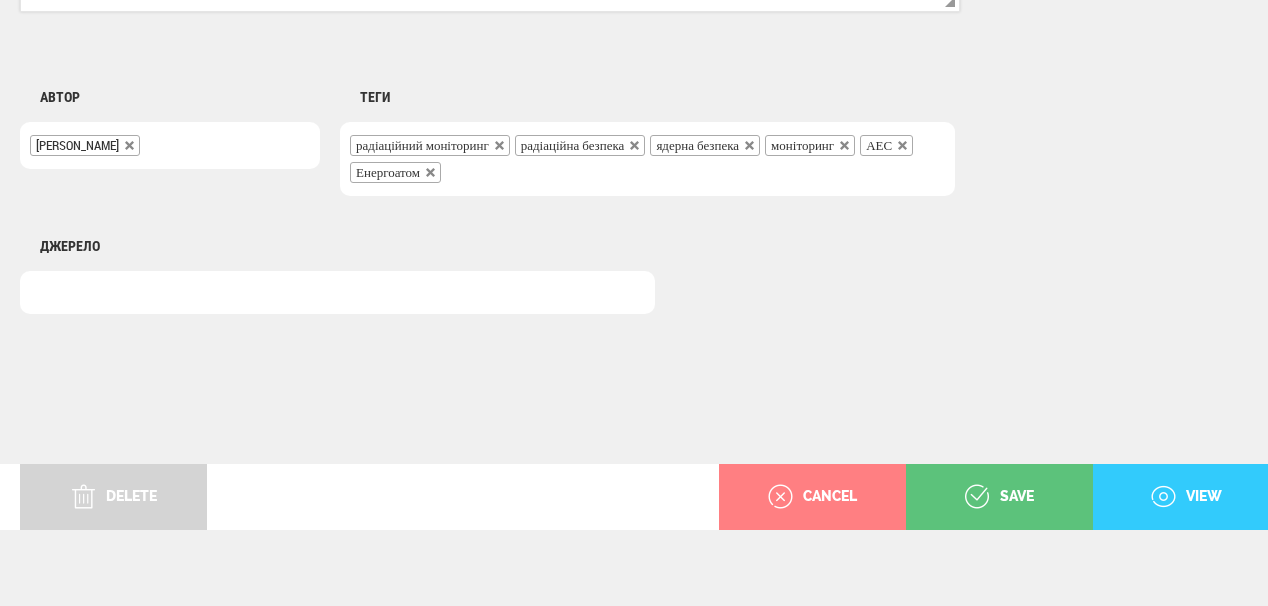 click on "view" at bounding box center [1186, 497] 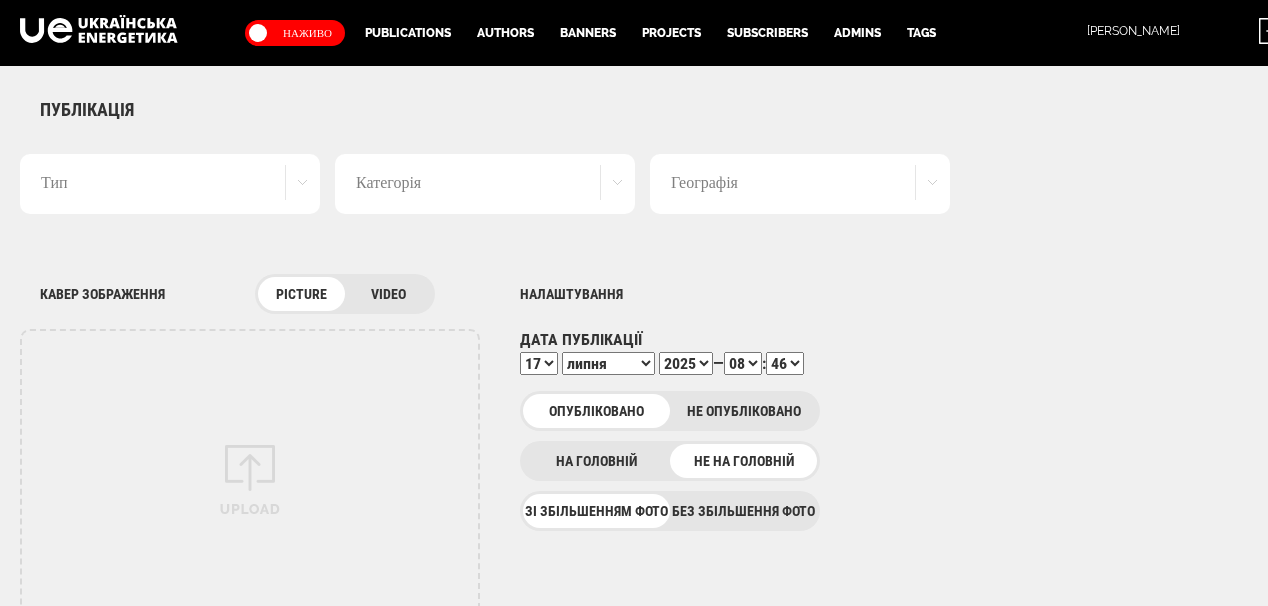 select on "46" 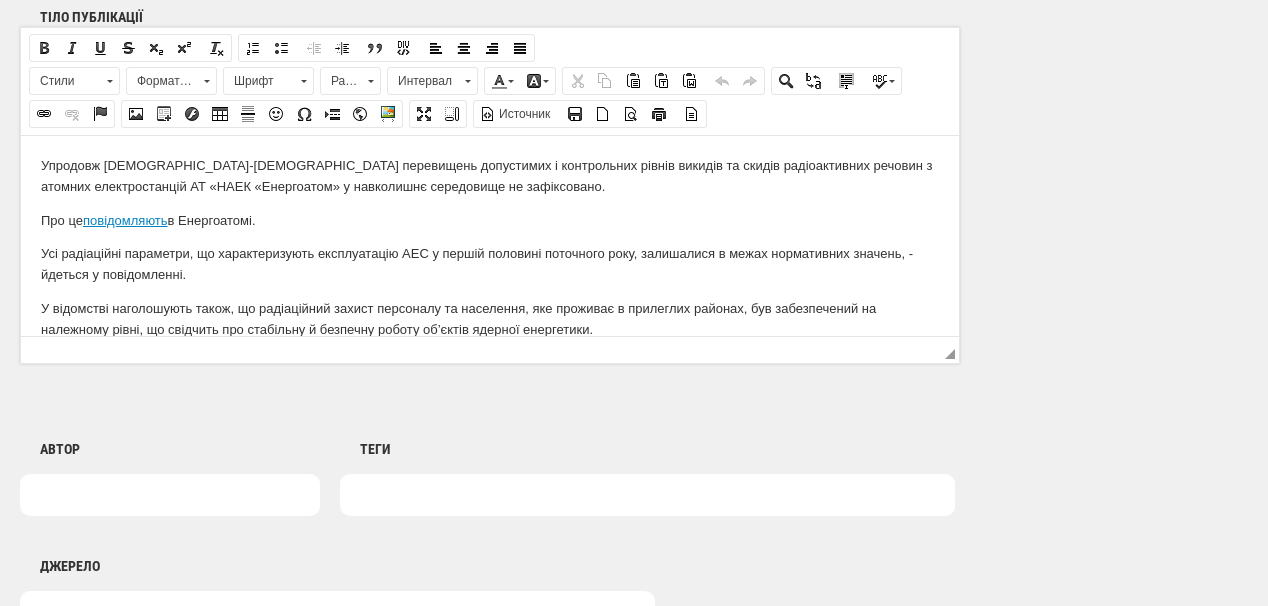 scroll, scrollTop: 0, scrollLeft: 0, axis: both 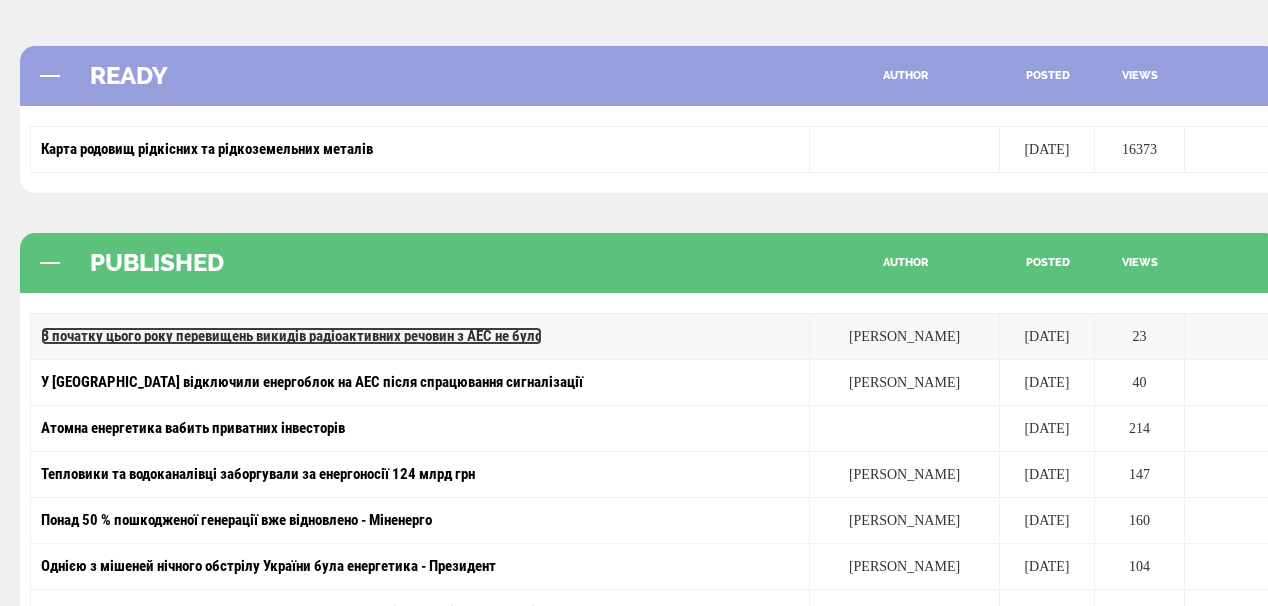 click on "З початку цього року перевищень викидів радіоактивних речовин з АЕС не було" at bounding box center [291, 336] 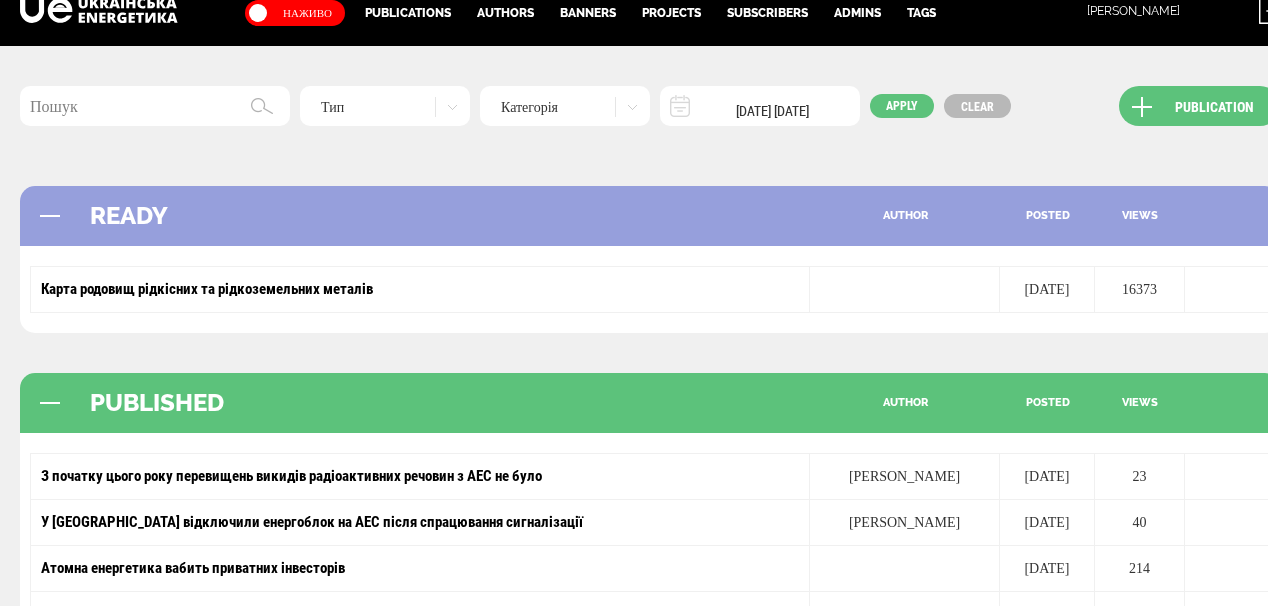 scroll, scrollTop: 0, scrollLeft: 0, axis: both 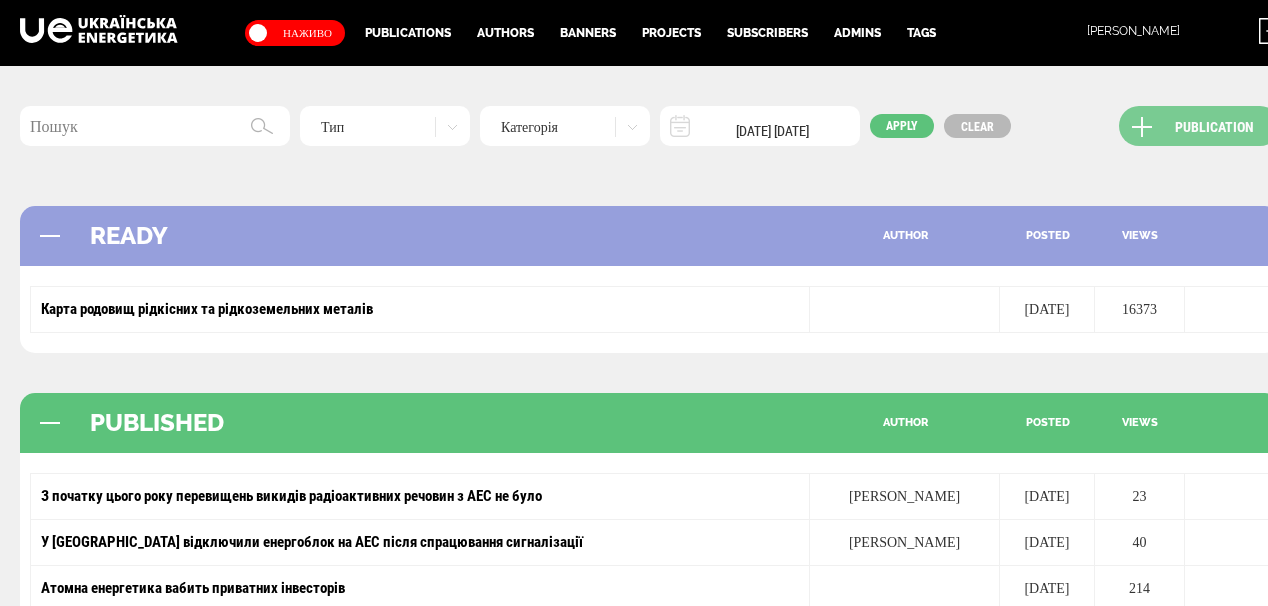 drag, startPoint x: 1188, startPoint y: 119, endPoint x: 1192, endPoint y: 132, distance: 13.601471 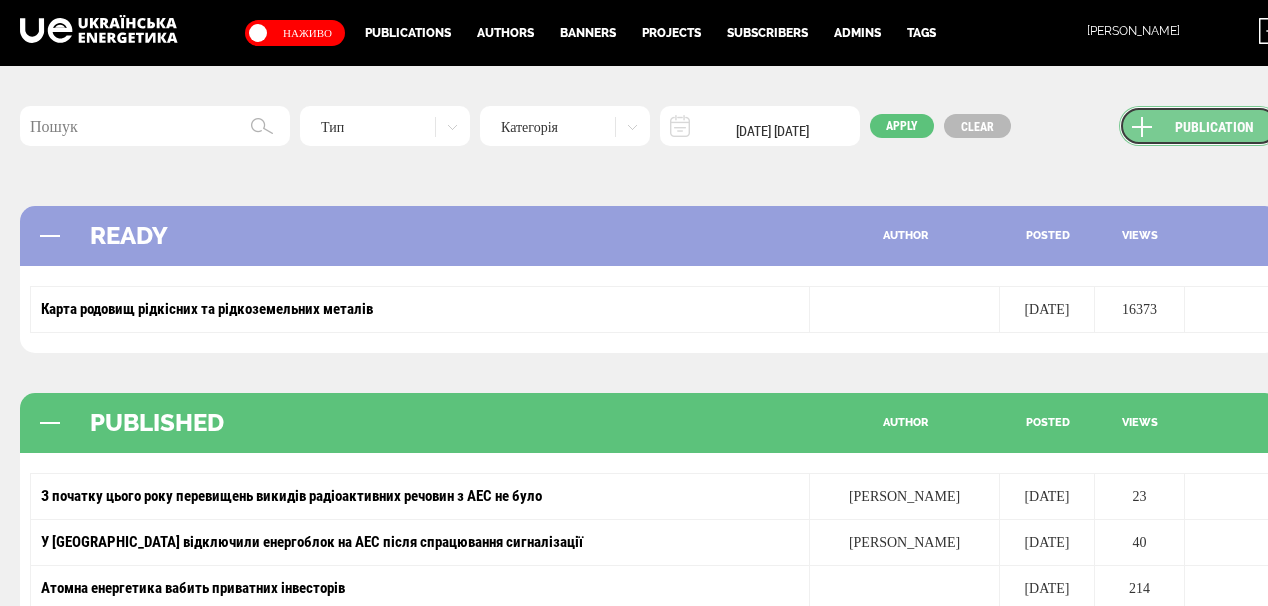 click on "Publication" at bounding box center (1199, 126) 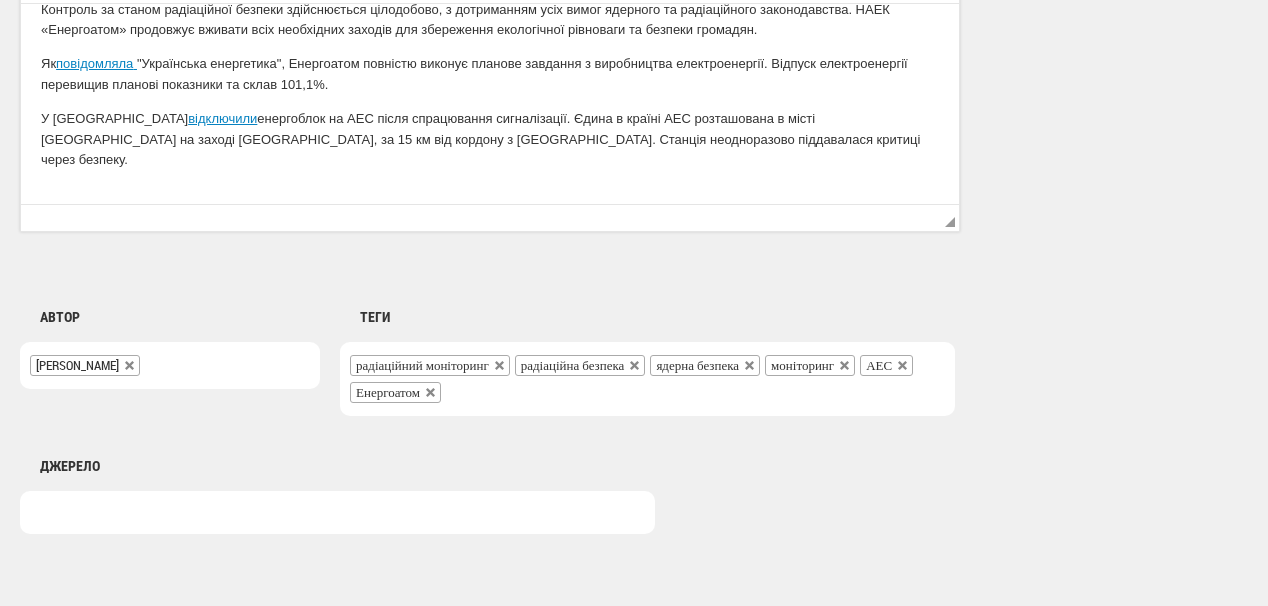 scroll, scrollTop: 1440, scrollLeft: 0, axis: vertical 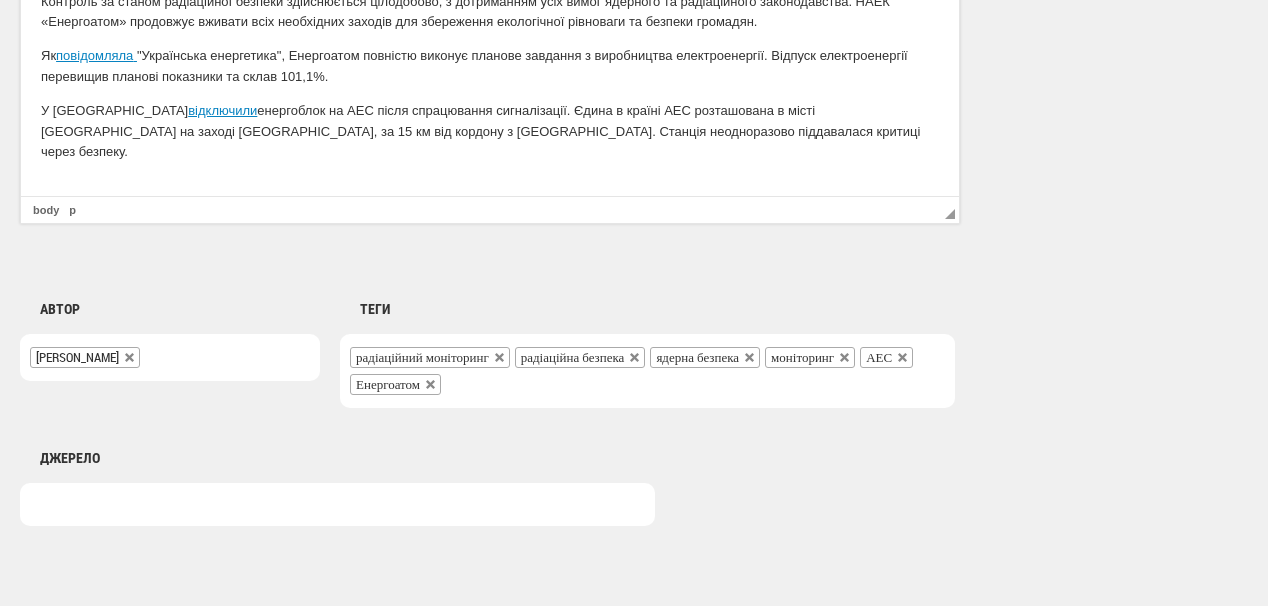 click on "У Білорусі  відключили  енергоблок на АЕС після спрацювання сигналізації. Єдина в країні АЕС розташована в місті Островець на заході Гродненської області, за 15 км від кордону з Литвою. Станція неодноразово піддавалася критиці через безпеку." at bounding box center [490, 132] 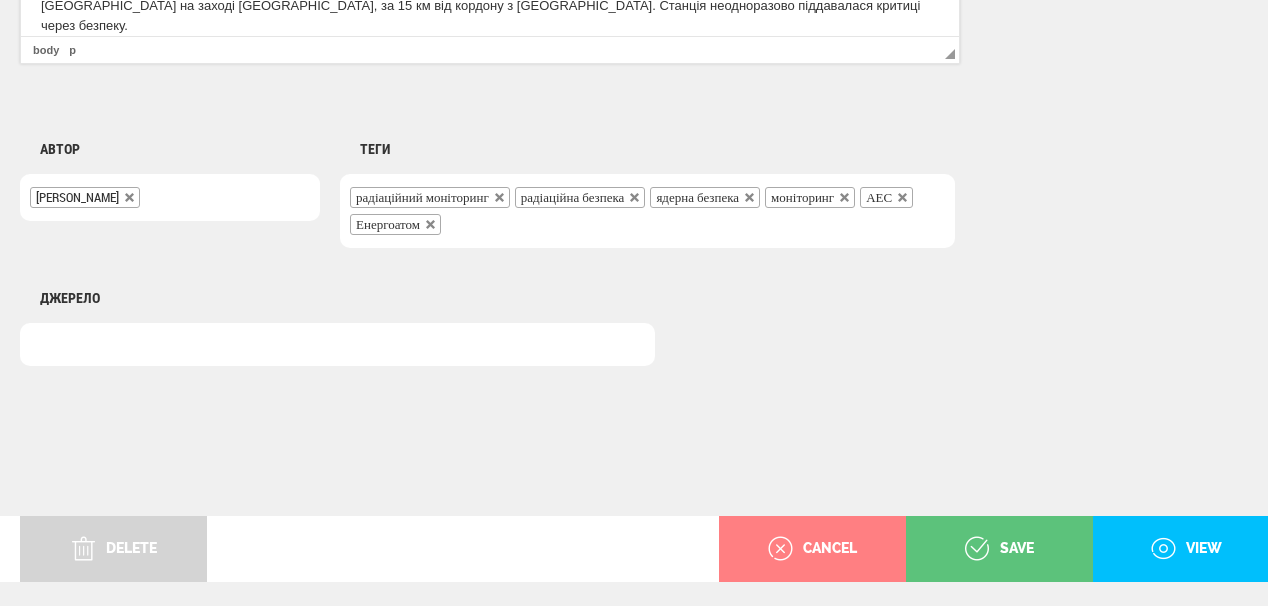 scroll, scrollTop: 1652, scrollLeft: 0, axis: vertical 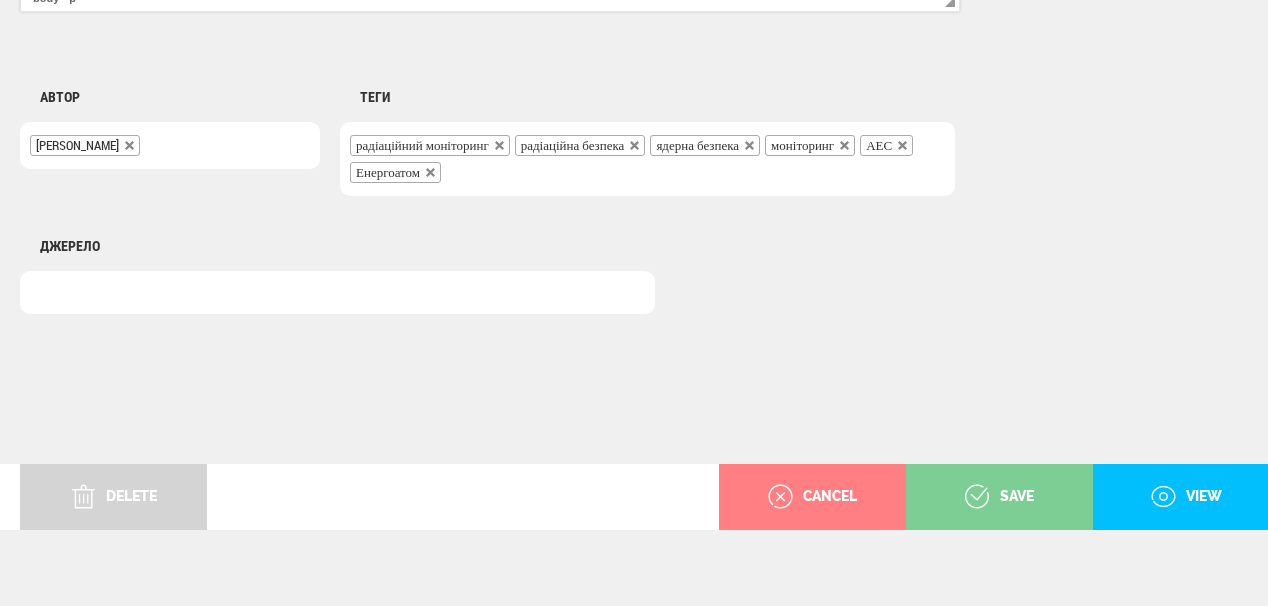 click on "save" at bounding box center (999, 497) 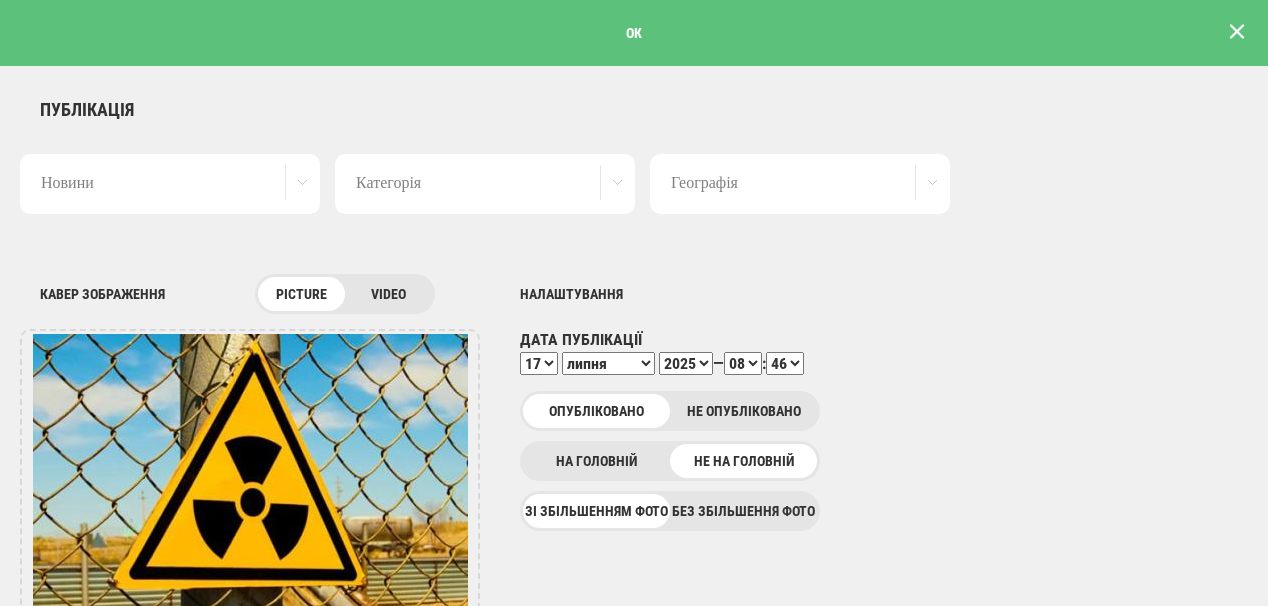 scroll, scrollTop: 0, scrollLeft: 0, axis: both 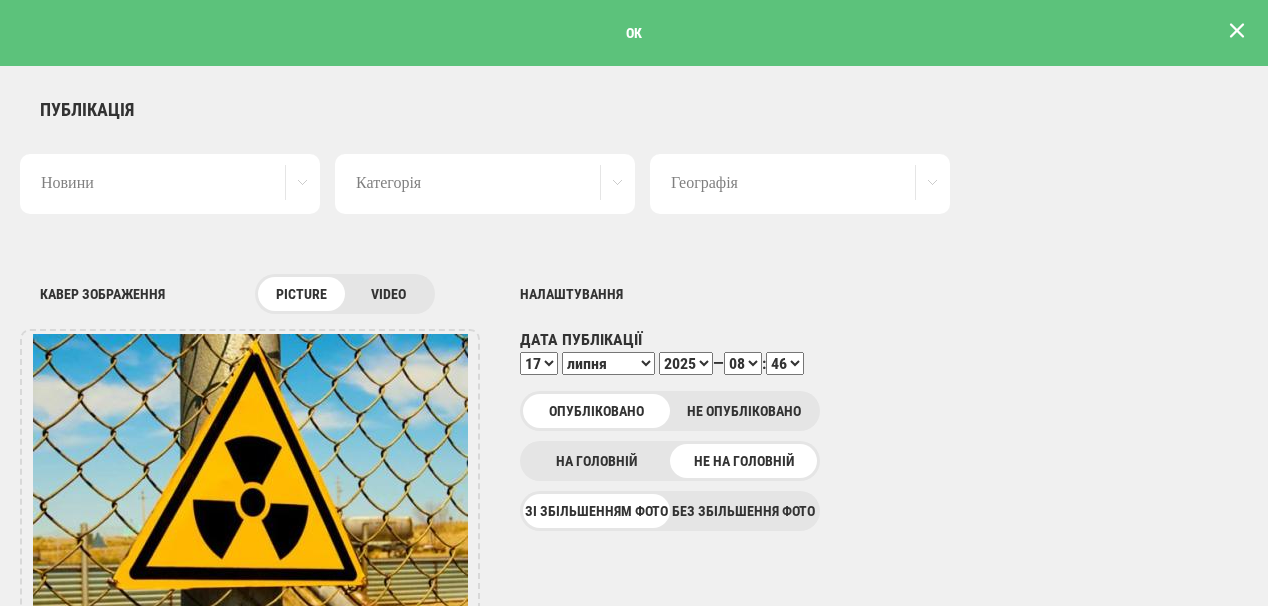 click at bounding box center (1237, 31) 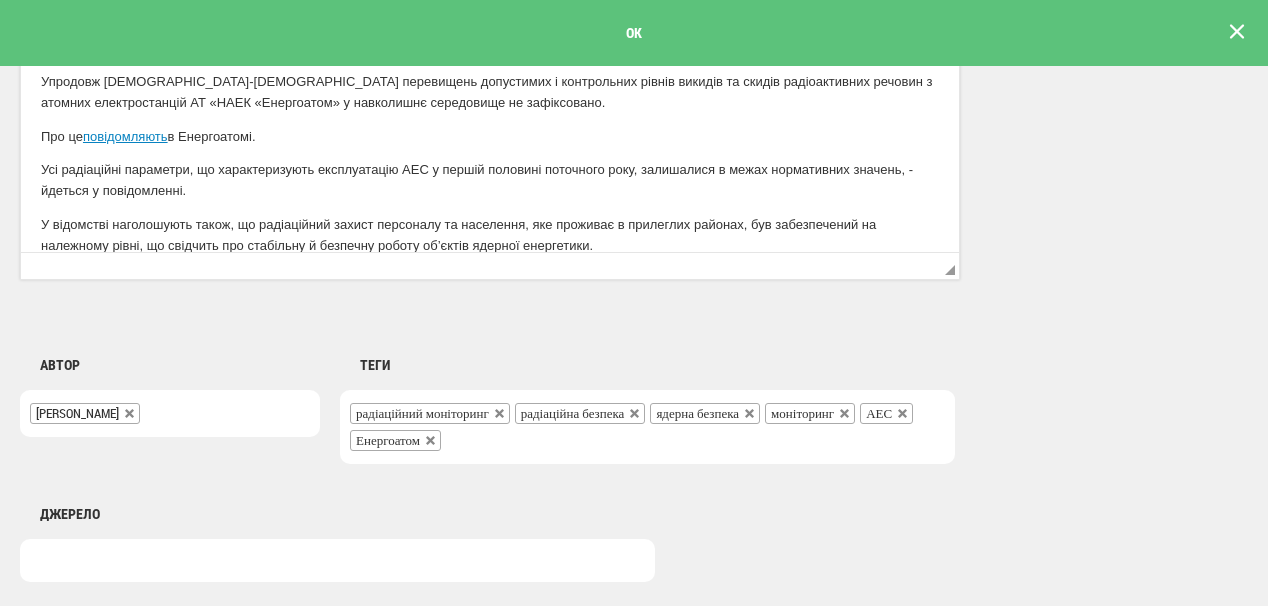 scroll, scrollTop: 0, scrollLeft: 0, axis: both 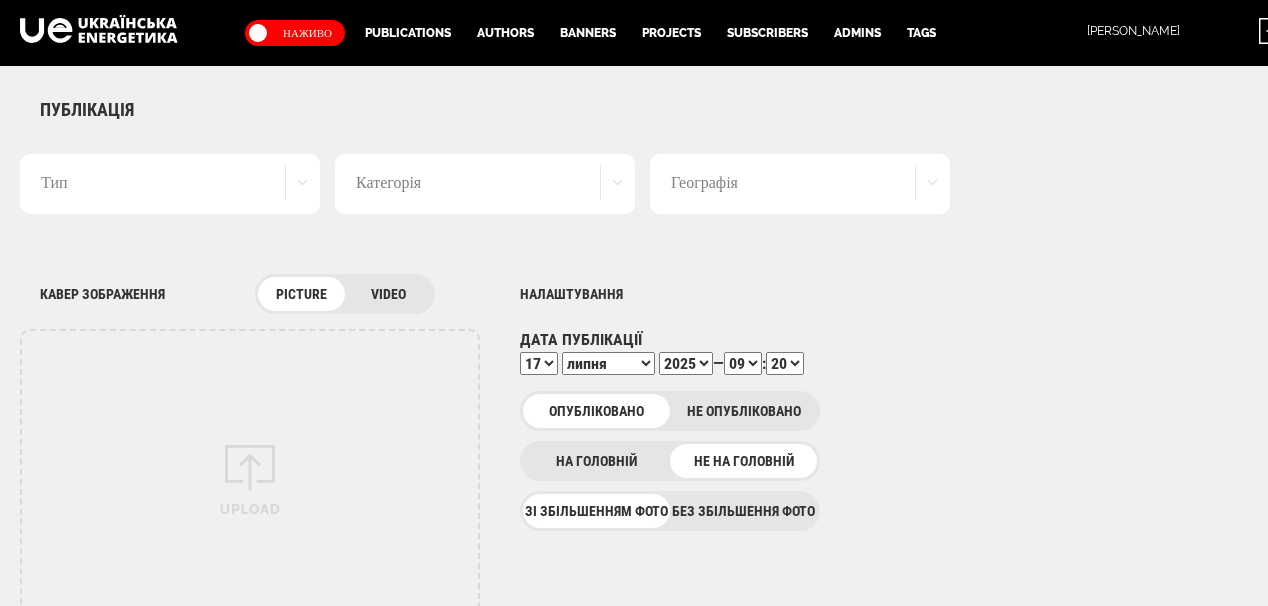 click on "Тип" at bounding box center [170, 184] 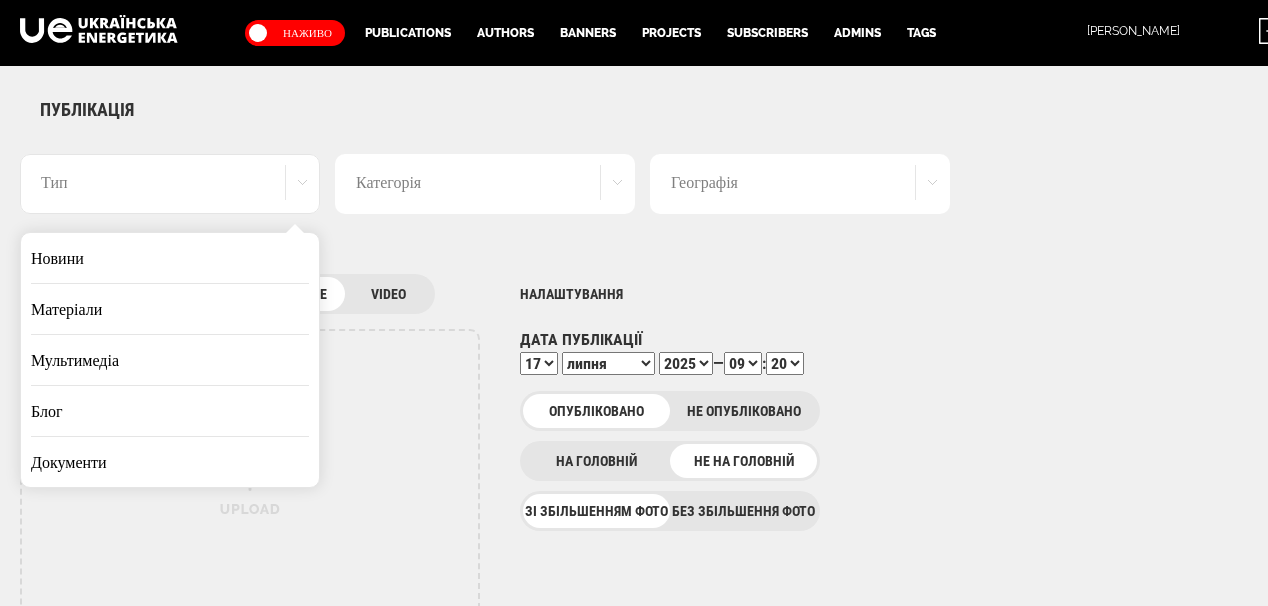 drag, startPoint x: 167, startPoint y: 262, endPoint x: 688, endPoint y: 284, distance: 521.4643 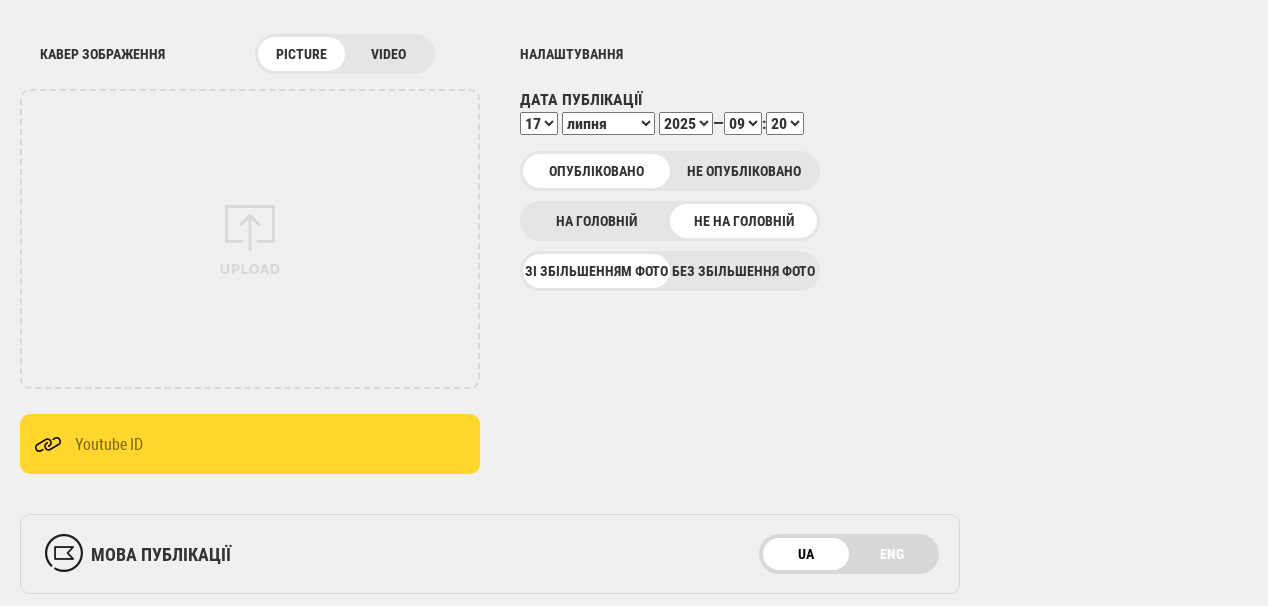 scroll, scrollTop: 640, scrollLeft: 0, axis: vertical 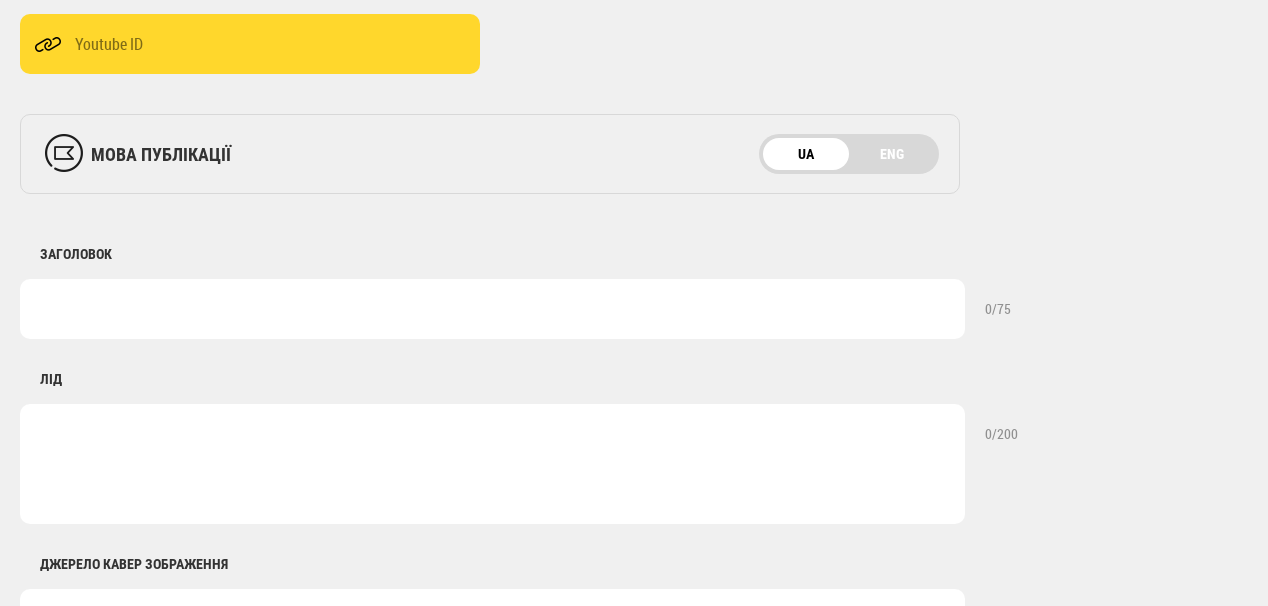 click at bounding box center (492, 309) 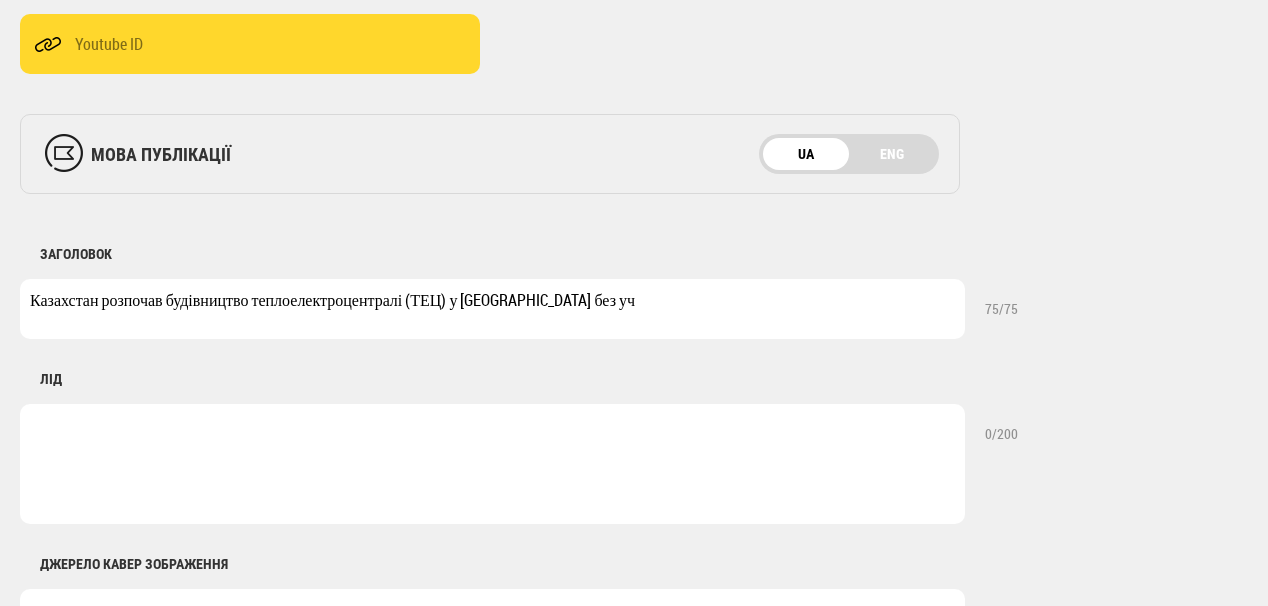 click on "Казахстан розпочав будівництво теплоелектроцентралі (ТЕЦ) у Кокшетау без уч" at bounding box center [492, 309] 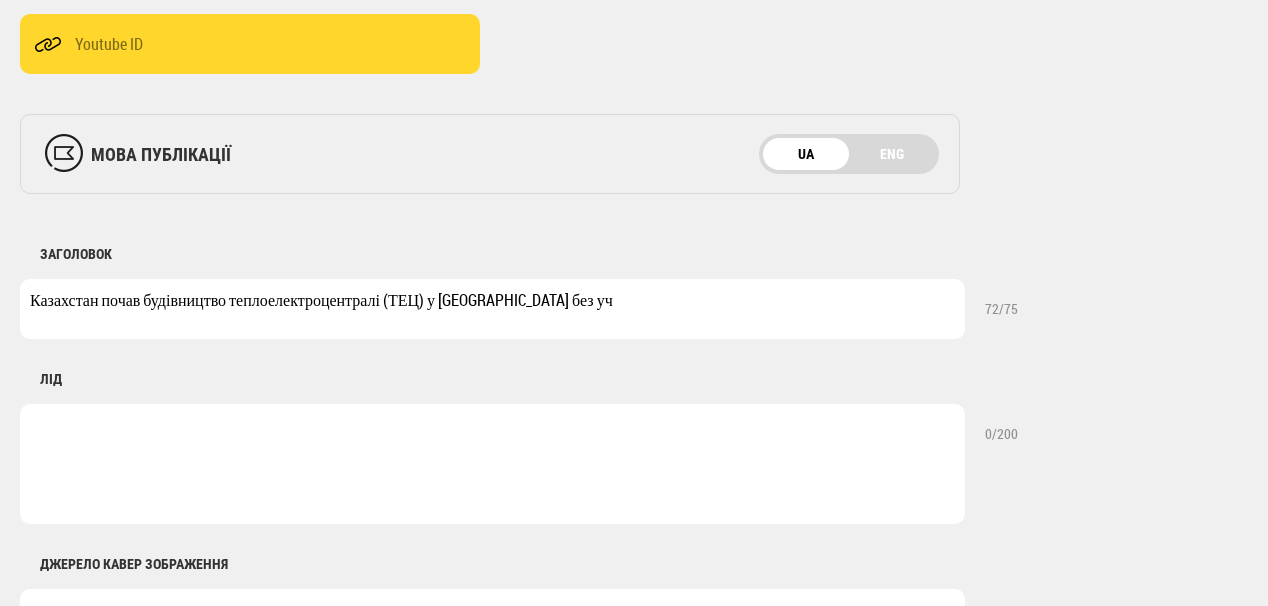 drag, startPoint x: 391, startPoint y: 301, endPoint x: 234, endPoint y: 306, distance: 157.0796 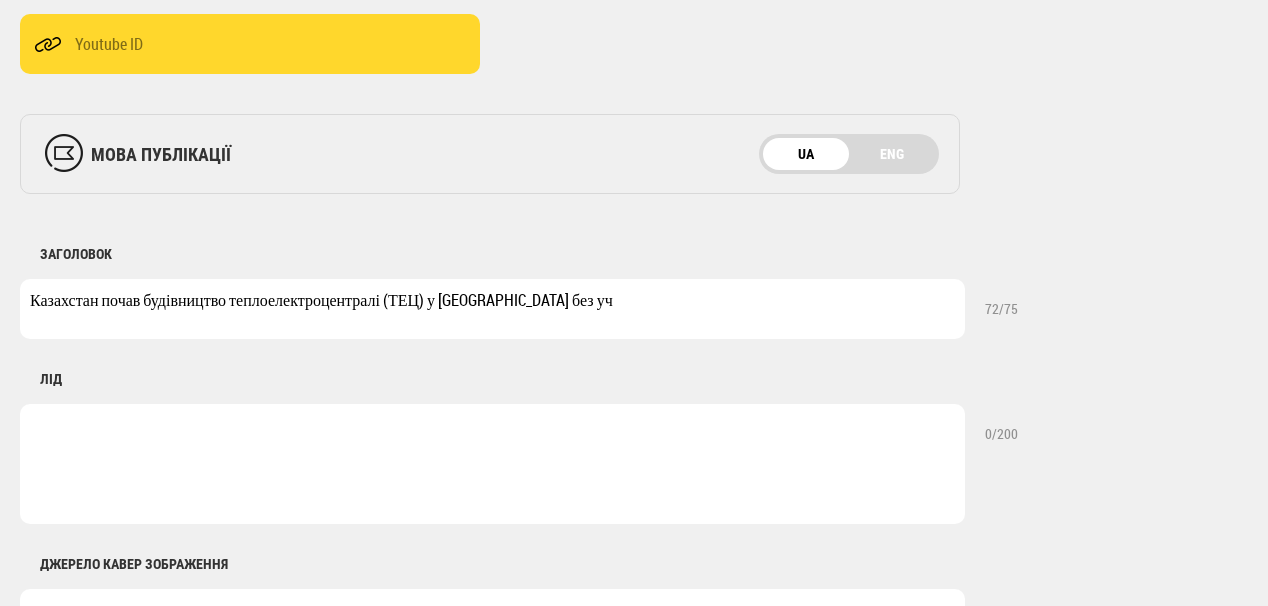 click on "Казахстан почав будівництво теплоелектроцентралі (ТЕЦ) у Кокшетау без уч" at bounding box center (492, 309) 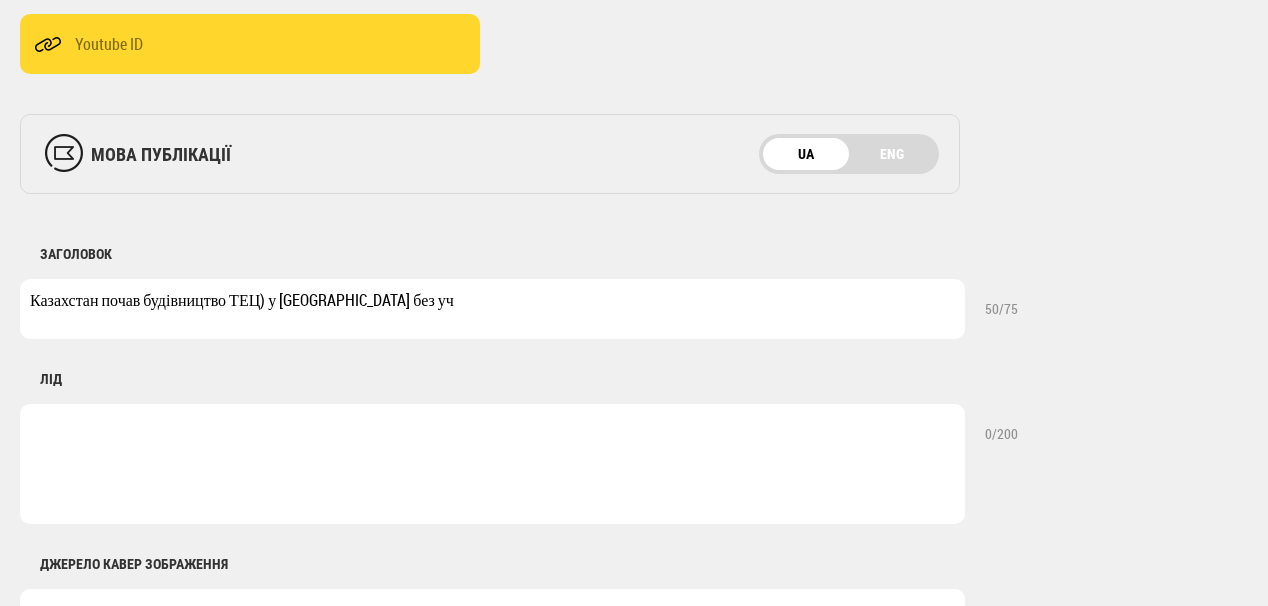 click on "Казахстан почав будівництво ТЕЦ) у Кокшетау без уч" at bounding box center [492, 309] 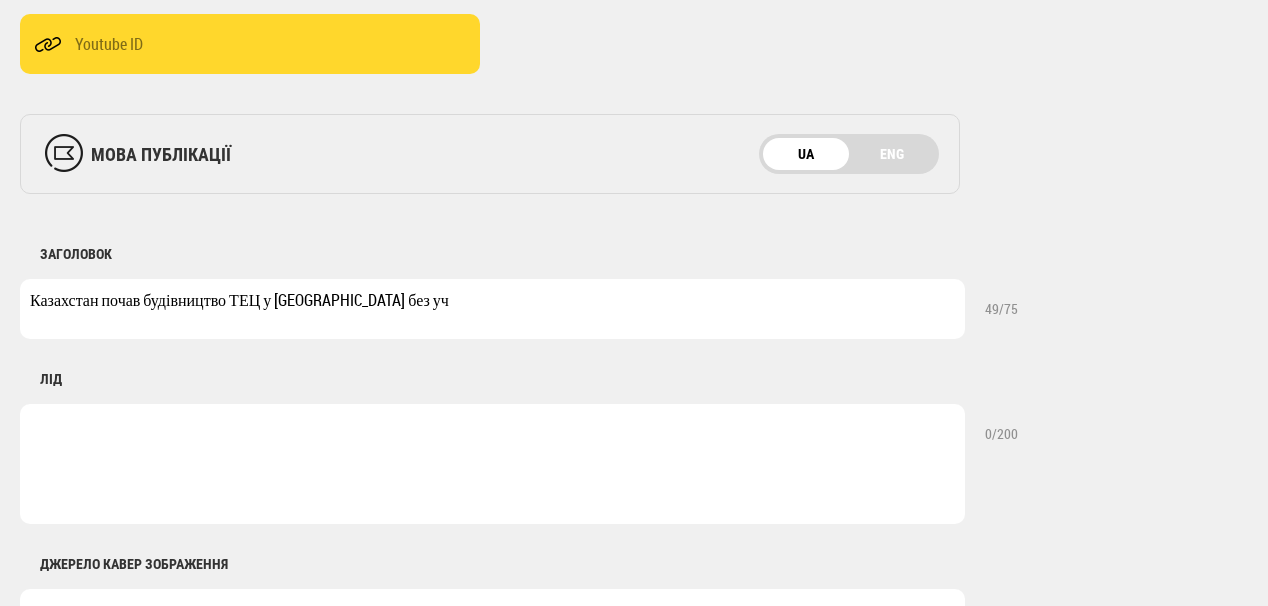 click on "Казахстан почав будівництво ТЕЦ у Кокшетау без уч" at bounding box center [492, 309] 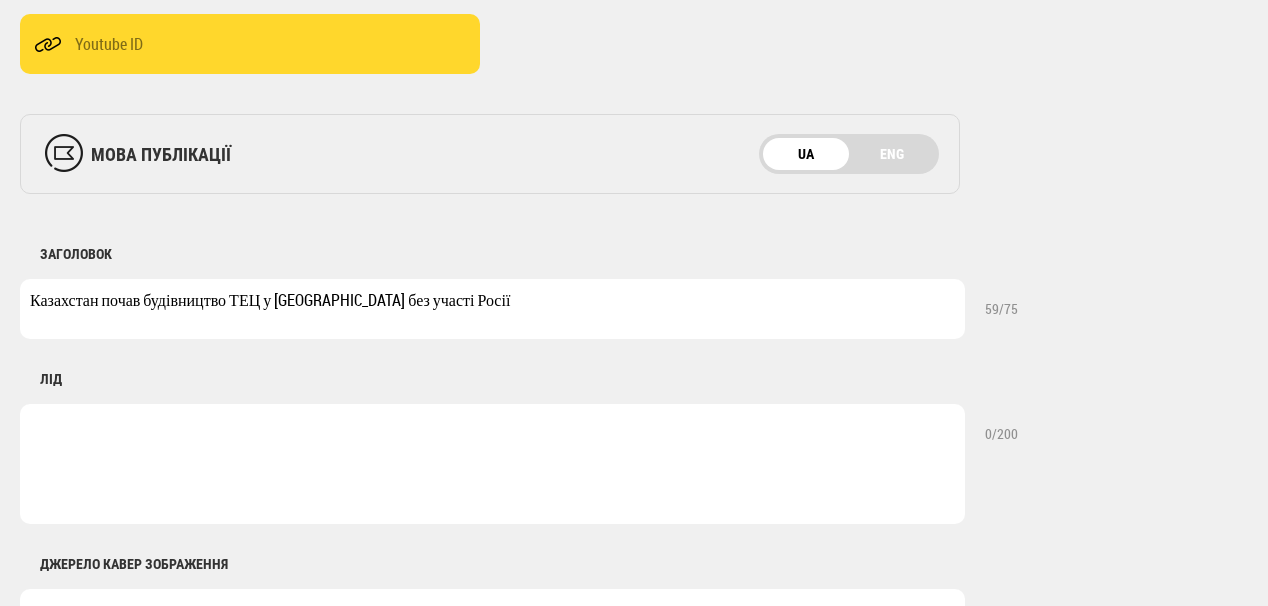 click at bounding box center (492, 464) 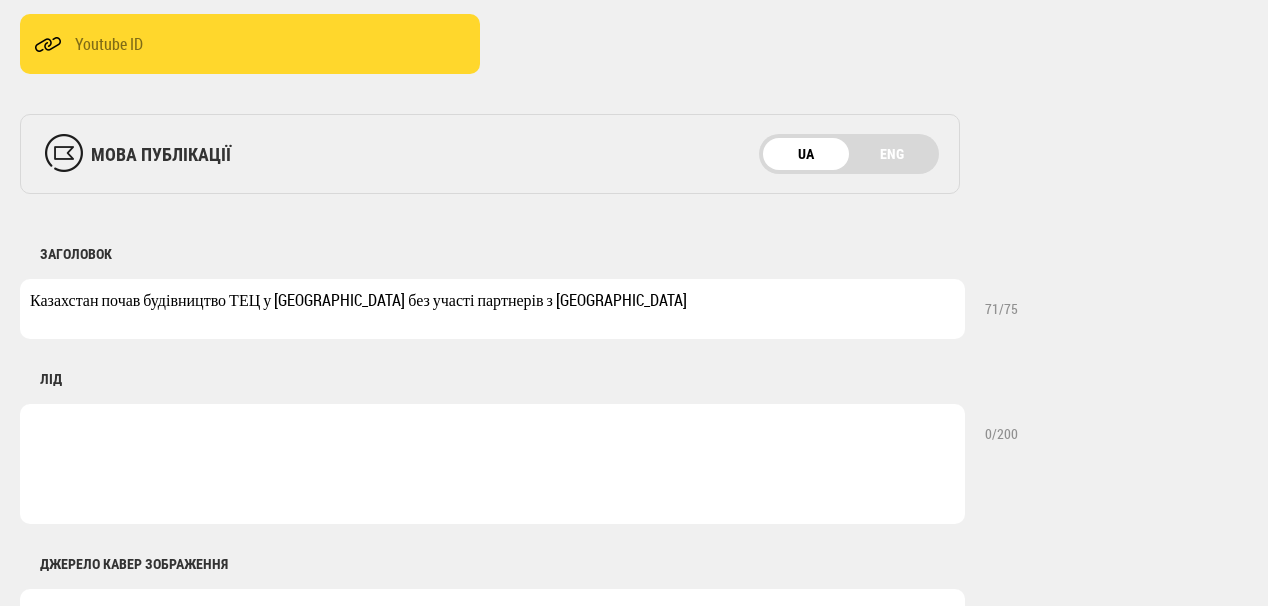 type on "Казахстан почав будівництво ТЕЦ у [GEOGRAPHIC_DATA] без участі партнерів з [GEOGRAPHIC_DATA]" 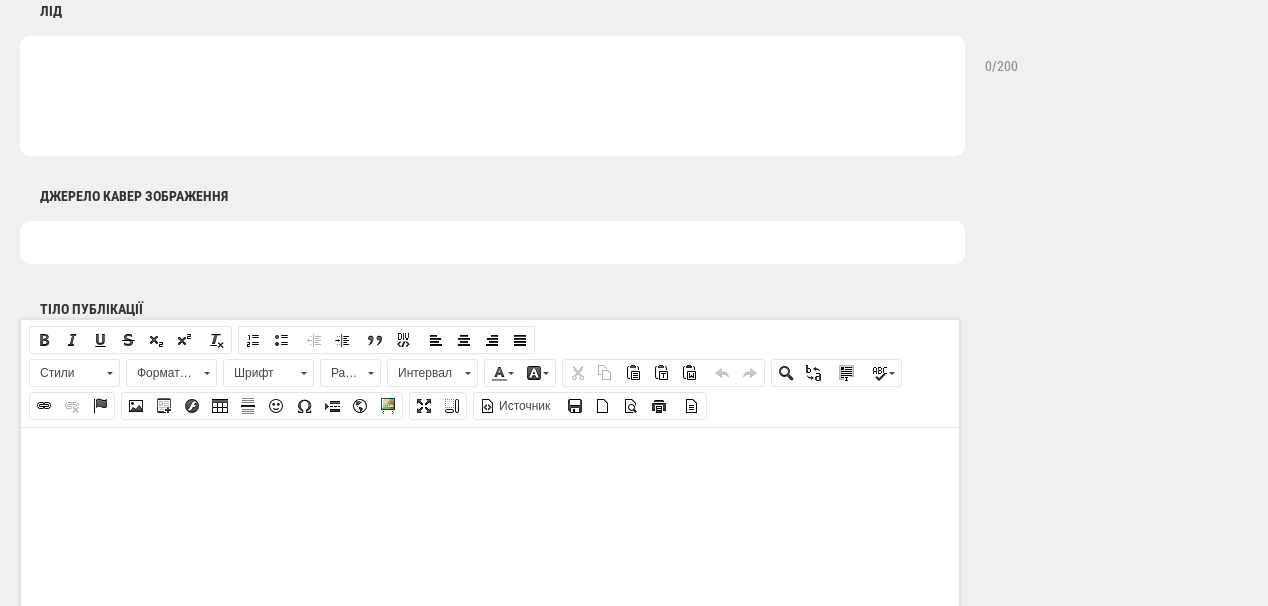 scroll, scrollTop: 1040, scrollLeft: 0, axis: vertical 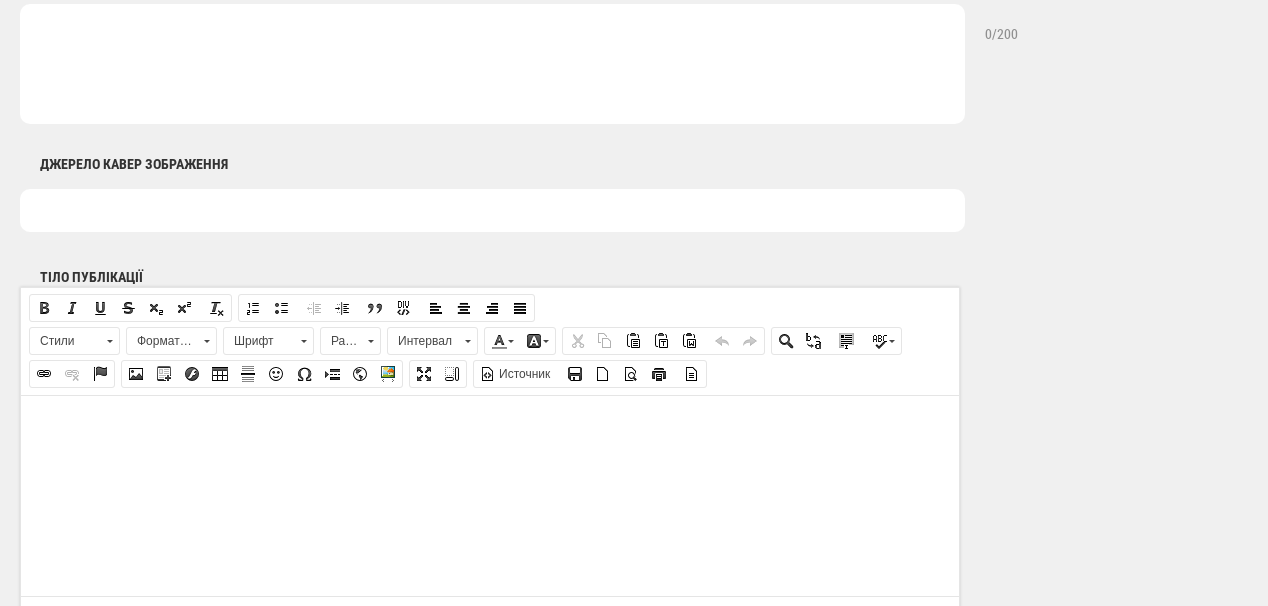 click at bounding box center (490, 425) 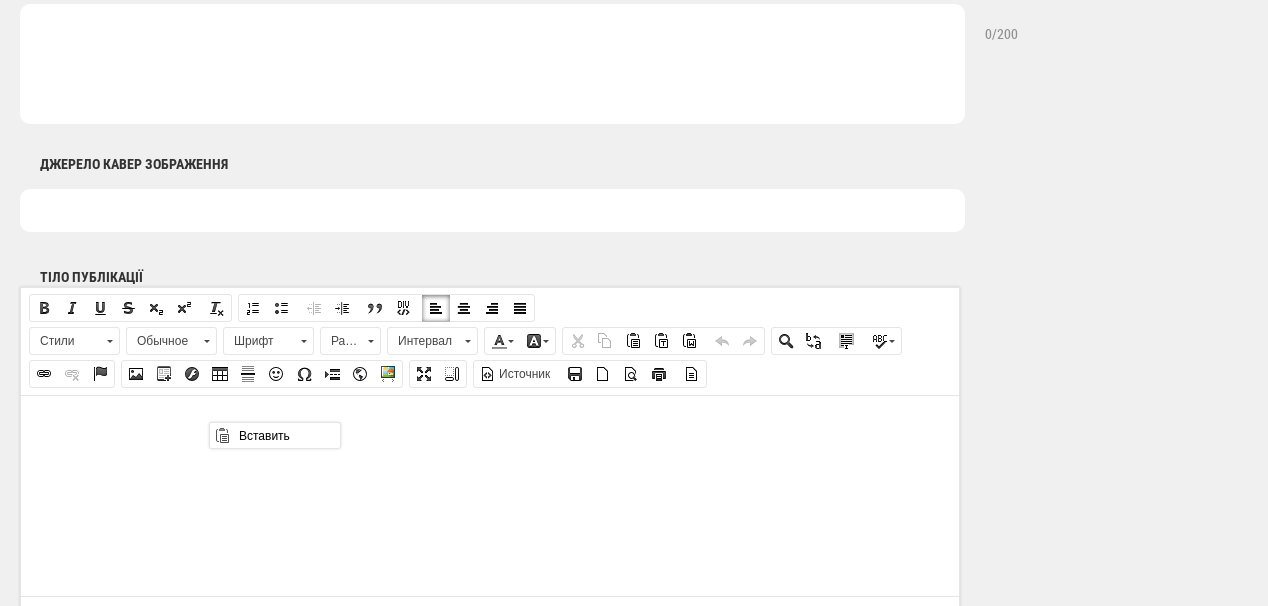 scroll, scrollTop: 0, scrollLeft: 0, axis: both 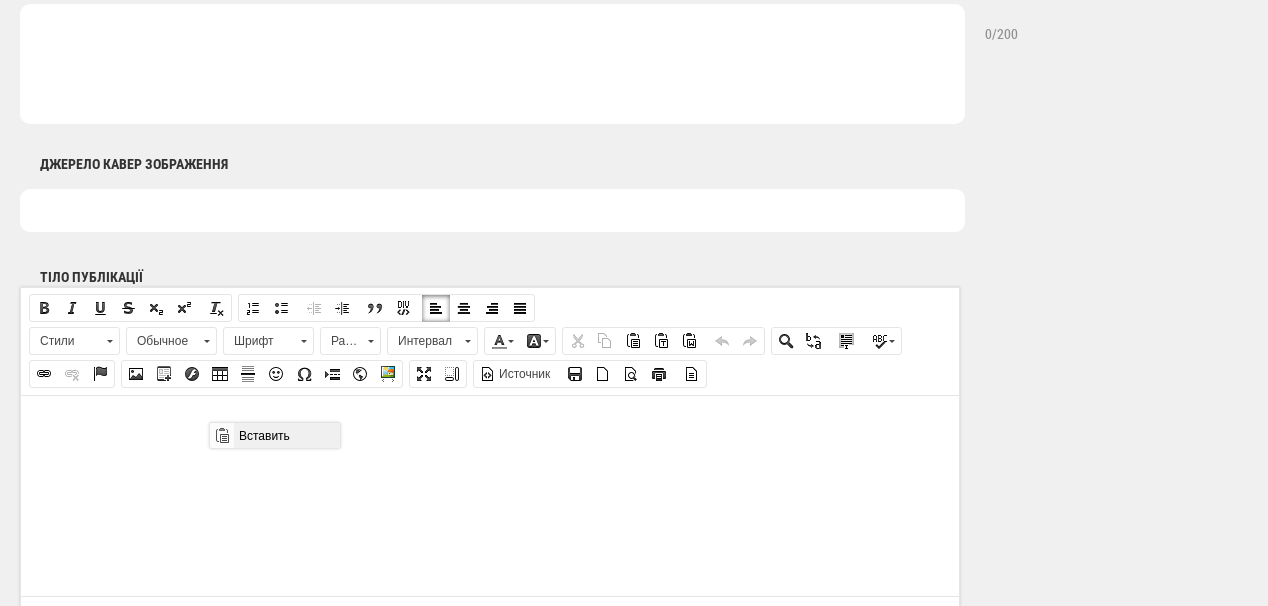 click on "Вставить" at bounding box center (286, 435) 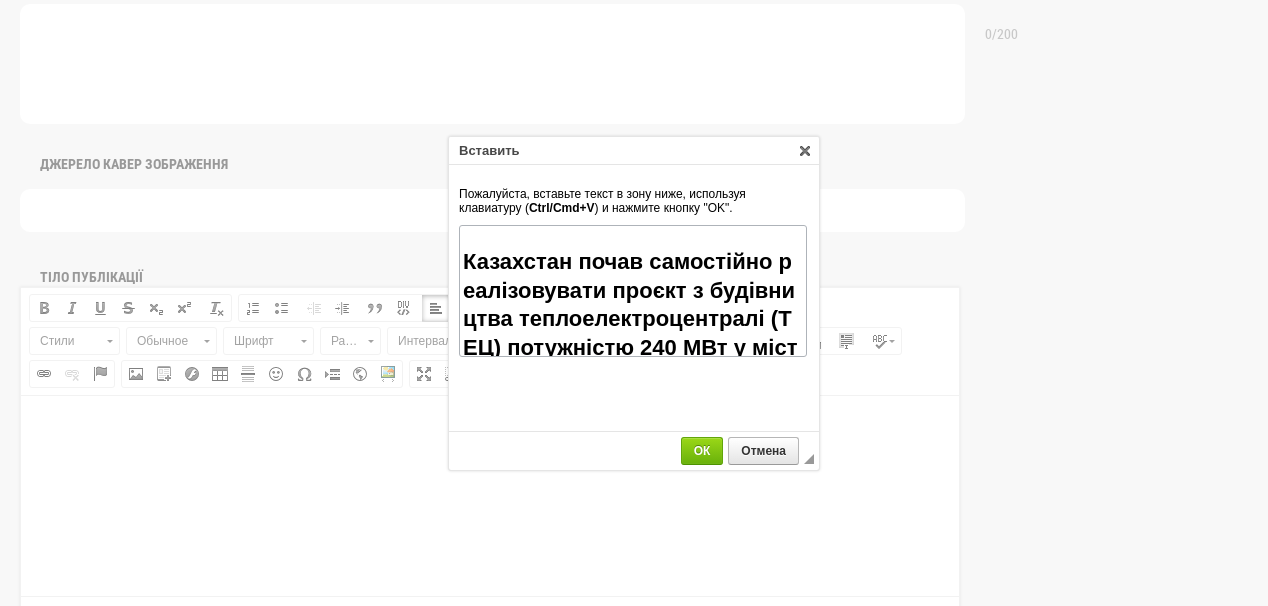 scroll, scrollTop: 80, scrollLeft: 0, axis: vertical 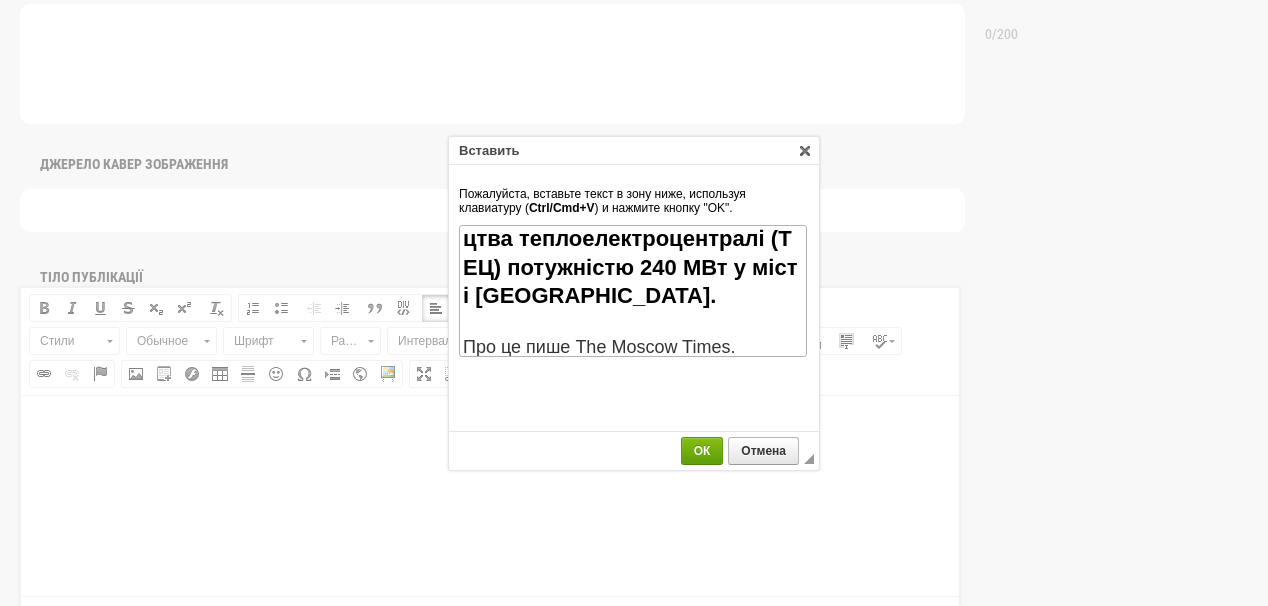 click on "ОК" at bounding box center [702, 451] 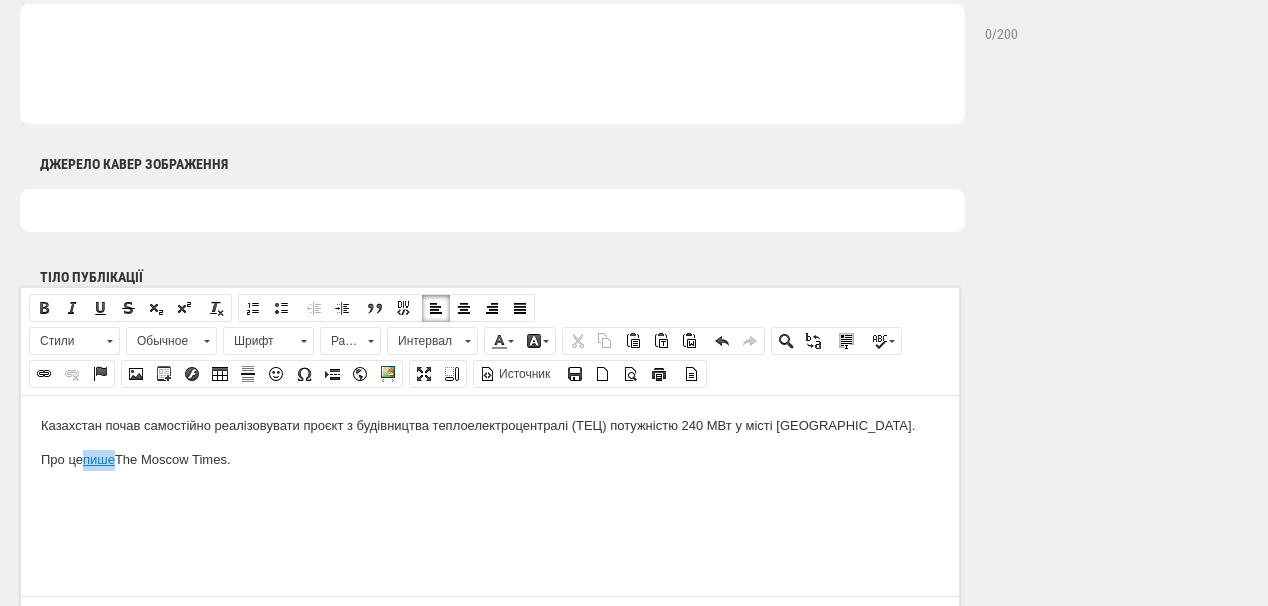 drag, startPoint x: 85, startPoint y: 459, endPoint x: 119, endPoint y: 461, distance: 34.058773 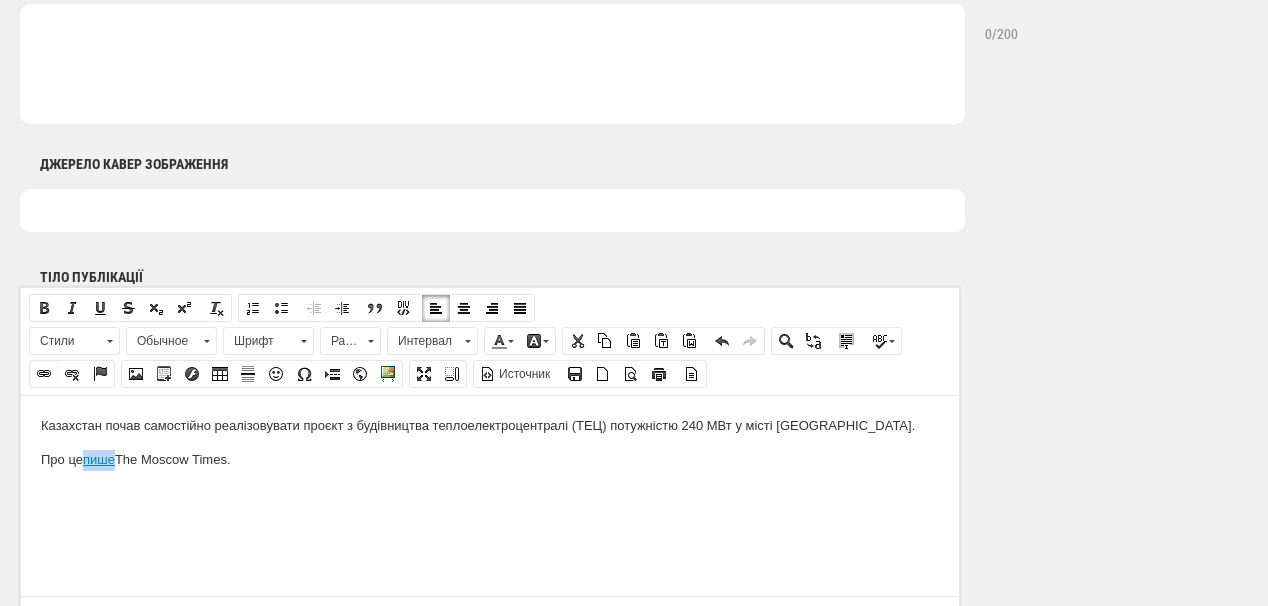 click at bounding box center [44, 374] 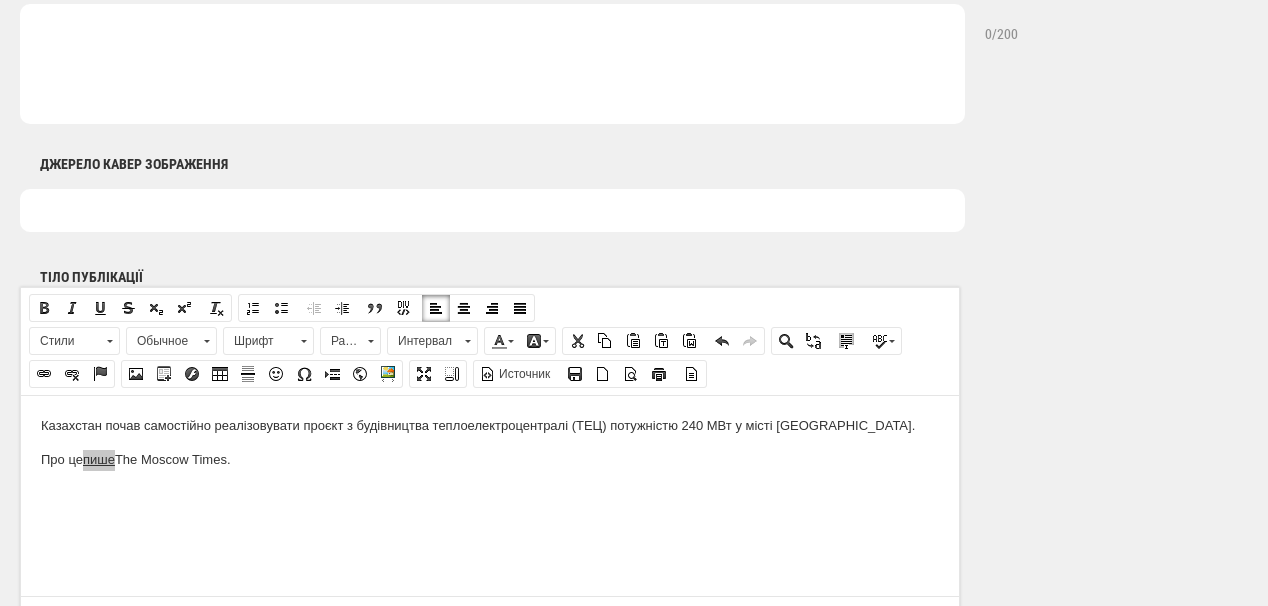 select on "https://" 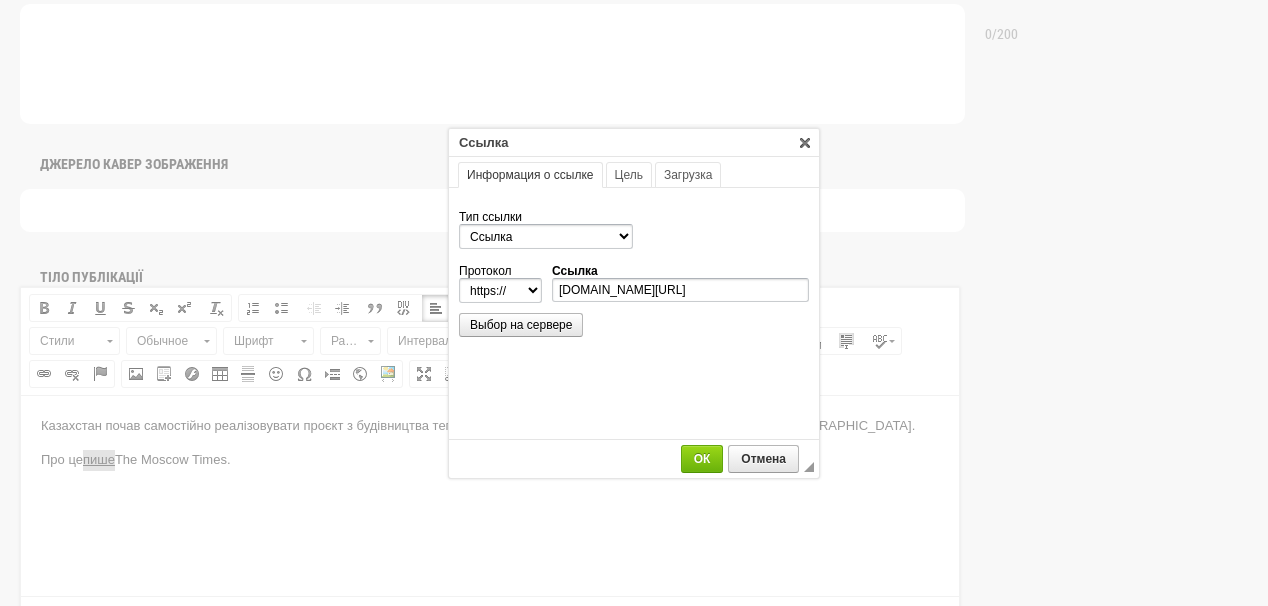 scroll, scrollTop: 0, scrollLeft: 371, axis: horizontal 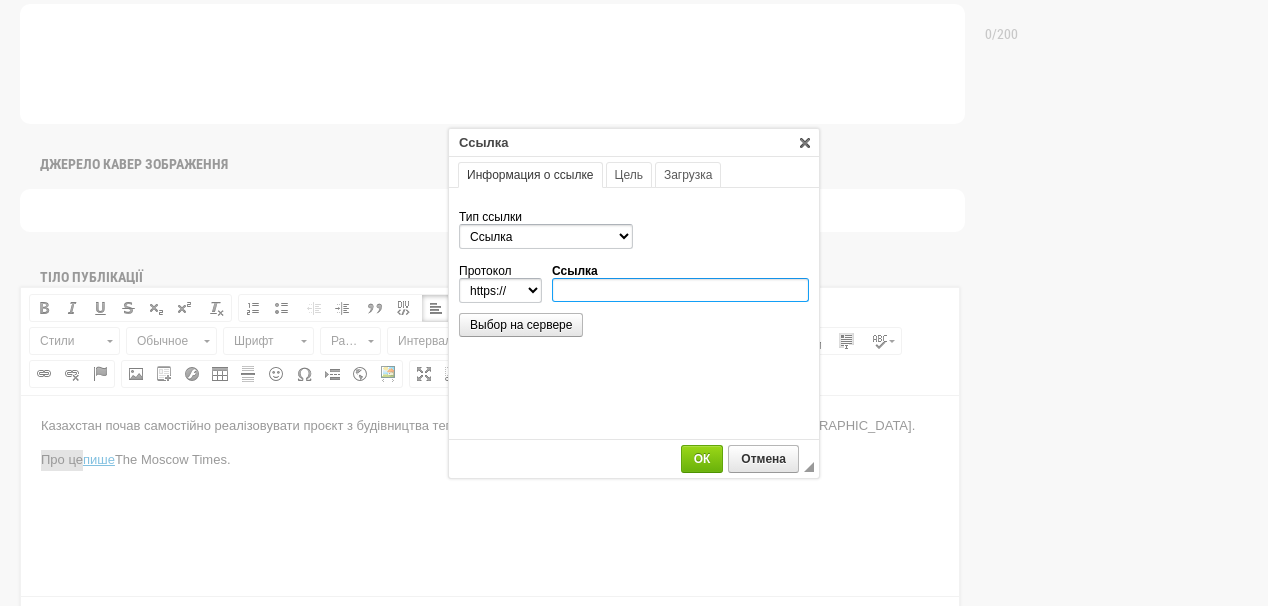 click on "Ссылка" at bounding box center (680, 290) 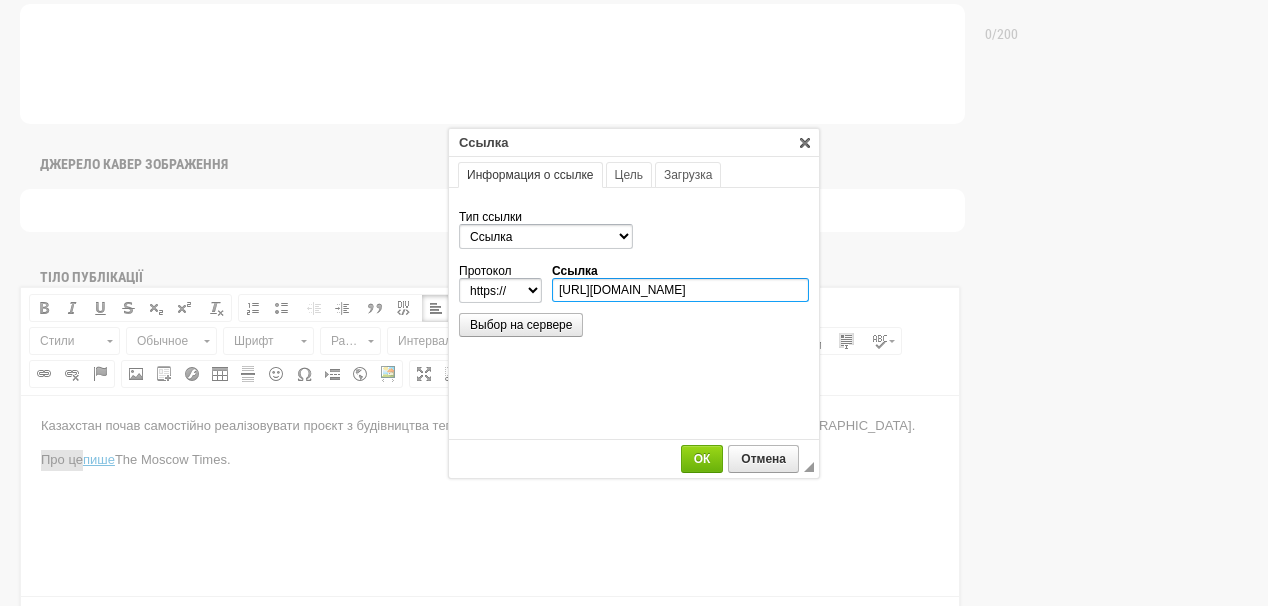 scroll, scrollTop: 0, scrollLeft: 508, axis: horizontal 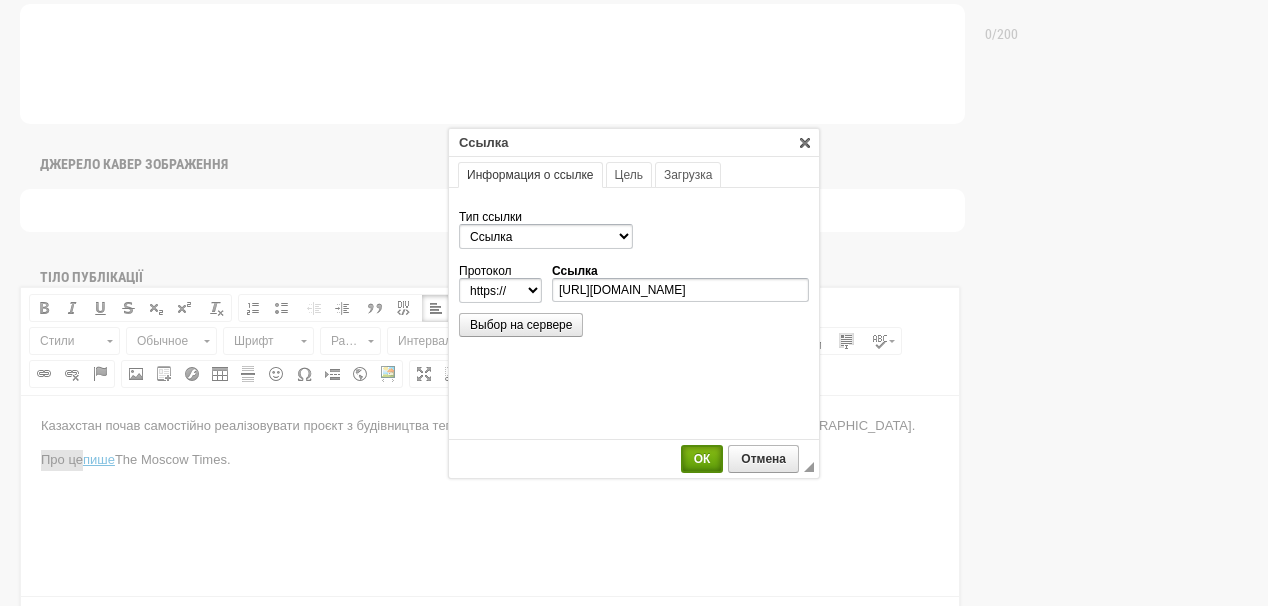 type on "biz.nv.ua/ukr/economics/rf-vtratila-kontrakt-na-budivnictvo-elektrostanciji-v-krajini-snd-shche-dva-proyekti-pid-pitannyam-50530111.html" 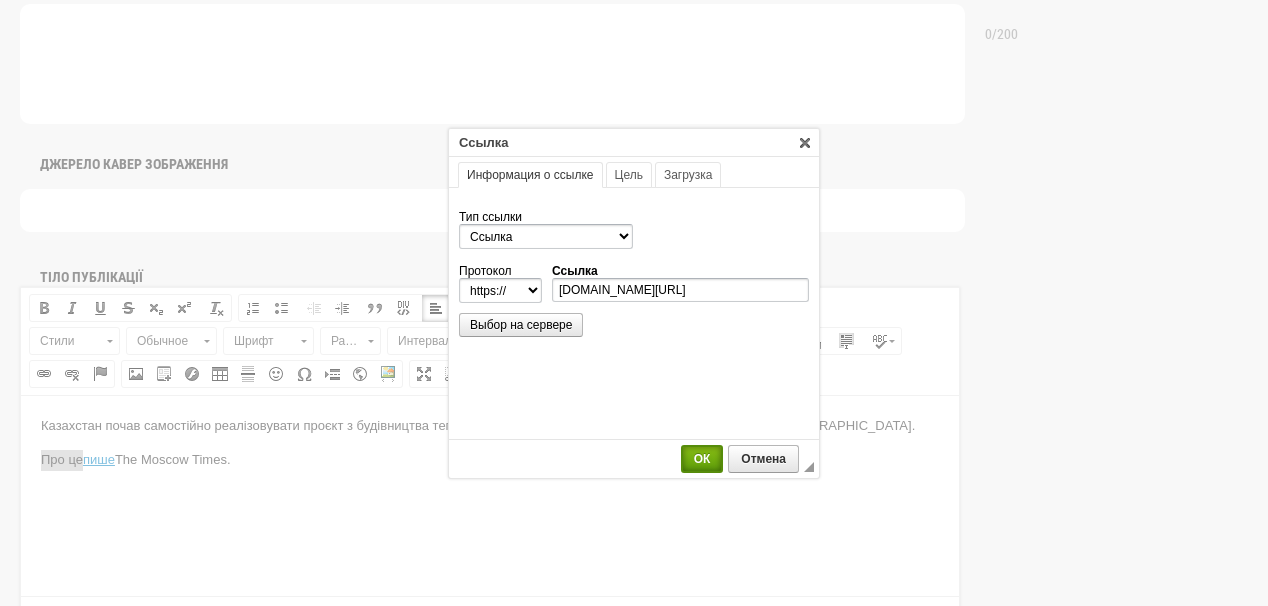 scroll, scrollTop: 0, scrollLeft: 0, axis: both 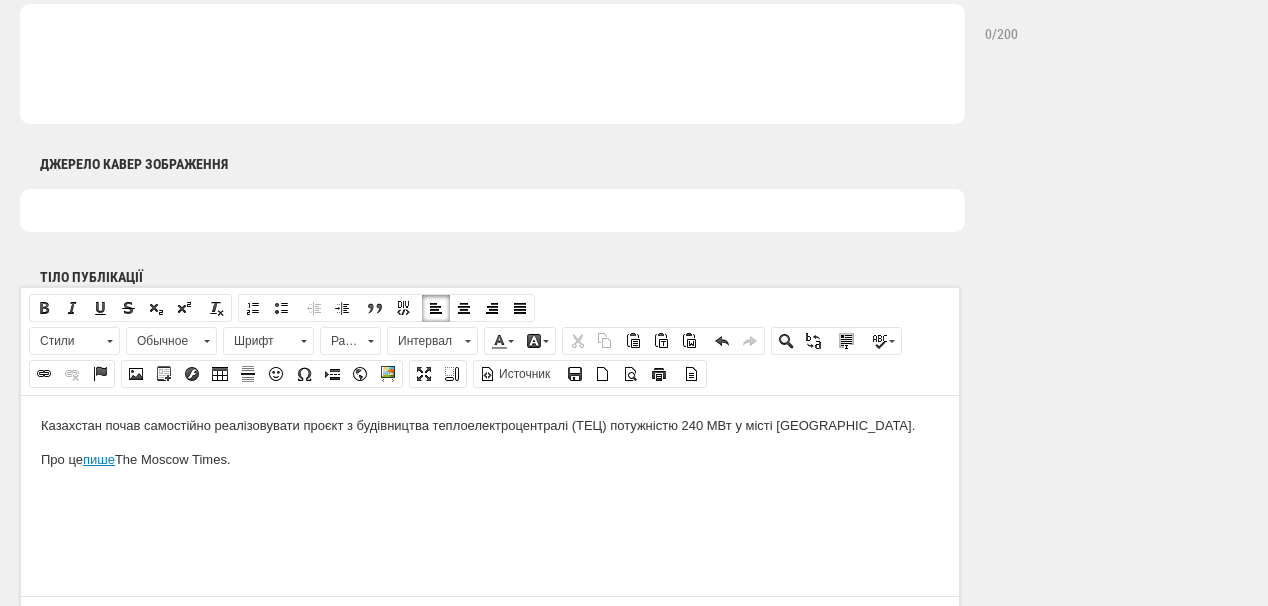 drag, startPoint x: 401, startPoint y: 483, endPoint x: 267, endPoint y: 481, distance: 134.01492 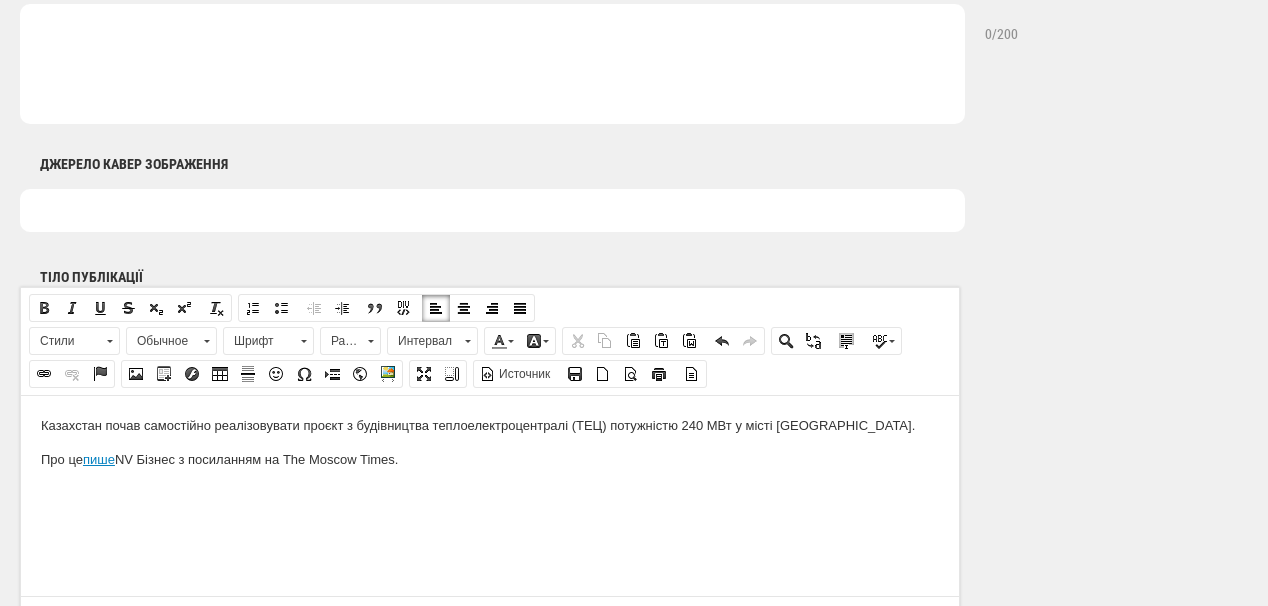 click on "Про це  пише  NV Бізнес з посиланням на The Moscow Times." at bounding box center [490, 459] 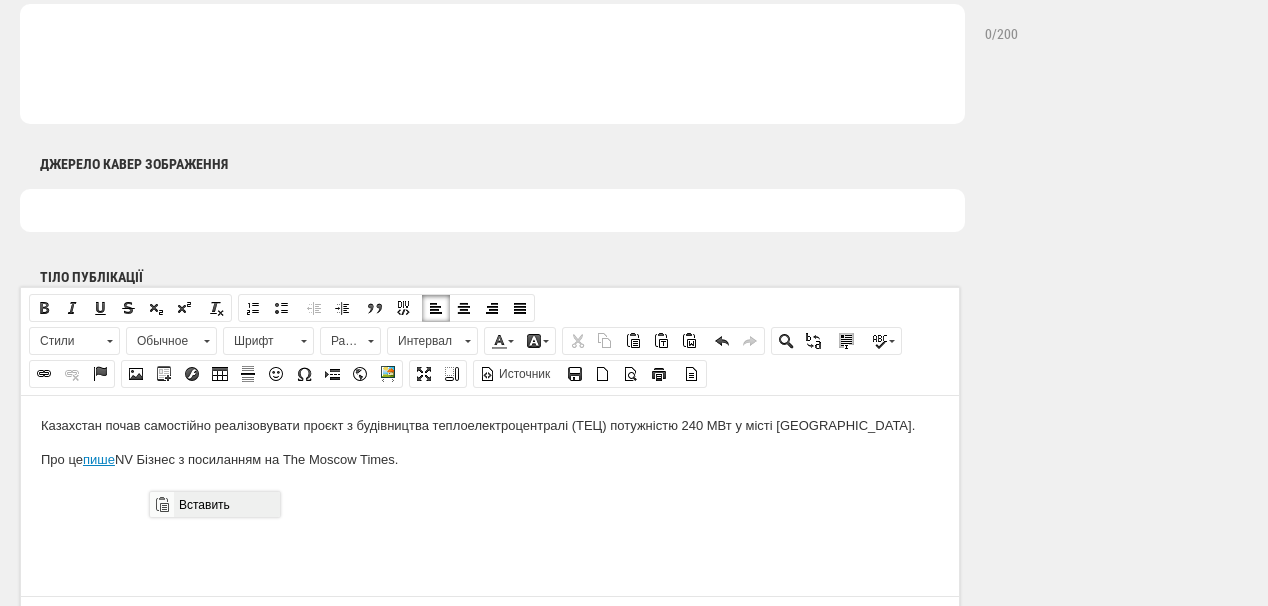 click on "Вставить" at bounding box center [226, 504] 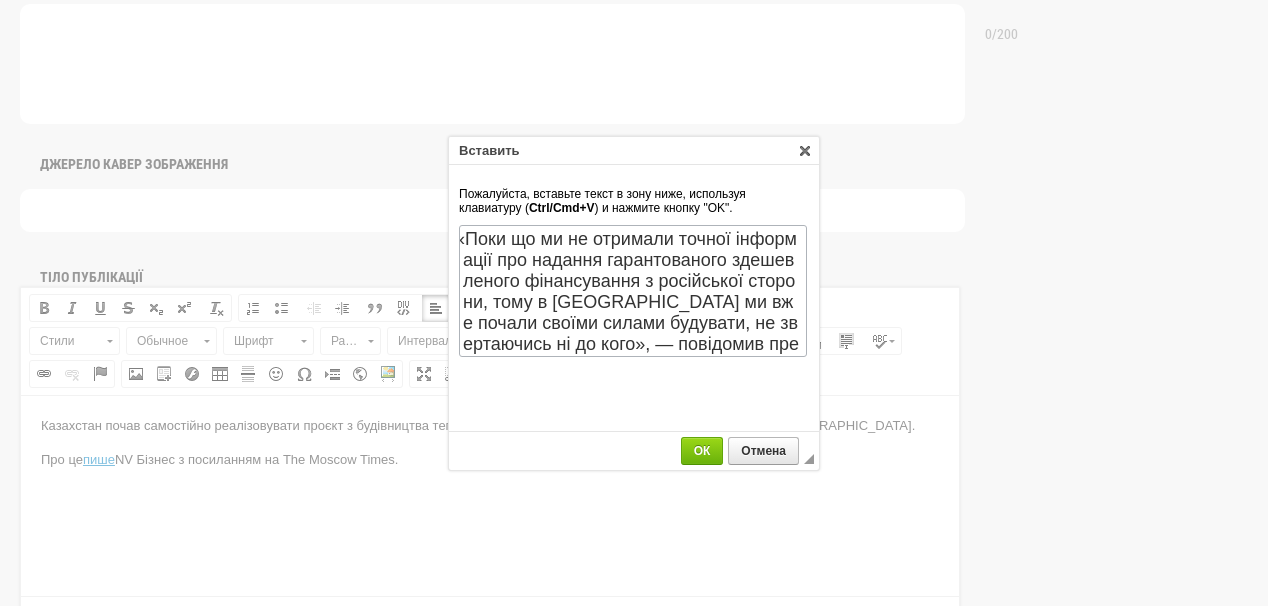 scroll, scrollTop: 17, scrollLeft: 0, axis: vertical 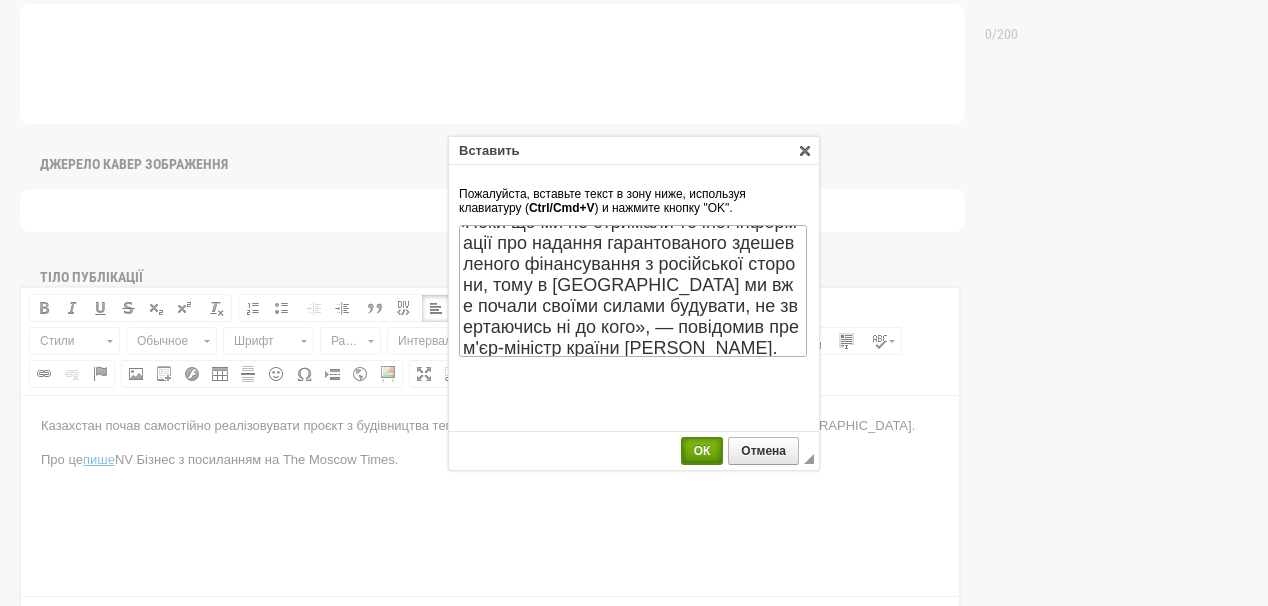 drag, startPoint x: 686, startPoint y: 460, endPoint x: 363, endPoint y: 63, distance: 511.7988 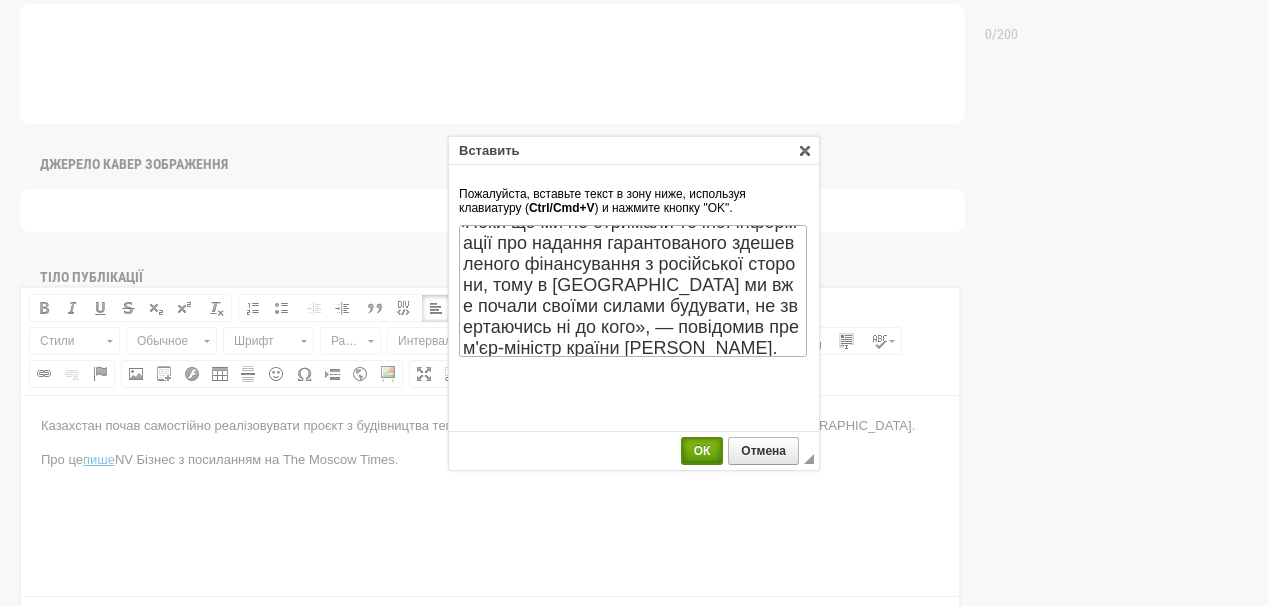 click on "ОК" at bounding box center [702, 451] 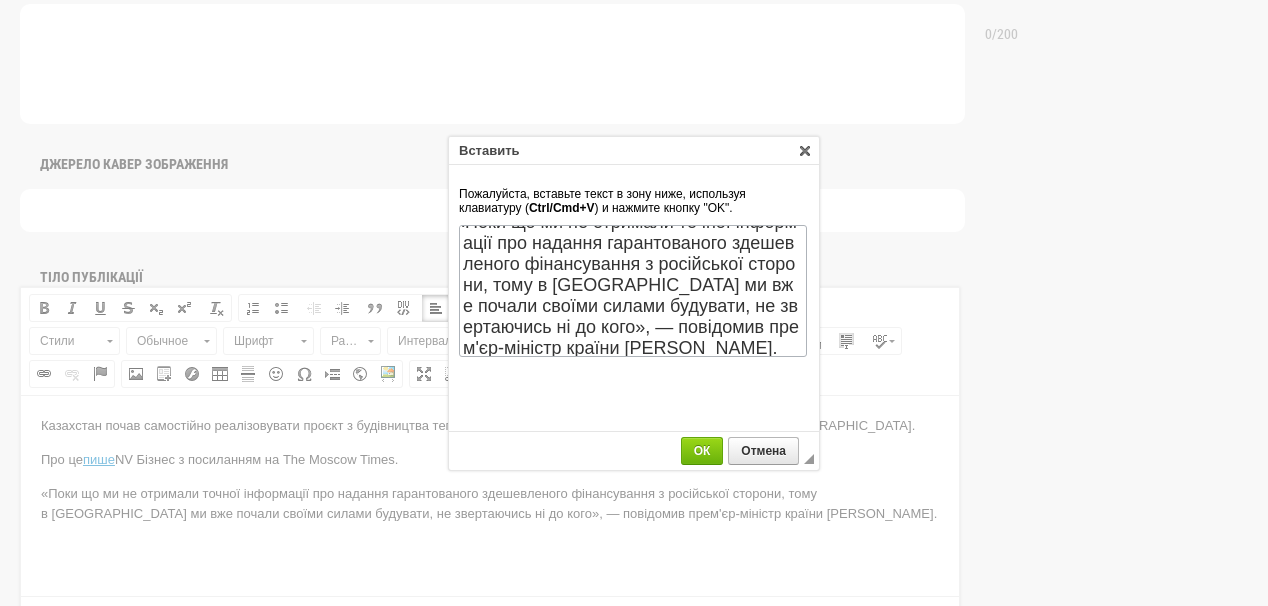 scroll, scrollTop: 0, scrollLeft: 0, axis: both 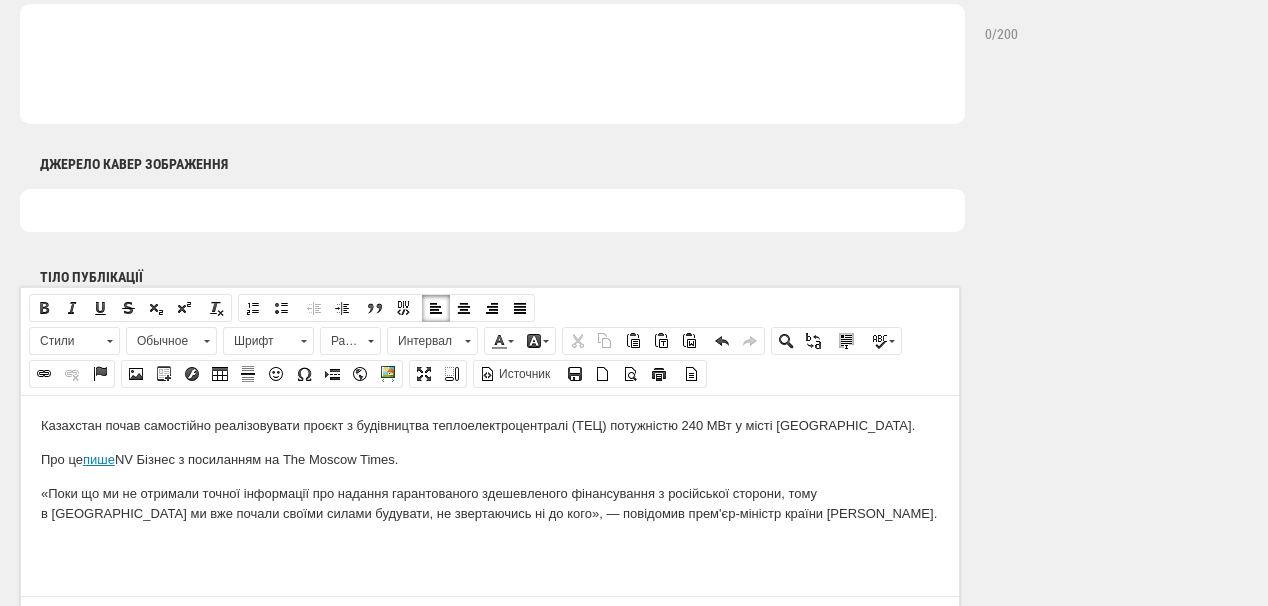 click on "«Поки що ми не отримали точної інформації про надання гарантованого здешевленого фінансування з російської сторони, тому в Кокшетау ми вже почали своїми силами будувати, не звертаючись ні до кого», — повідомив прем'єр-міністр країни Олжас Бектенов." at bounding box center [490, 504] 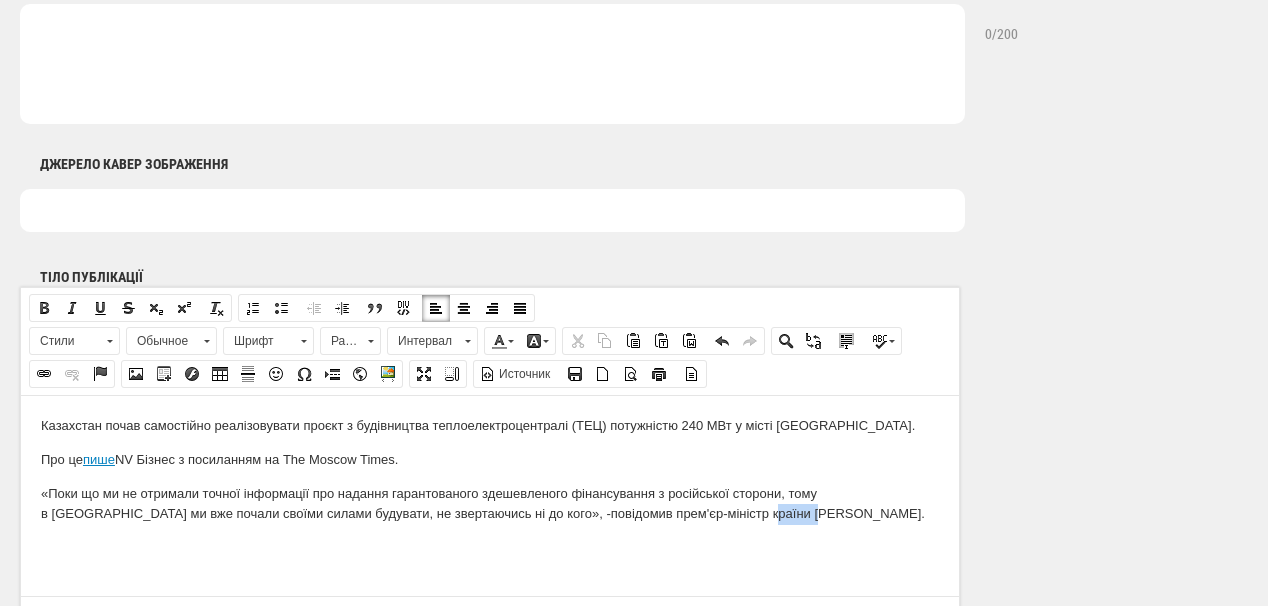 drag, startPoint x: 581, startPoint y: 514, endPoint x: 627, endPoint y: 515, distance: 46.010868 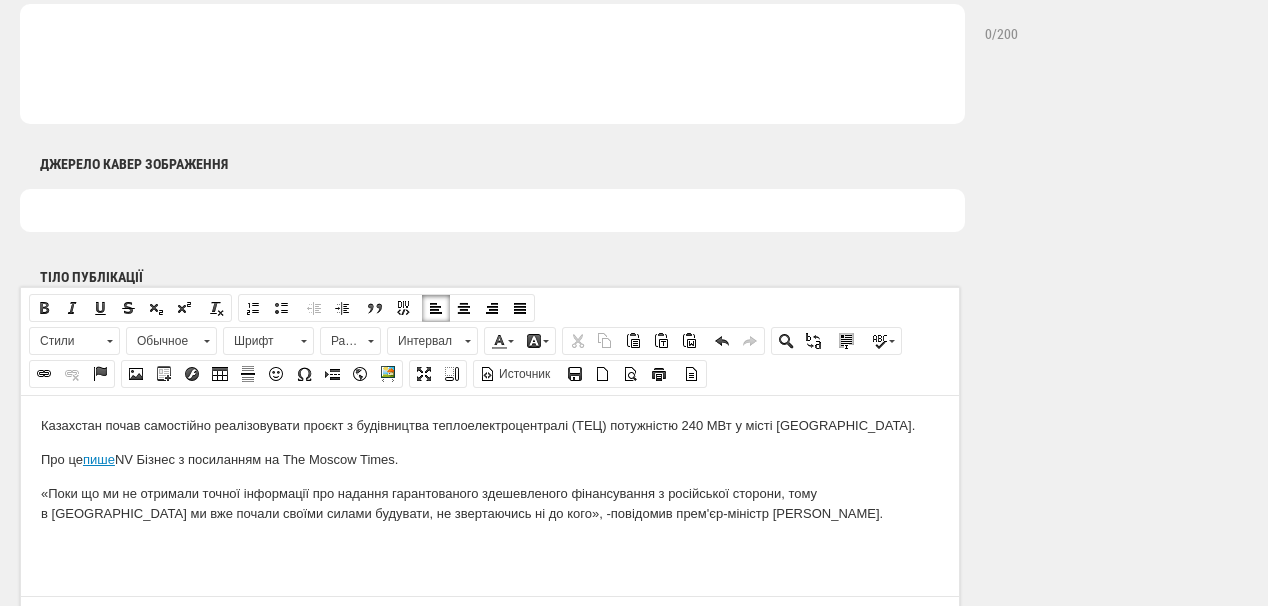 click on "«Поки що ми не отримали точної інформації про надання гарантованого здешевленого фінансування з російської сторони, тому в Кокшетау ми вже почали своїми силами будувати, не звертаючись ні до кого», -  повідомив прем'єр-міністр Казахстану Олжас Бектенов." at bounding box center (490, 504) 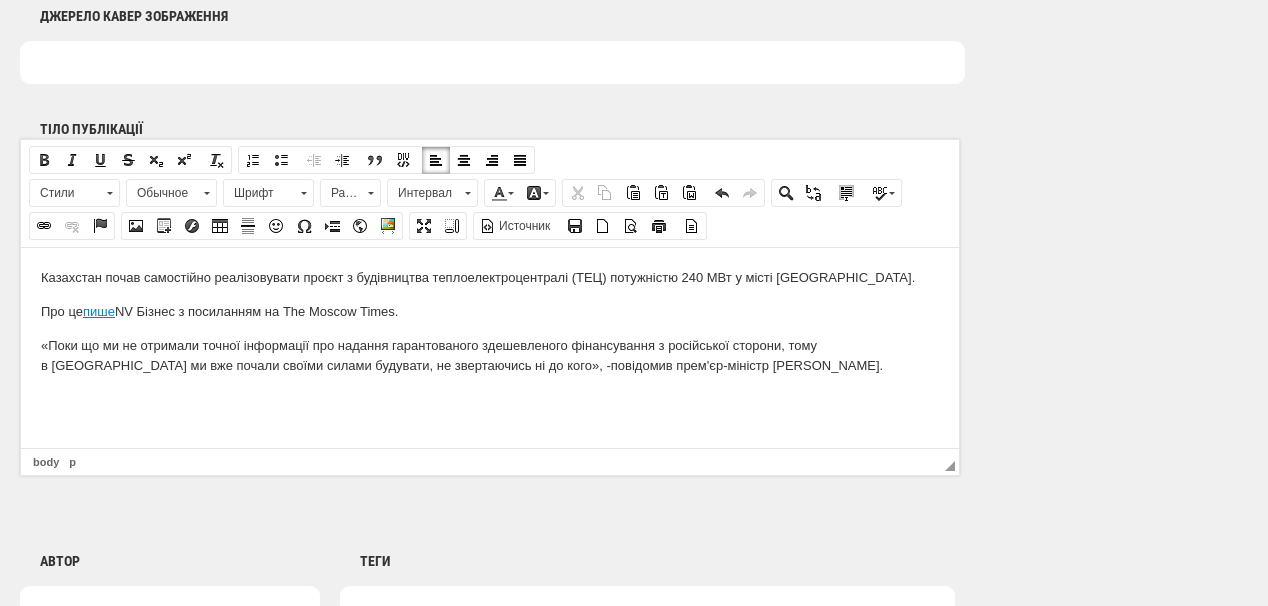 scroll, scrollTop: 1200, scrollLeft: 0, axis: vertical 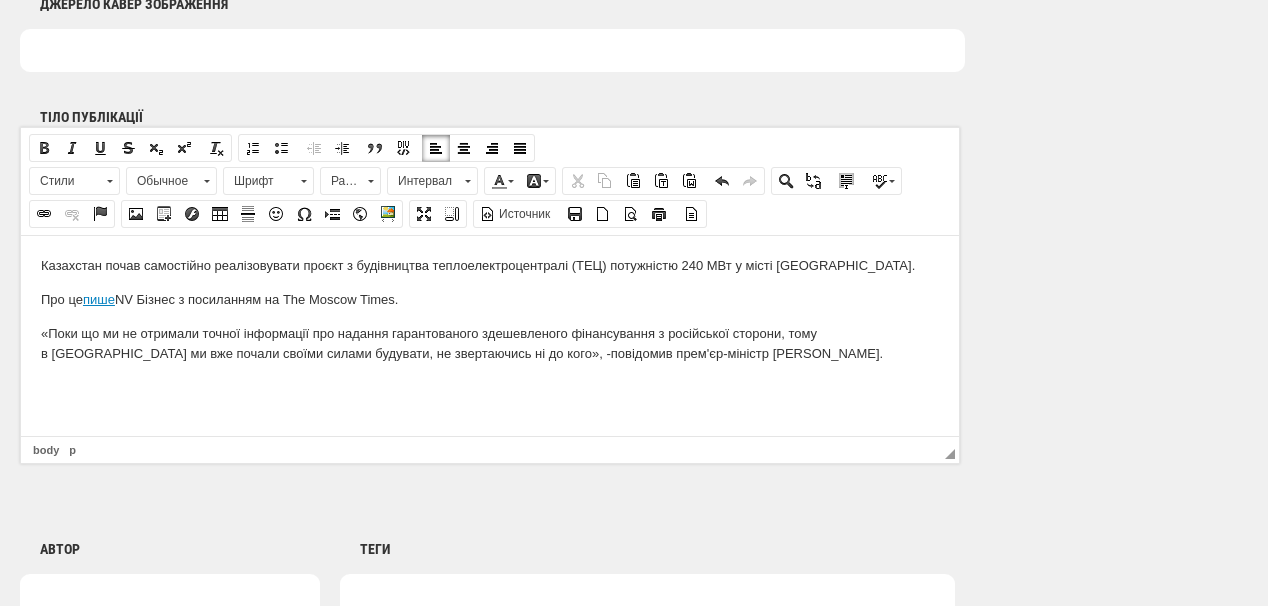 click at bounding box center [490, 387] 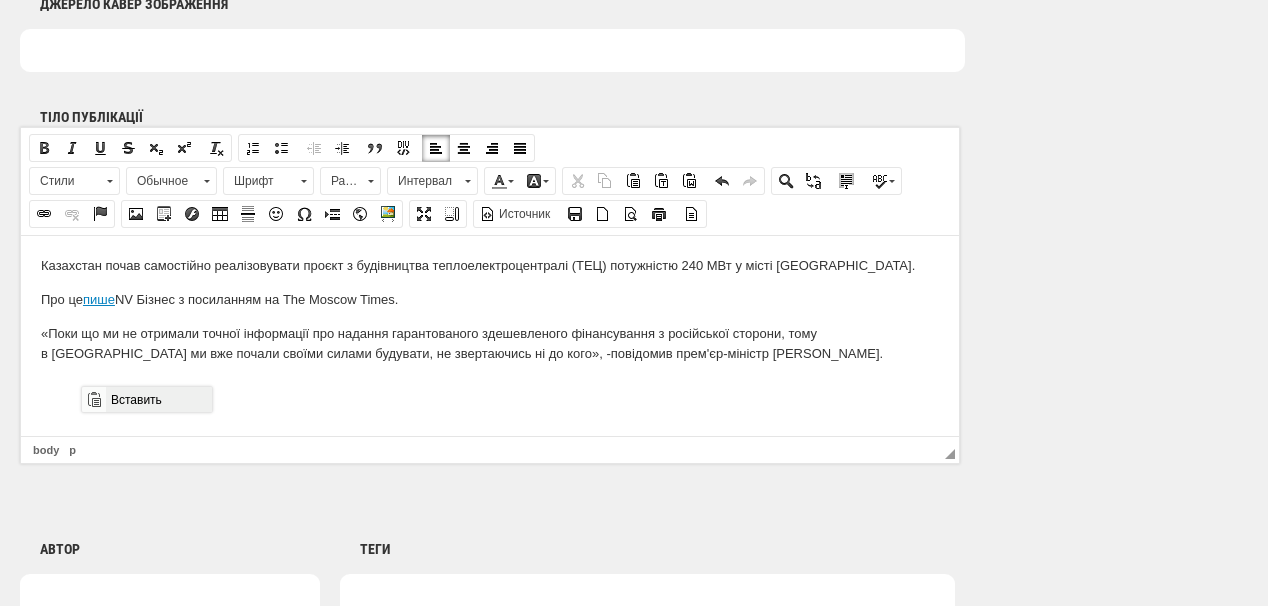 drag, startPoint x: 117, startPoint y: 392, endPoint x: 356, endPoint y: 724, distance: 409.07825 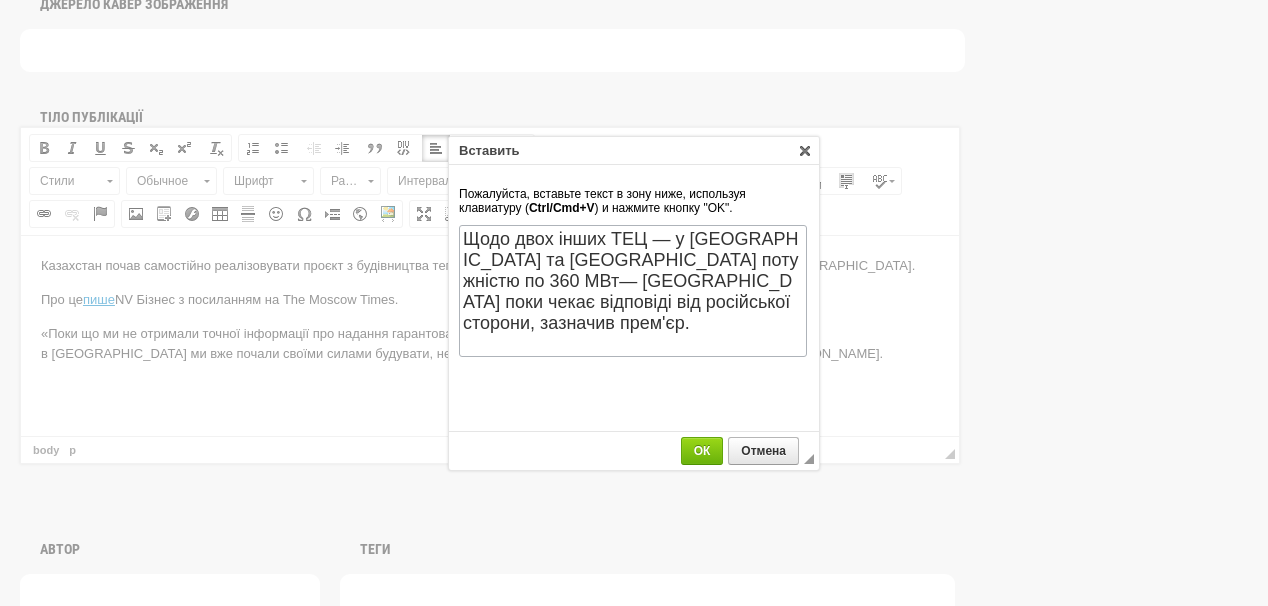 scroll, scrollTop: 0, scrollLeft: 0, axis: both 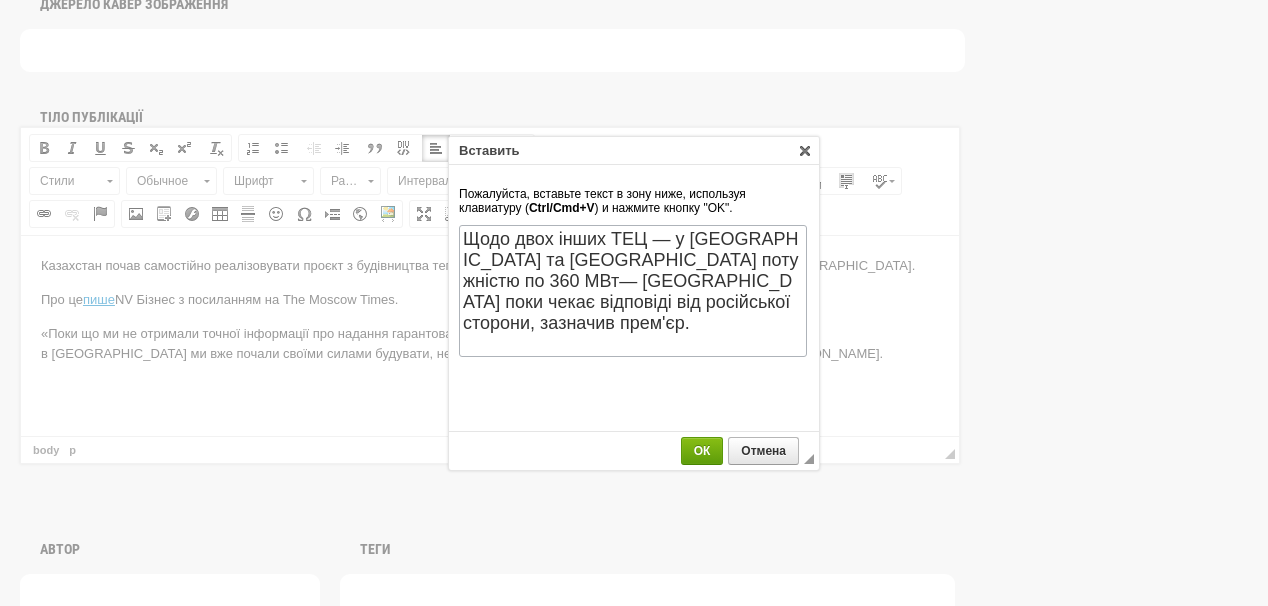 click on "ОК" at bounding box center [702, 451] 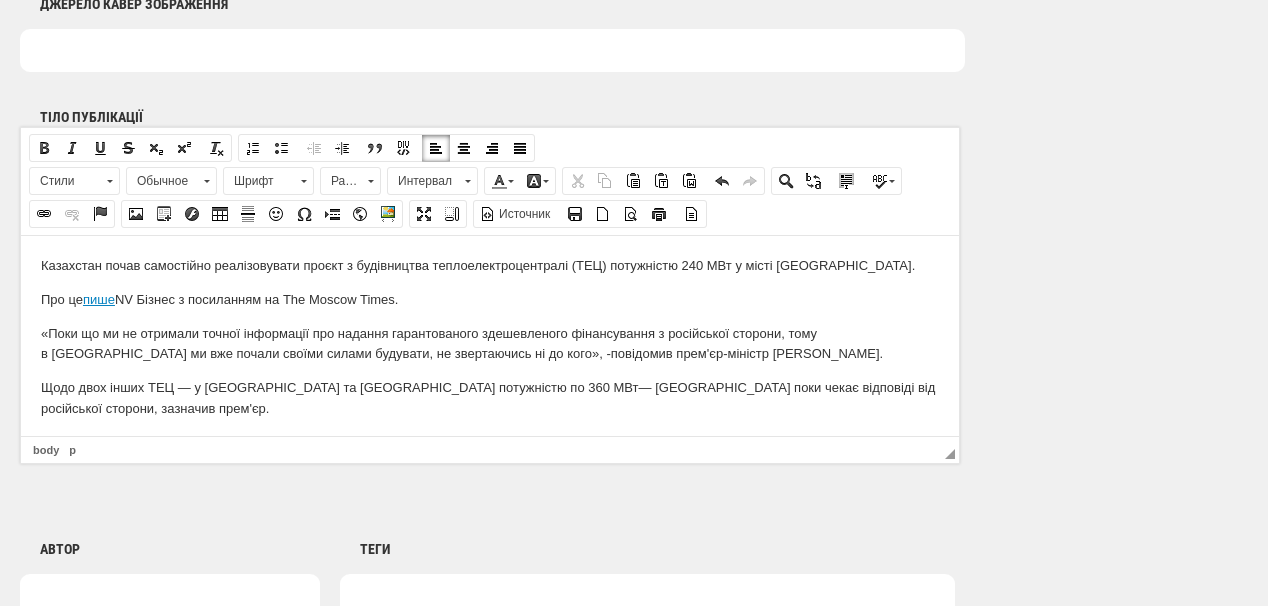 click on "Щодо двох інших ТЕЦ — у Семеї та Усть-Каменогорську потужністю по 360 МВт— Казахстан поки чекає відповіді від російської сторони, зазначив прем'єр." at bounding box center (490, 398) 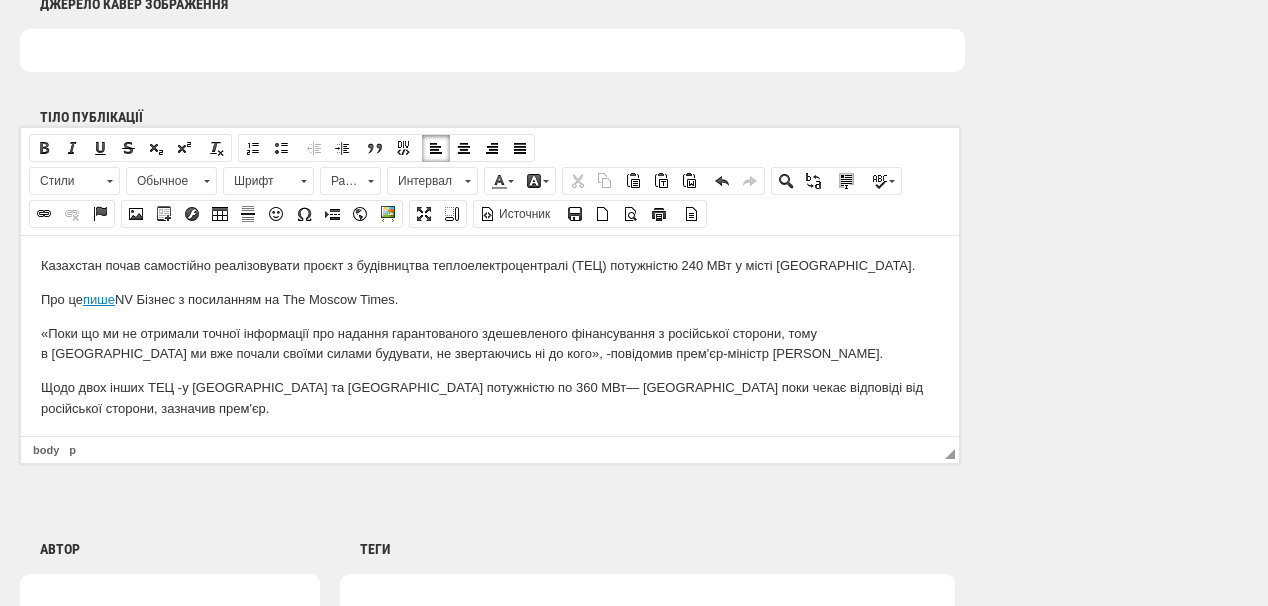 click on "Щодо двох інших ТЕЦ -  у Семеї та Усть-Каменогорську потужністю по 360 МВт— Казахстан поки чекає відповіді від російської сторони, зазначив прем'єр." at bounding box center (490, 398) 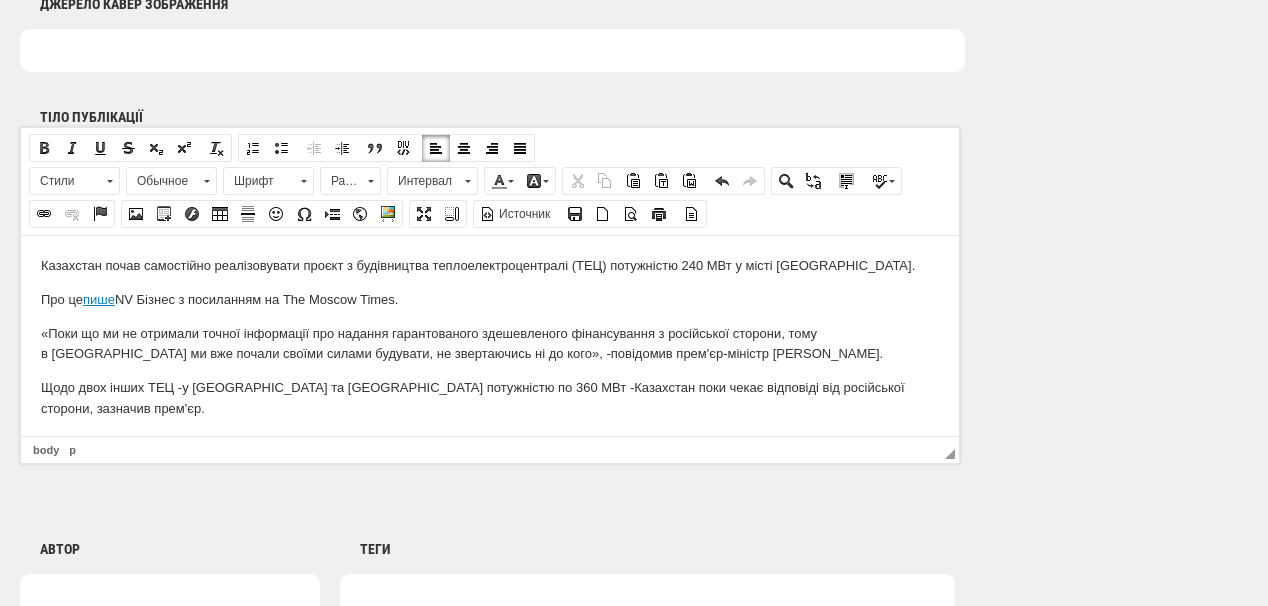 click on "Щодо двох інших ТЕЦ -  у Семеї та Усть-Каменогорську потужністю по 360 МВт -  Казахстан поки чекає відповіді від російської сторони, зазначив прем'єр." at bounding box center [490, 398] 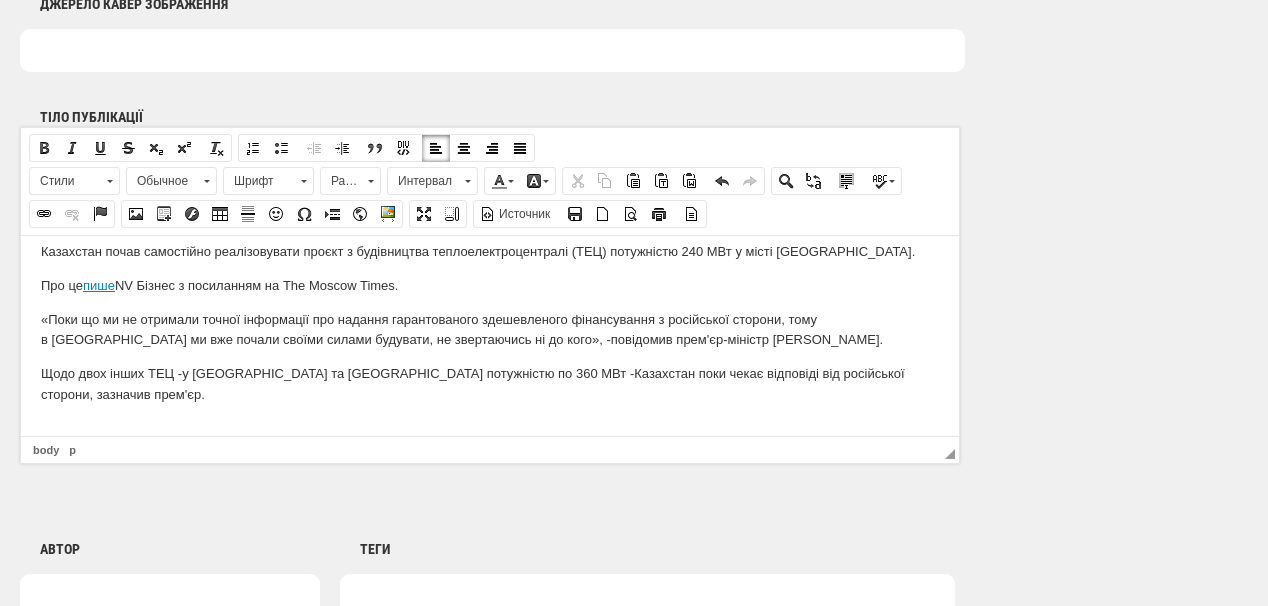click at bounding box center [490, 428] 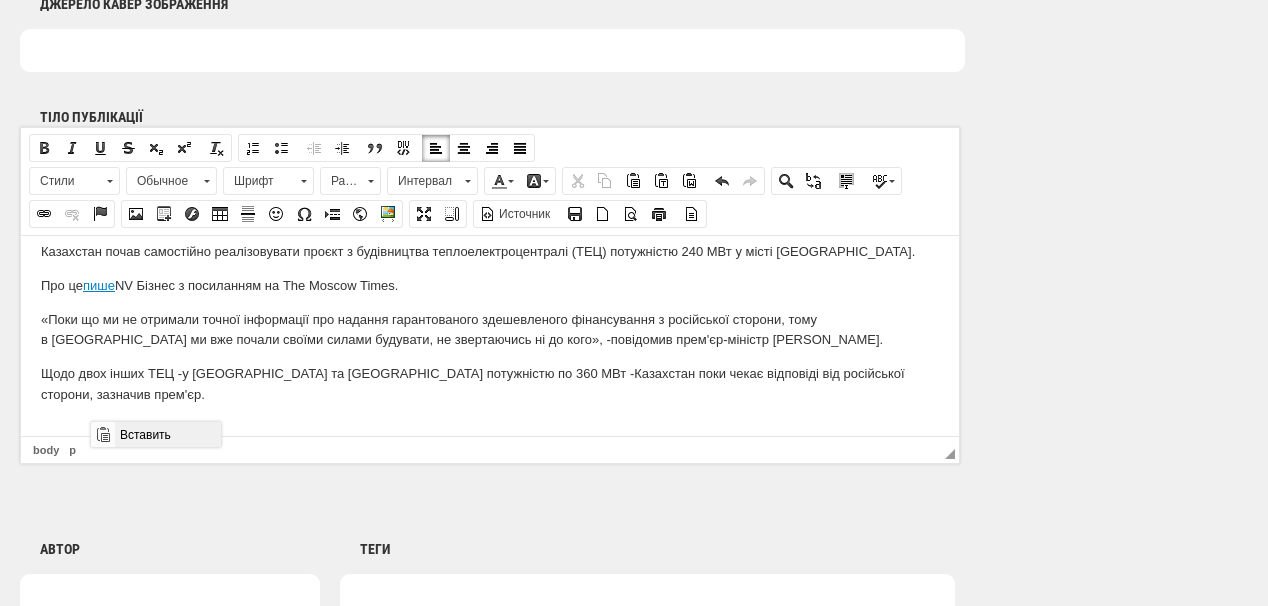 click on "Вставить" at bounding box center [167, 434] 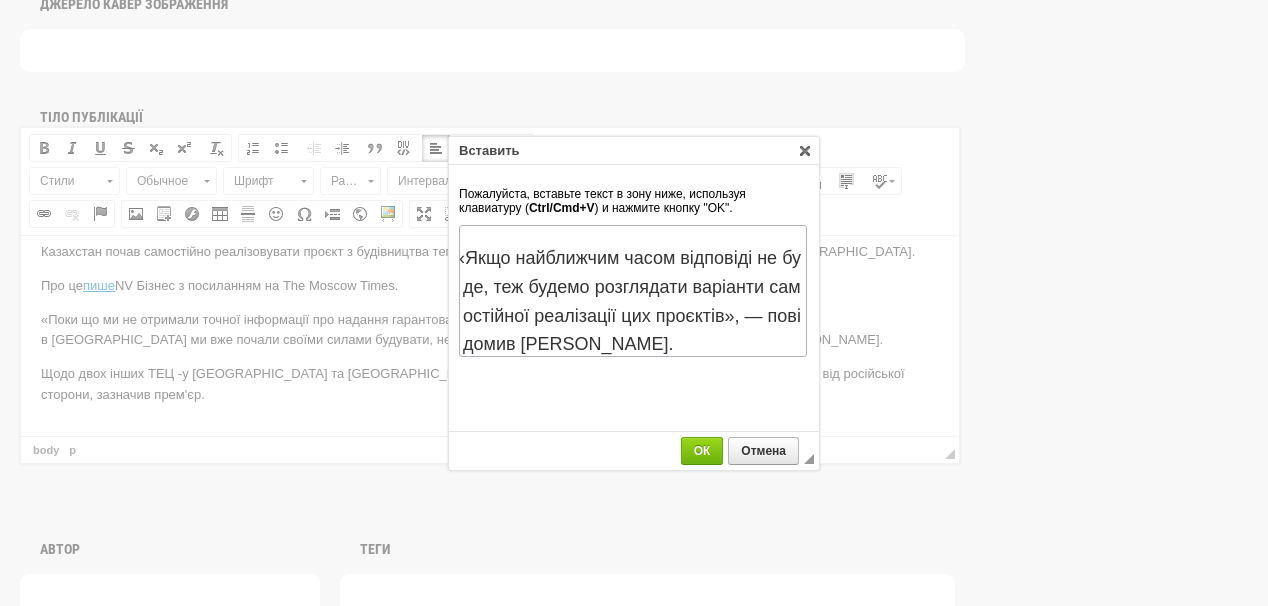 scroll, scrollTop: 704, scrollLeft: 0, axis: vertical 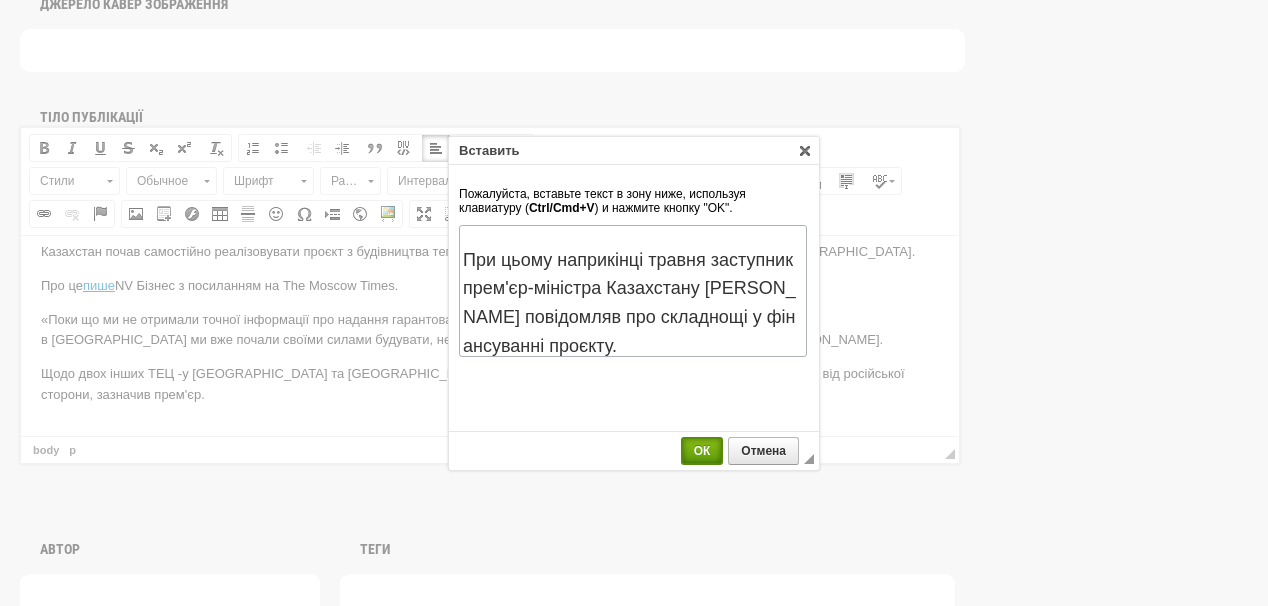 click on "ОК" at bounding box center [702, 451] 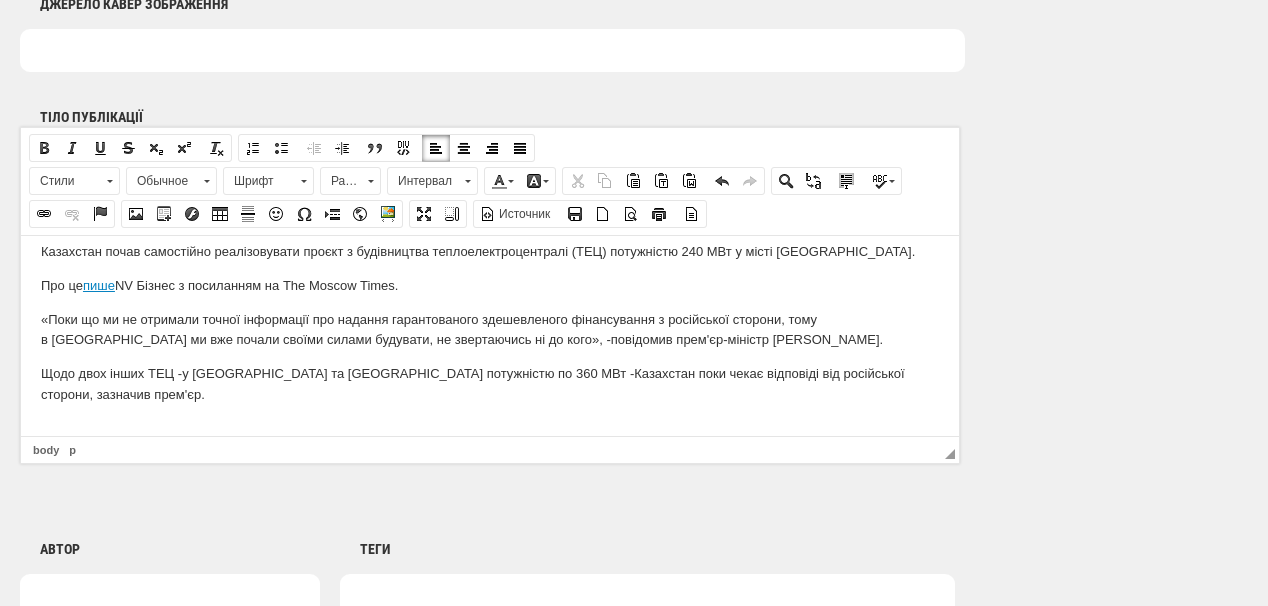 scroll, scrollTop: 0, scrollLeft: 0, axis: both 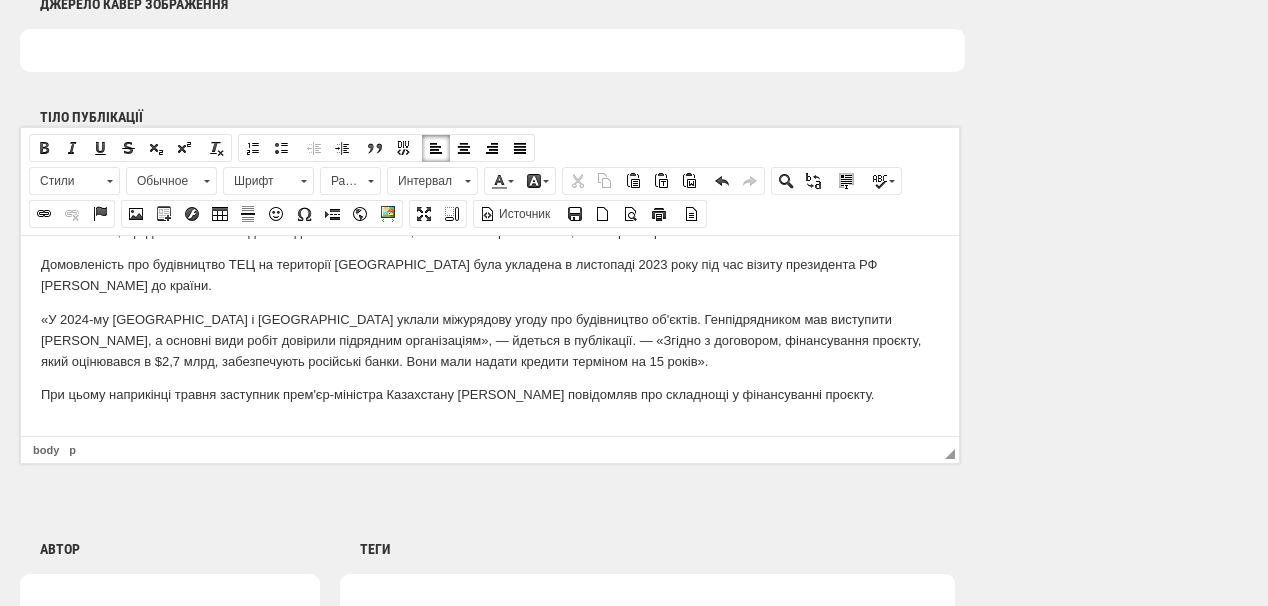 click at bounding box center (490, 428) 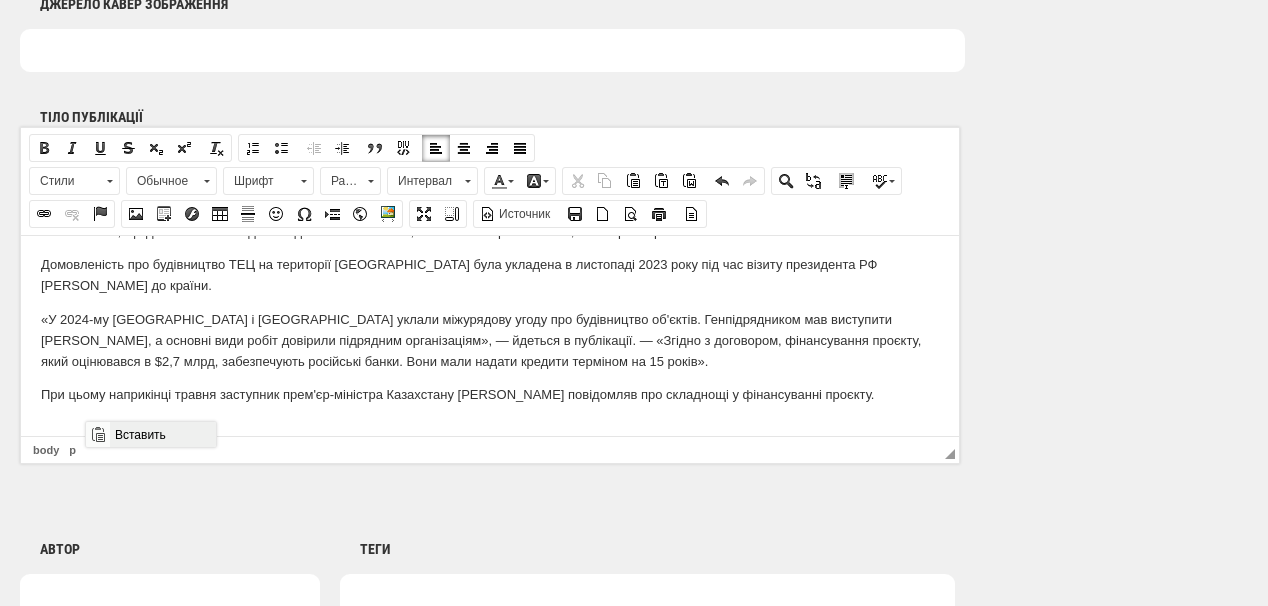 drag, startPoint x: 130, startPoint y: 431, endPoint x: 224, endPoint y: 850, distance: 429.4147 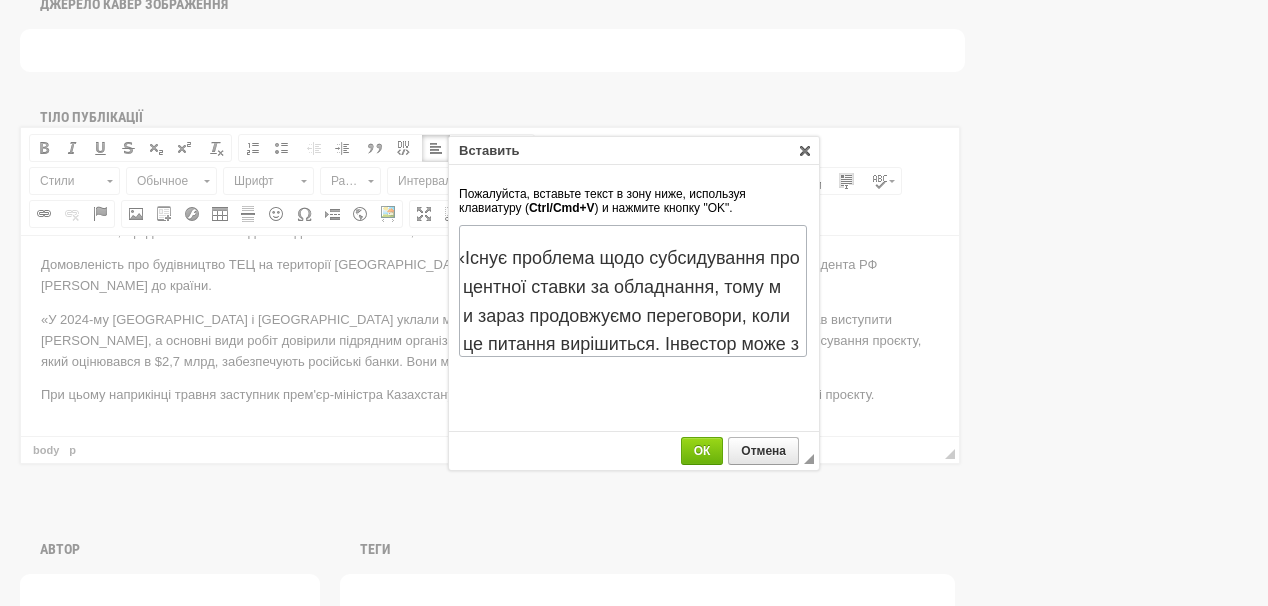 scroll, scrollTop: 293, scrollLeft: 0, axis: vertical 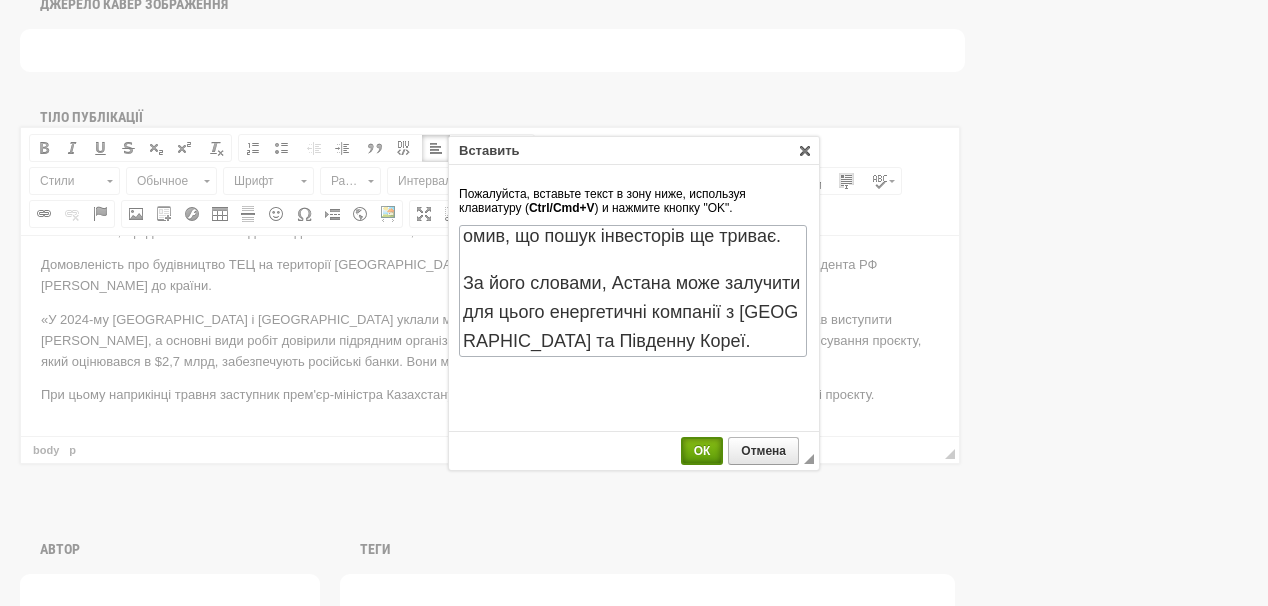 click on "ОК" at bounding box center (702, 451) 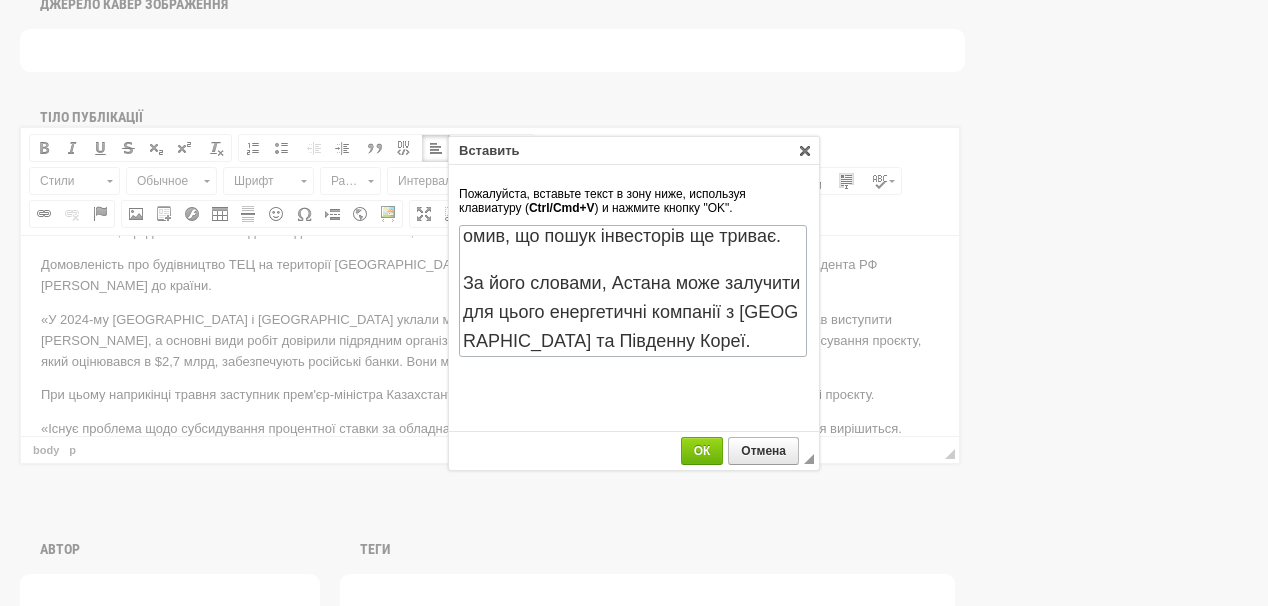 scroll, scrollTop: 333, scrollLeft: 0, axis: vertical 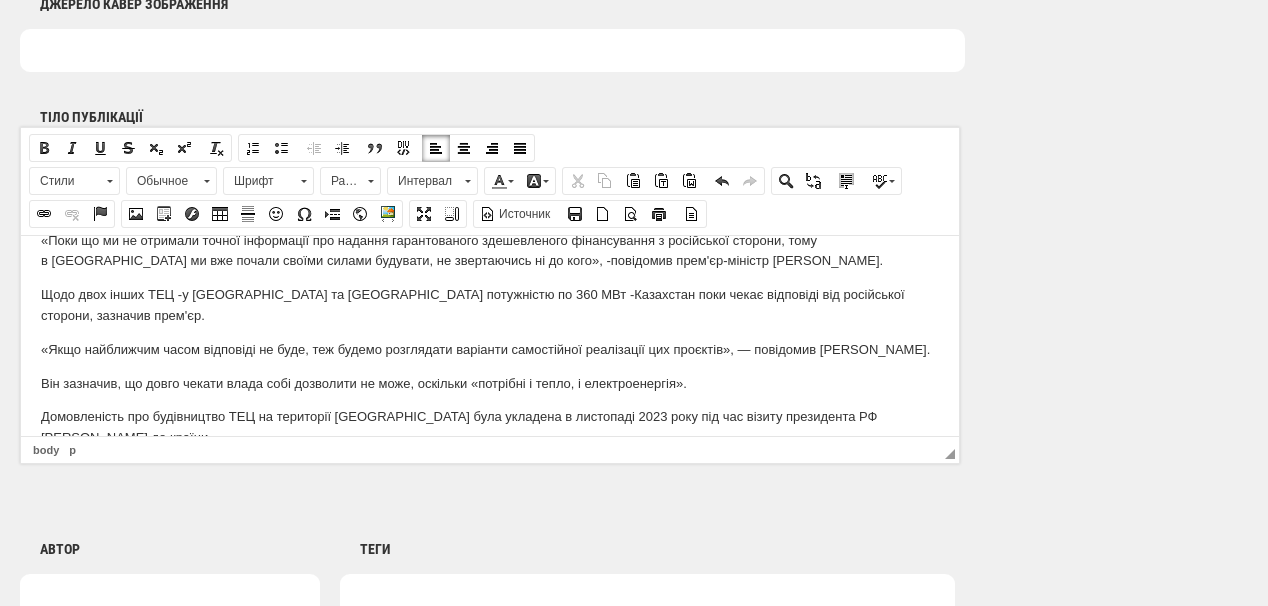 click on "Щодо двох інших ТЕЦ -  у Семеї та Усть-Каменогорську потужністю по 360 МВт -  Казахстан поки чекає відповіді від російської сторони, зазначив прем'єр." at bounding box center (490, 305) 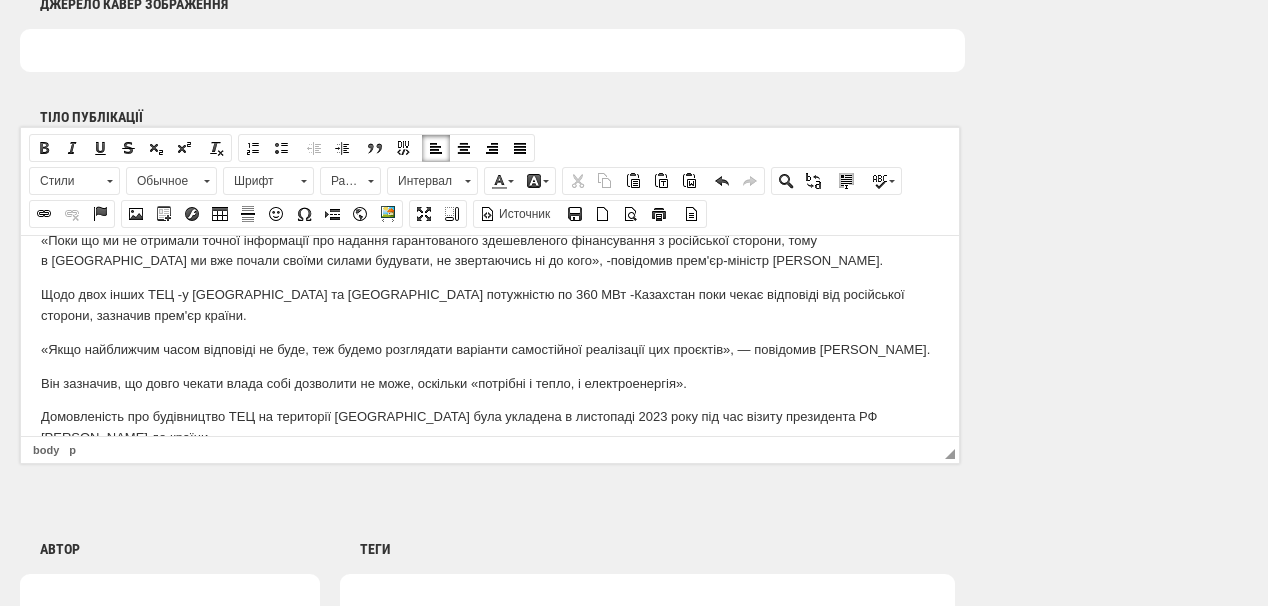 click on "«Якщо найближчим часом відповіді не буде, теж будемо розглядати варіанти самостійної реалізації цих проєктів», — повідомив Бактенов." at bounding box center [490, 349] 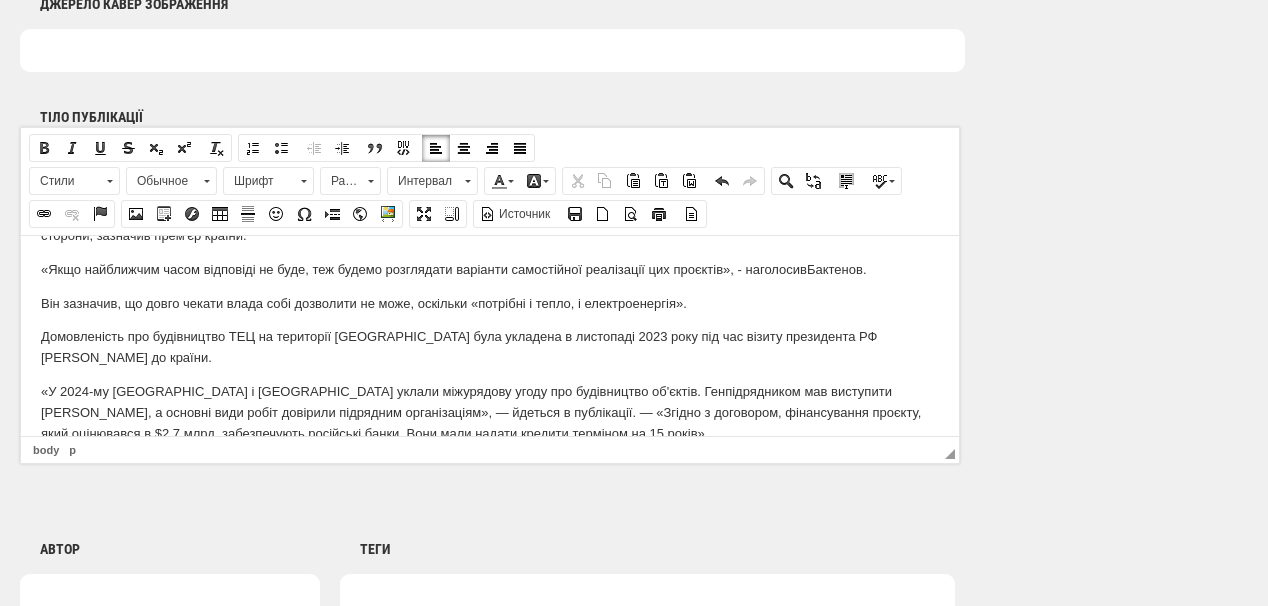 scroll, scrollTop: 253, scrollLeft: 0, axis: vertical 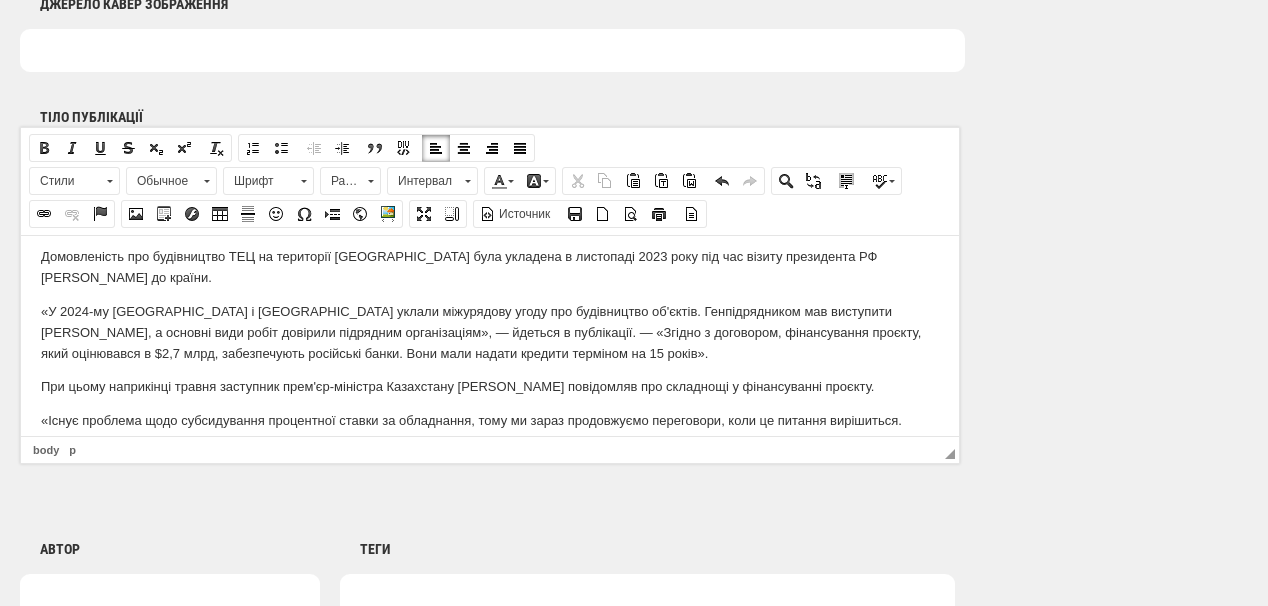click on "«У 2024-му Москва і Астана уклали міжурядову угоду про будівництво об'єктів. Генпідрядником мав виступити Інтер РАО, а основні види робіт довірили підрядним організаціям», — йдеться в публікації. — «Згідно з договором, фінансування проєкту, який оцінювався в $2,7 млрд, забезпечують російські банки. Вони мали надати кредити терміном на 15 років»." at bounding box center [490, 332] 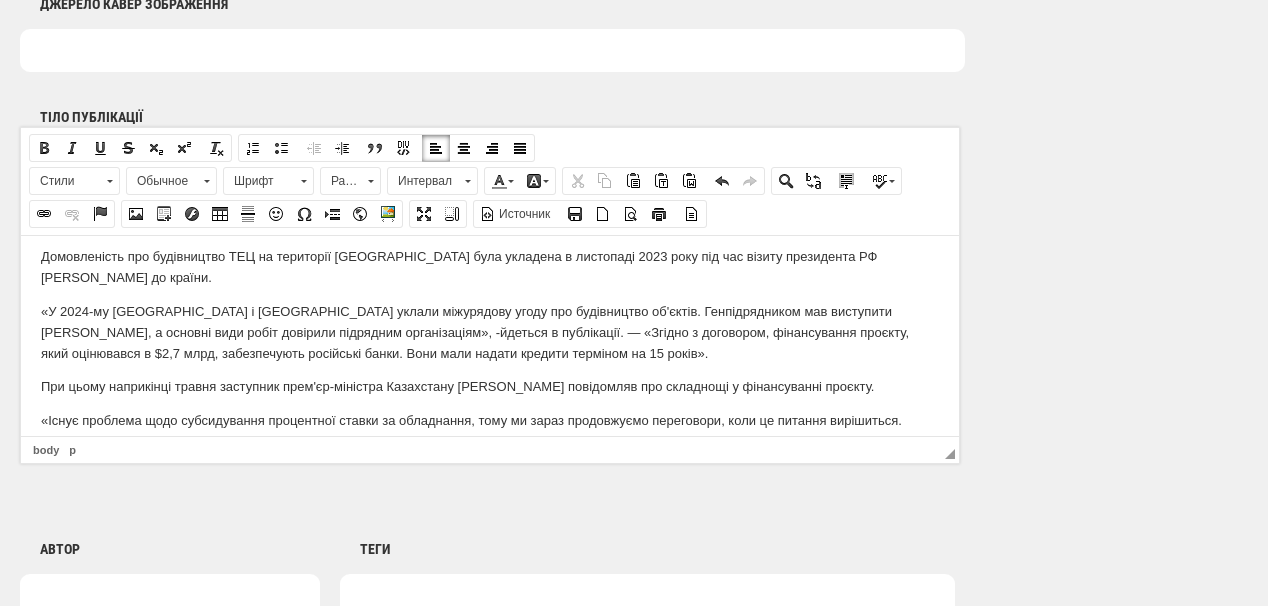 click on "«У 2024-му Москва і Астана уклали міжурядову угоду про будівництво об'єктів. Генпідрядником мав виступити Інтер РАО, а основні види робіт довірили підрядним організаціям», -  йдеться в публікації. — «Згідно з договором, фінансування проєкту, який оцінювався в $2,7 млрд, забезпечують російські банки. Вони мали надати кредити терміном на 15 років»." at bounding box center [490, 332] 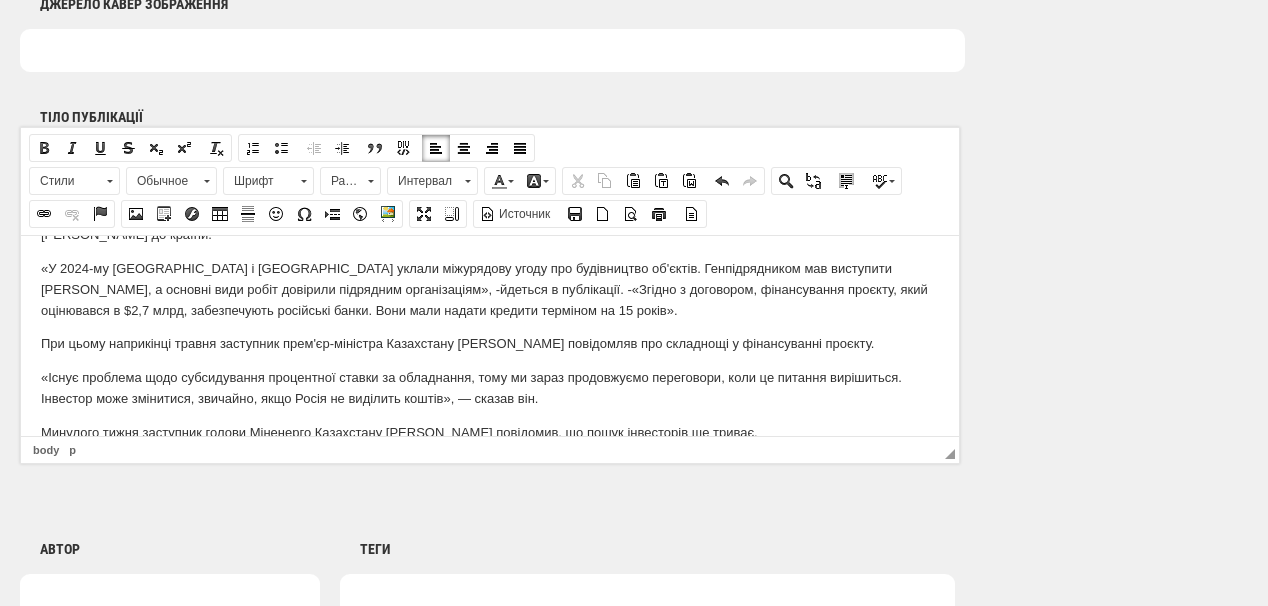 scroll, scrollTop: 333, scrollLeft: 0, axis: vertical 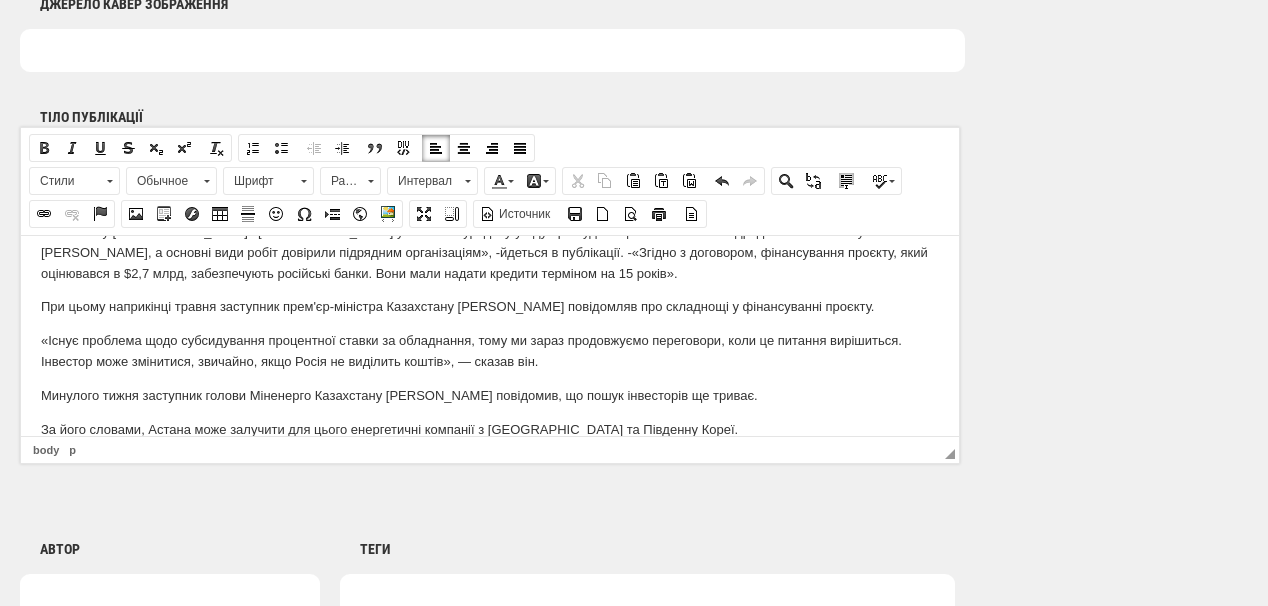 click on "При цьому наприкінці травня заступник прем'єр-міністра Казахстану Роман Скляр повідомляв про складнощі у фінансуванні проєкту." at bounding box center (490, 306) 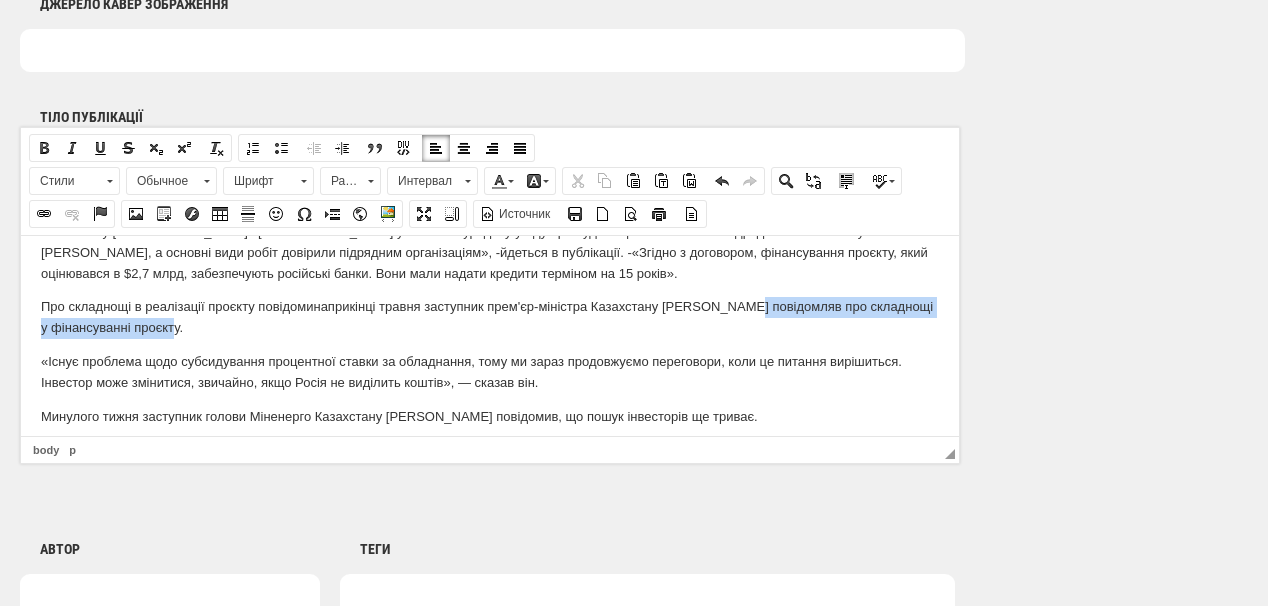 drag, startPoint x: 750, startPoint y: 307, endPoint x: 752, endPoint y: 324, distance: 17.117243 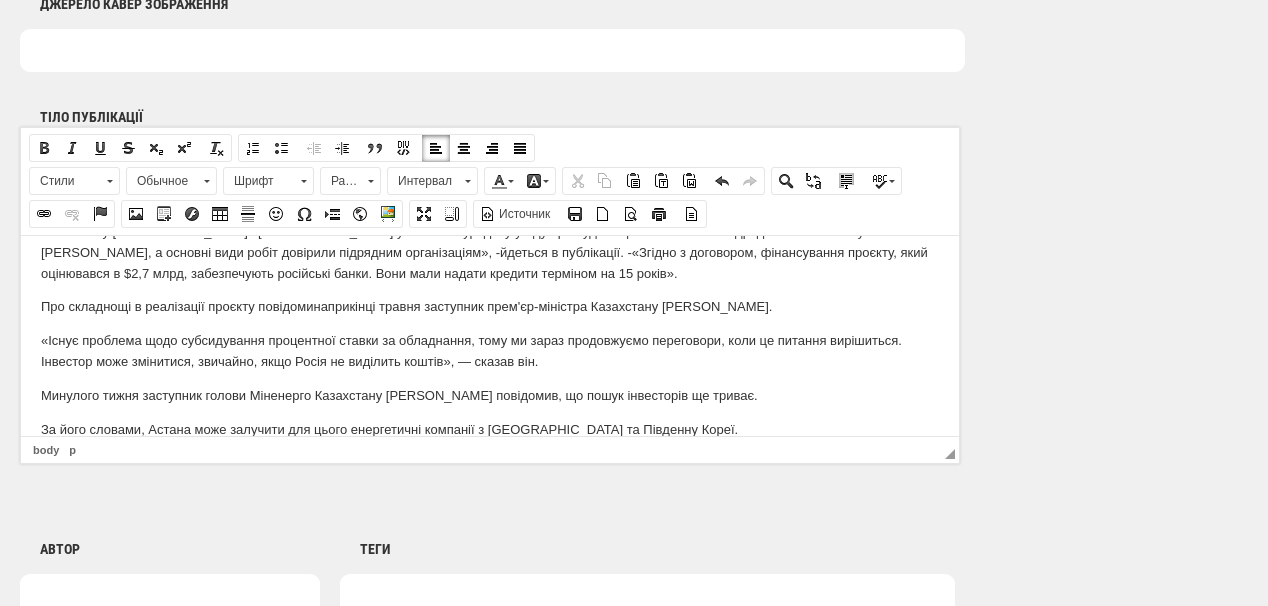 click on "Про складнощі в реалізації проєкту повідоми  наприкінці травня заступник прем'єр-міністра Казахстану Роман Скляр." at bounding box center [490, 306] 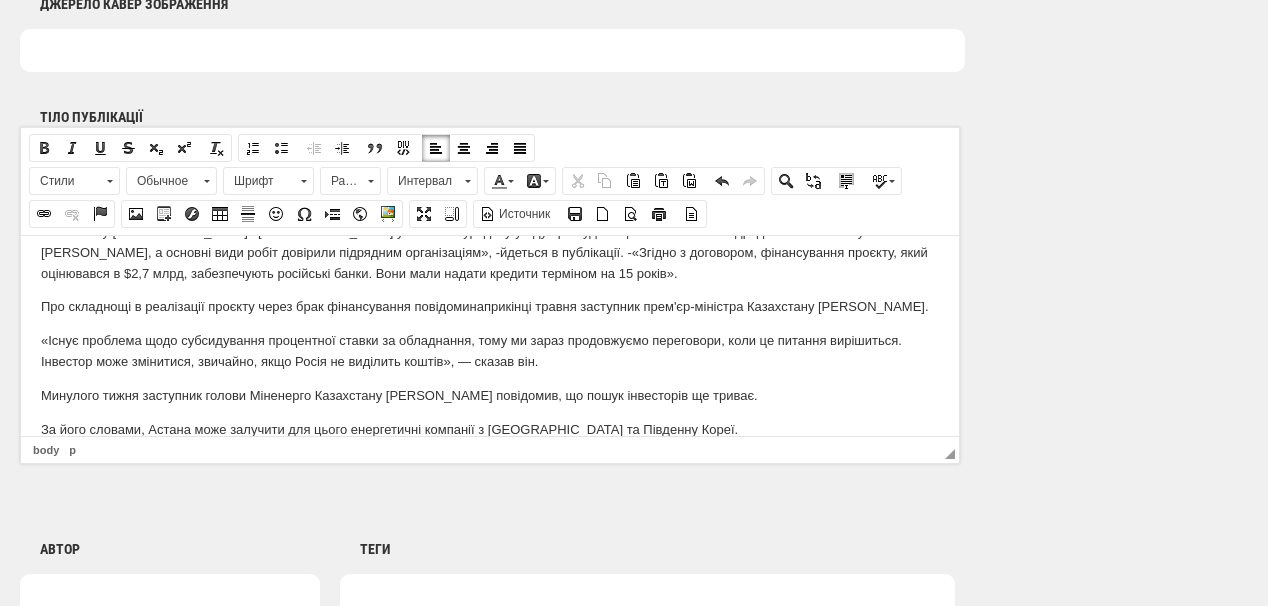 click on "Про складнощі в реалізації проєкту через брак фінансування повідоми  наприкінці травня заступник прем'єр-міністра Казахстану Роман Скляр." at bounding box center [490, 306] 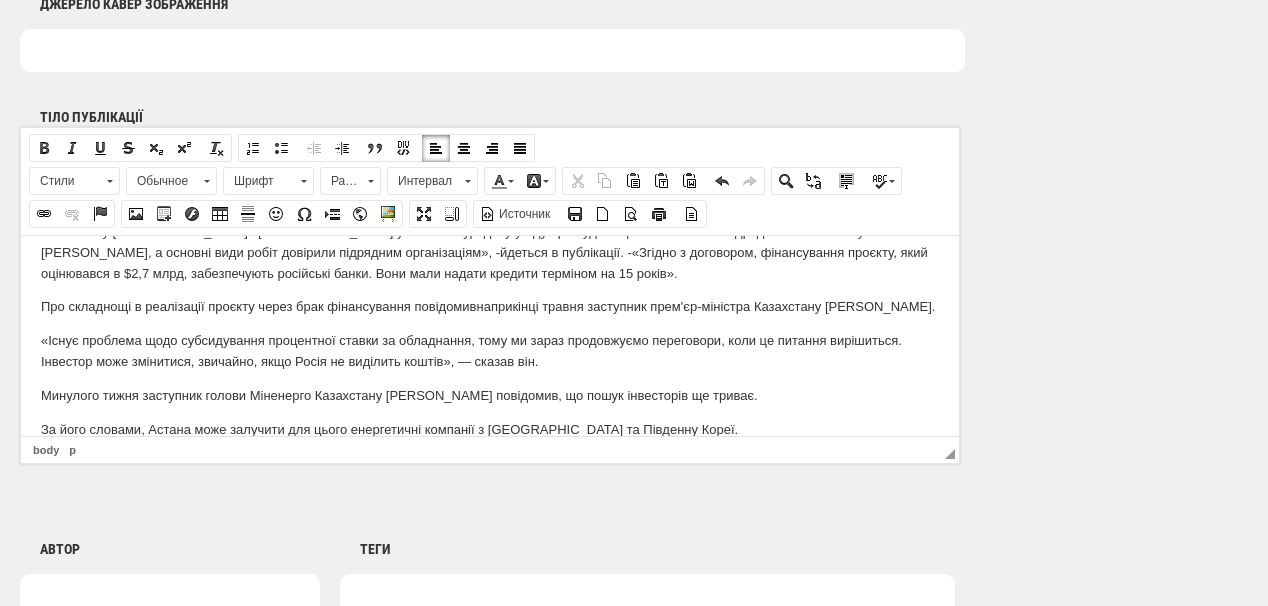 click on "«Існує проблема щодо субсидування процентної ставки за обладнання, тому ми зараз продовжуємо переговори, коли це питання вирішиться. Інвестор може змінитися, звичайно, якщо Росія не виділить коштів», — сказав він." at bounding box center (490, 351) 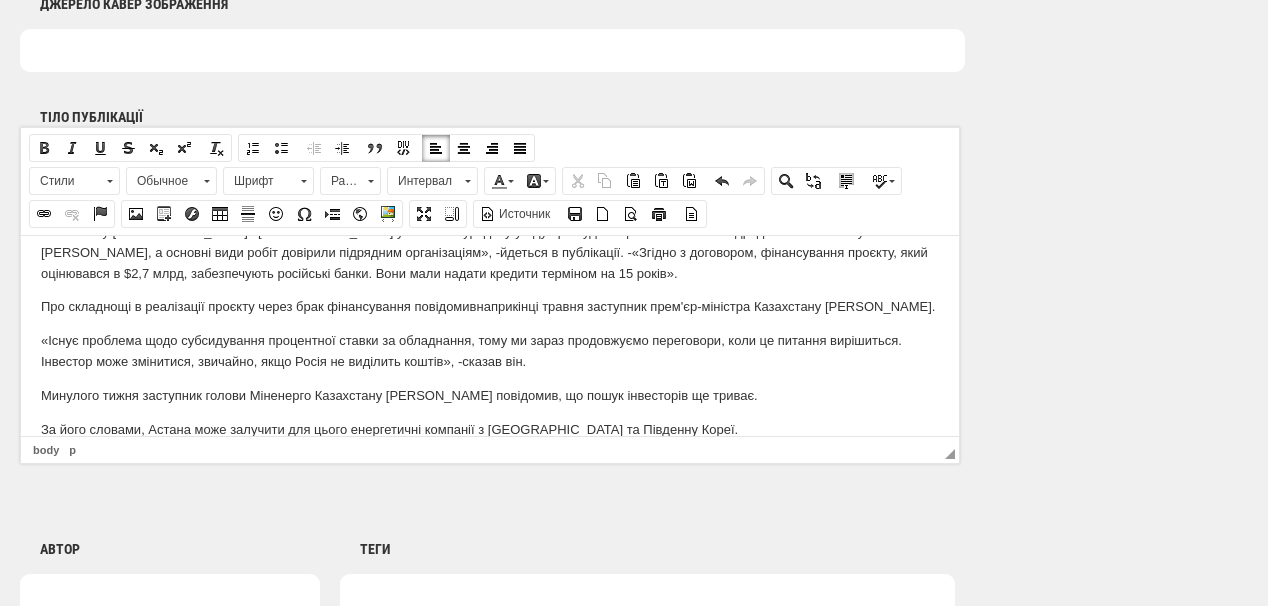 click on "«Існує проблема щодо субсидування процентної ставки за обладнання, тому ми зараз продовжуємо переговори, коли це питання вирішиться. Інвестор може змінитися, звичайно, якщо Росія не виділить коштів», -  сказав він." at bounding box center [490, 351] 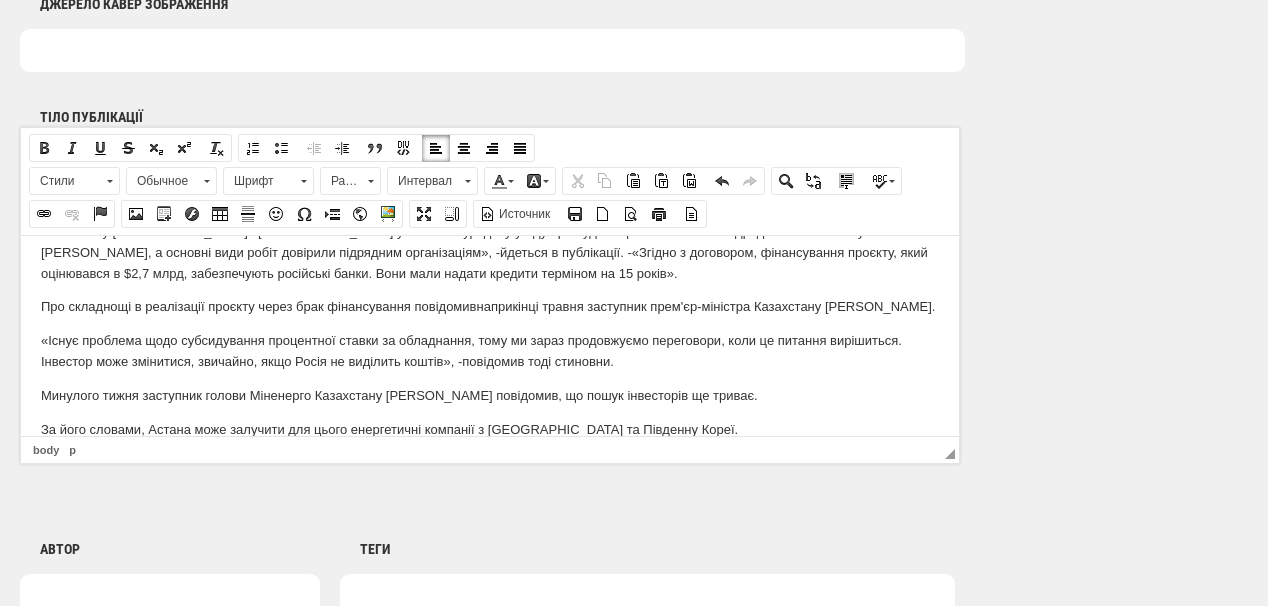 click on "«Існує проблема щодо субсидування процентної ставки за обладнання, тому ми зараз продовжуємо переговори, коли це питання вирішиться. Інвестор може змінитися, звичайно, якщо Росія не виділить коштів», -  повідомив тоді стиновни ." at bounding box center (490, 351) 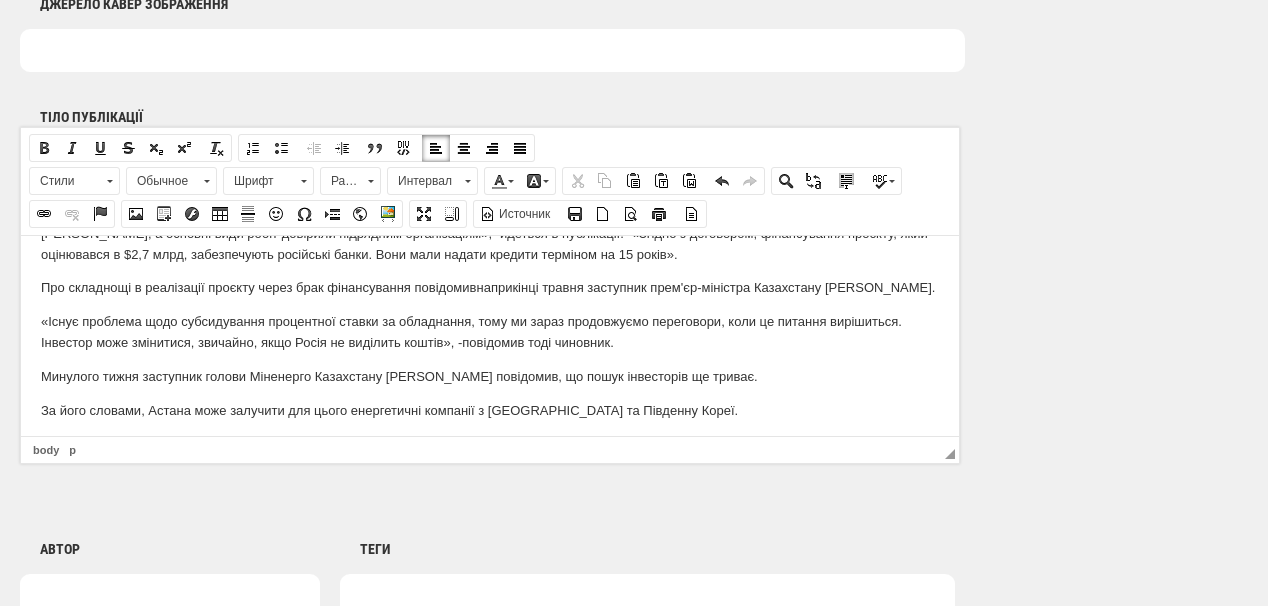 scroll, scrollTop: 357, scrollLeft: 0, axis: vertical 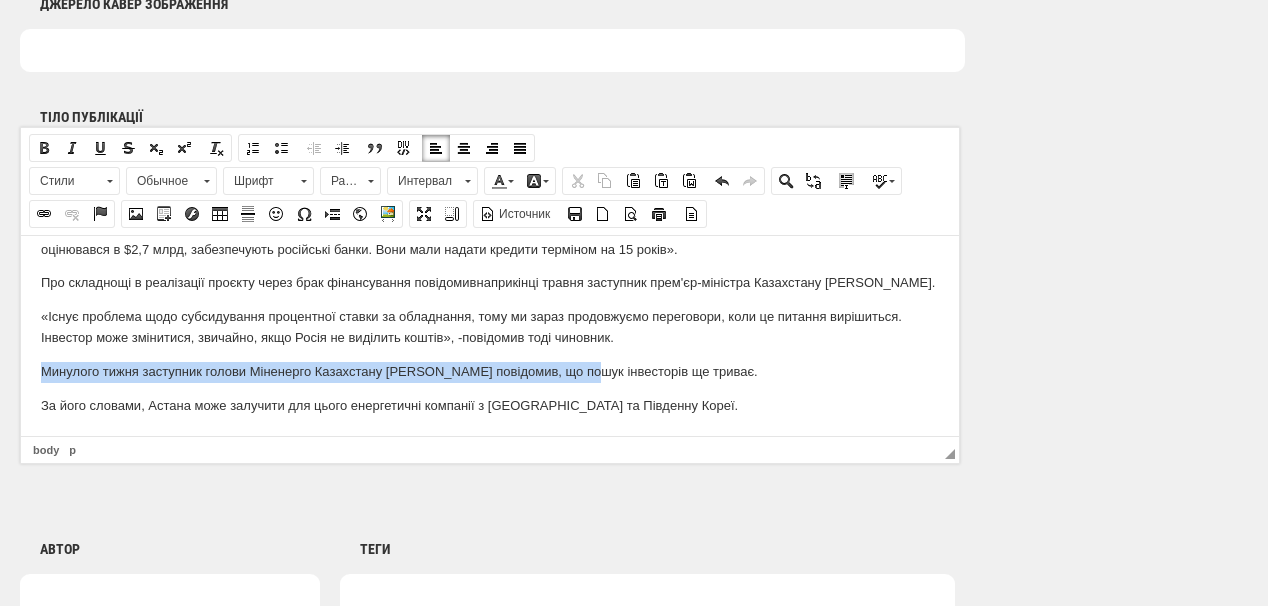 drag, startPoint x: 40, startPoint y: 368, endPoint x: 588, endPoint y: 351, distance: 548.2636 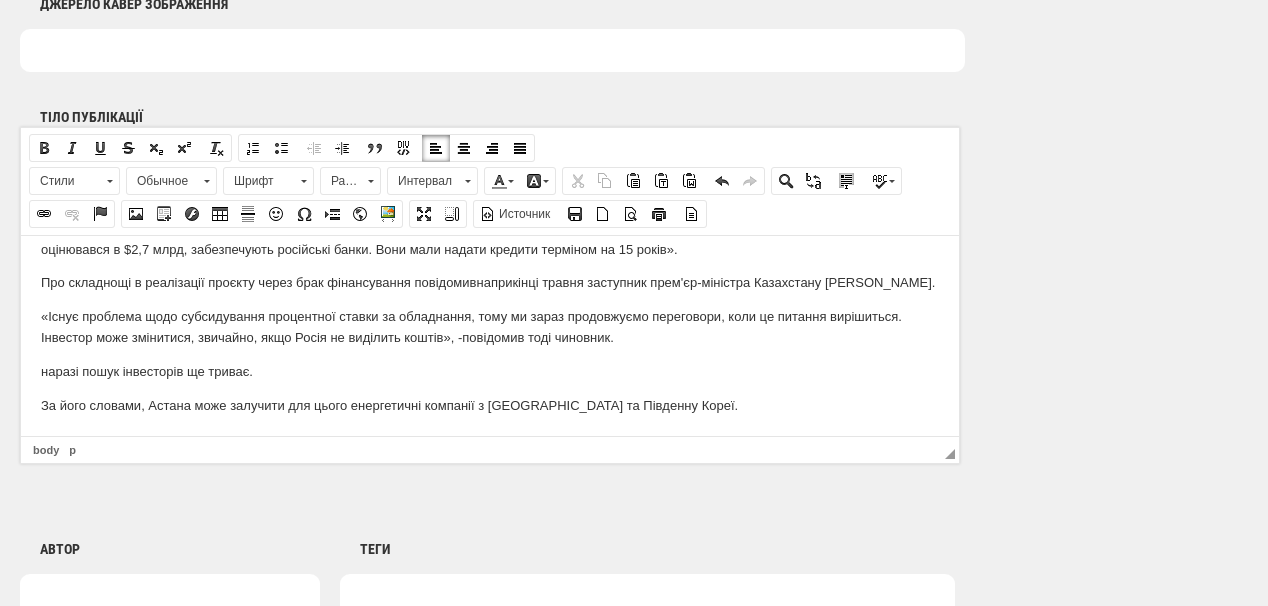 click on "наразі пошук інвесторів ще триває." at bounding box center (490, 371) 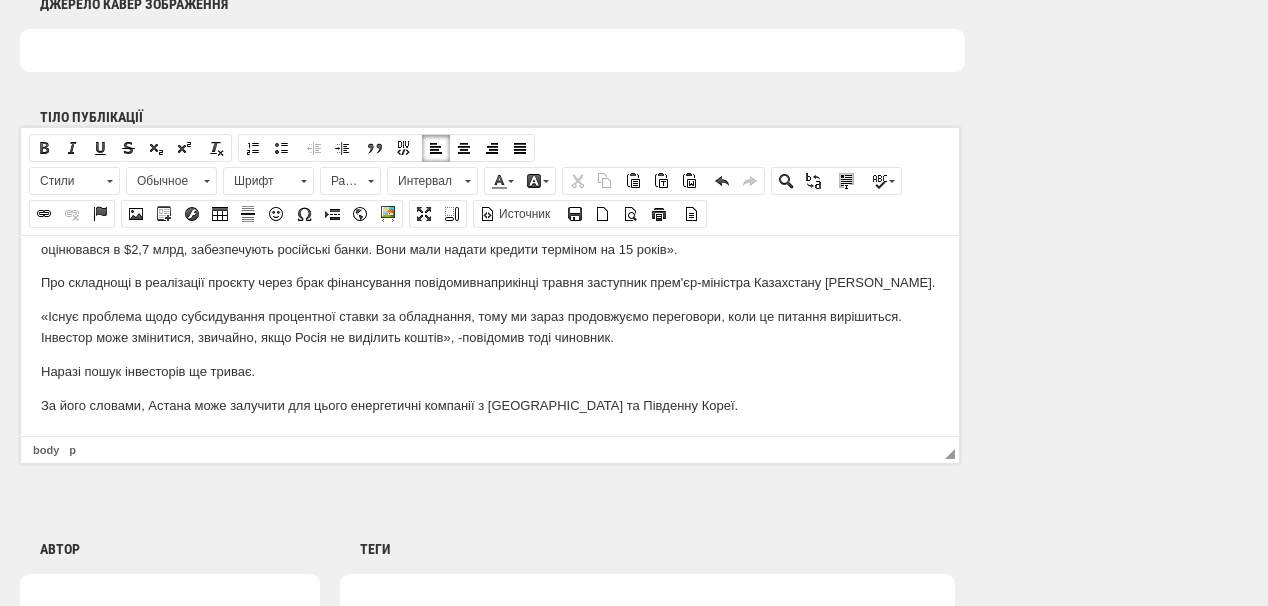 click on "Наразі пошук інвесторів ще триває." at bounding box center (490, 371) 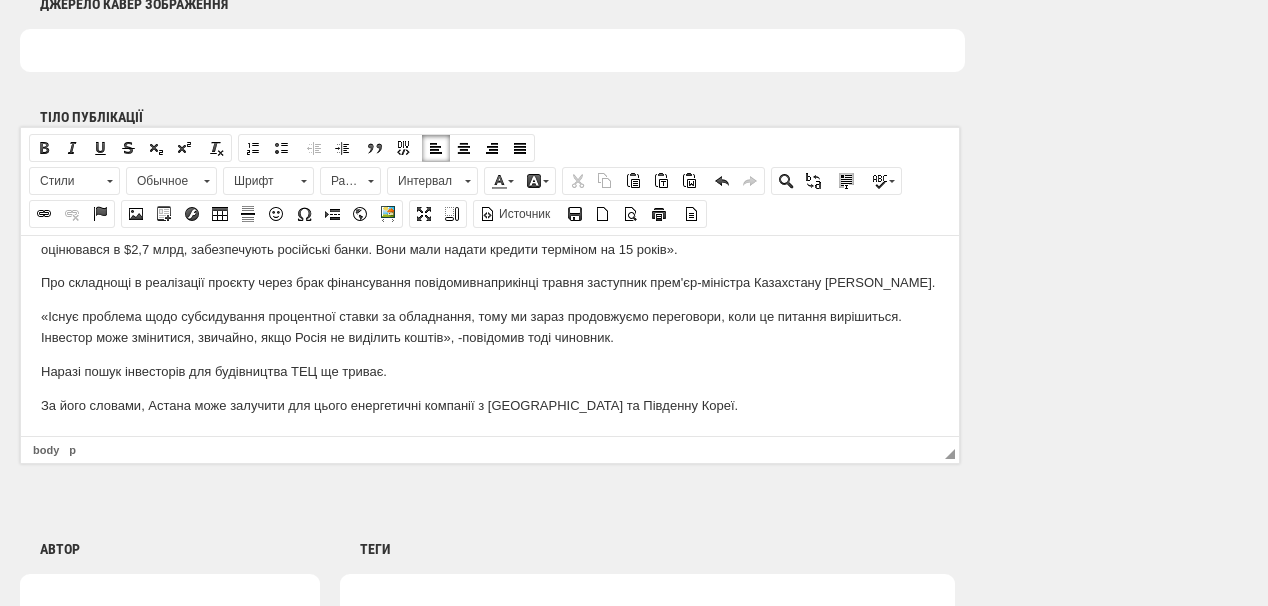 click on "«Існує проблема щодо субсидування процентної ставки за обладнання, тому ми зараз продовжуємо переговори, коли це питання вирішиться. Інвестор може змінитися, звичайно, якщо Росія не виділить коштів», -  повідомив тоді чиновник ." at bounding box center [490, 327] 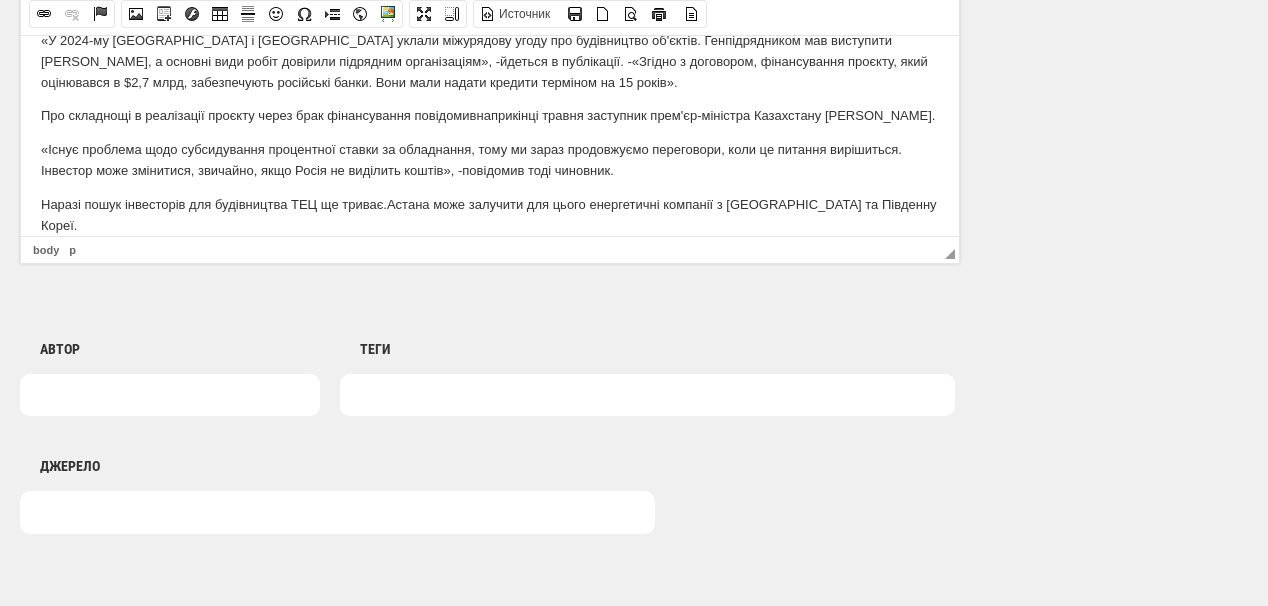 scroll, scrollTop: 1440, scrollLeft: 0, axis: vertical 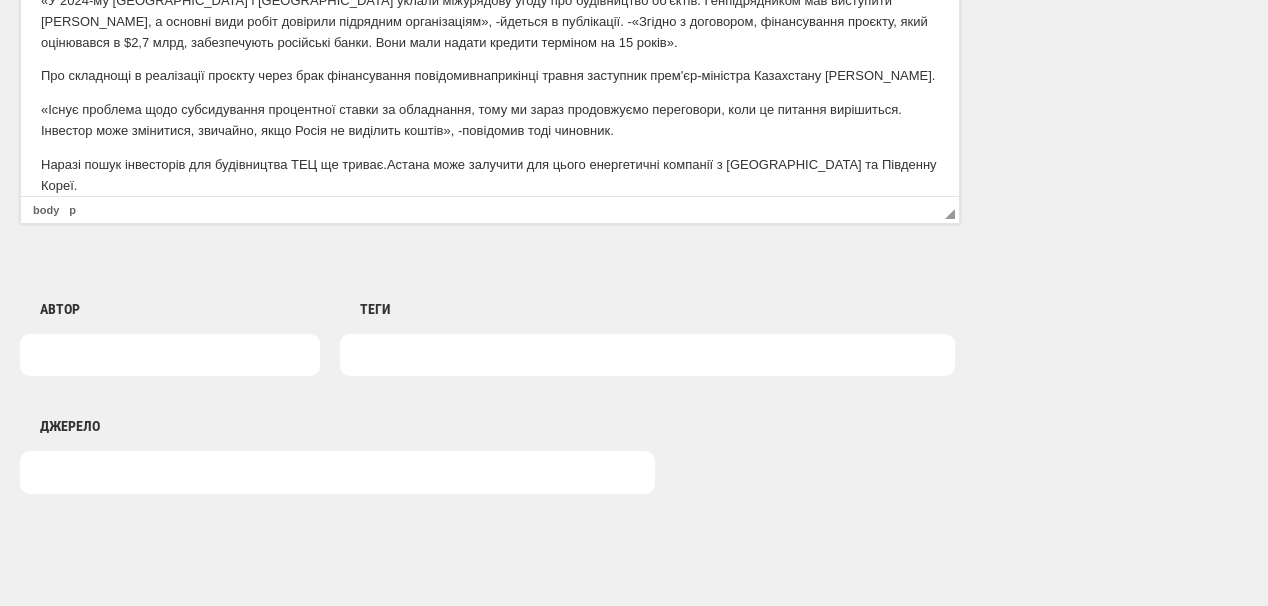 click on "Наразі пошук інвесторів для будівництва ТЕЦ ще триває.  Астана може залучити для цього енергетичні компанії з Китаю та Південну Кореї." at bounding box center [490, 176] 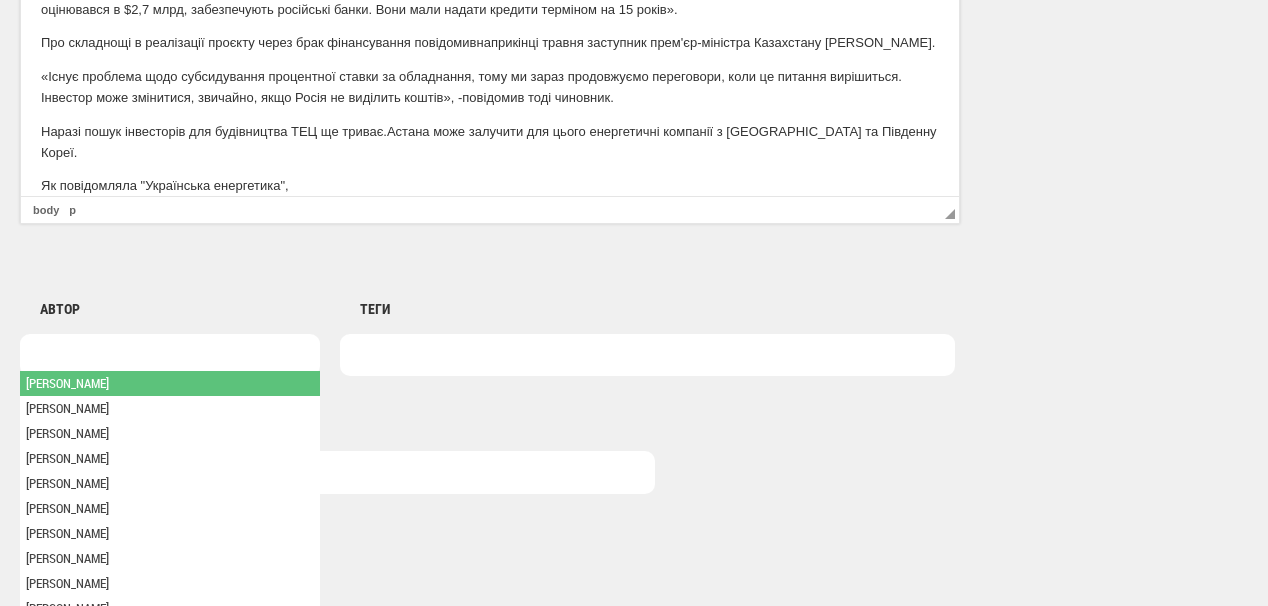 click at bounding box center (170, 355) 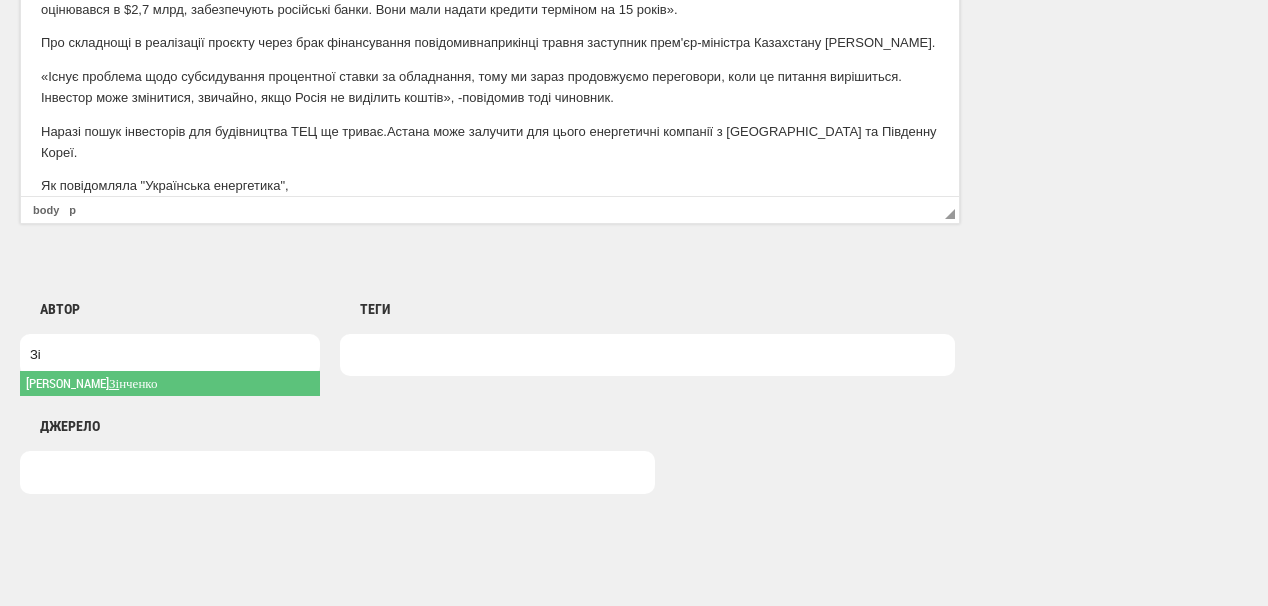 type on "Зі" 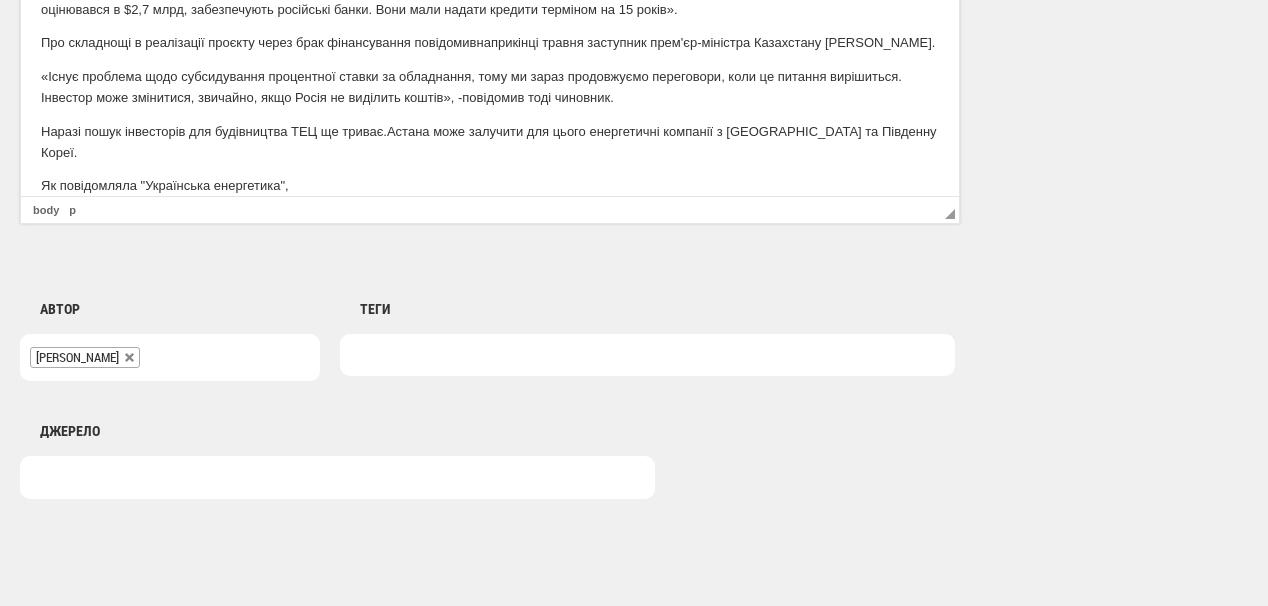 click at bounding box center [647, 355] 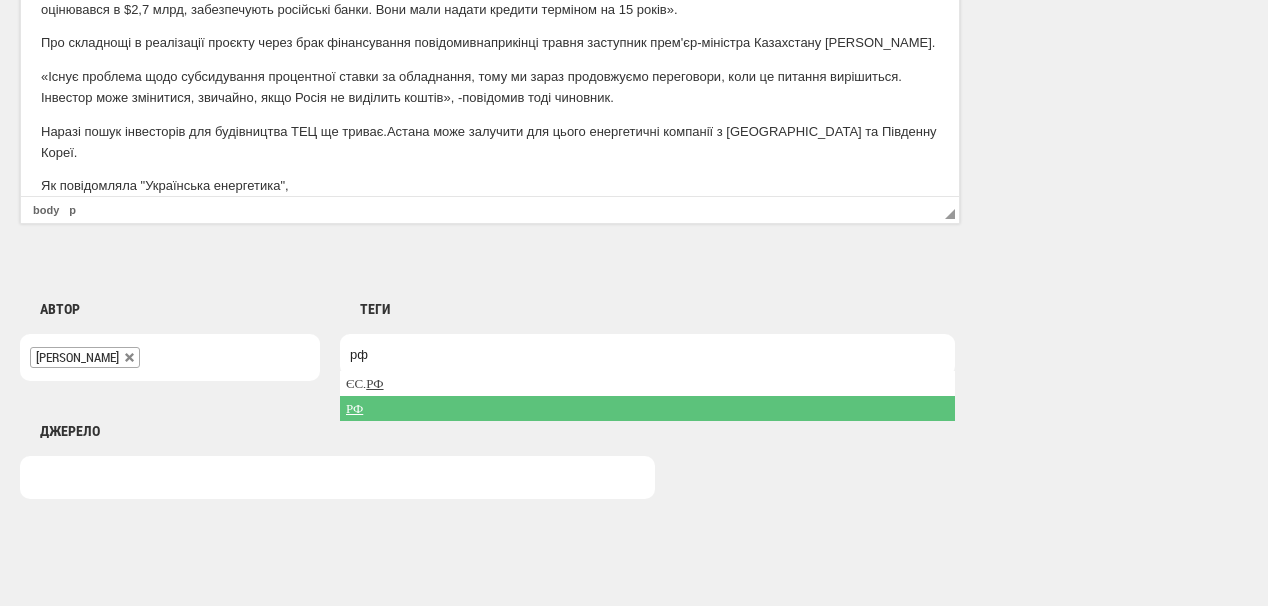 type on "рф" 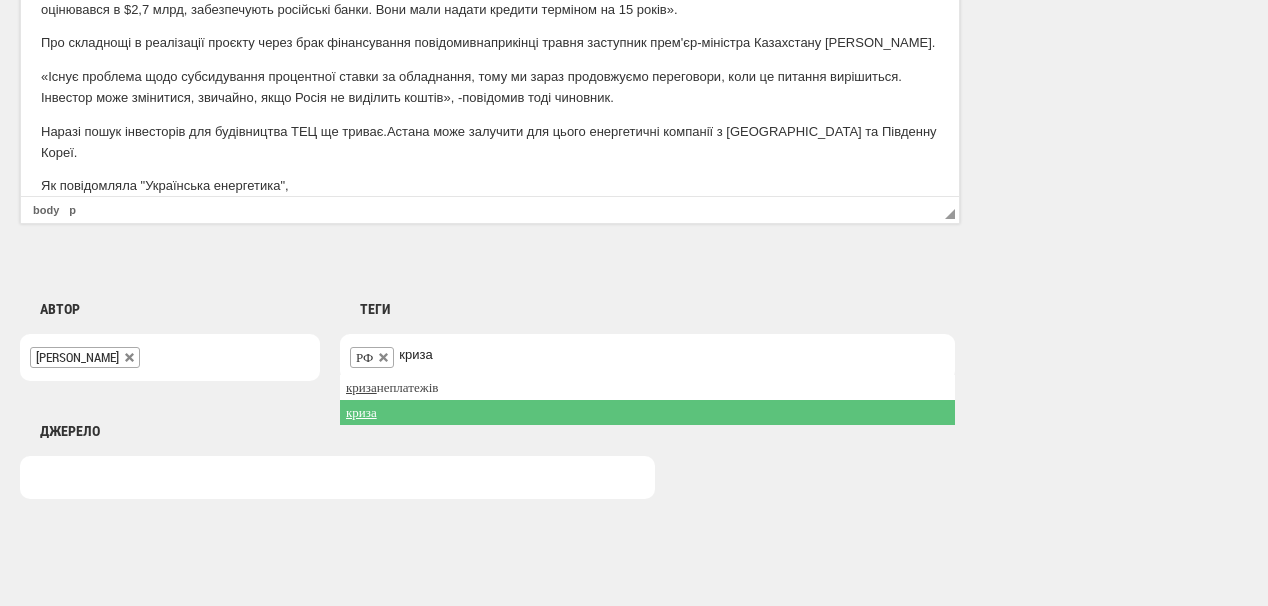 type on "криза" 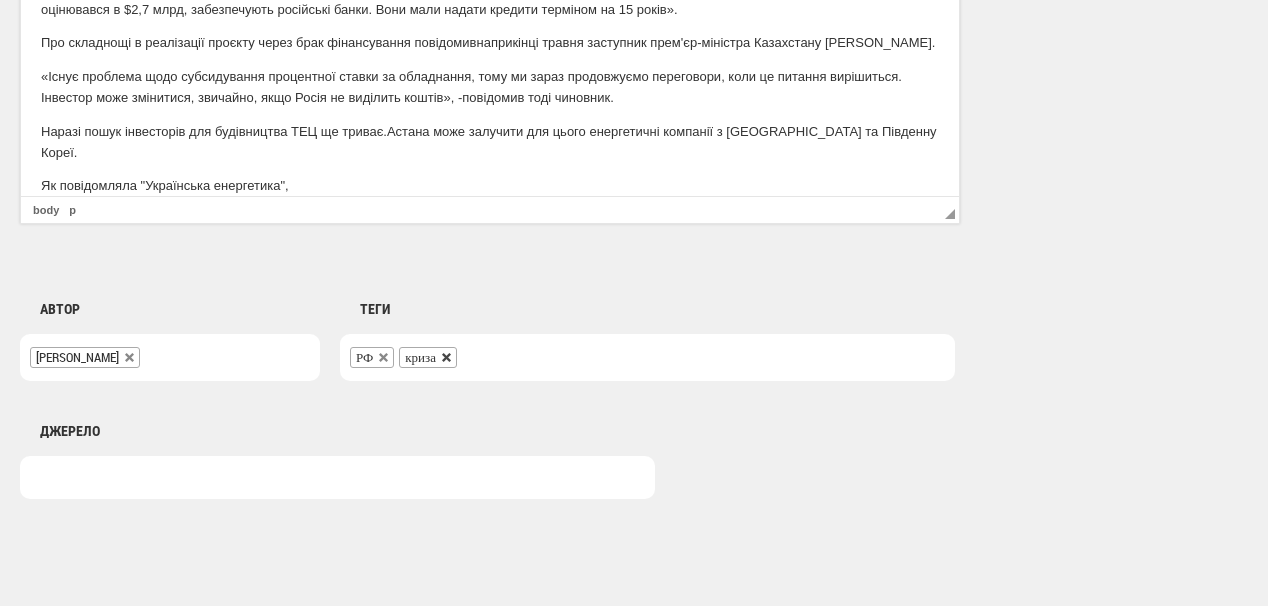 click at bounding box center (447, 358) 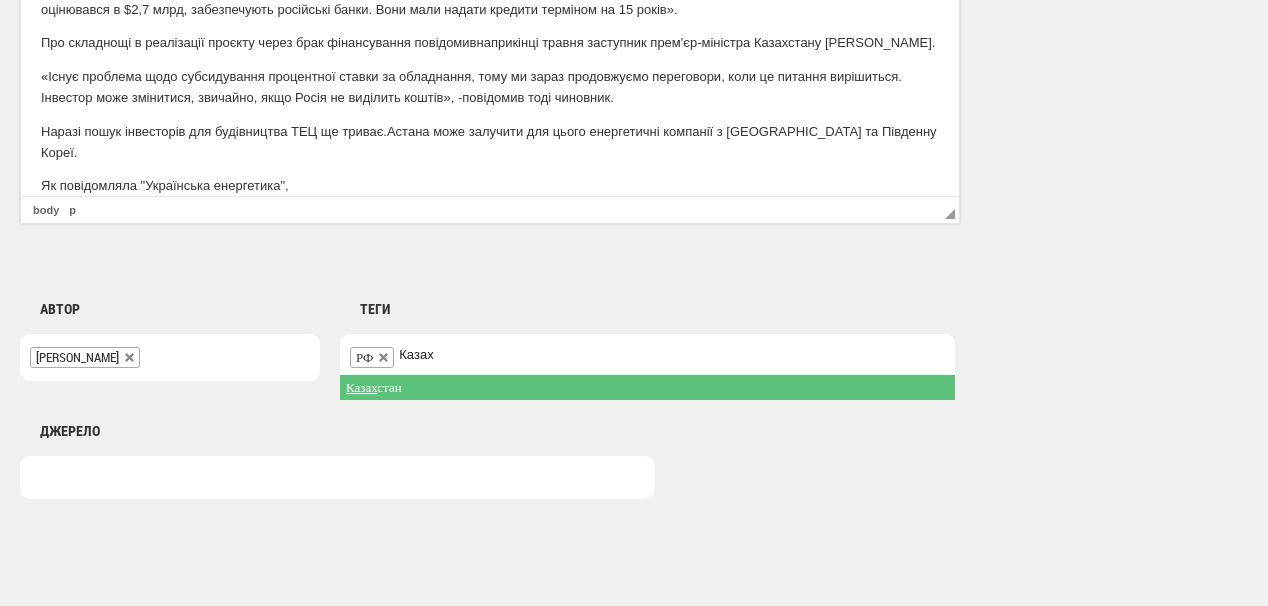 type on "Казах" 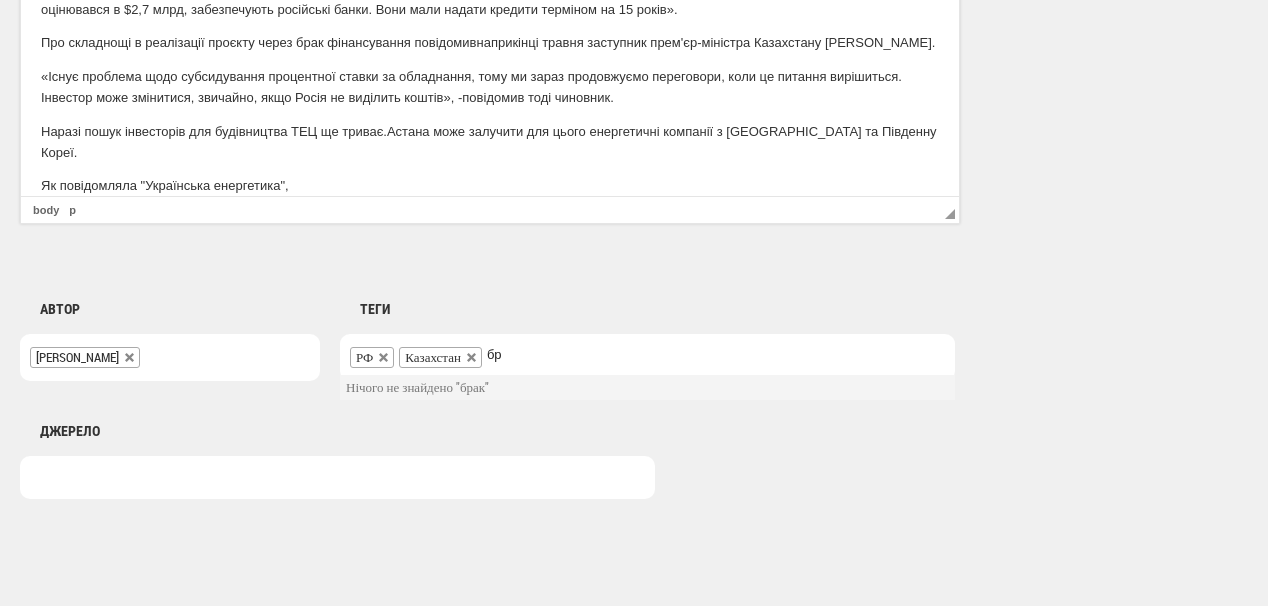type on "б" 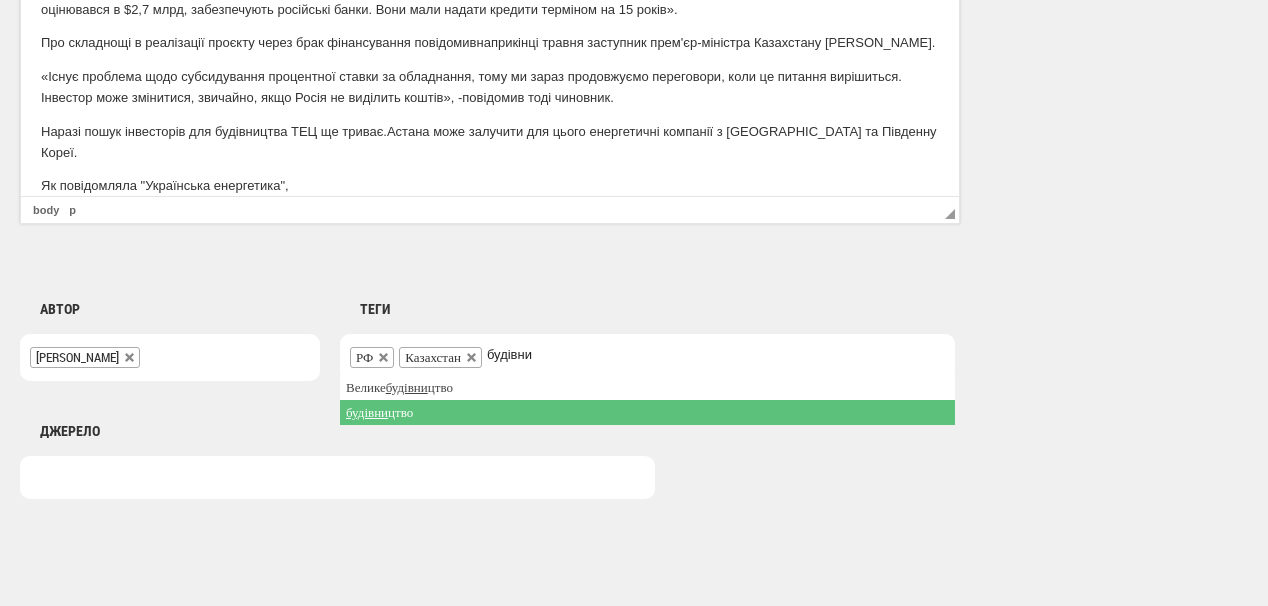 type on "будівни" 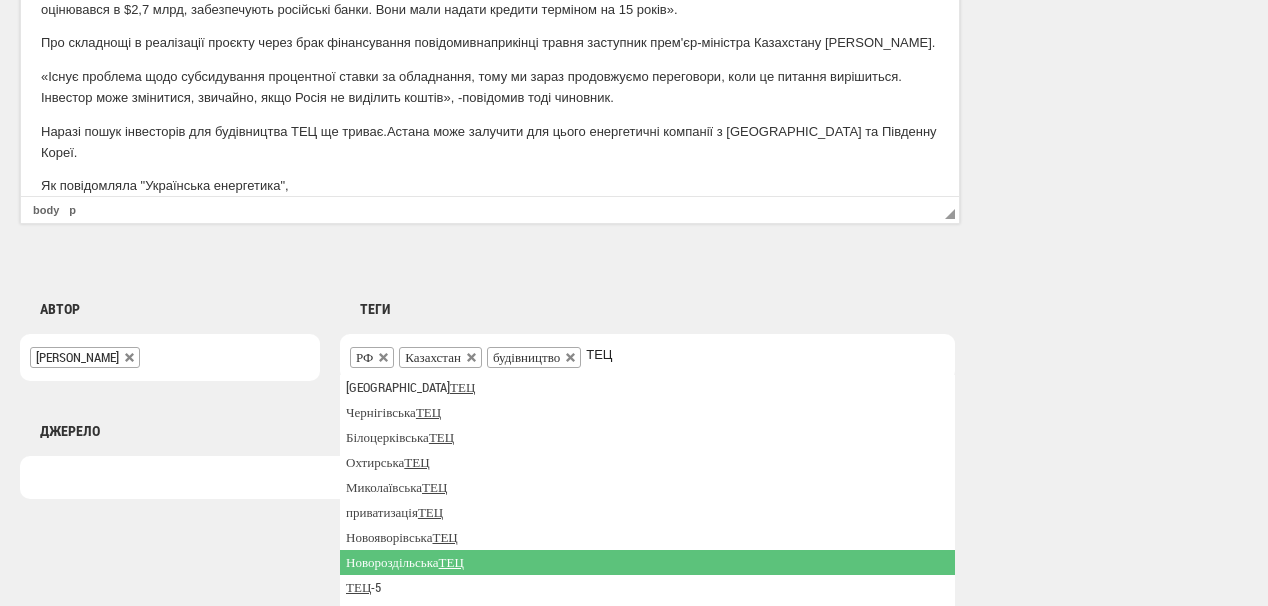 scroll, scrollTop: 60, scrollLeft: 0, axis: vertical 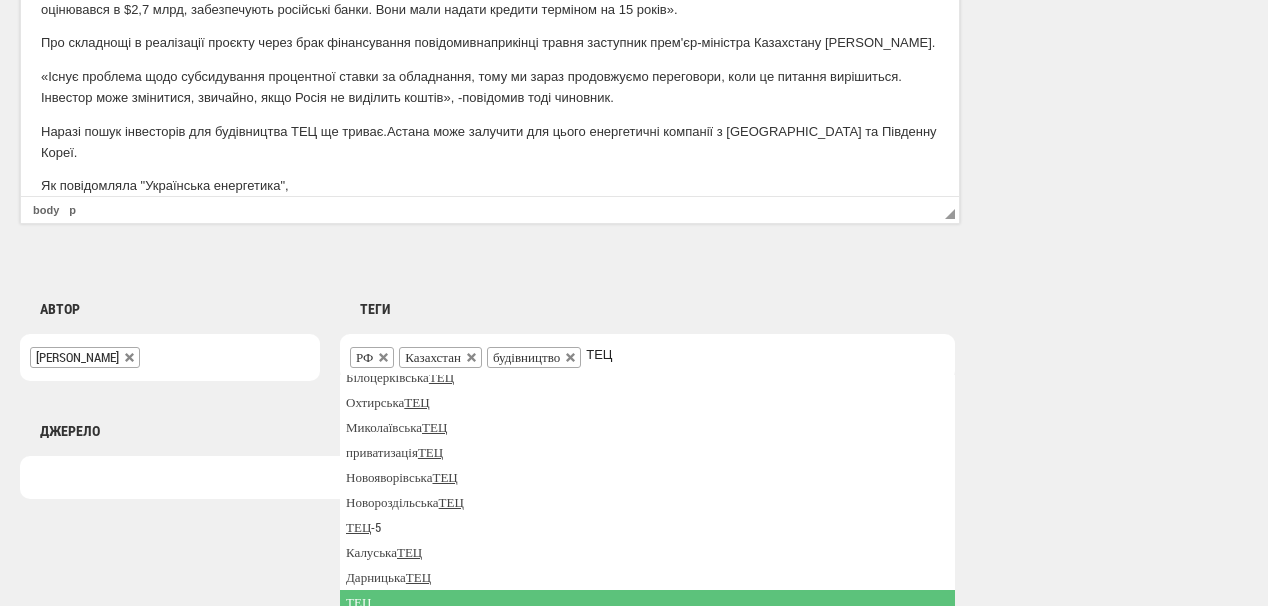 type on "ТЕЦ" 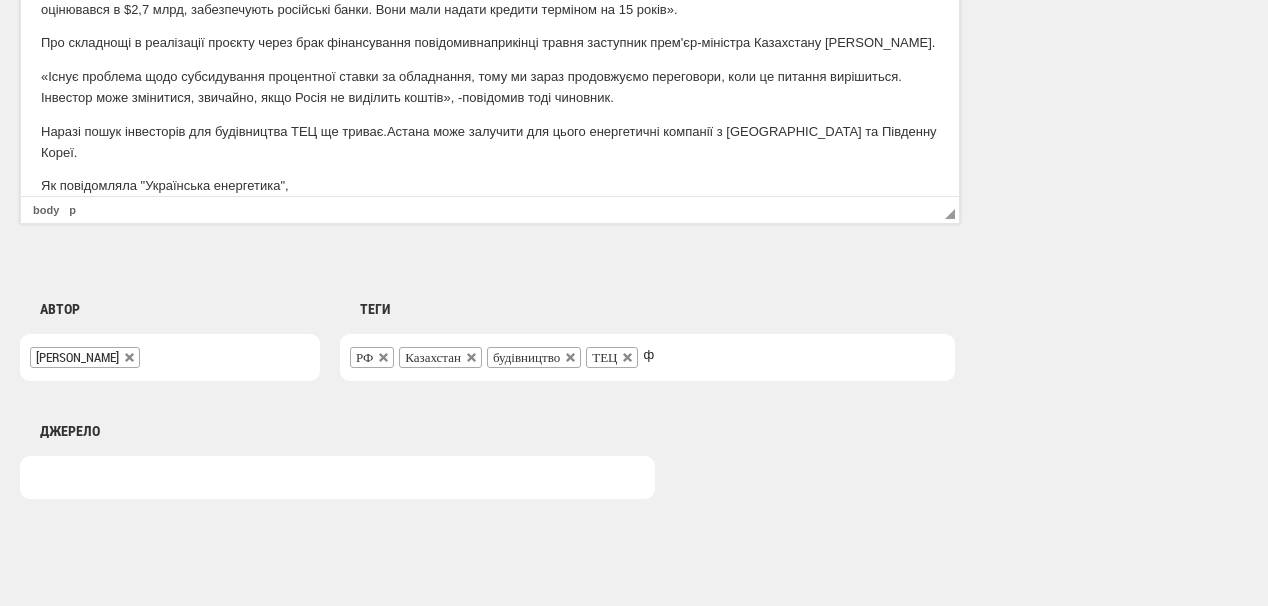 scroll, scrollTop: 0, scrollLeft: 0, axis: both 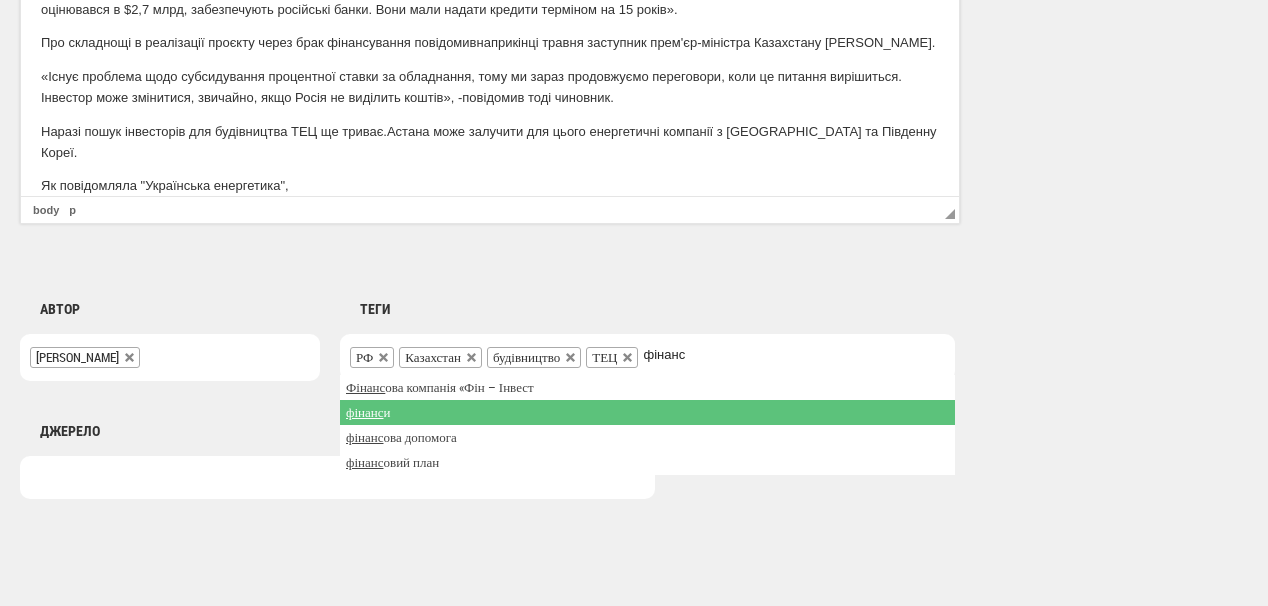 type on "фінанс" 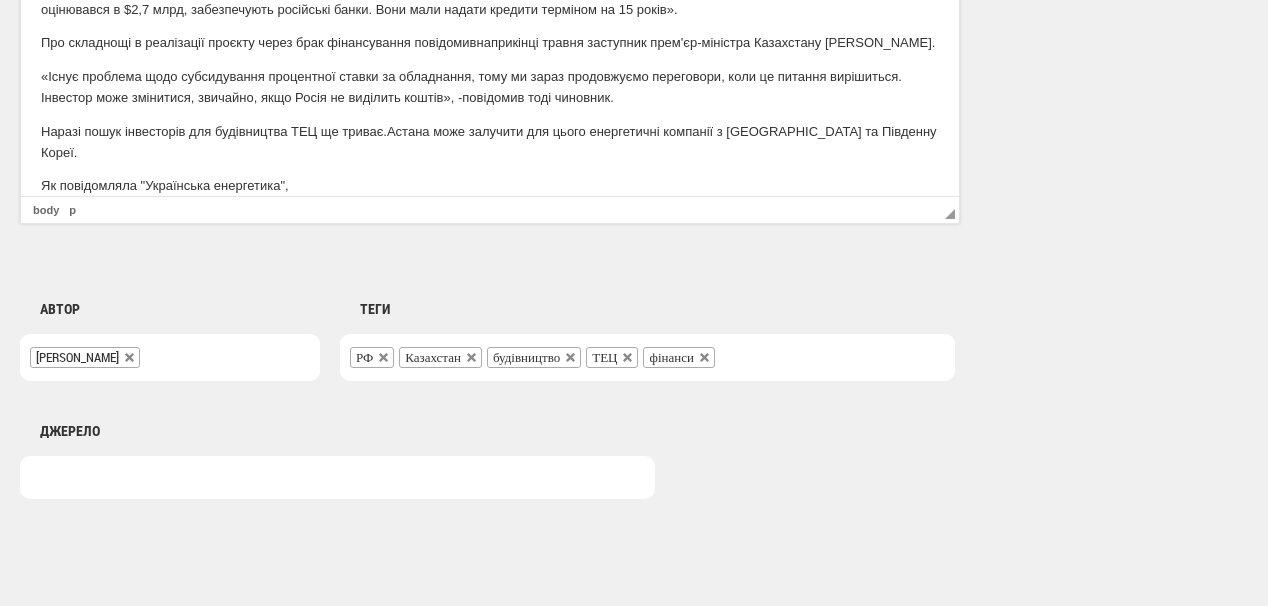 click on "Як повідомляла "Українська енергетика"," at bounding box center (490, 186) 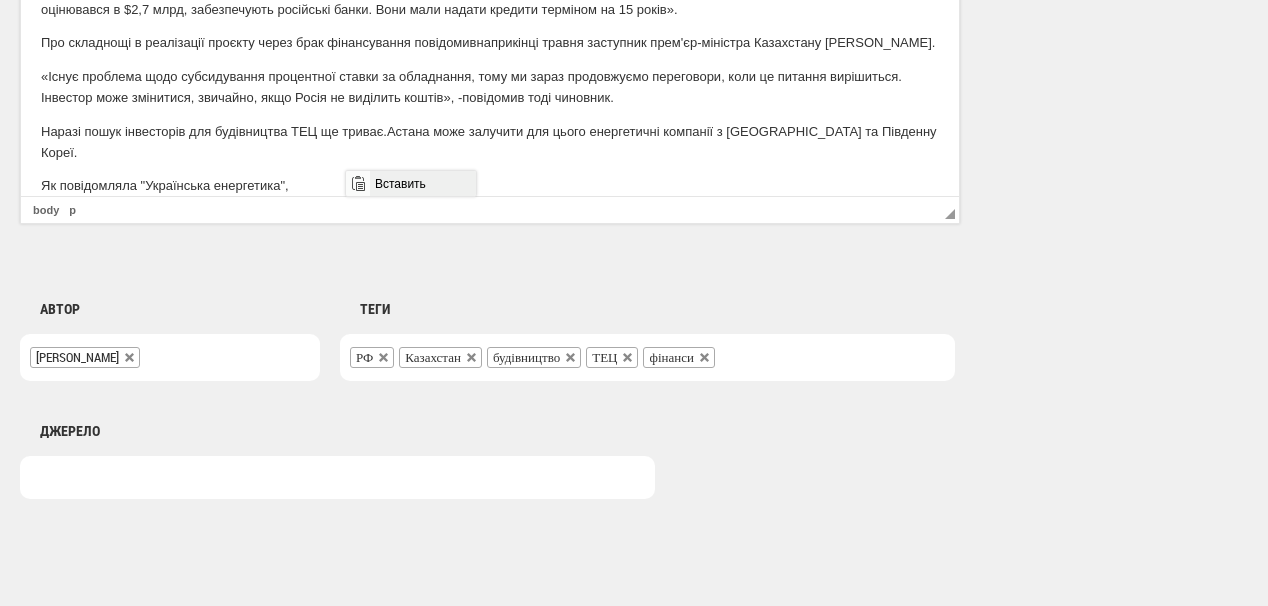 click on "Вставить" at bounding box center [422, 183] 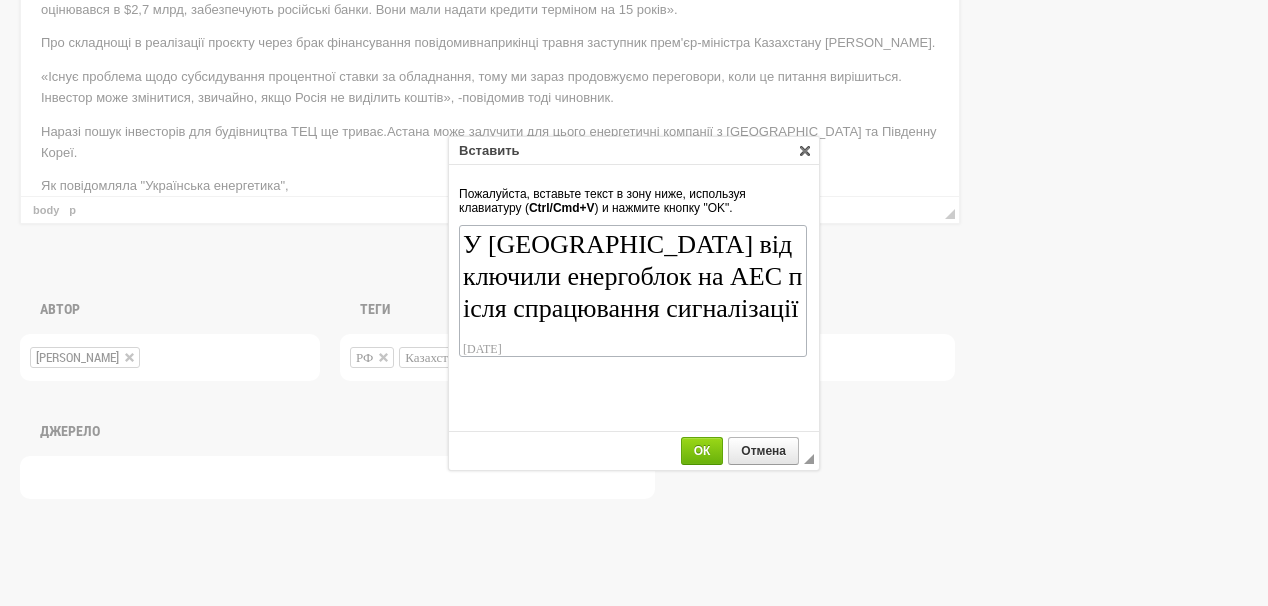 scroll, scrollTop: 174, scrollLeft: 0, axis: vertical 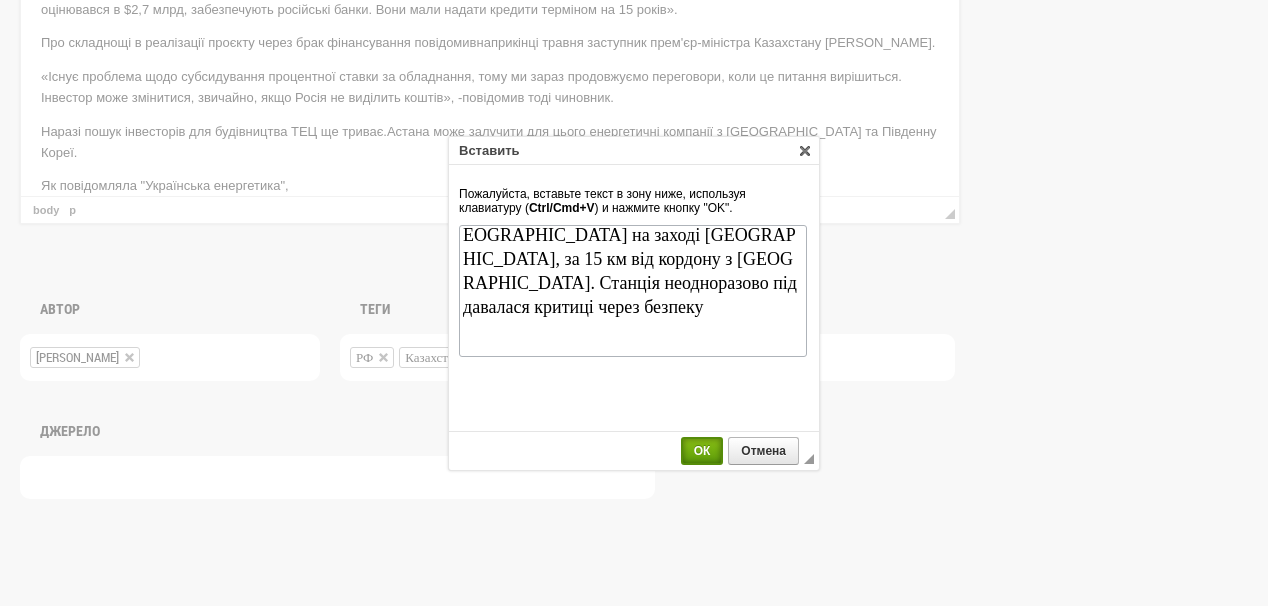 click on "ОК" at bounding box center (702, 451) 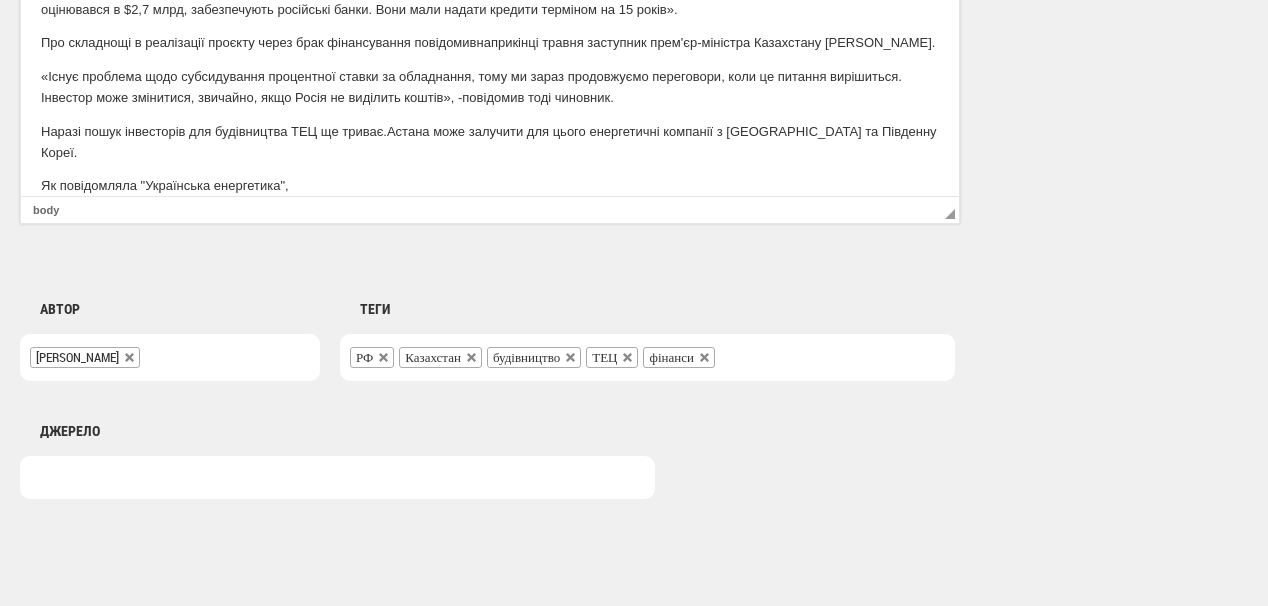 scroll, scrollTop: 540, scrollLeft: 0, axis: vertical 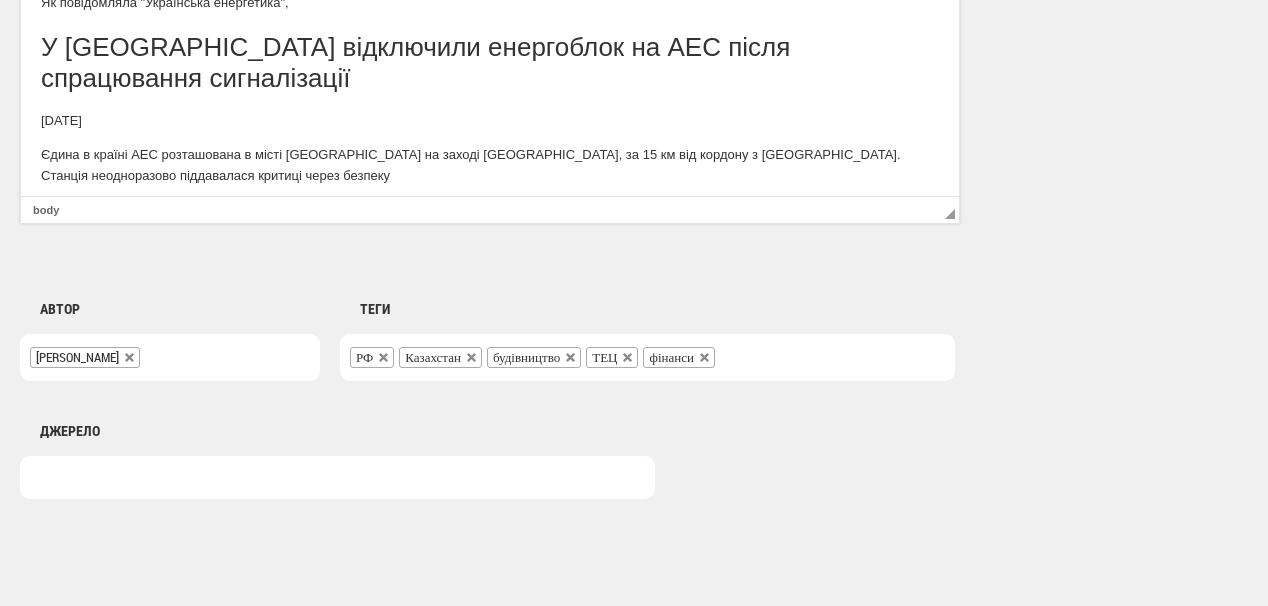 click on "У [GEOGRAPHIC_DATA] відключили енергоблок на АЕС після спрацювання сигналізації" at bounding box center (490, 63) 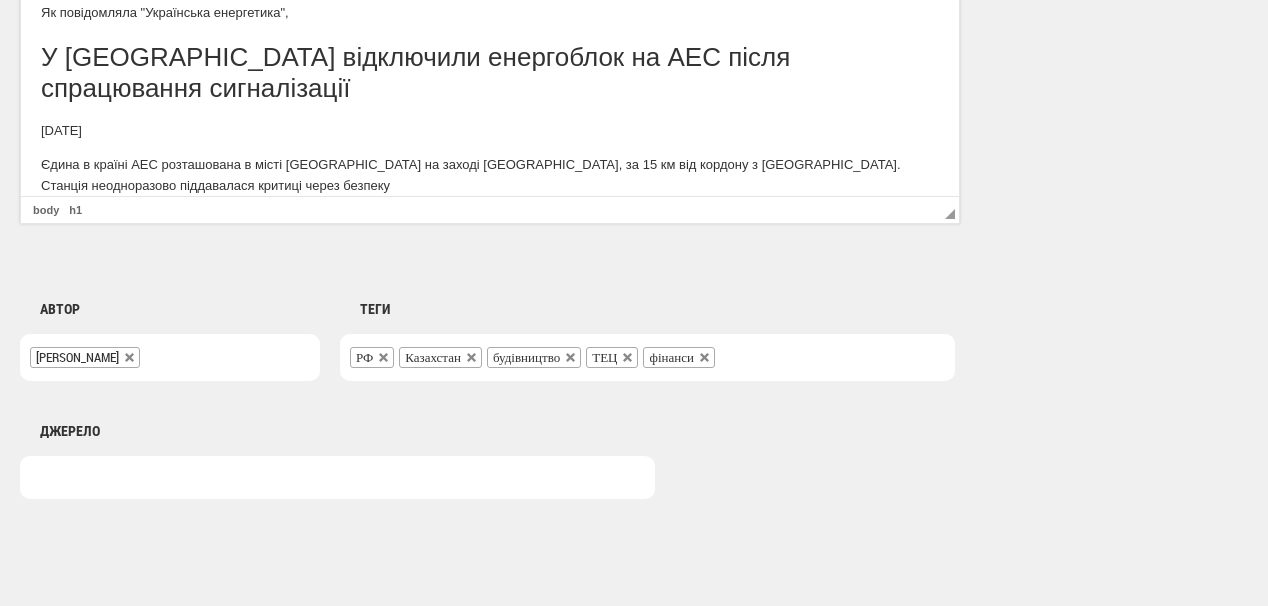 drag, startPoint x: 193, startPoint y: 108, endPoint x: 36, endPoint y: 92, distance: 157.81319 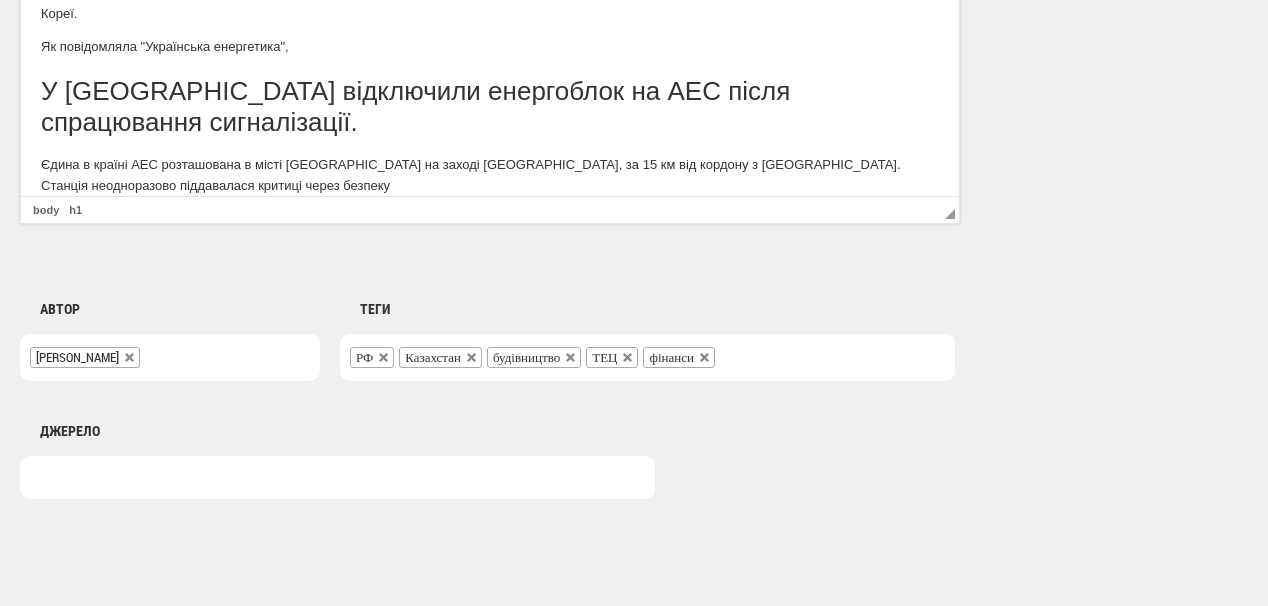 scroll, scrollTop: 500, scrollLeft: 0, axis: vertical 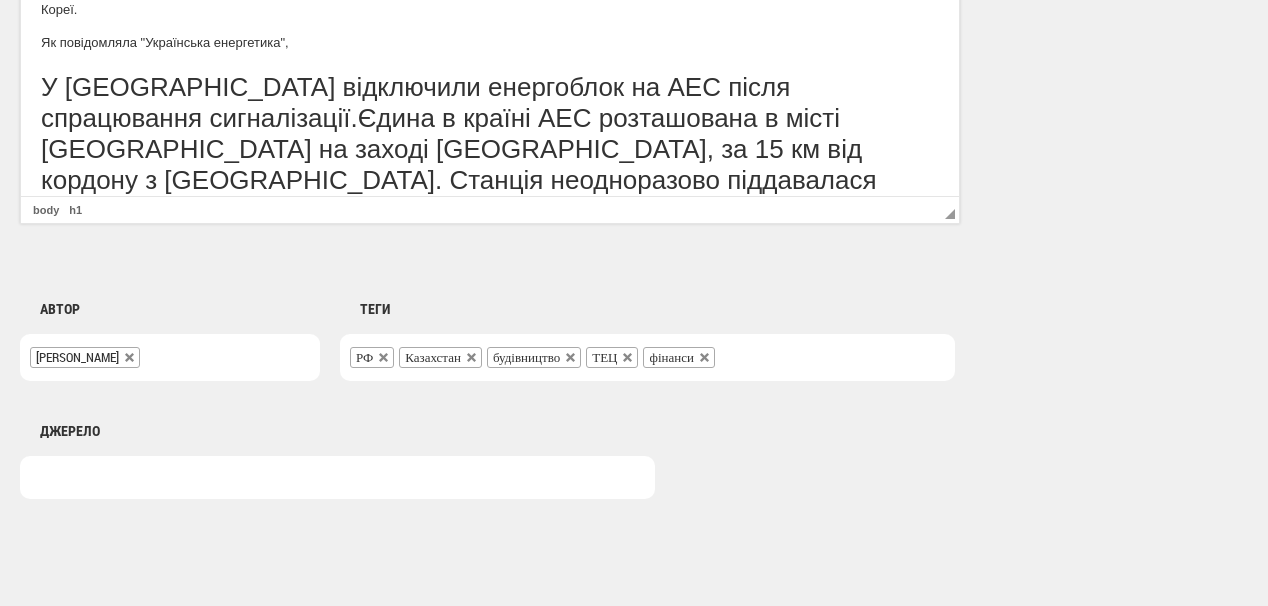 click on "Як повідомляла "Українська енергетика"," at bounding box center [490, 43] 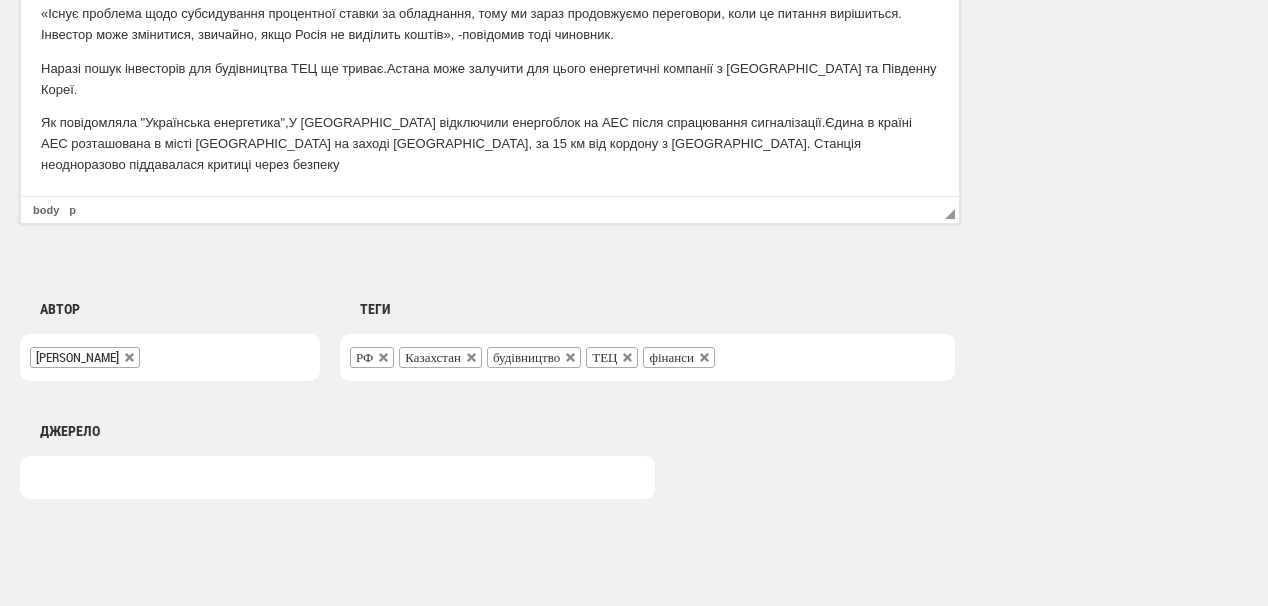 scroll, scrollTop: 399, scrollLeft: 0, axis: vertical 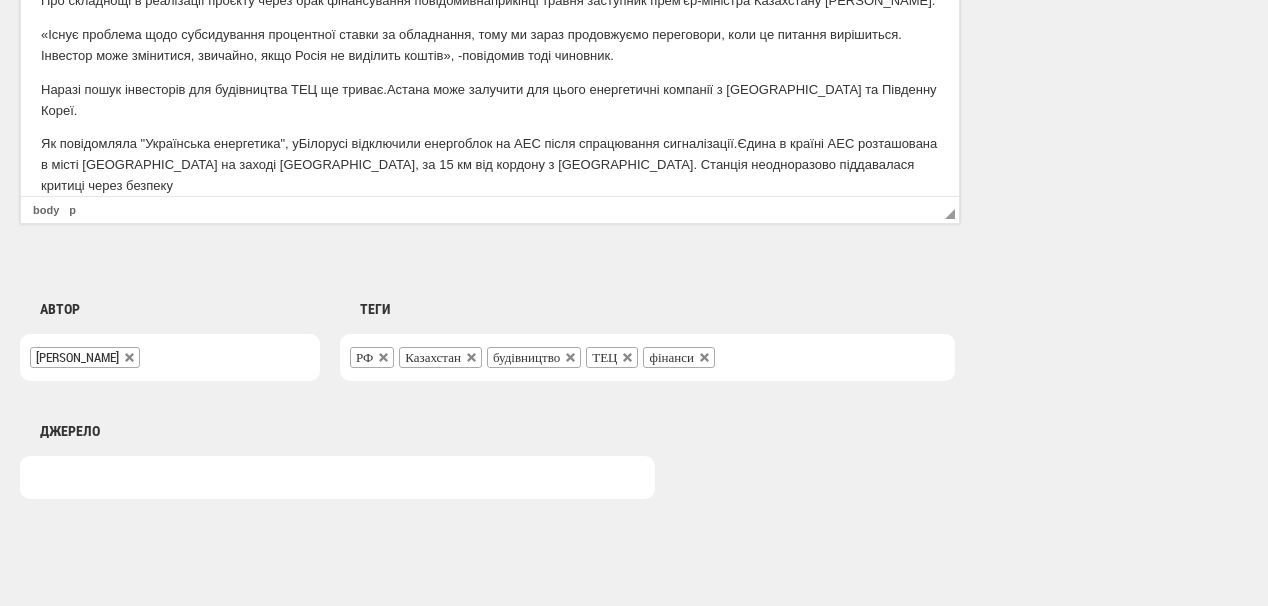 click on "Як повідомляла "Українська енергетика", у  Білорусі відключили енергоблок на АЕС після спрацювання сигналізації.  Єдина в країні АЕС розташована в місті Островець на заході Гродненської області, за 15 км від кордону з Литвою. Станція неодноразово піддавалася критиці через безпеку" at bounding box center [490, 165] 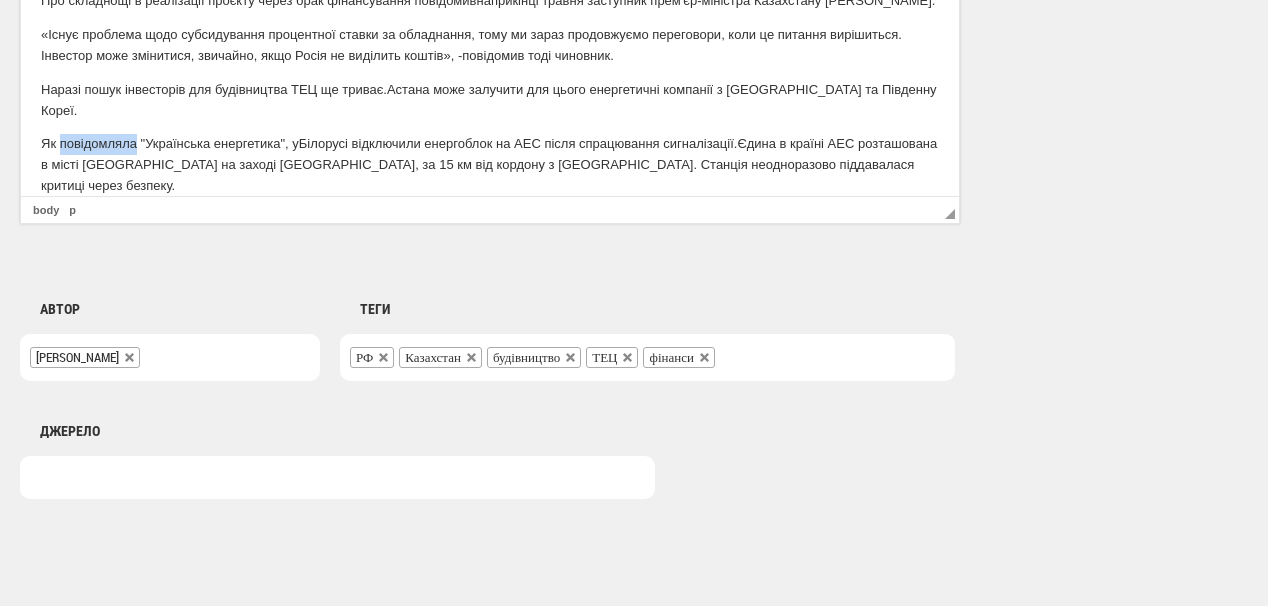 drag, startPoint x: 60, startPoint y: 124, endPoint x: 133, endPoint y: 120, distance: 73.109505 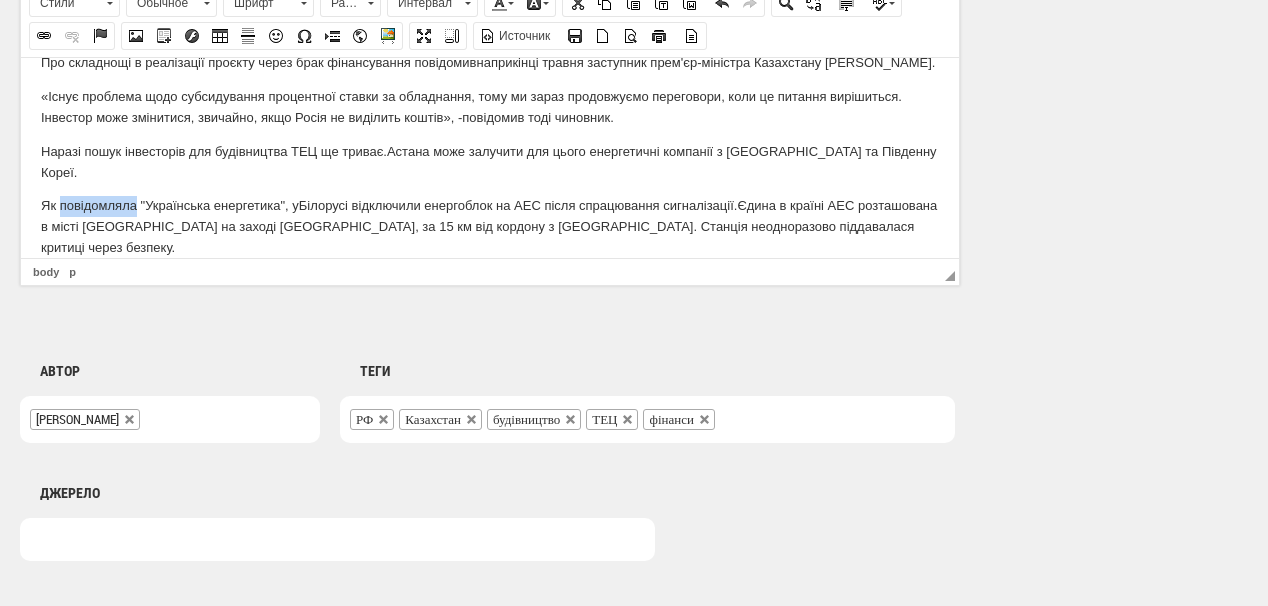 scroll, scrollTop: 1280, scrollLeft: 0, axis: vertical 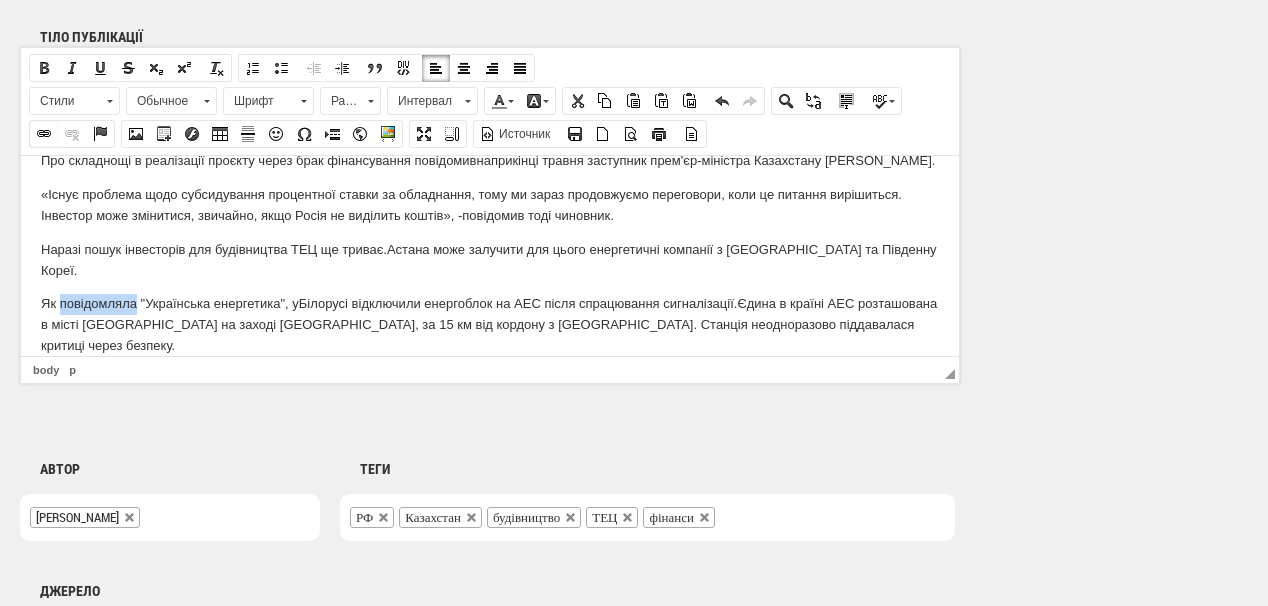 click at bounding box center (44, 134) 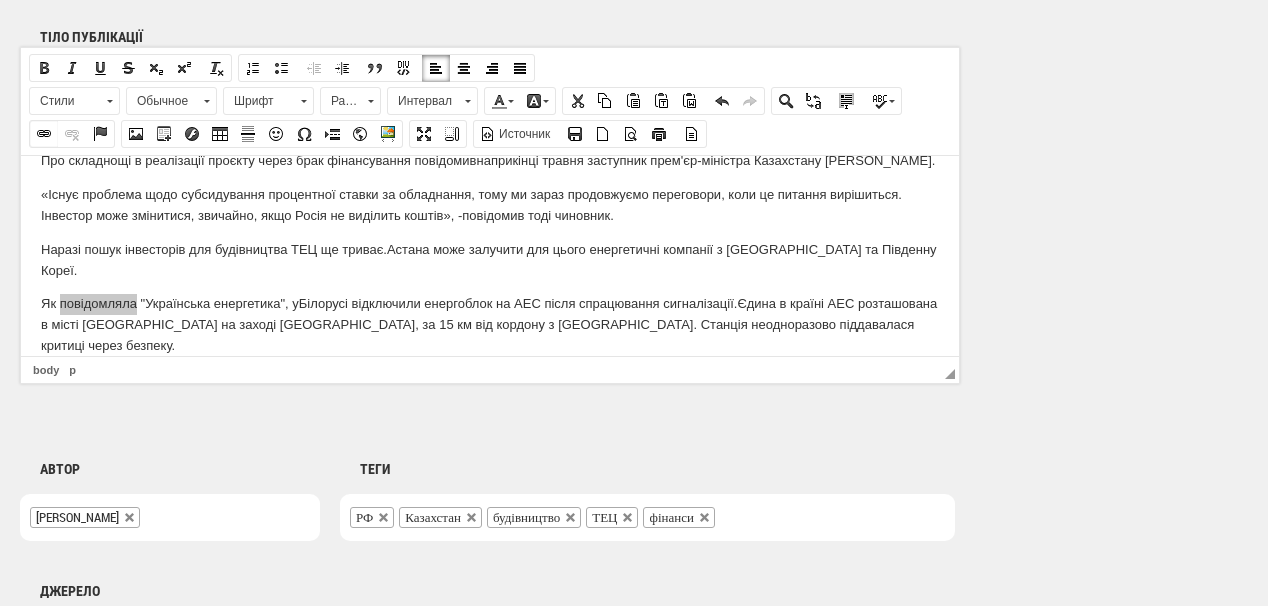 select on "http://" 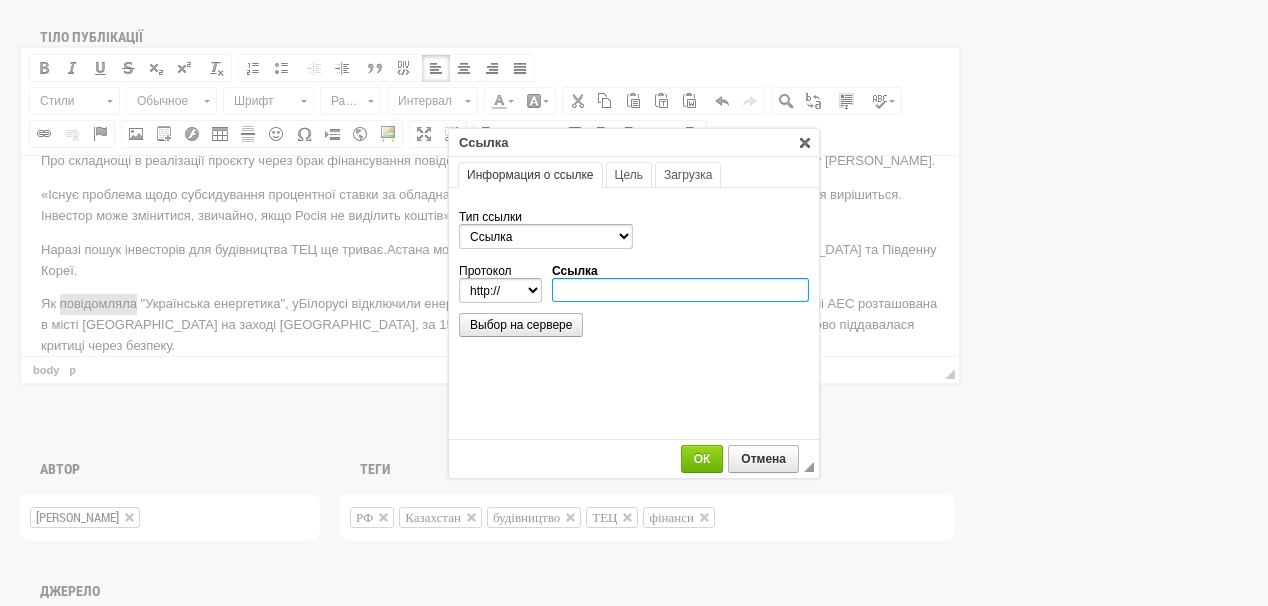 click on "Ссылка" at bounding box center [680, 290] 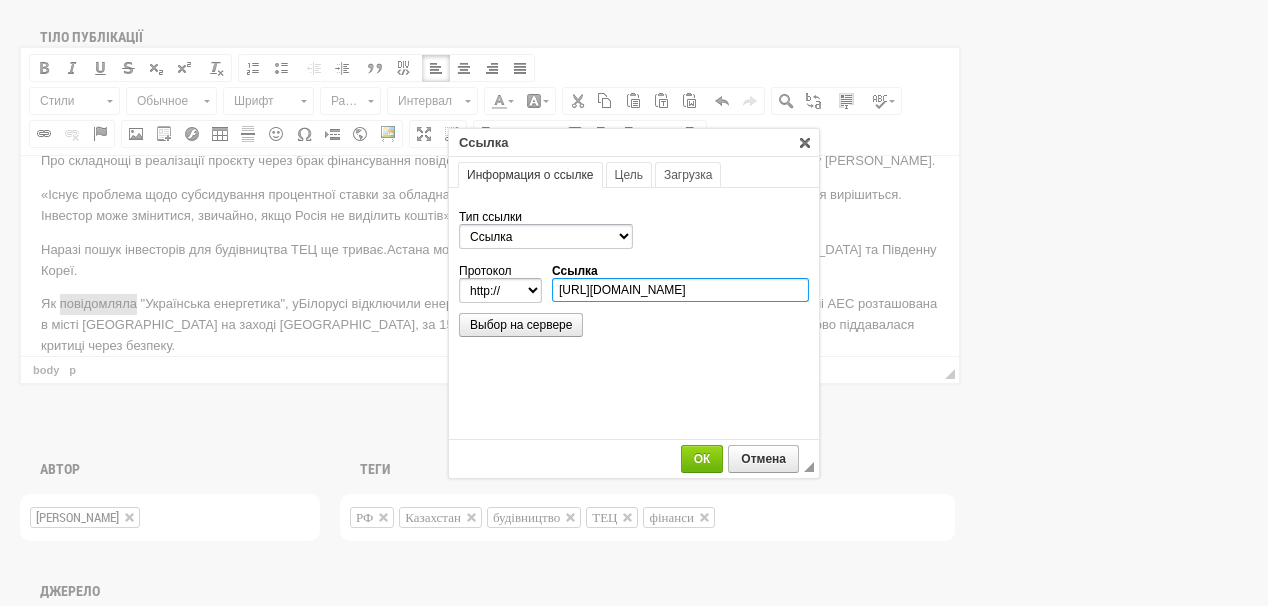 scroll, scrollTop: 0, scrollLeft: 315, axis: horizontal 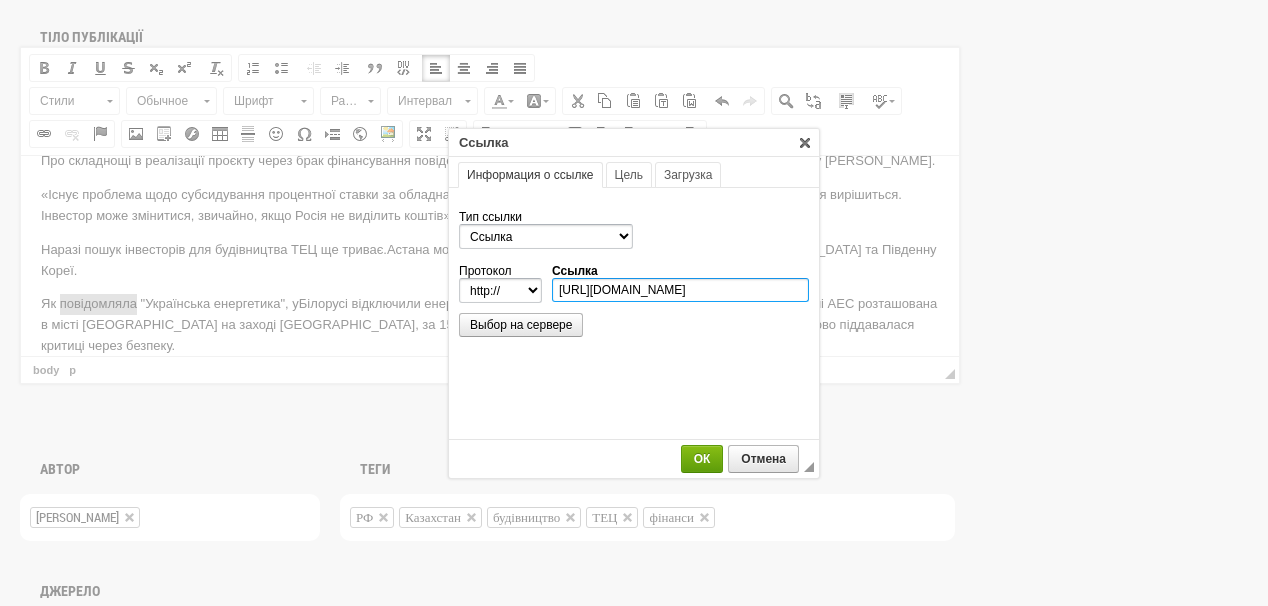 type on "https://ua-energy.org/uk/posts/u-bilorusi-vidkliuchyly-enerhoblok-na-aes-pislia-spratsiuvannia-syhnalizatsii" 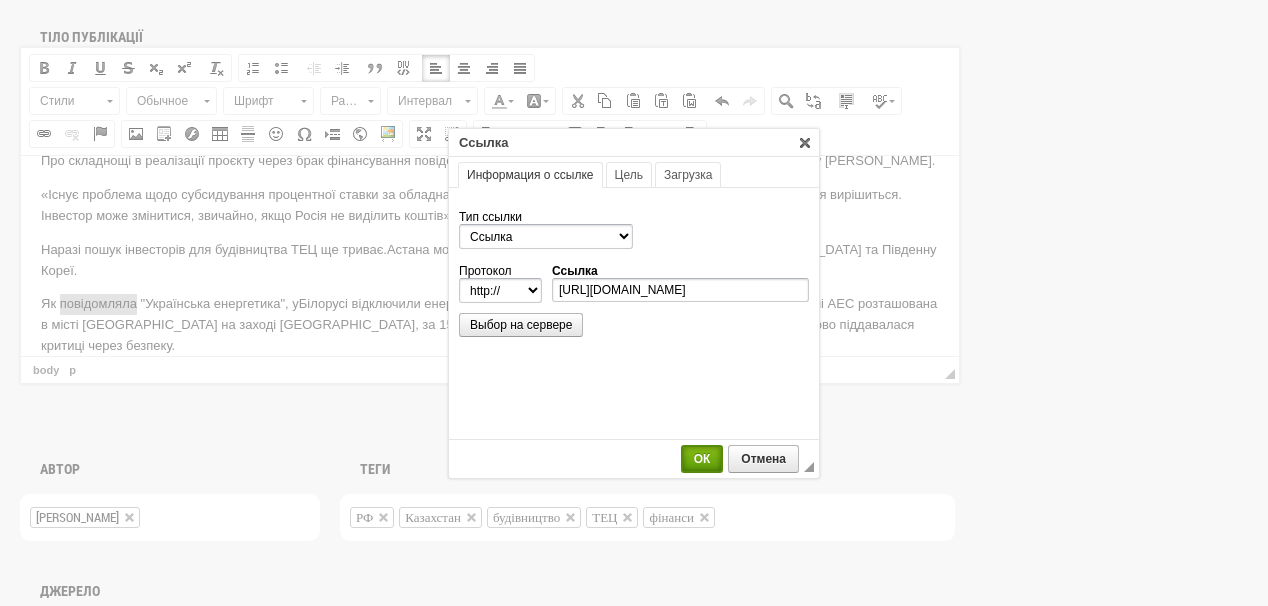 select on "https://" 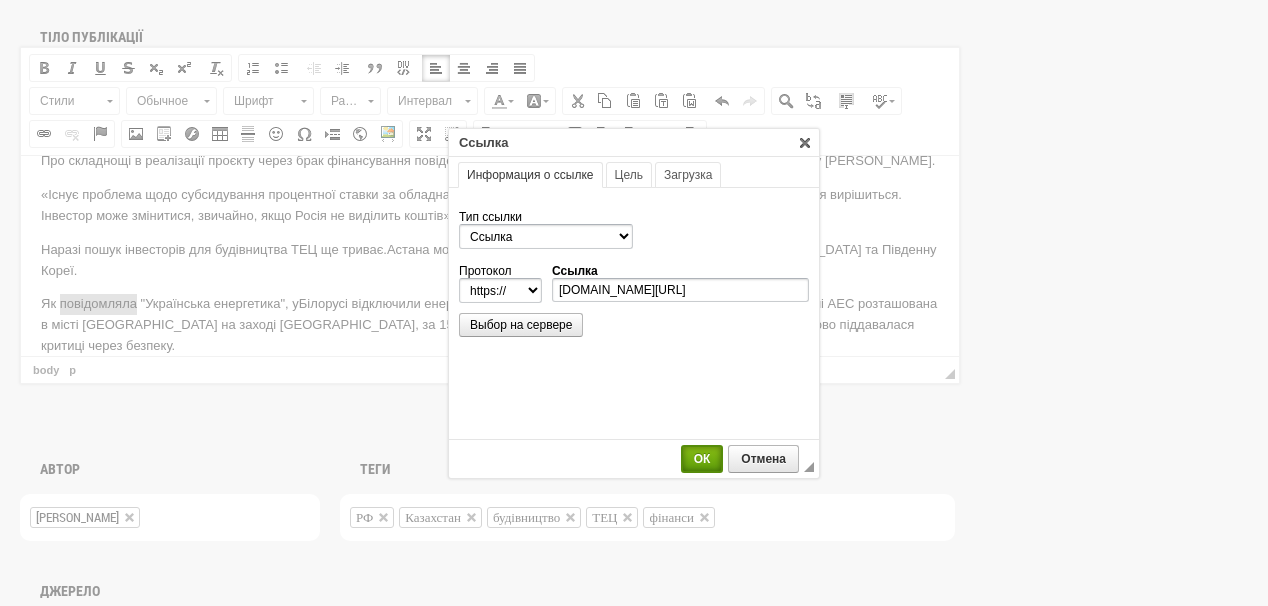 scroll, scrollTop: 0, scrollLeft: 0, axis: both 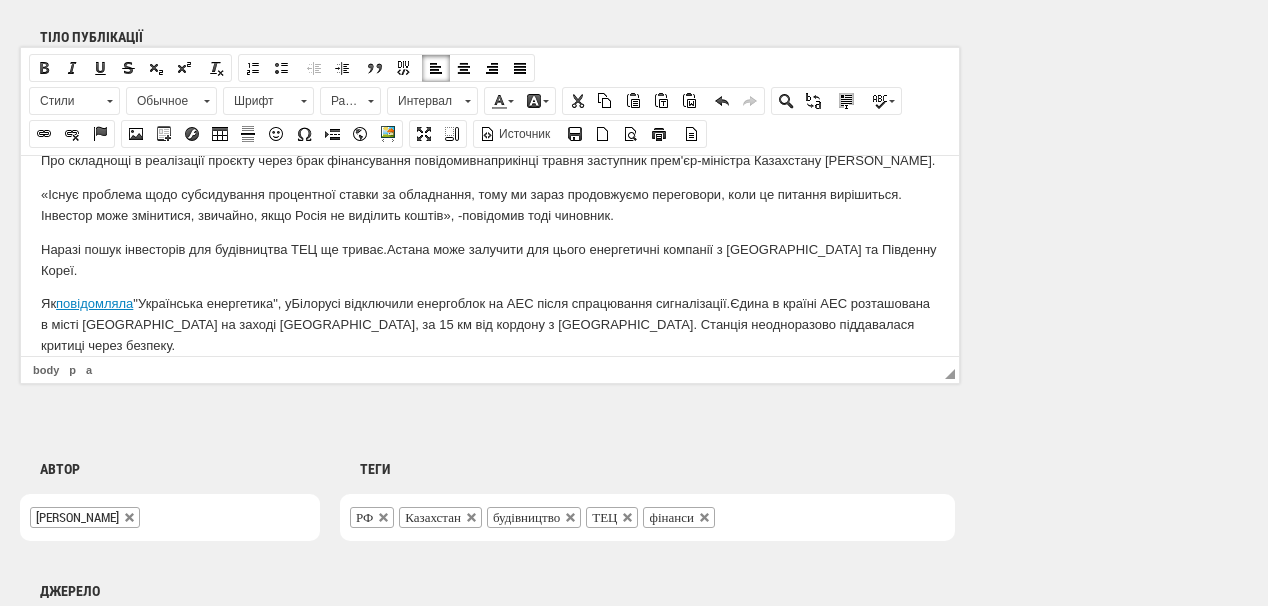 click on "Казахстан почав самостійно реалізовувати проєкт з будівництва теплоелектроцентралі (ТЕЦ) потужністю 240 МВт у місті Кокшетау. Про це  пише  NV Бізнес з посиланням на The Moscow Times. «Поки що ми не отримали точної інформації про надання гарантованого здешевленого фінансування з російської сторони, тому в Кокшетау ми вже почали своїми силами будувати, не звертаючись ні до кого», -  повідомив прем'єр-міністр Казахстану Олжас Бектенов. Щодо двох інших ТЕЦ -  у Семеї та Усть-Каменогорську потужністю по 360 МВт -  Бактенов.  йдеться в публікації. - . Як" at bounding box center (490, 66) 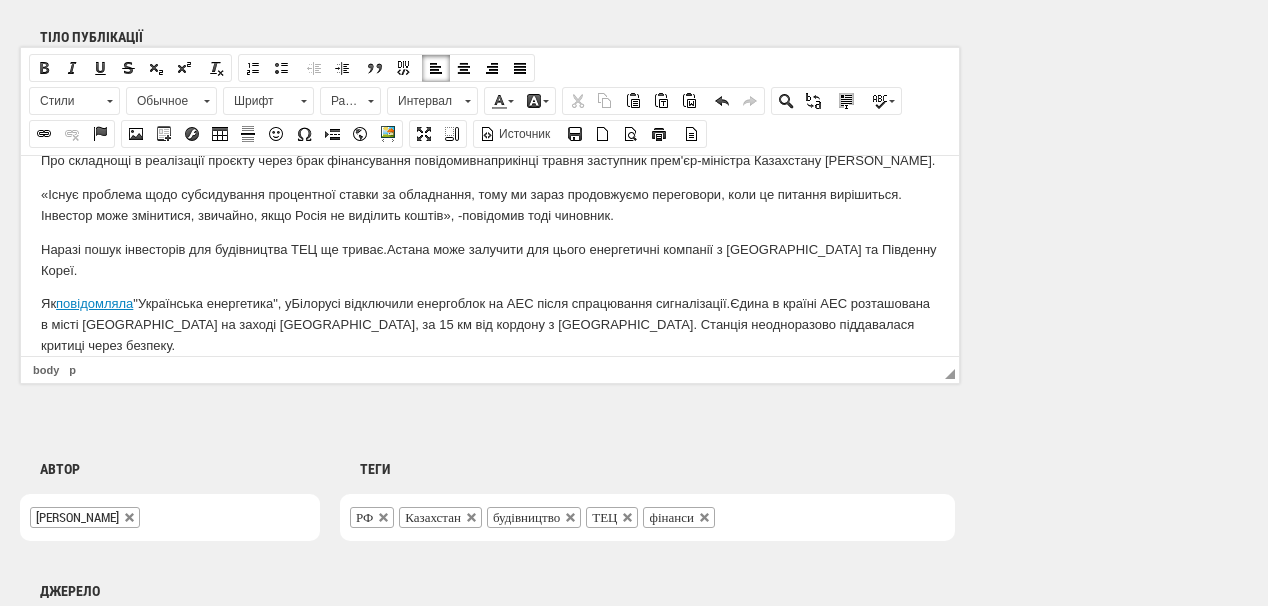 scroll, scrollTop: 409, scrollLeft: 0, axis: vertical 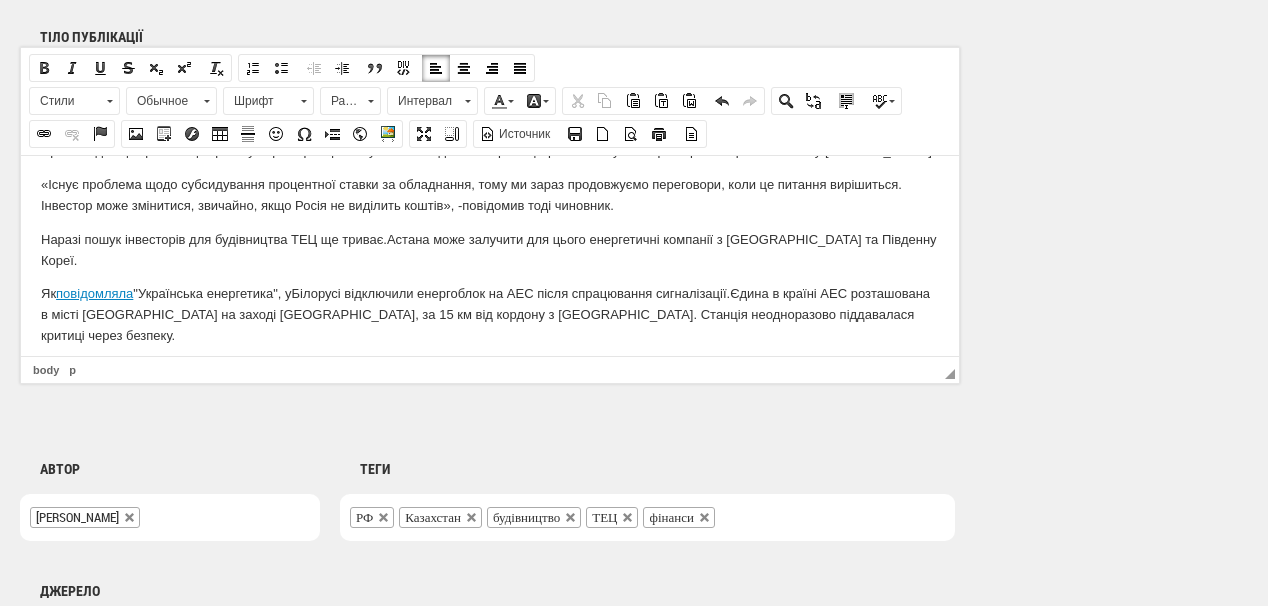click at bounding box center (490, 369) 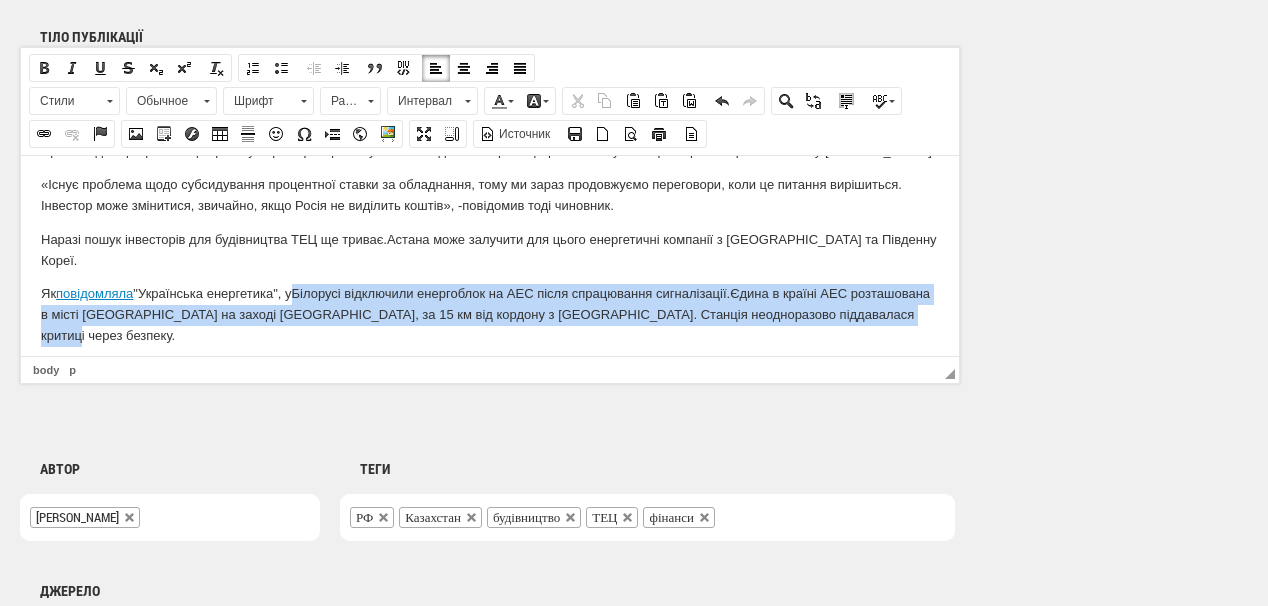 drag, startPoint x: 294, startPoint y: 271, endPoint x: 308, endPoint y: 308, distance: 39.56008 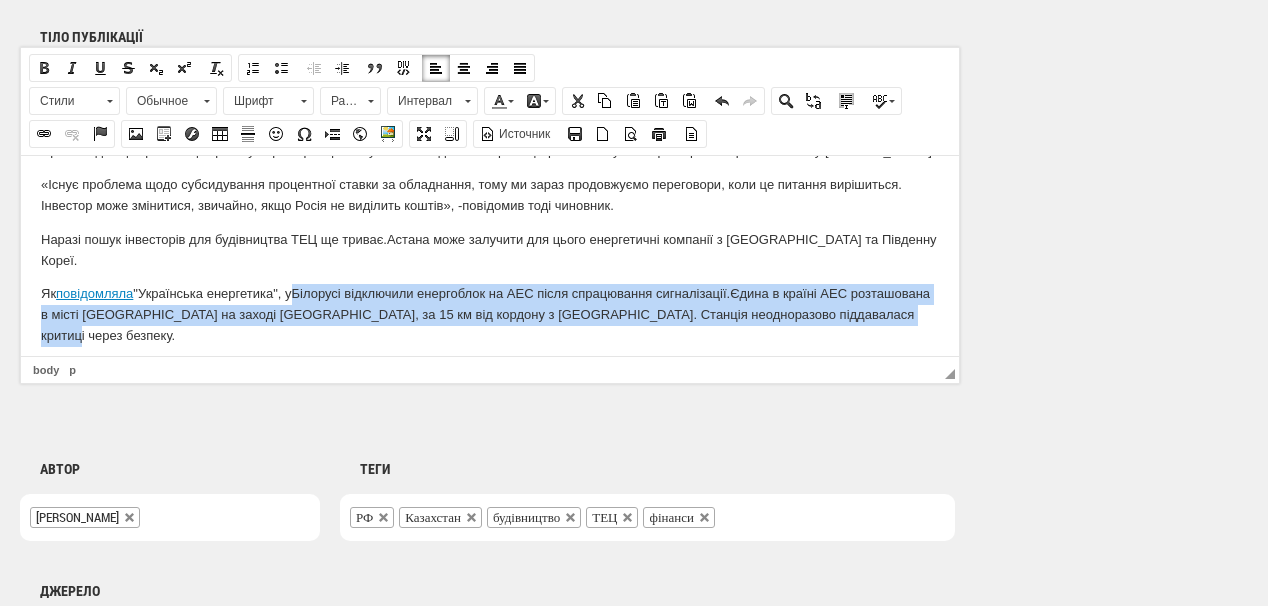 scroll, scrollTop: 391, scrollLeft: 0, axis: vertical 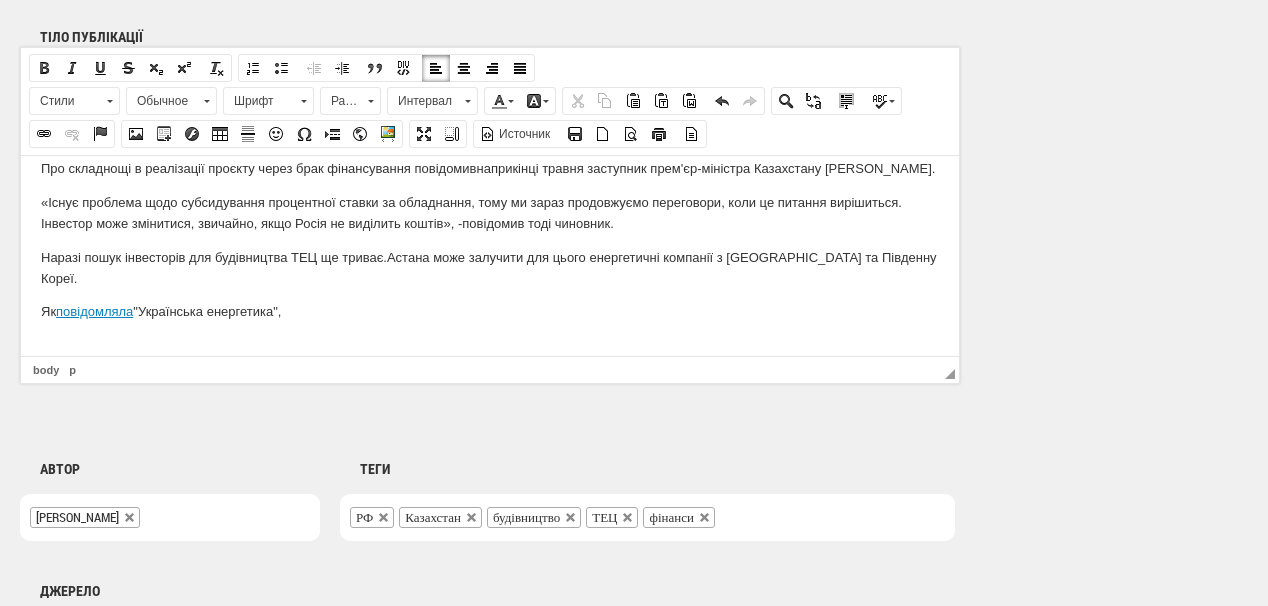 click on "Як  повідомляла  "Українська енергетика"," at bounding box center [490, 311] 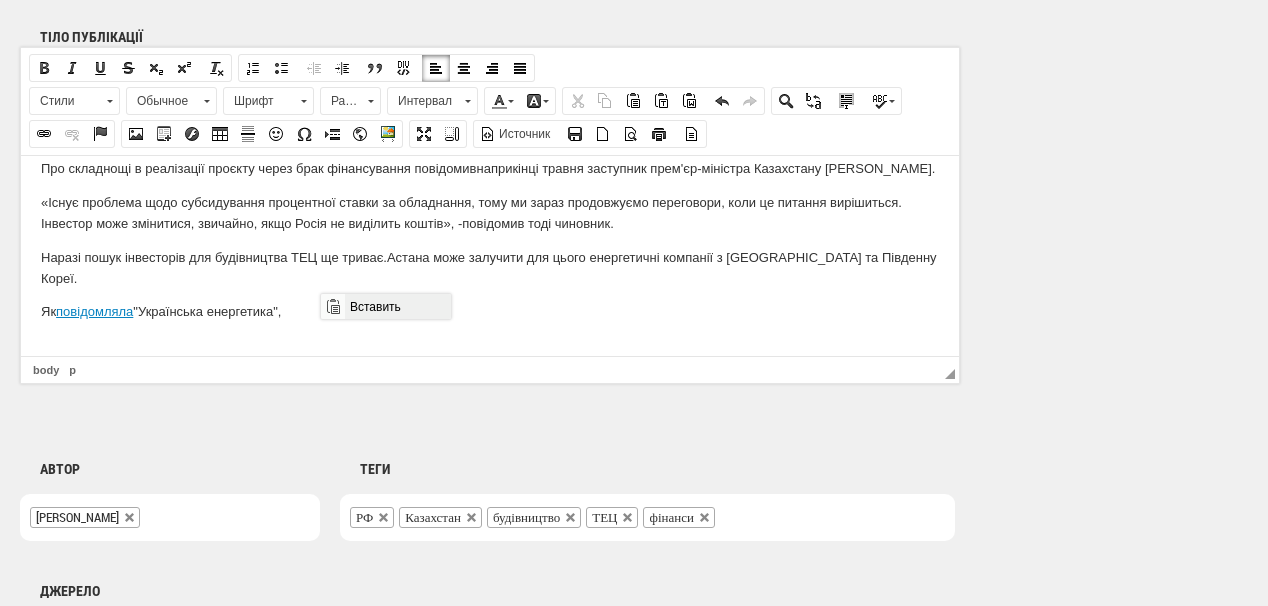 click on "Вставить" at bounding box center (397, 306) 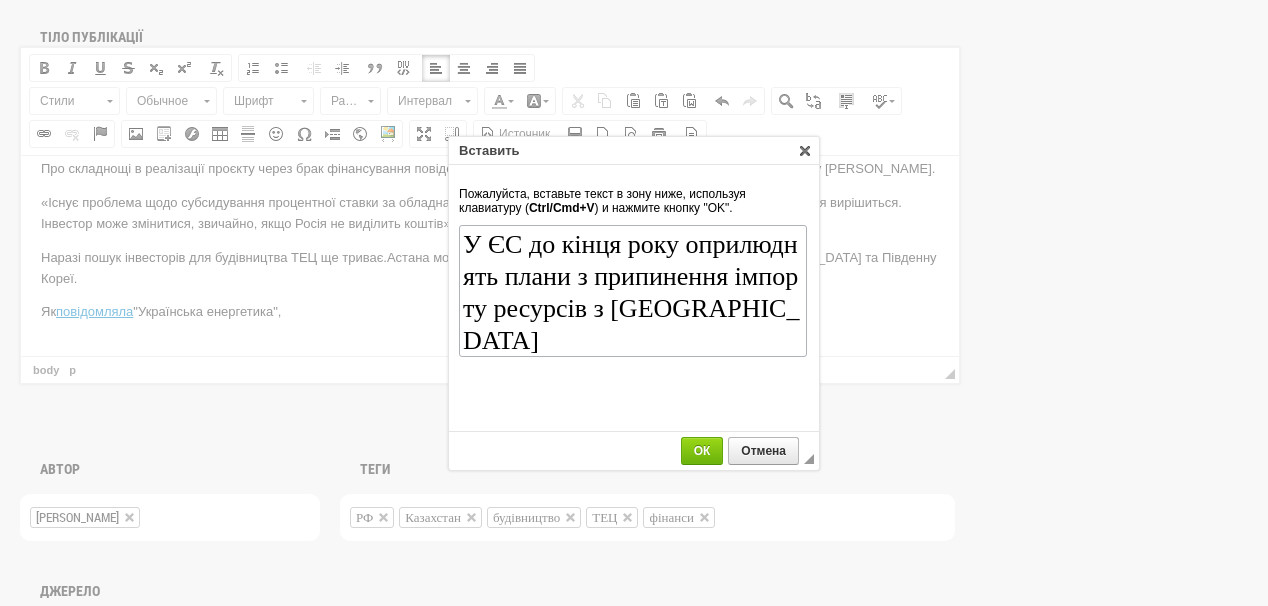 scroll, scrollTop: 110, scrollLeft: 0, axis: vertical 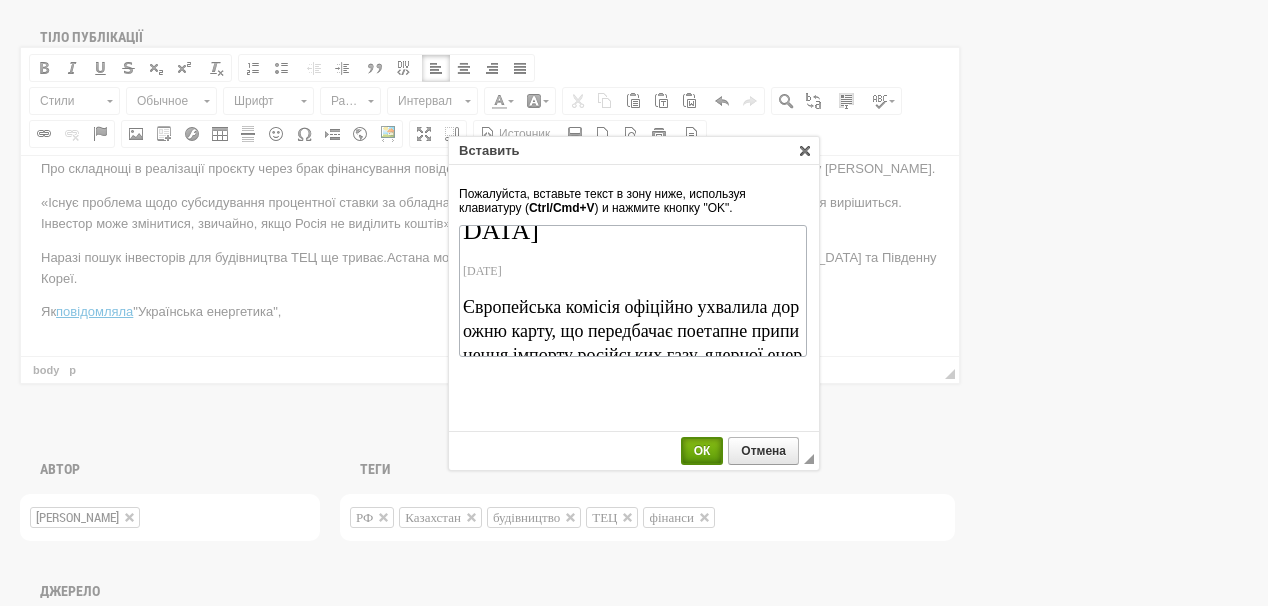 click on "ОК" at bounding box center [702, 451] 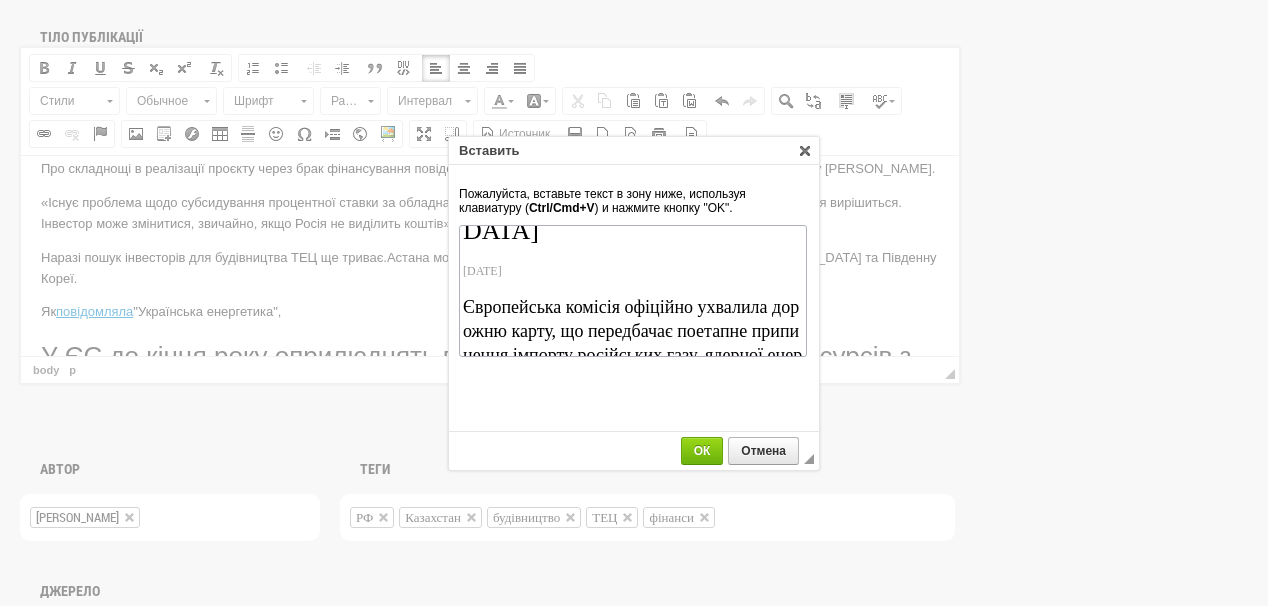 scroll, scrollTop: 506, scrollLeft: 0, axis: vertical 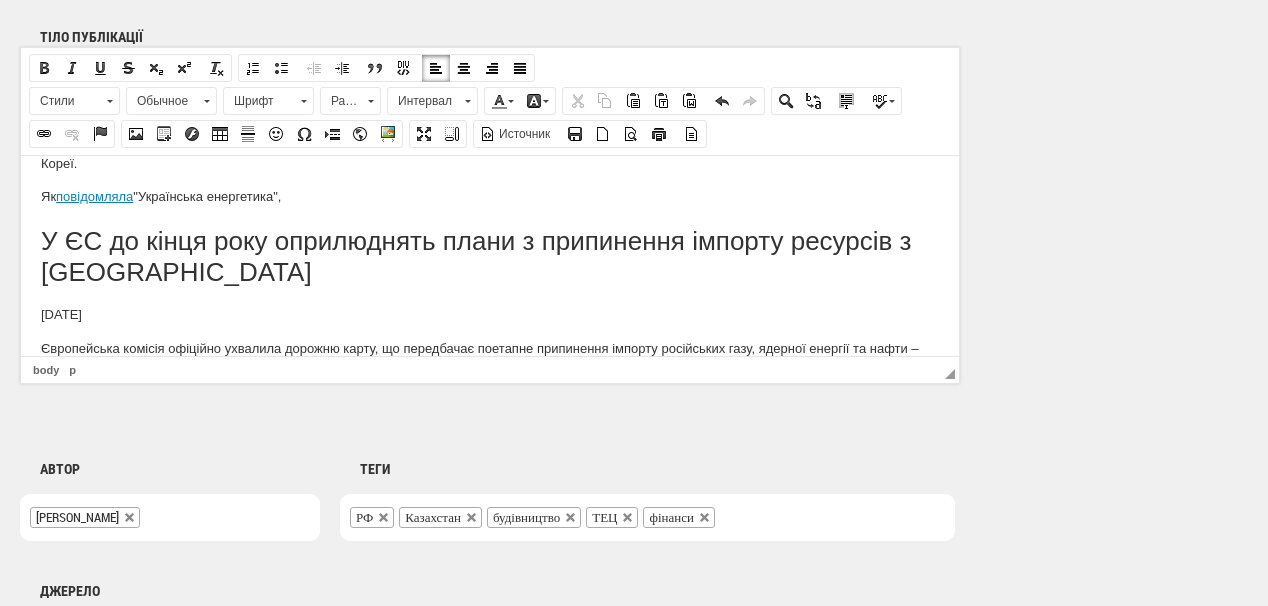 click on "Як  повідомляла  "Українська енергетика"," at bounding box center (490, 196) 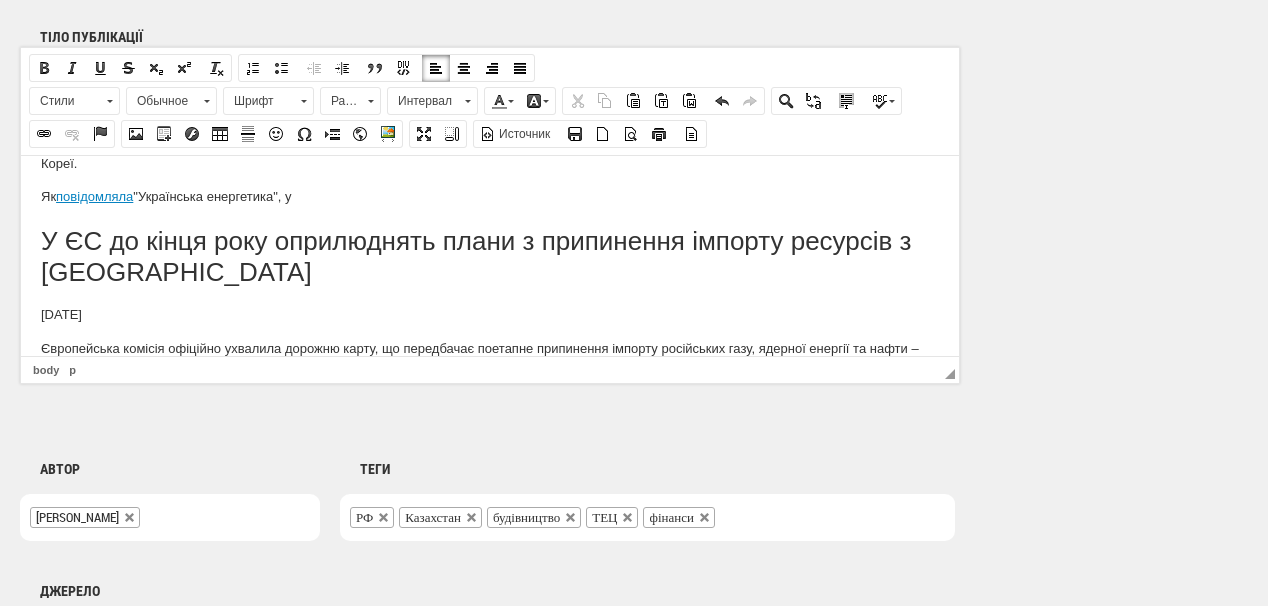 scroll, scrollTop: 480, scrollLeft: 0, axis: vertical 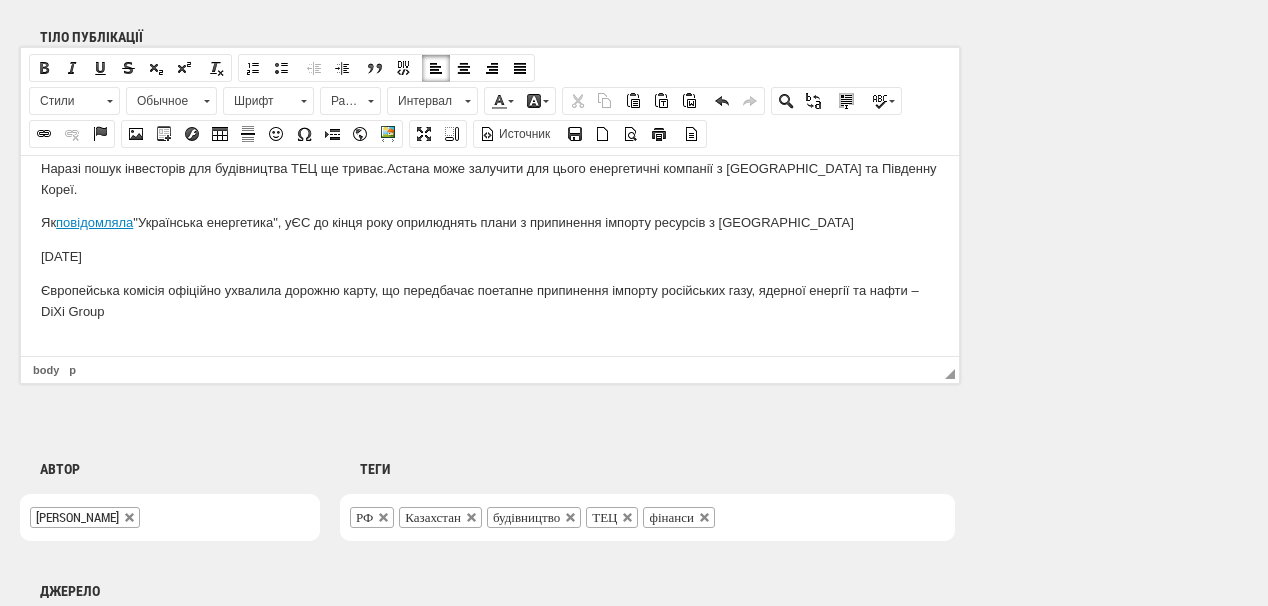 drag, startPoint x: 246, startPoint y: 237, endPoint x: 33, endPoint y: 236, distance: 213.00235 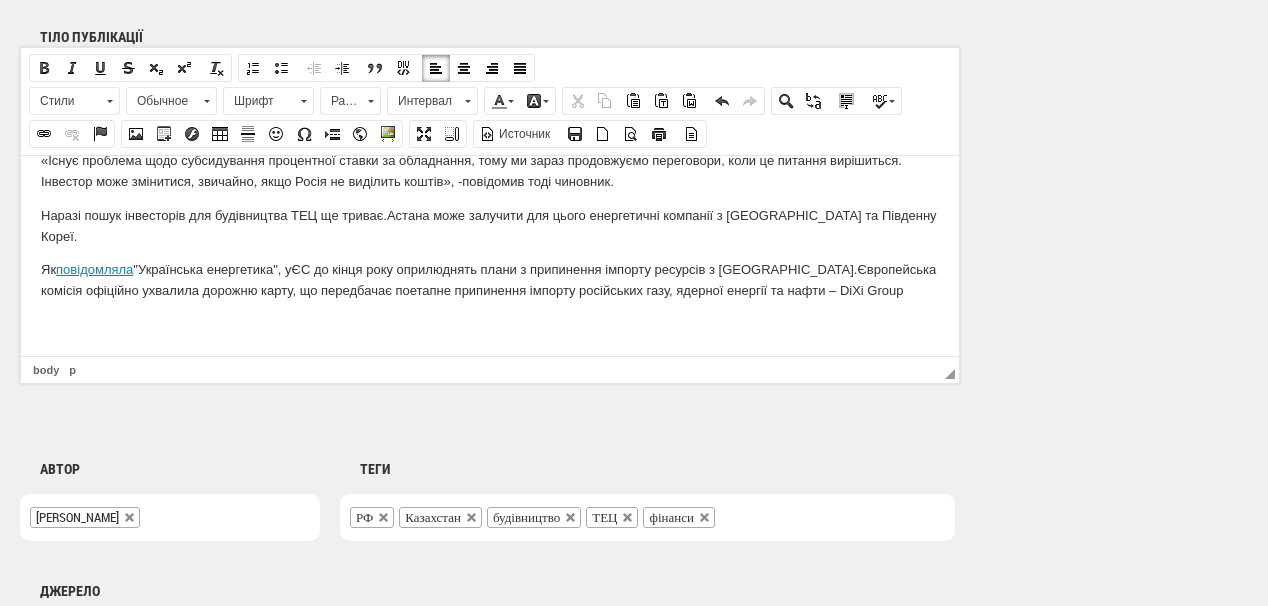 scroll, scrollTop: 412, scrollLeft: 0, axis: vertical 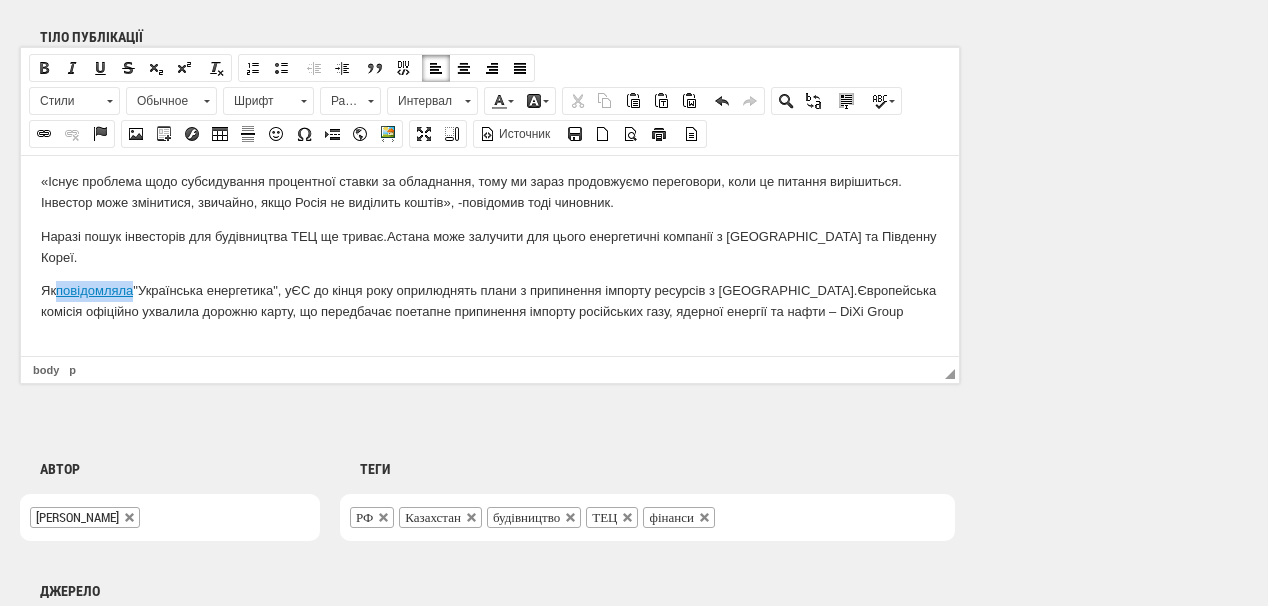 drag, startPoint x: 68, startPoint y: 269, endPoint x: 105, endPoint y: 221, distance: 60.60528 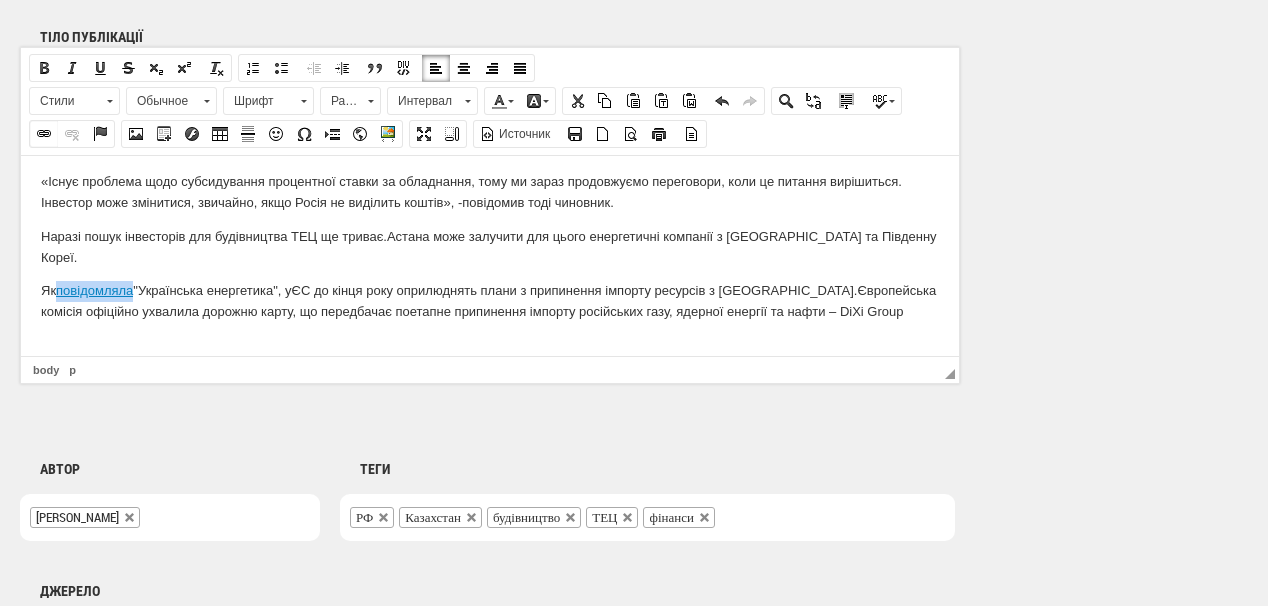 click at bounding box center (44, 134) 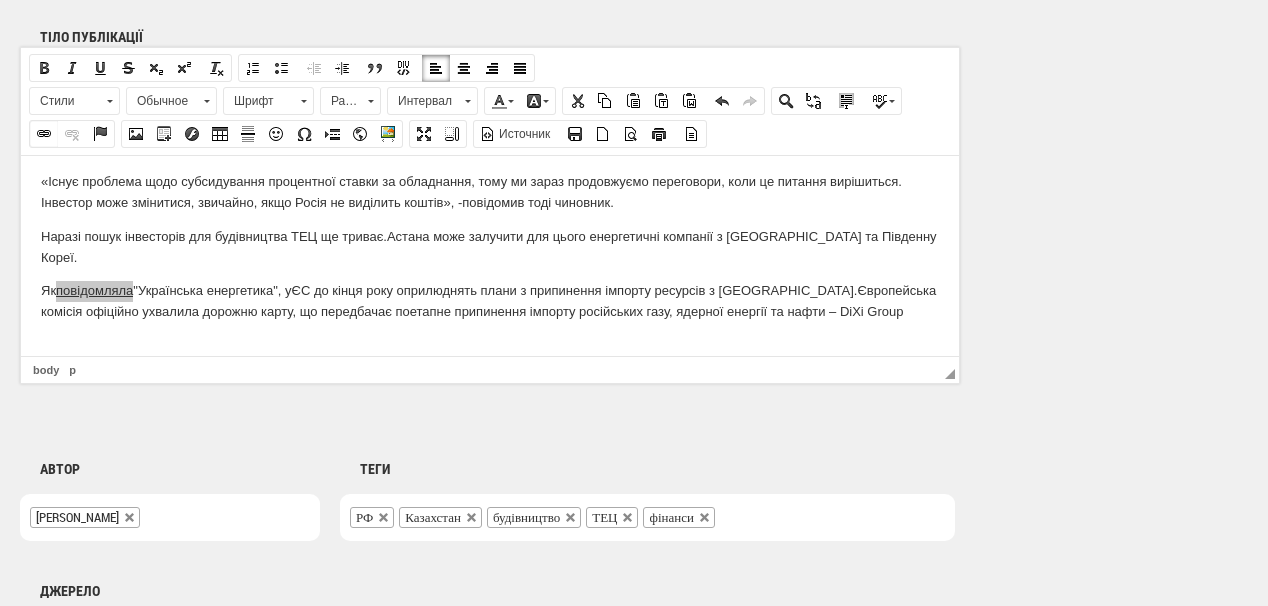 select on "http://" 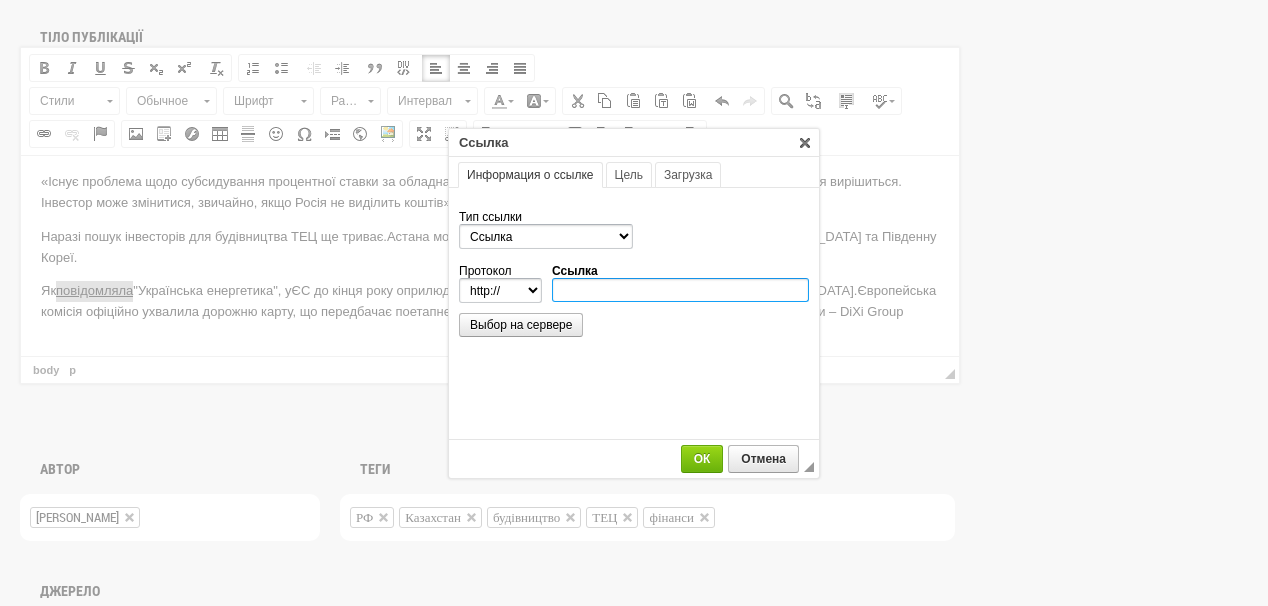 click on "Ссылка" at bounding box center (680, 290) 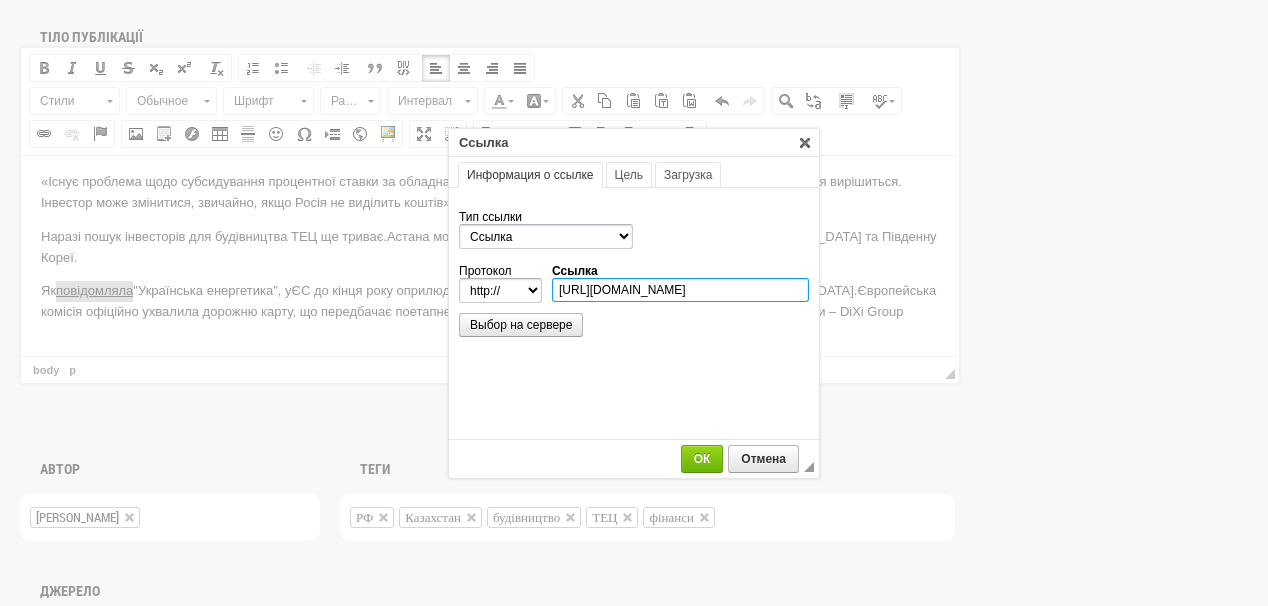 scroll, scrollTop: 0, scrollLeft: 317, axis: horizontal 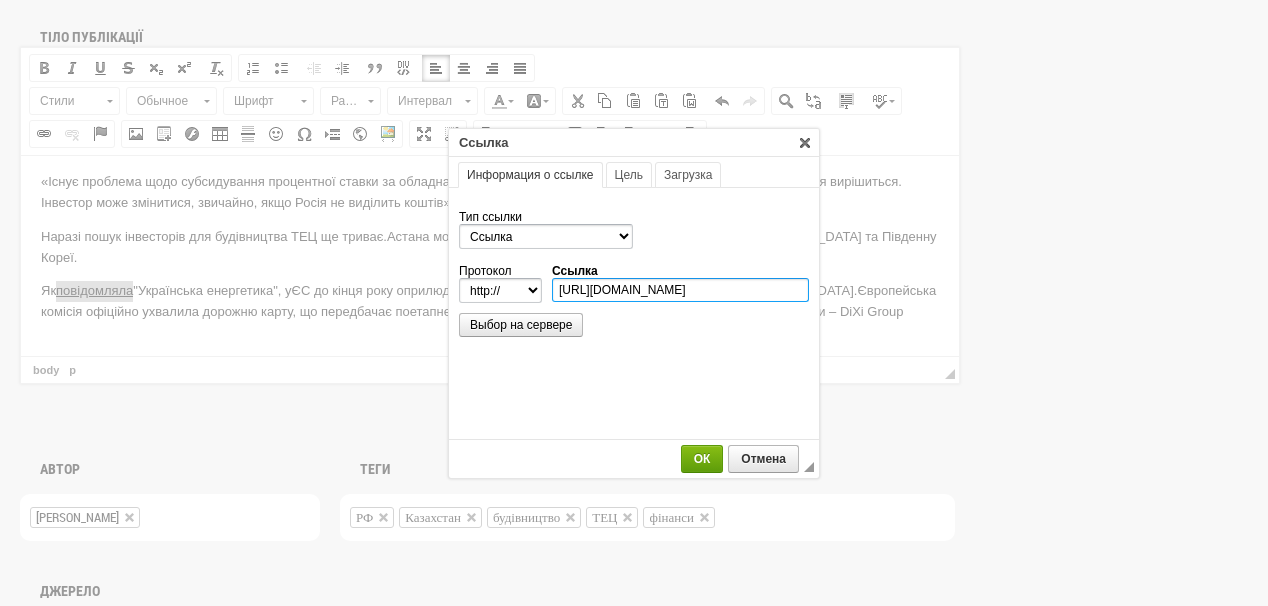 type on "https://ua-energy.org/uk/posts/u-yes-do-kintsia-roku-opryliudniat-plany-z-prypynennia-importu-resursiv-z-rf" 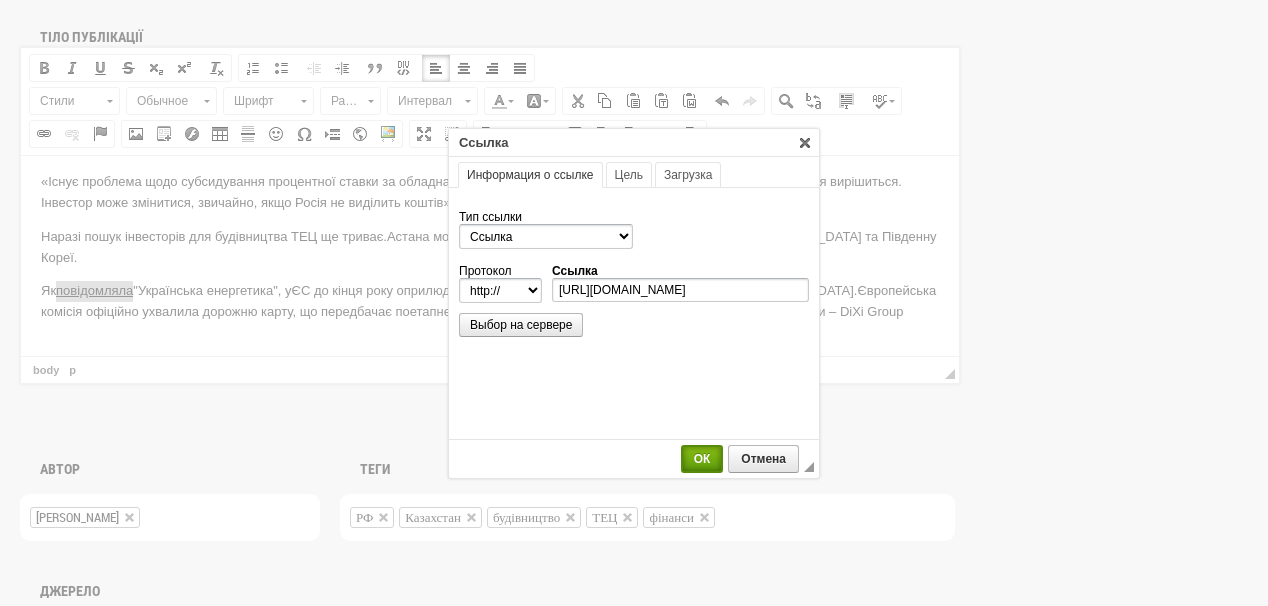 select on "https://" 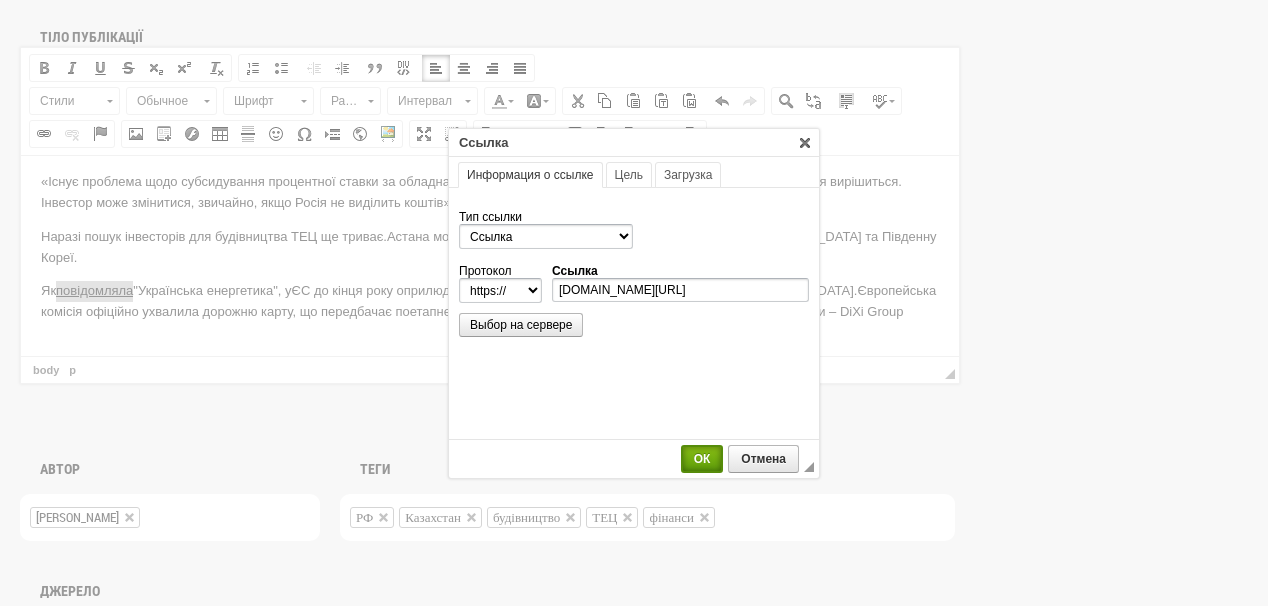 scroll, scrollTop: 0, scrollLeft: 0, axis: both 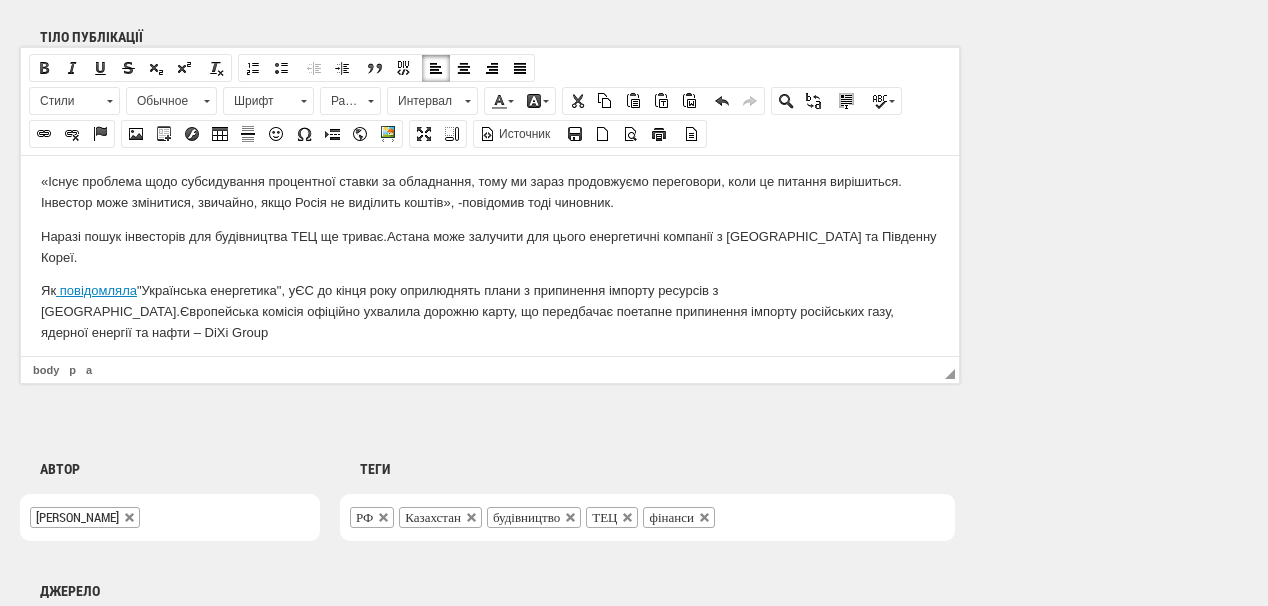click on "Казахстан почав самостійно реалізовувати проєкт з будівництва теплоелектроцентралі (ТЕЦ) потужністю 240 МВт у місті Кокшетау. Про це  пише  NV Бізнес з посиланням на The Moscow Times. «Поки що ми не отримали точної інформації про надання гарантованого здешевленого фінансування з російської сторони, тому в Кокшетау ми вже почали своїми силами будувати, не звертаючись ні до кого», -  повідомив прем'єр-міністр Казахстану Олжас Бектенов. Щодо двох інших ТЕЦ -  у Семеї та Усть-Каменогорську потужністю по 360 МВт -  Бактенов.  йдеться в публікації. - . Як" at bounding box center [490, 70] 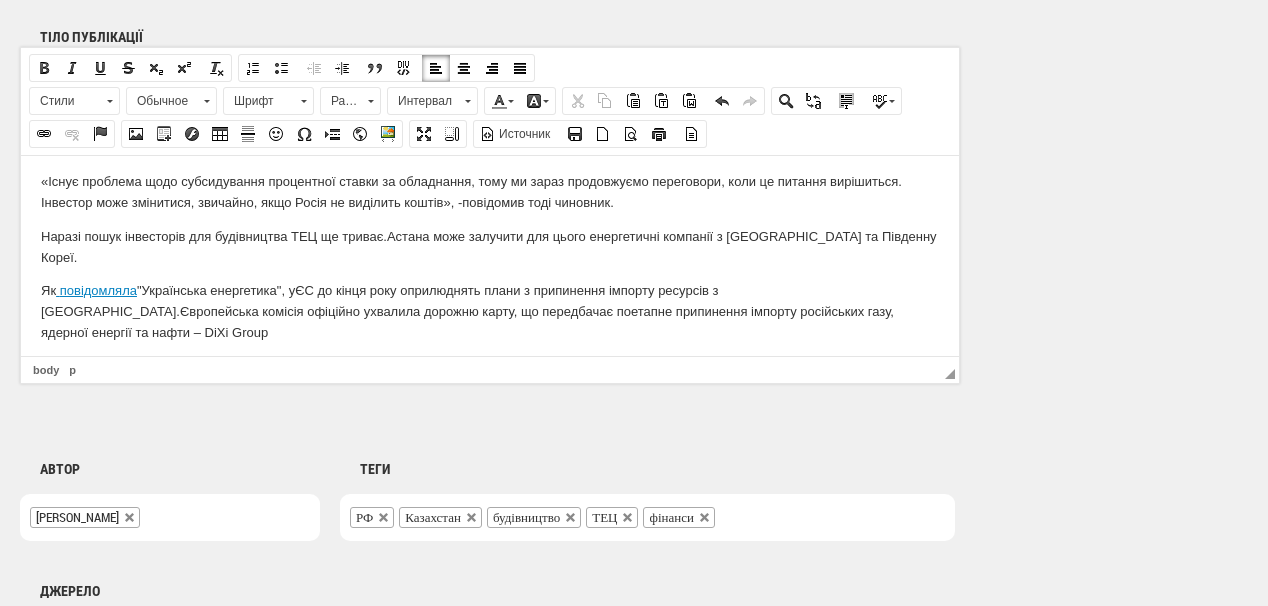 click on "Казахстан почав самостійно реалізовувати проєкт з будівництва теплоелектроцентралі (ТЕЦ) потужністю 240 МВт у місті Кокшетау. Про це  пише  NV Бізнес з посиланням на The Moscow Times. «Поки що ми не отримали точної інформації про надання гарантованого здешевленого фінансування з російської сторони, тому в Кокшетау ми вже почали своїми силами будувати, не звертаючись ні до кого», -  повідомив прем'єр-міністр Казахстану Олжас Бектенов. Щодо двох інших ТЕЦ -  у Семеї та Усть-Каменогорську потужністю по 360 МВт -  Бактенов.  йдеться в публікації. - . Як" at bounding box center (490, 70) 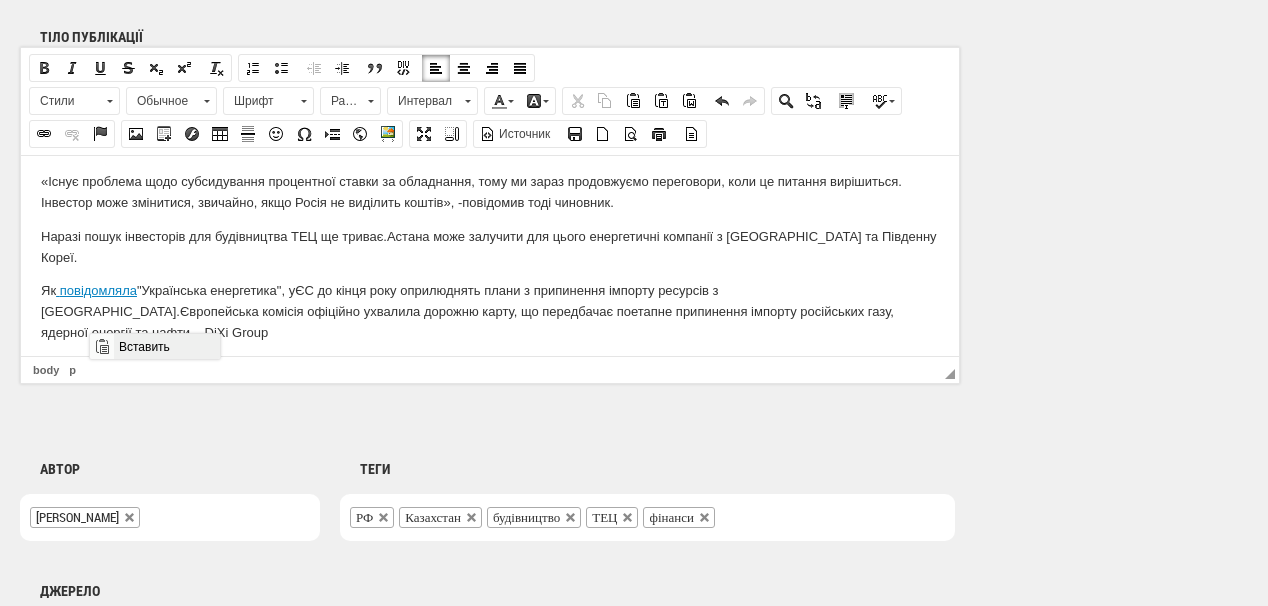 click on "Вставить" at bounding box center (166, 346) 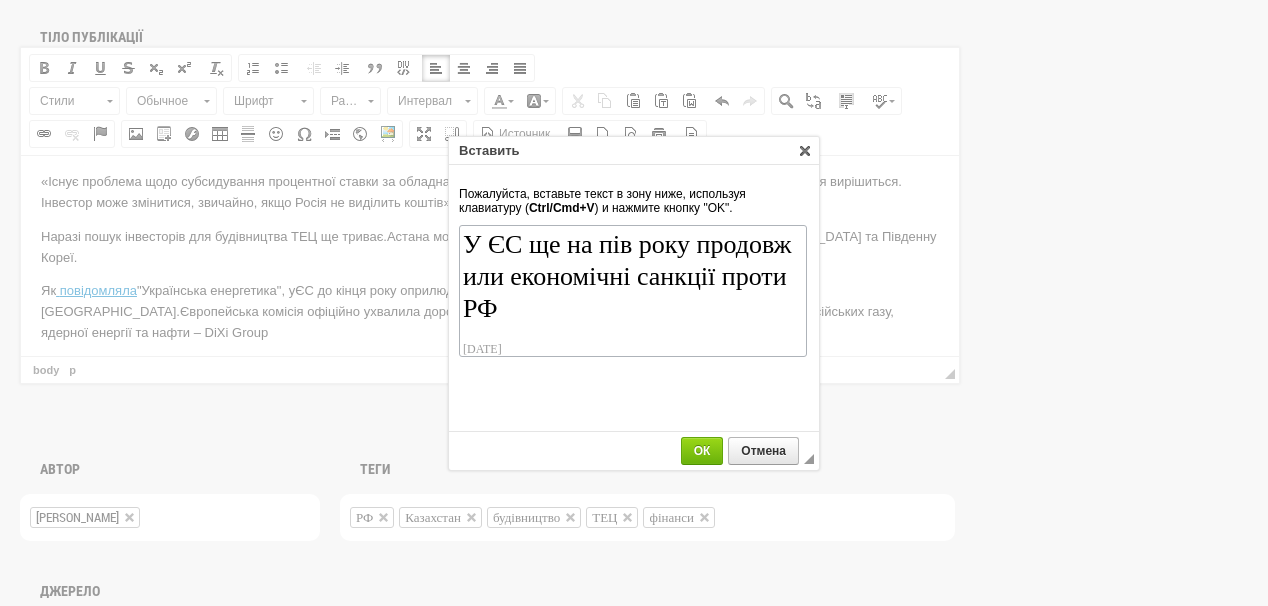 scroll, scrollTop: 134, scrollLeft: 0, axis: vertical 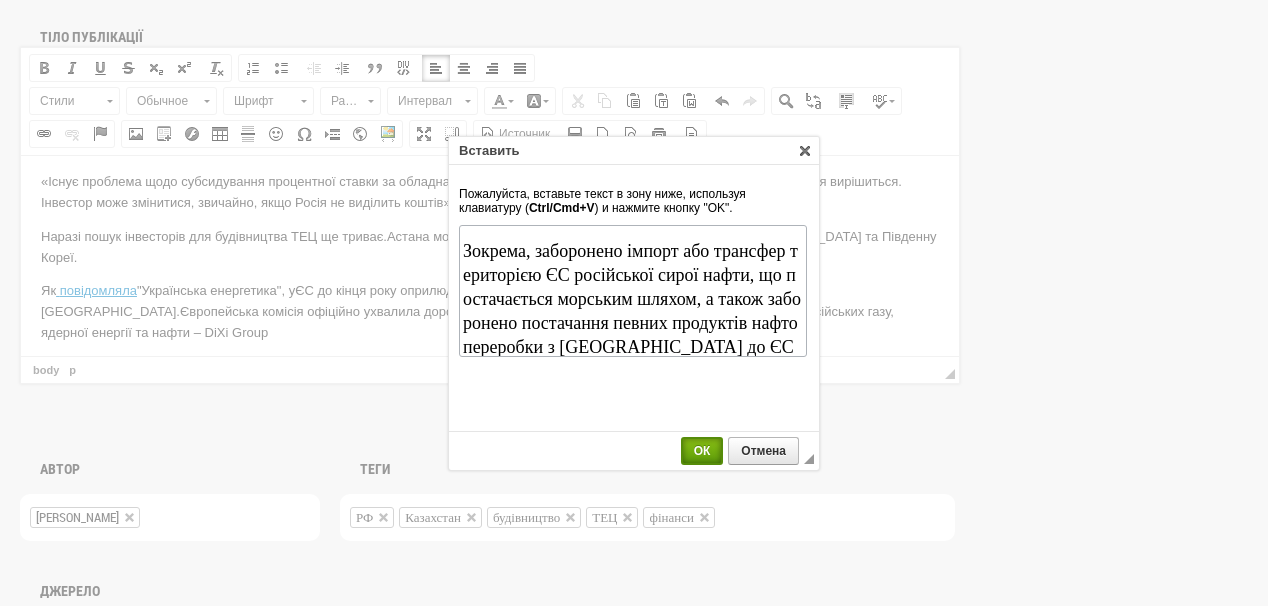 click on "ОК" at bounding box center [702, 451] 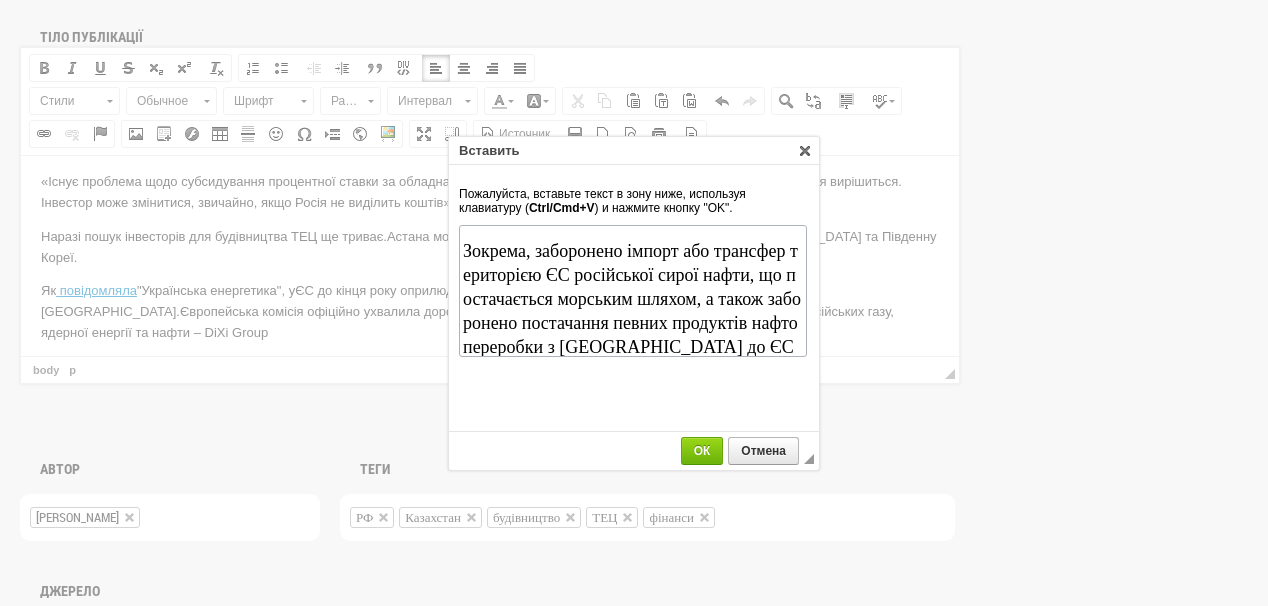 scroll, scrollTop: 0, scrollLeft: 0, axis: both 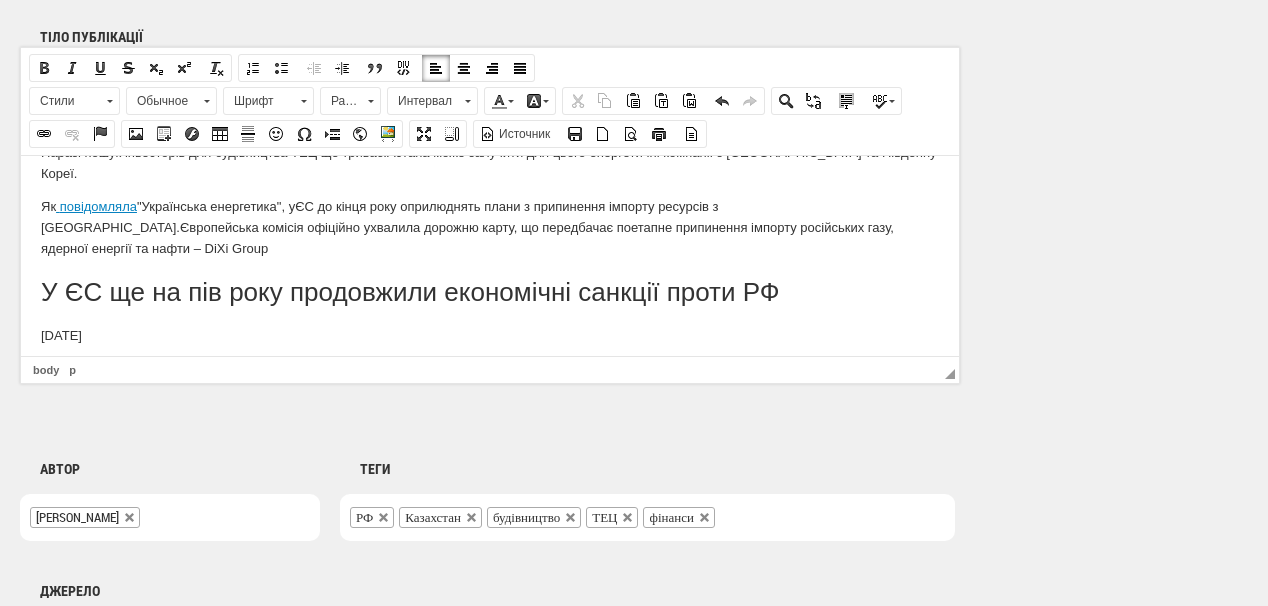drag, startPoint x: 299, startPoint y: 301, endPoint x: 39, endPoint y: 289, distance: 260.27676 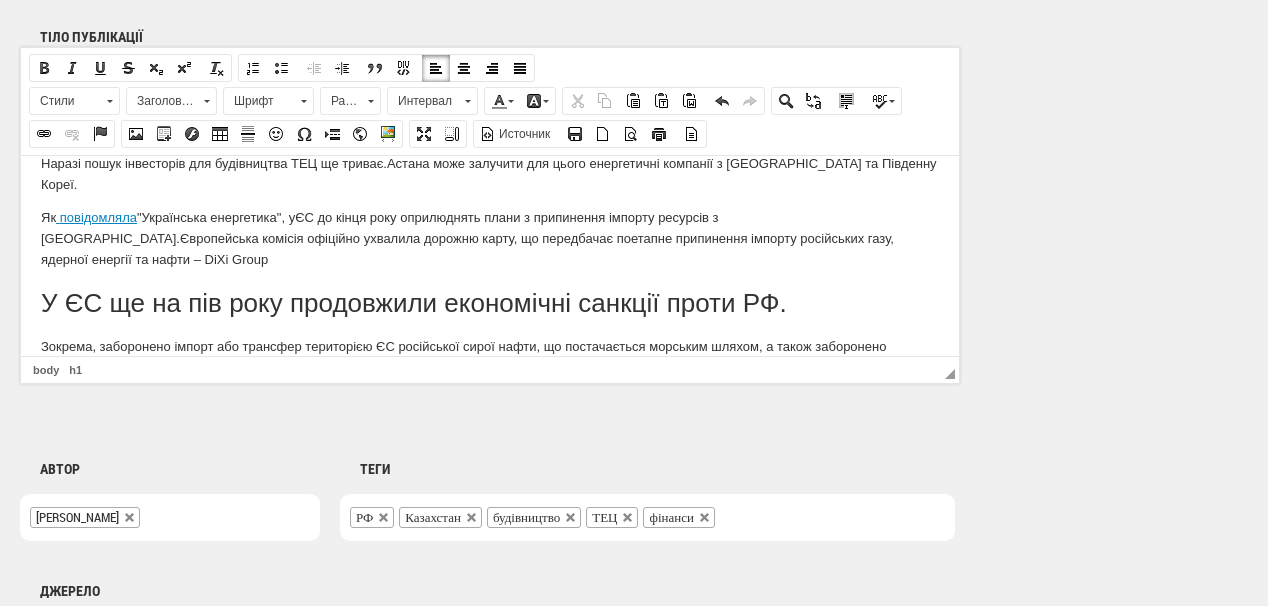 scroll, scrollTop: 496, scrollLeft: 0, axis: vertical 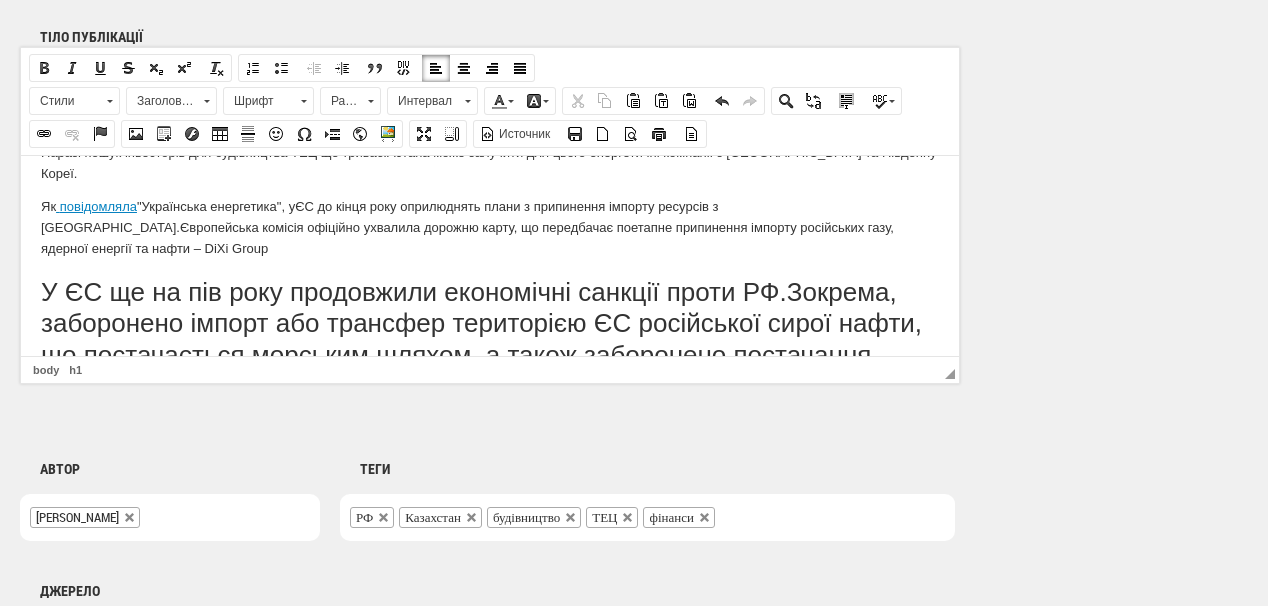 click on "Заголовок 1" at bounding box center (162, 101) 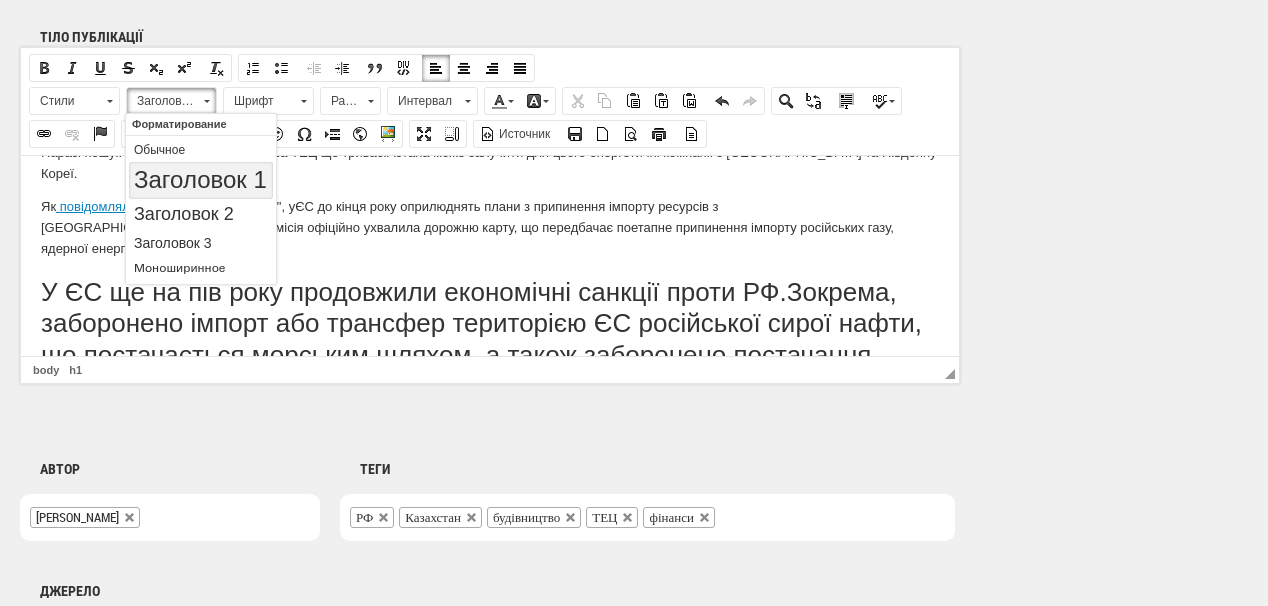 scroll, scrollTop: 0, scrollLeft: 0, axis: both 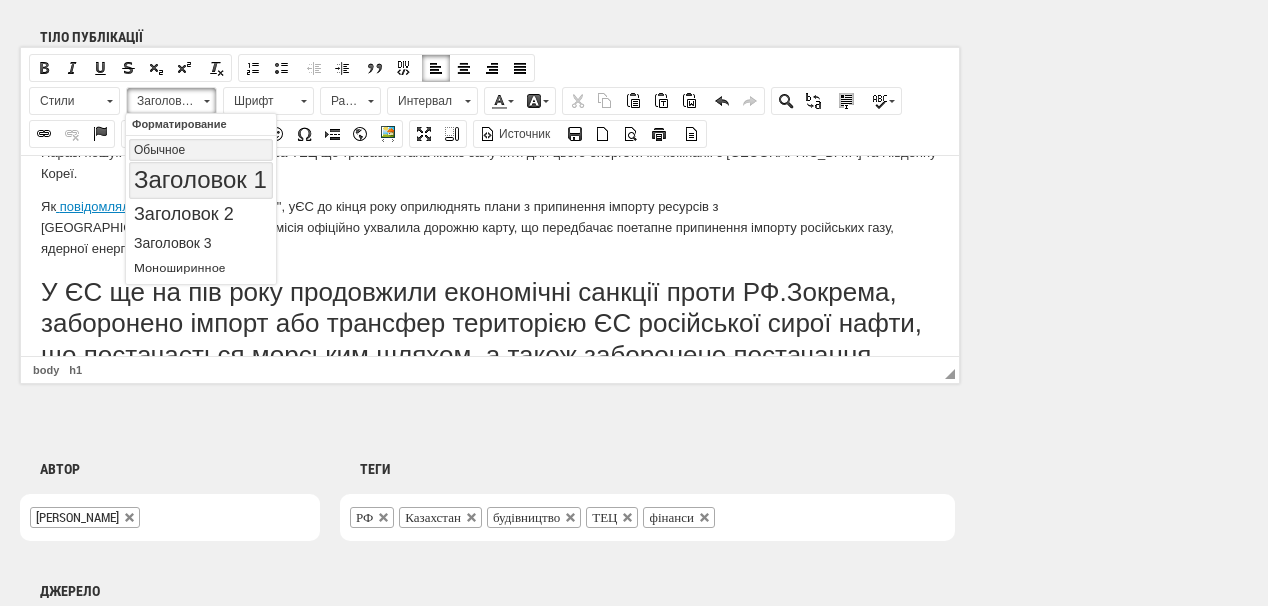 click on "Обычное" at bounding box center [201, 150] 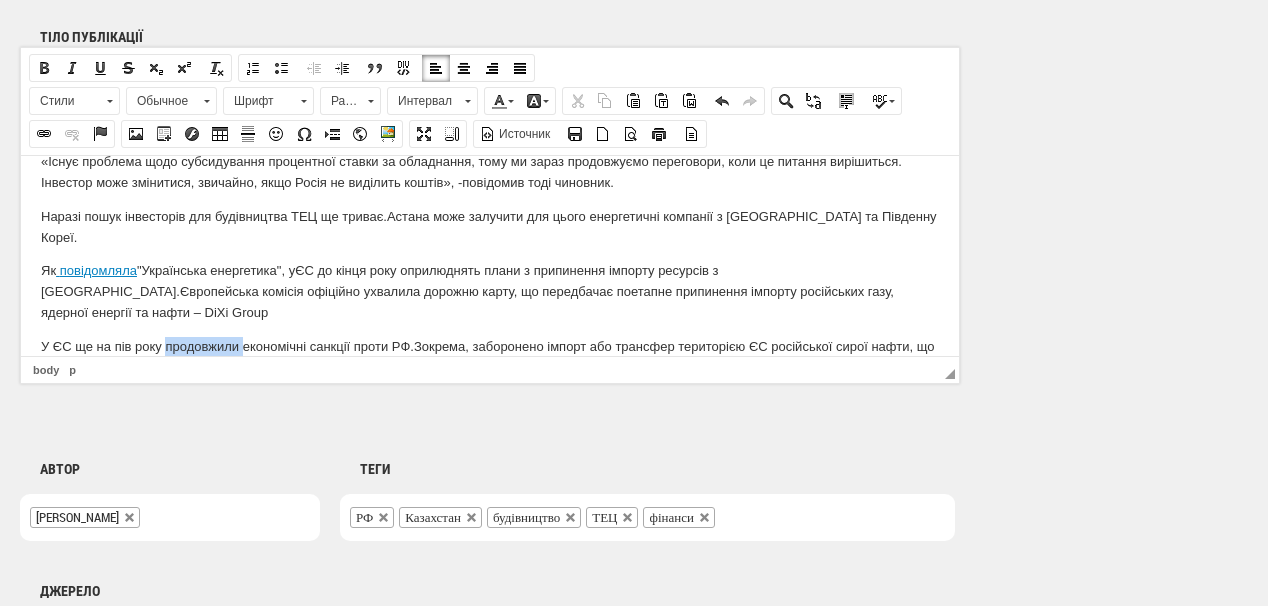 drag, startPoint x: 166, startPoint y: 301, endPoint x: 241, endPoint y: 305, distance: 75.10659 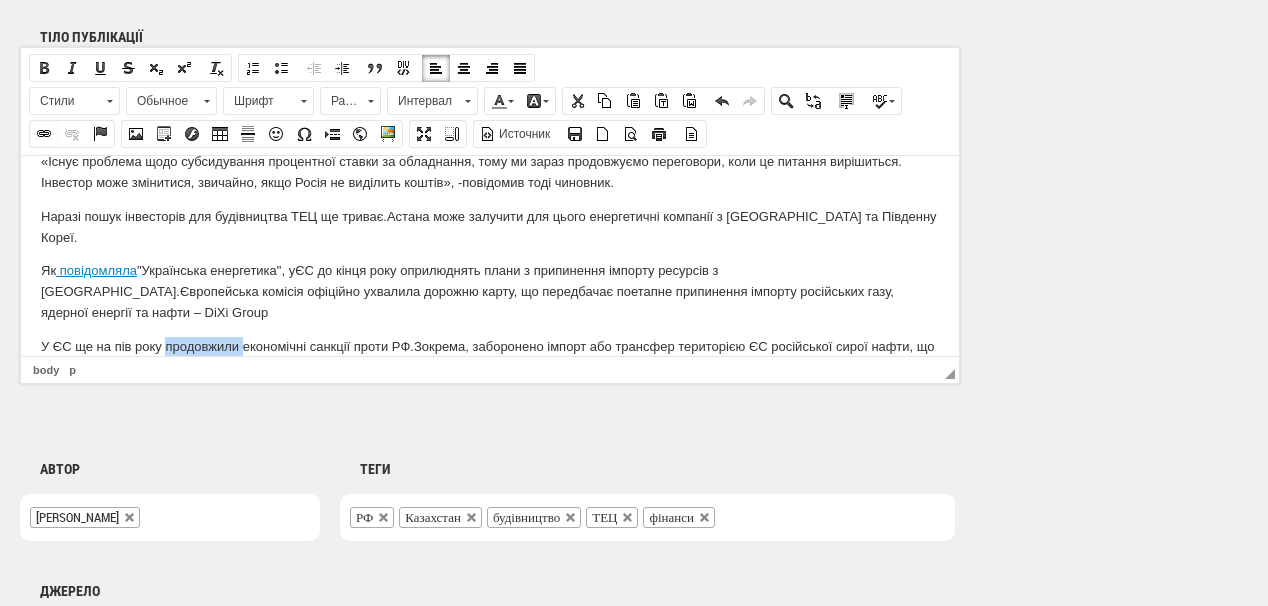 click at bounding box center [44, 134] 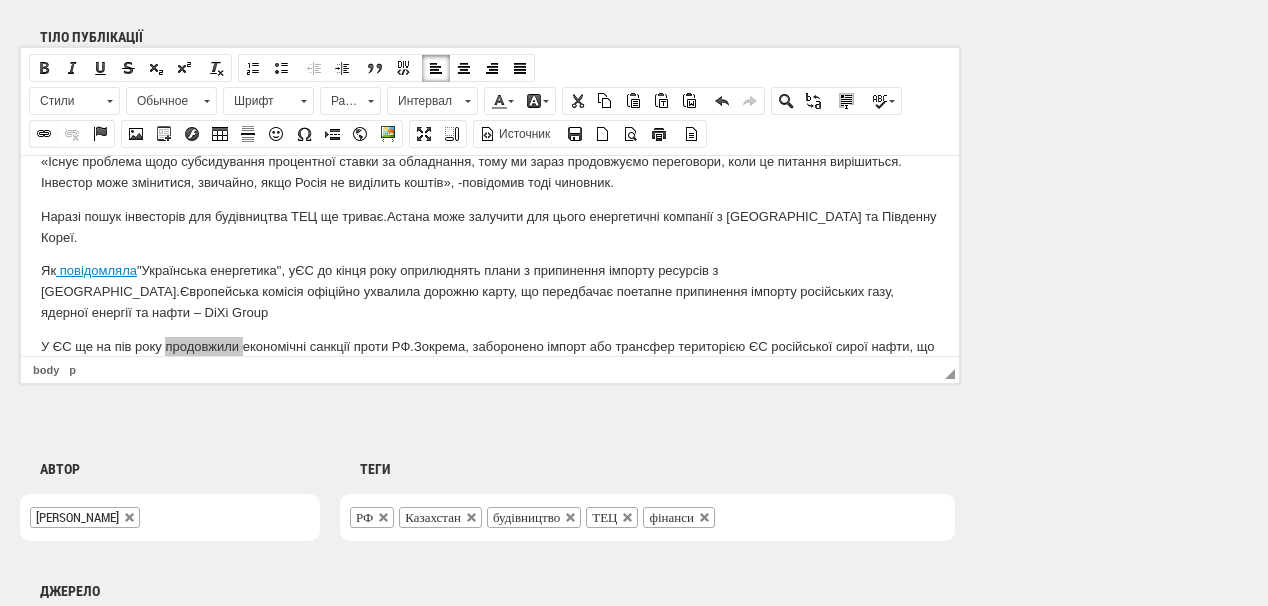 select on "http://" 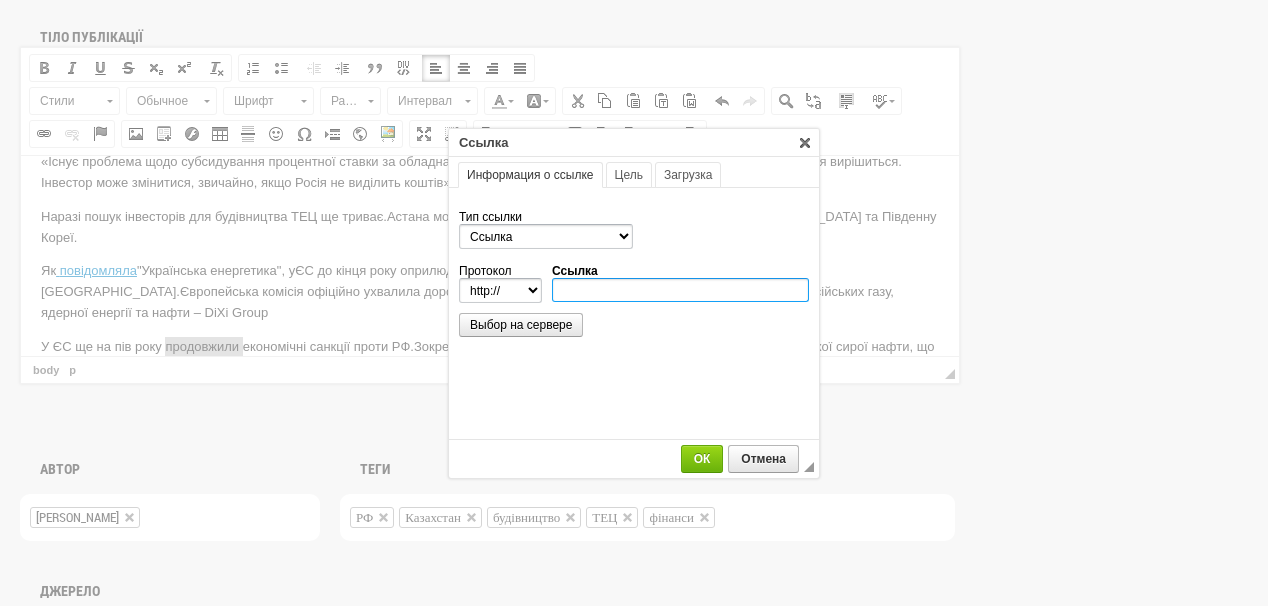 click on "Ссылка" at bounding box center (680, 290) 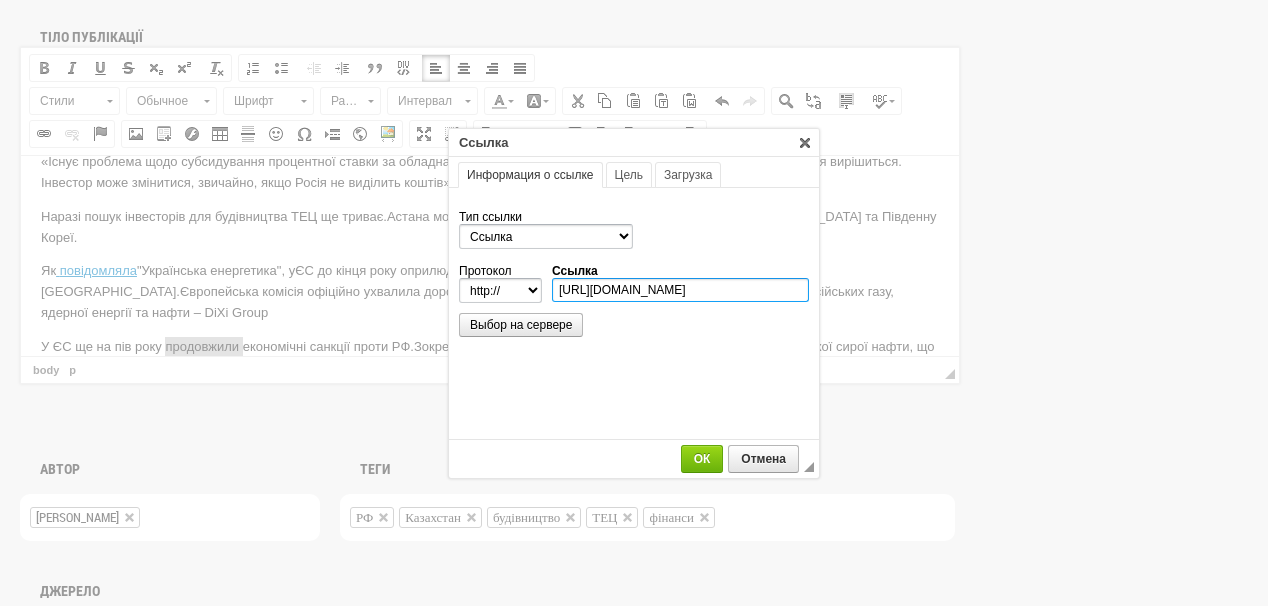 scroll, scrollTop: 0, scrollLeft: 271, axis: horizontal 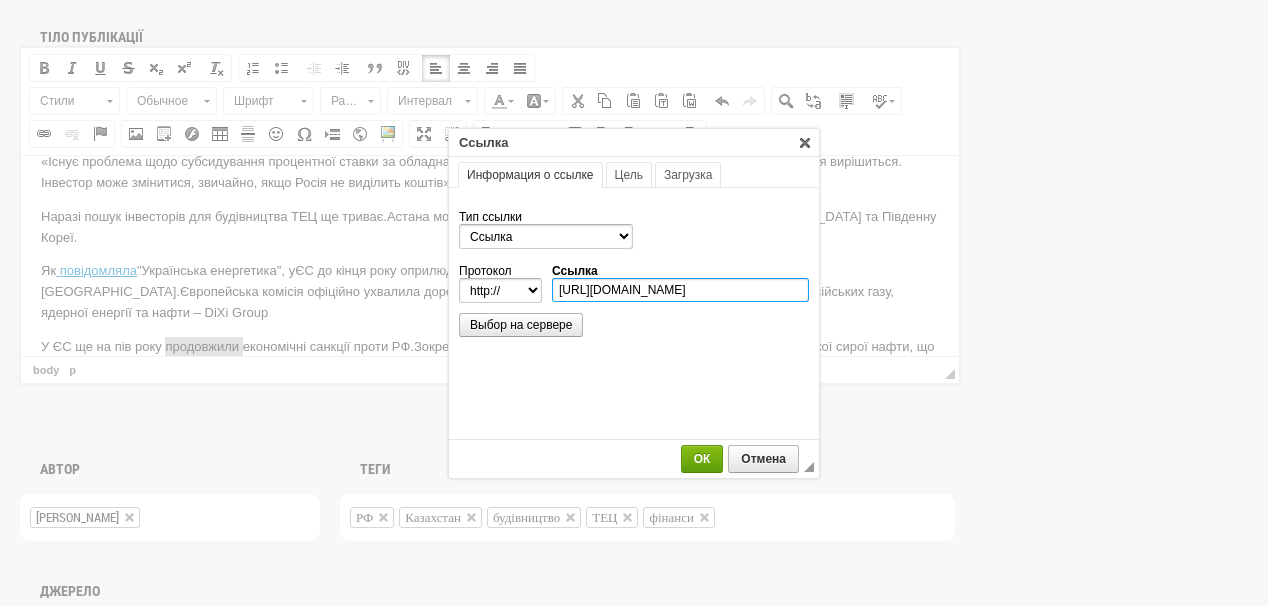 type on "https://ua-energy.org/uk/posts/u-yes-shche-na-piv-roku-prodovzhyly-ekonomichni-sanktsii-proty-rf" 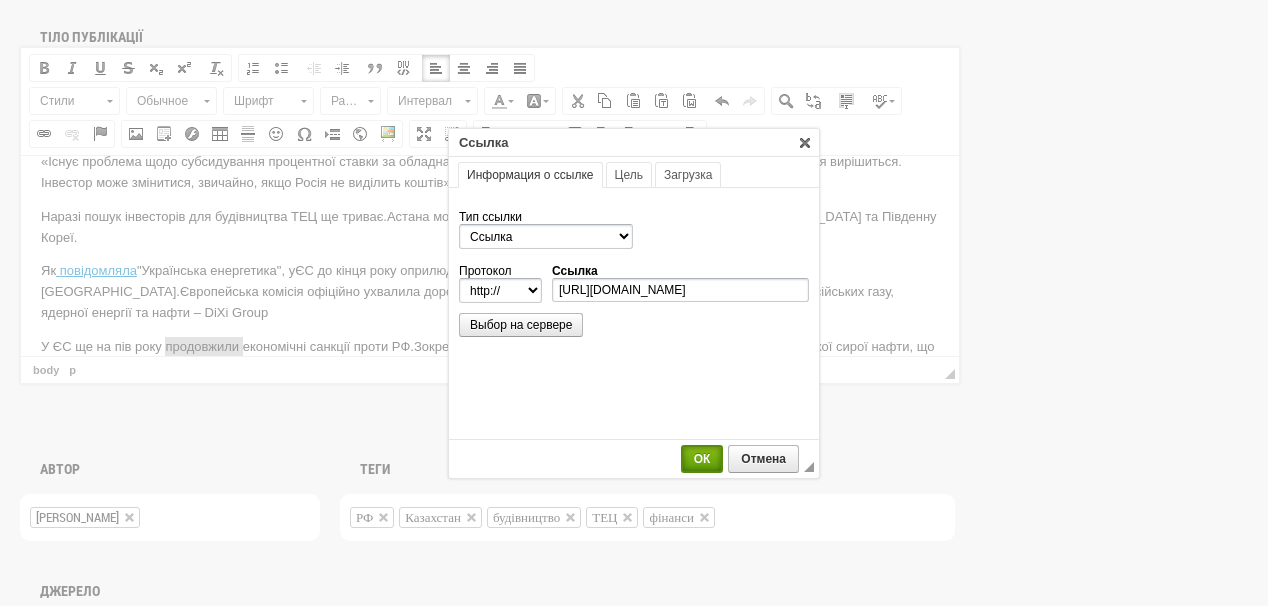 select on "https://" 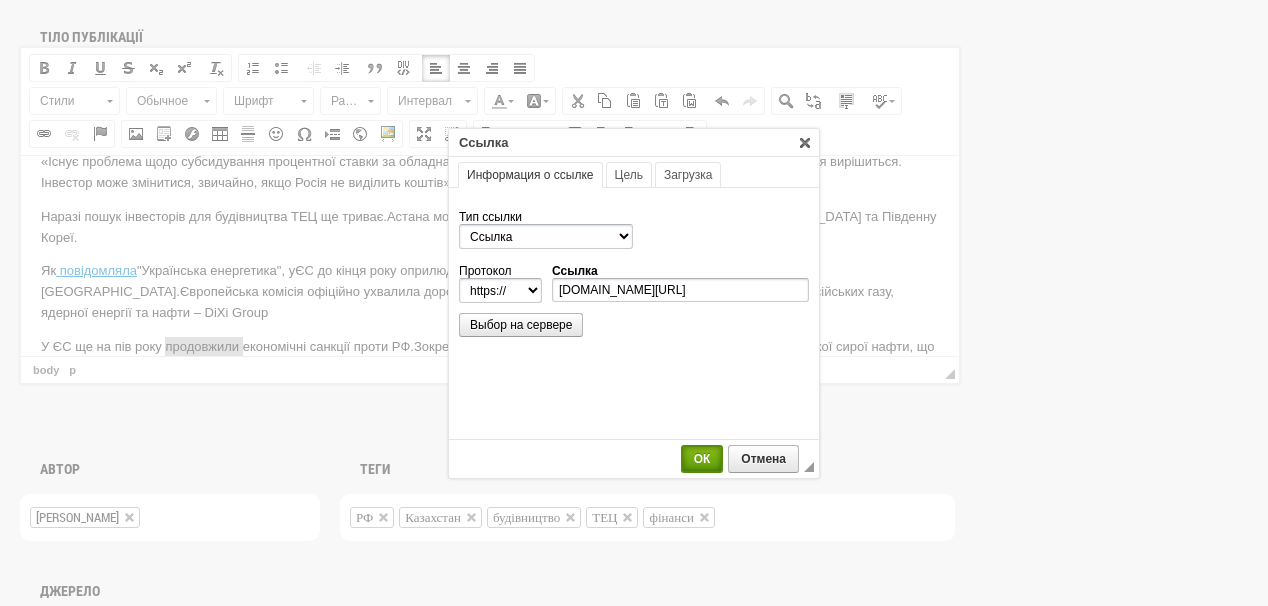 scroll, scrollTop: 0, scrollLeft: 0, axis: both 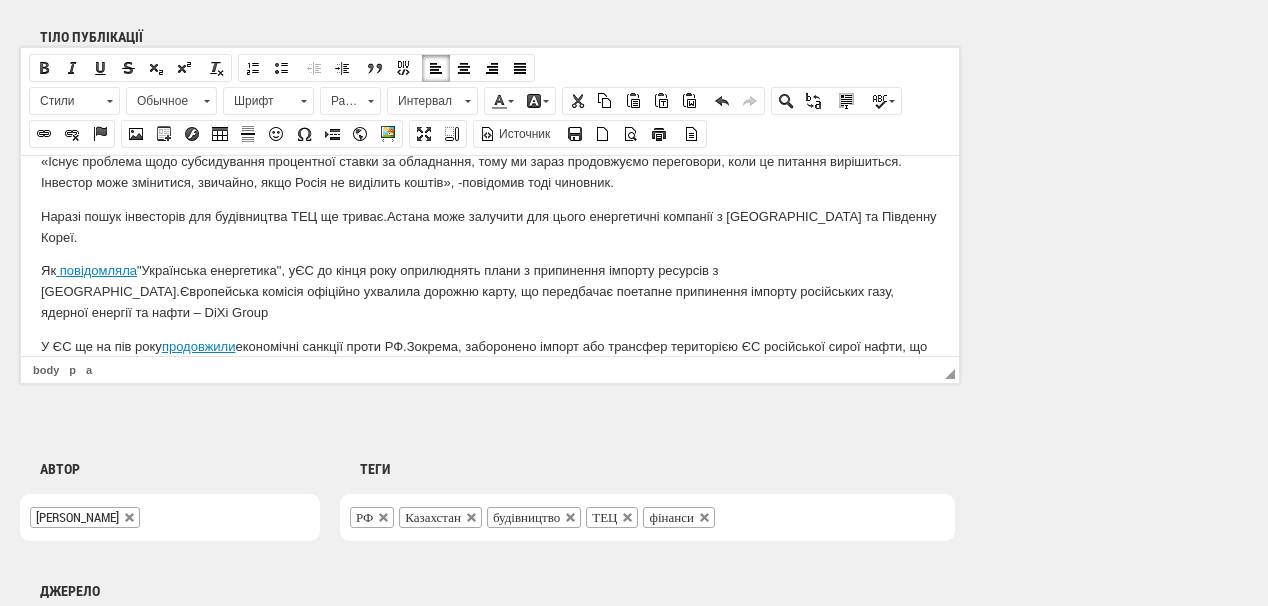 click on "У ЄС ще на пів року  продовжили  економічні санкції проти РФ.  Зокрема, заборонено імпорт або трансфер територією ЄС російської сирої нафти, що постачається морським шляхом, а також заборонено постачання певних продуктів нафтопереробки з РФ до ЄС" at bounding box center [490, 357] 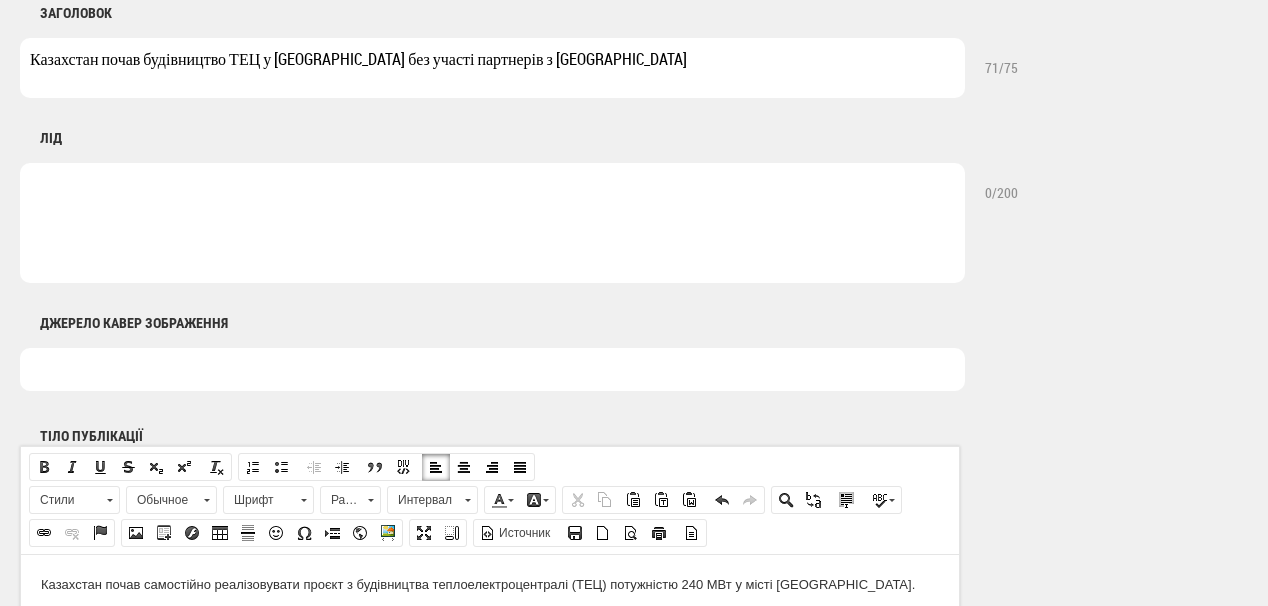 scroll, scrollTop: 880, scrollLeft: 0, axis: vertical 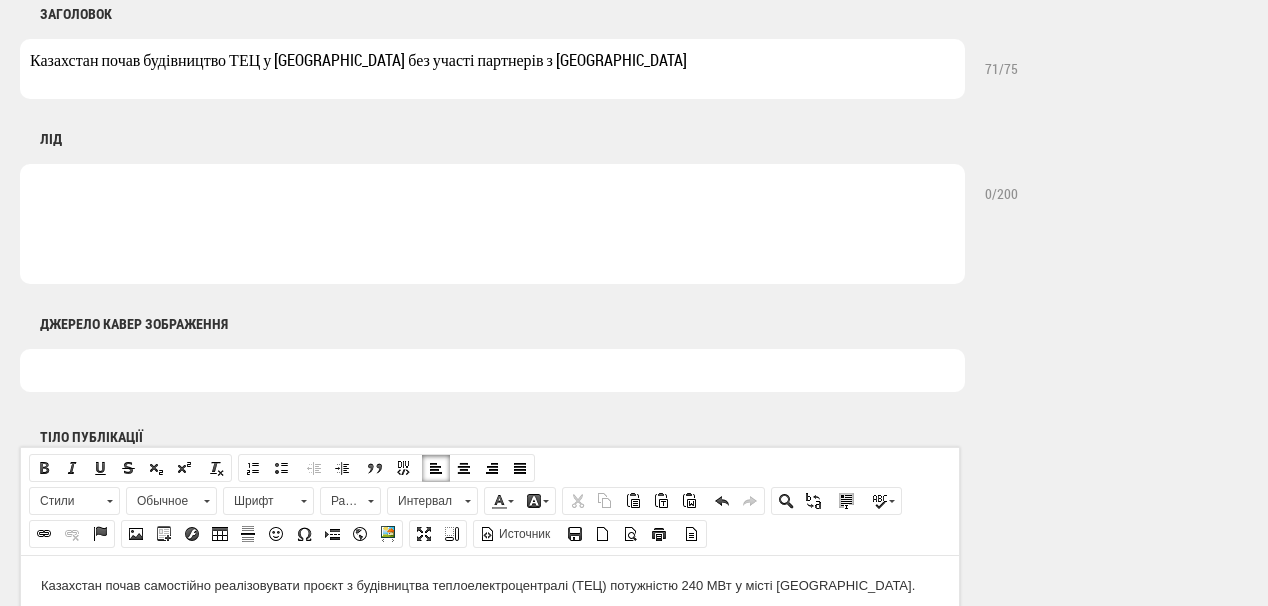 click at bounding box center (492, 224) 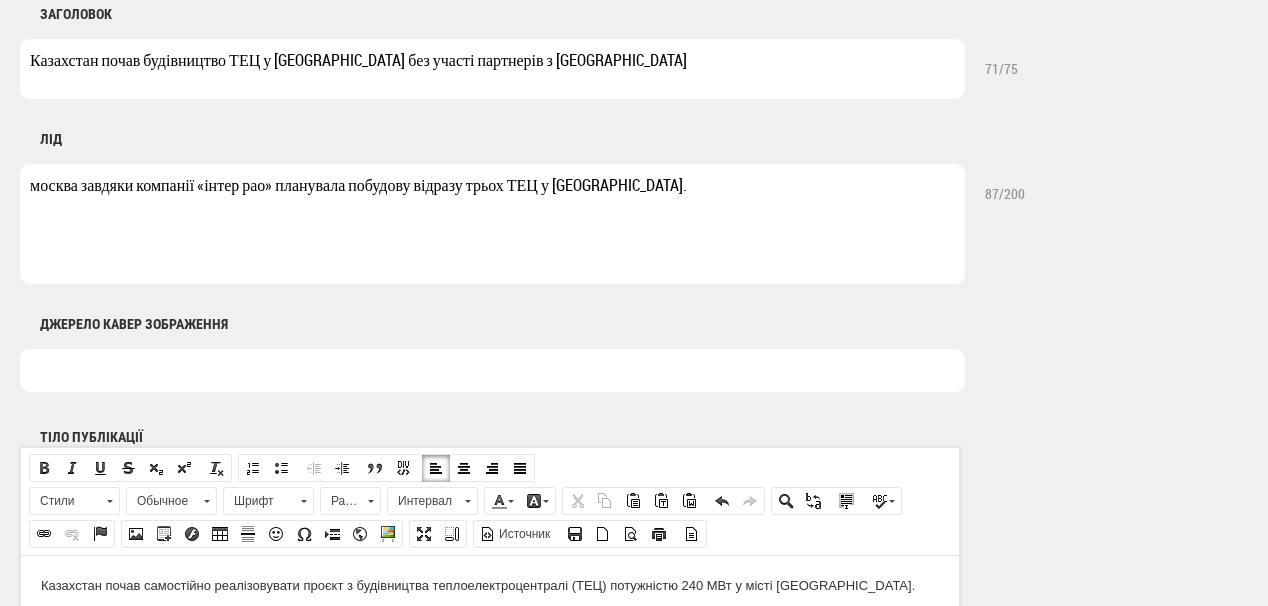 click on "москва завдяки компанії «інтер рао» планувала побудову відразу трьох ТЕЦ у Казахстані." at bounding box center [492, 224] 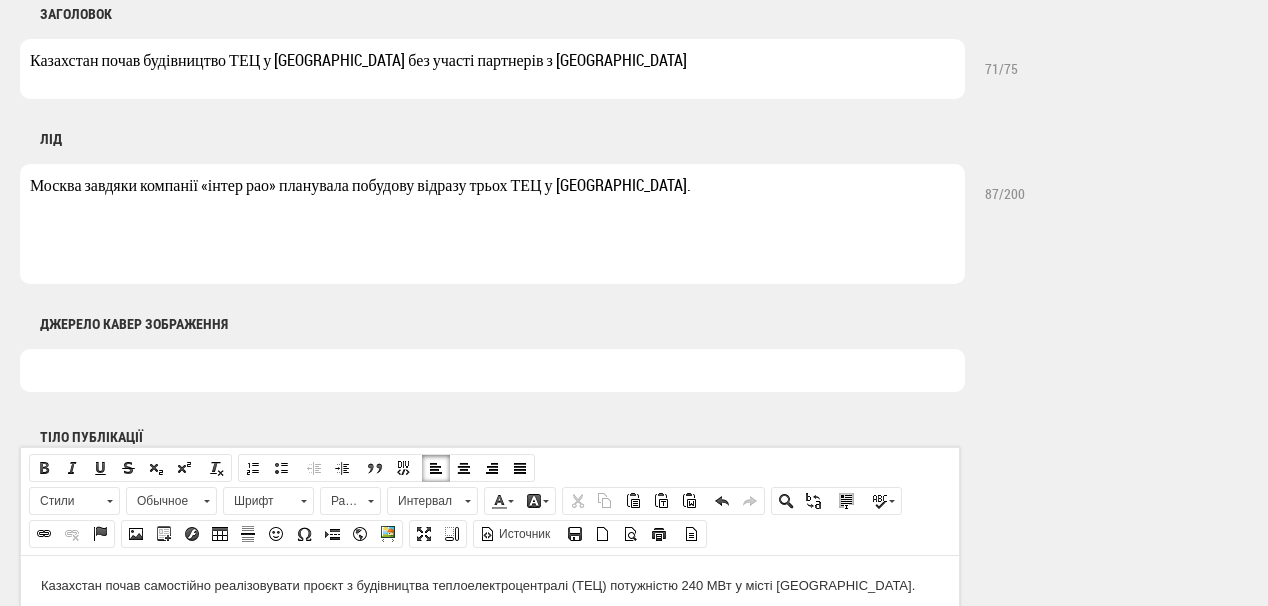 drag, startPoint x: 88, startPoint y: 185, endPoint x: 284, endPoint y: 191, distance: 196.09181 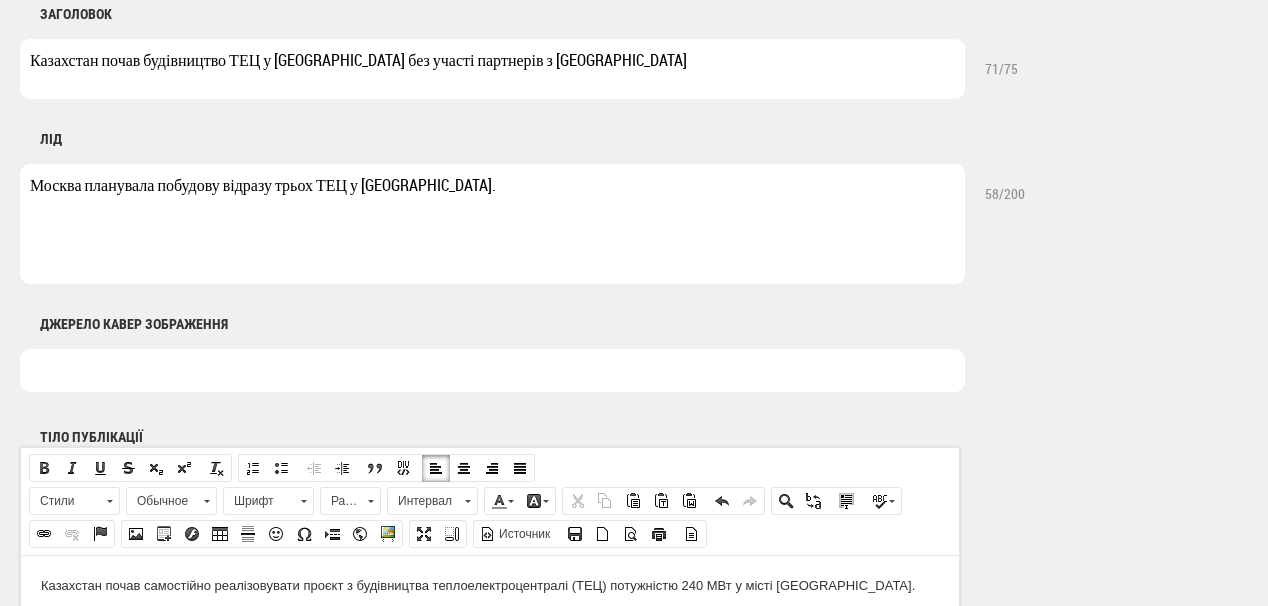 click on "Москва планувала побудову відразу трьох ТЕЦ у Казахстані." at bounding box center (492, 224) 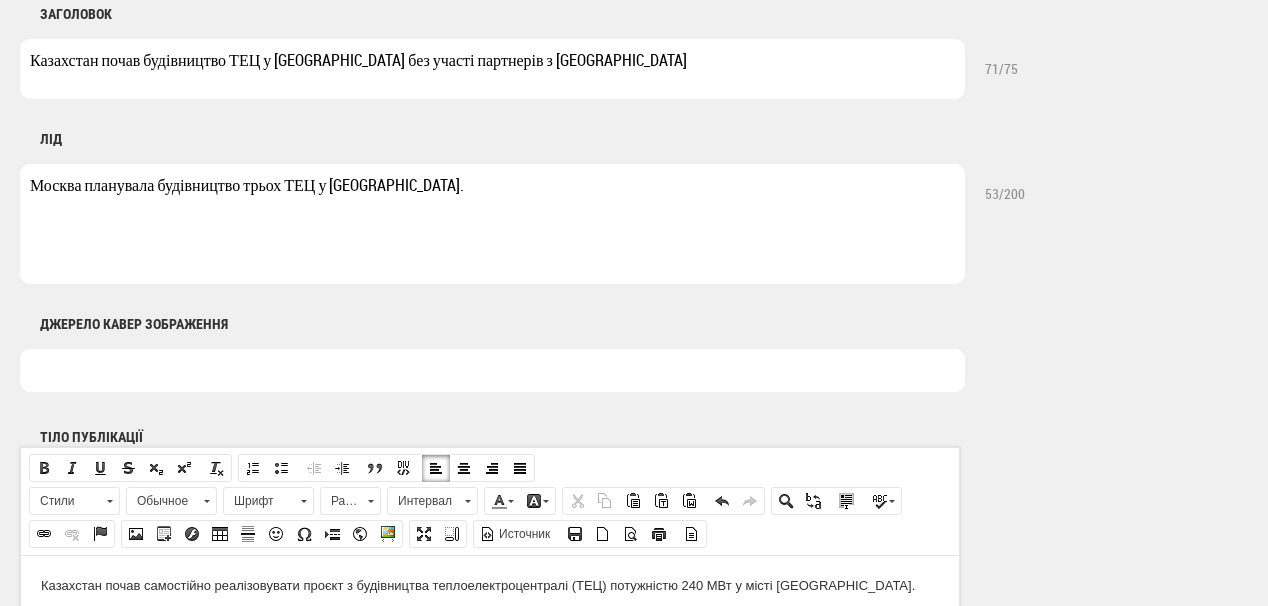 click on "Москва планувала будівництво трьох ТЕЦ у Казахстані." at bounding box center [492, 224] 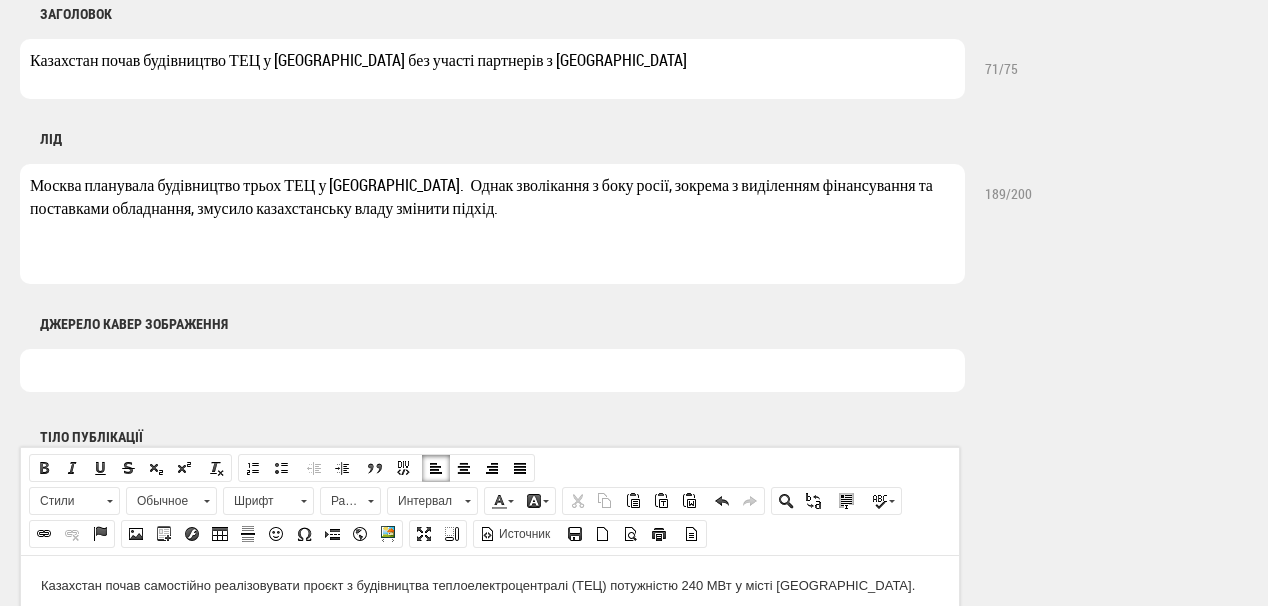 drag, startPoint x: 589, startPoint y: 186, endPoint x: 616, endPoint y: 184, distance: 27.073973 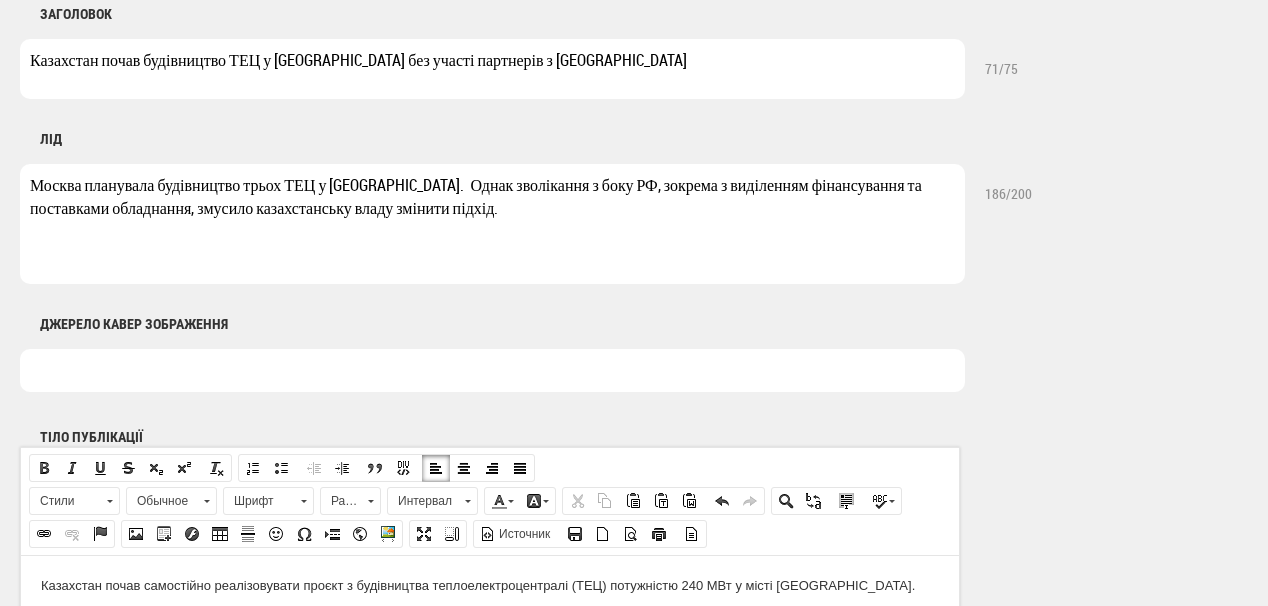 click on "Москва планувала будівництво трьох ТЕЦ у Казахстані.  Однак зволікання з боку РФ, зокрема з виділенням фінансування та поставками обладнання, змусило казахстанську владу змінити підхід." at bounding box center [492, 224] 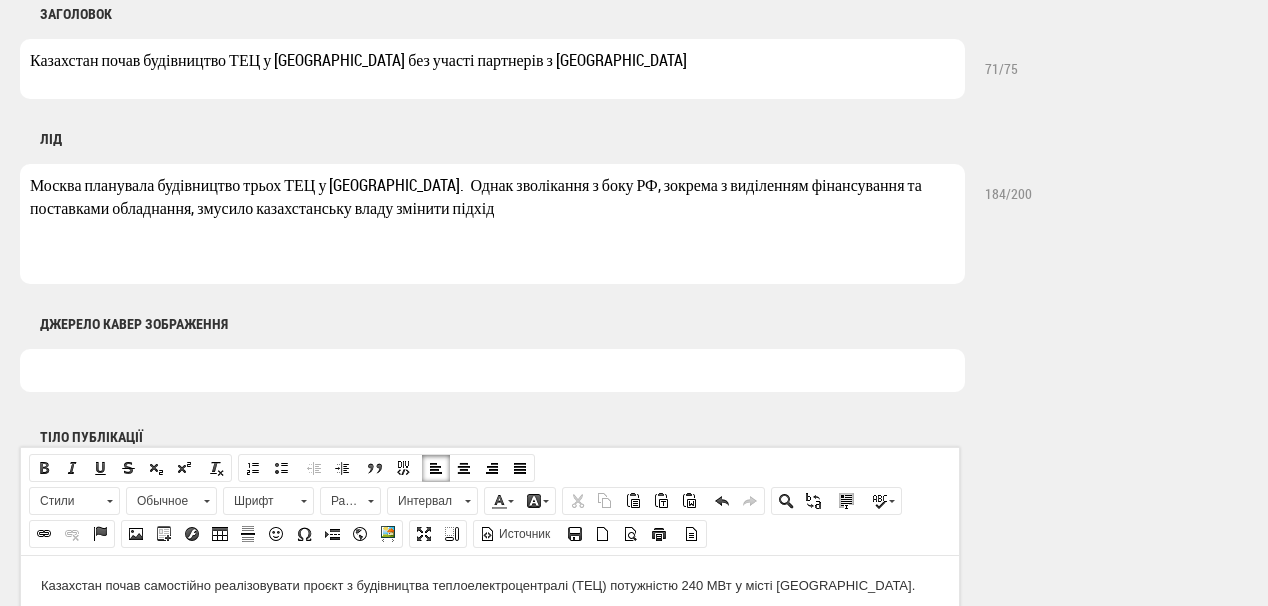 type on "Москва планувала будівництво трьох ТЕЦ у Казахстані.  Однак зволікання з боку РФ, зокрема з виділенням фінансування та поставками обладнання, змусило казахстанську владу змінити підхід" 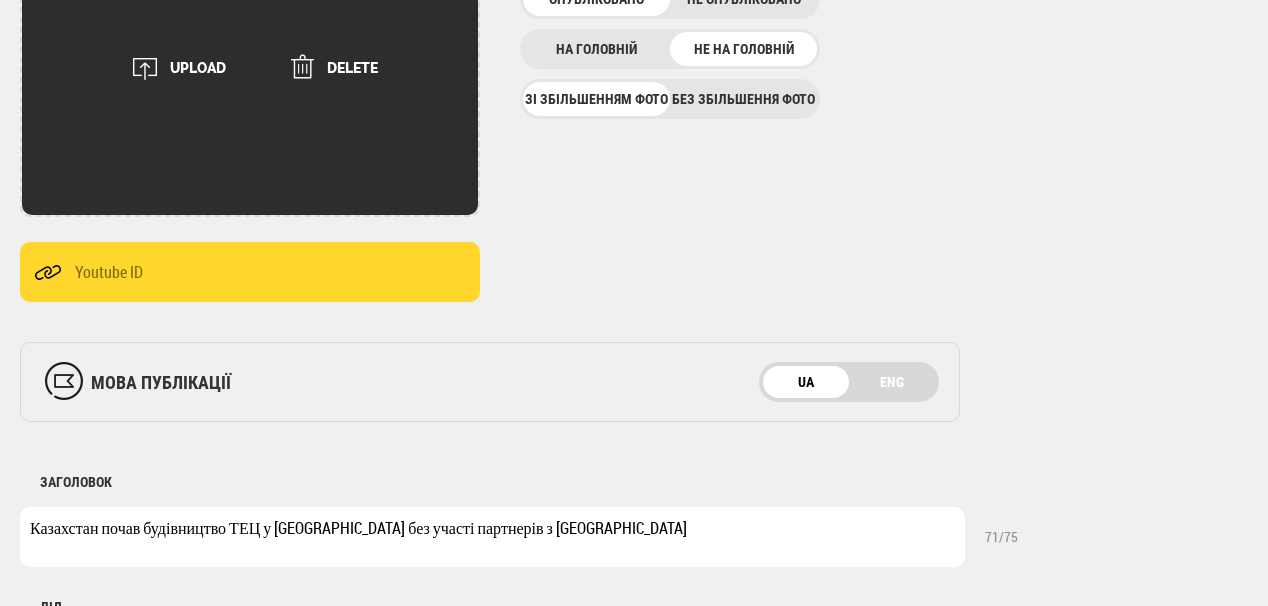 scroll, scrollTop: 400, scrollLeft: 0, axis: vertical 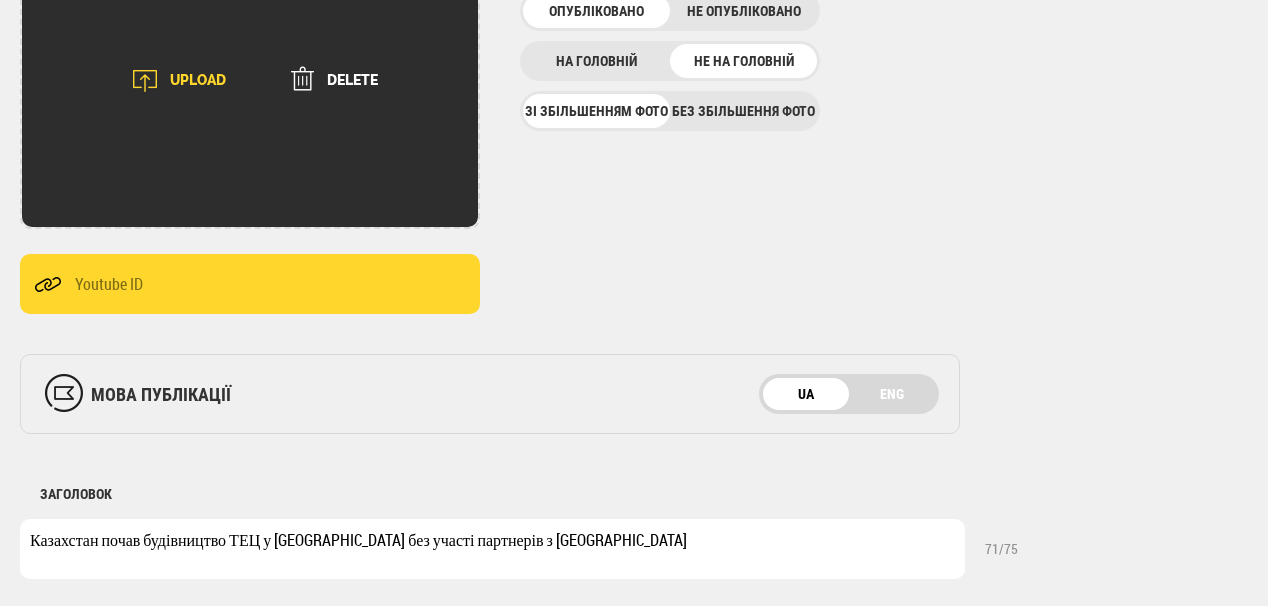 click on "UPLOAD" at bounding box center [172, 81] 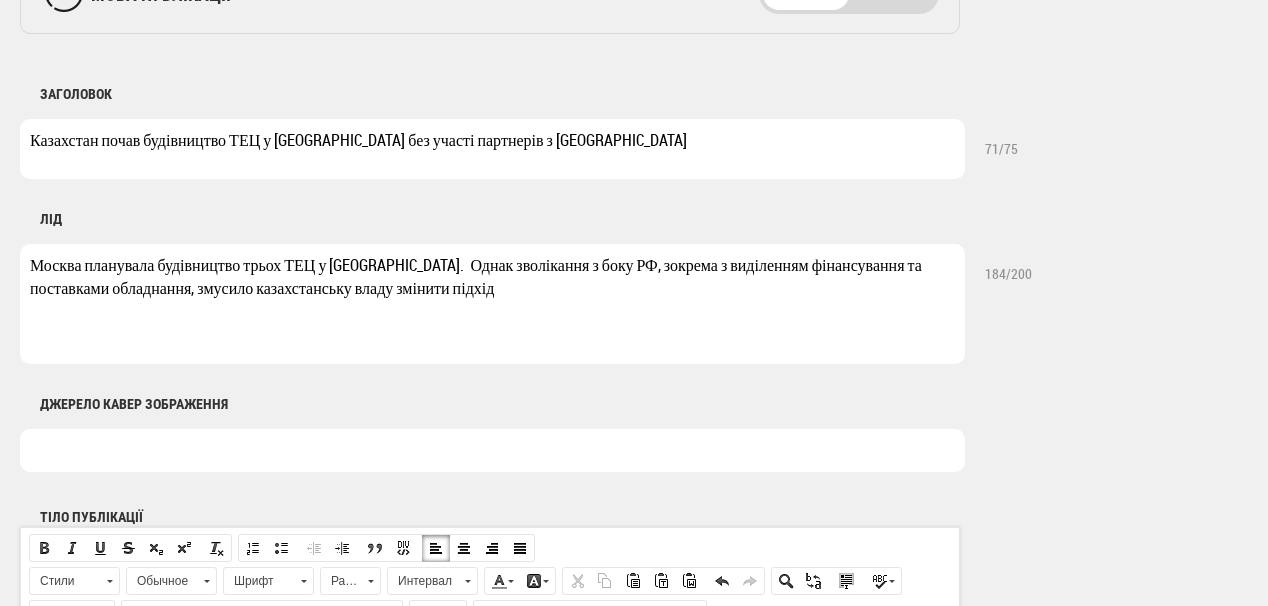 scroll, scrollTop: 1120, scrollLeft: 0, axis: vertical 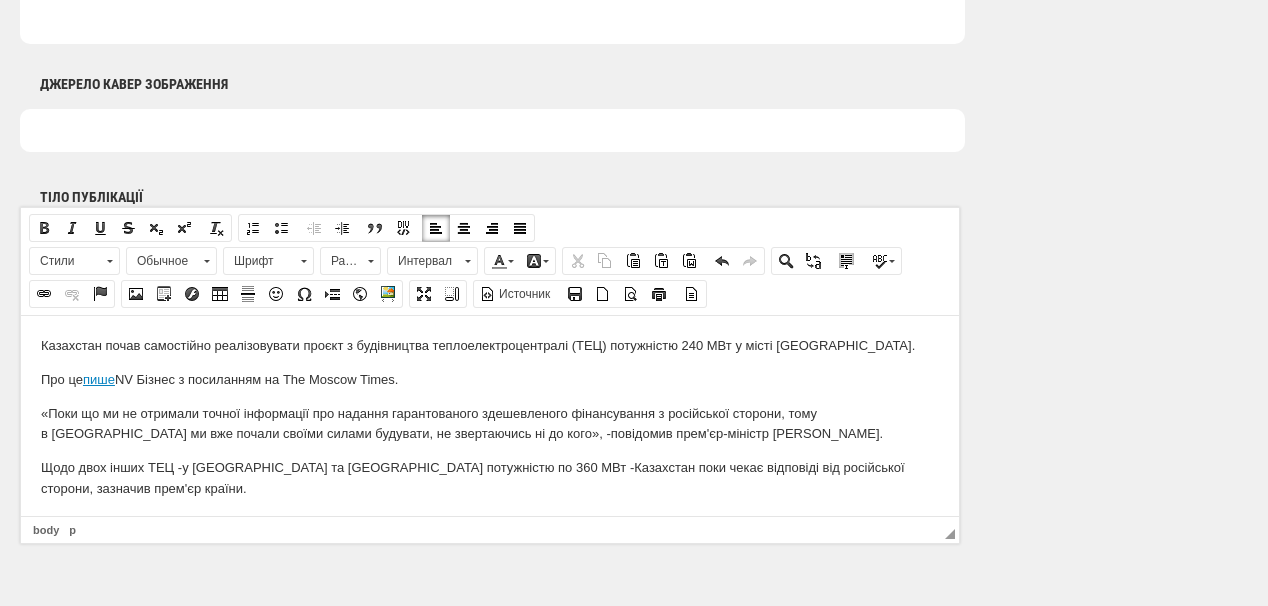 click at bounding box center [492, 130] 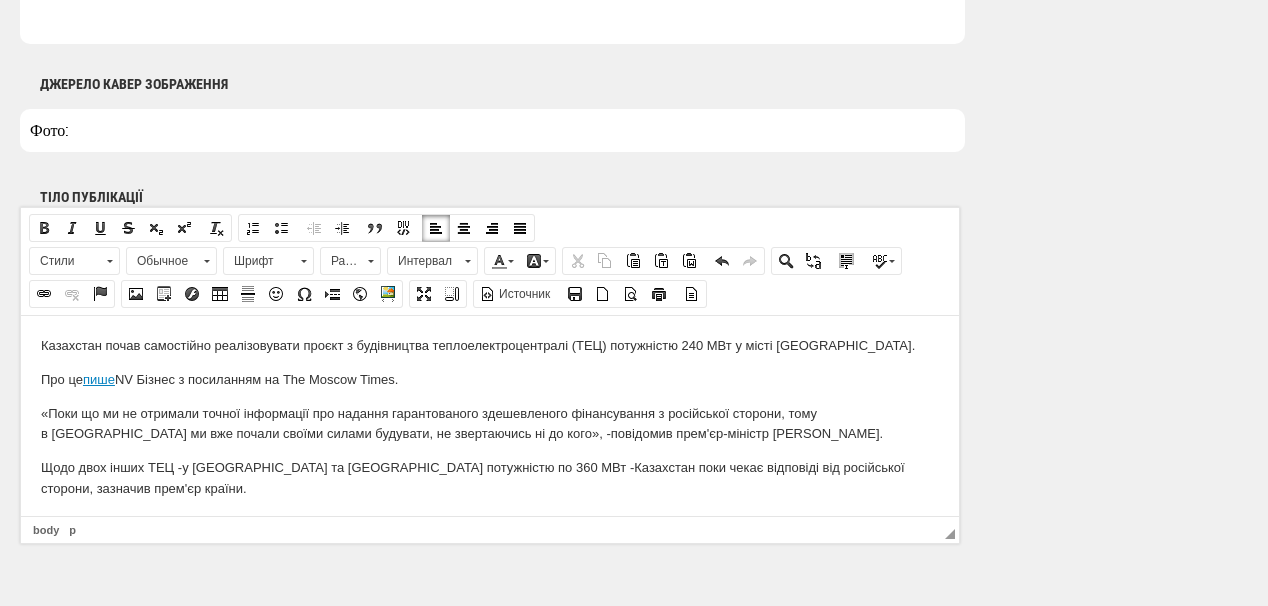 click on "Фото:" at bounding box center [492, 130] 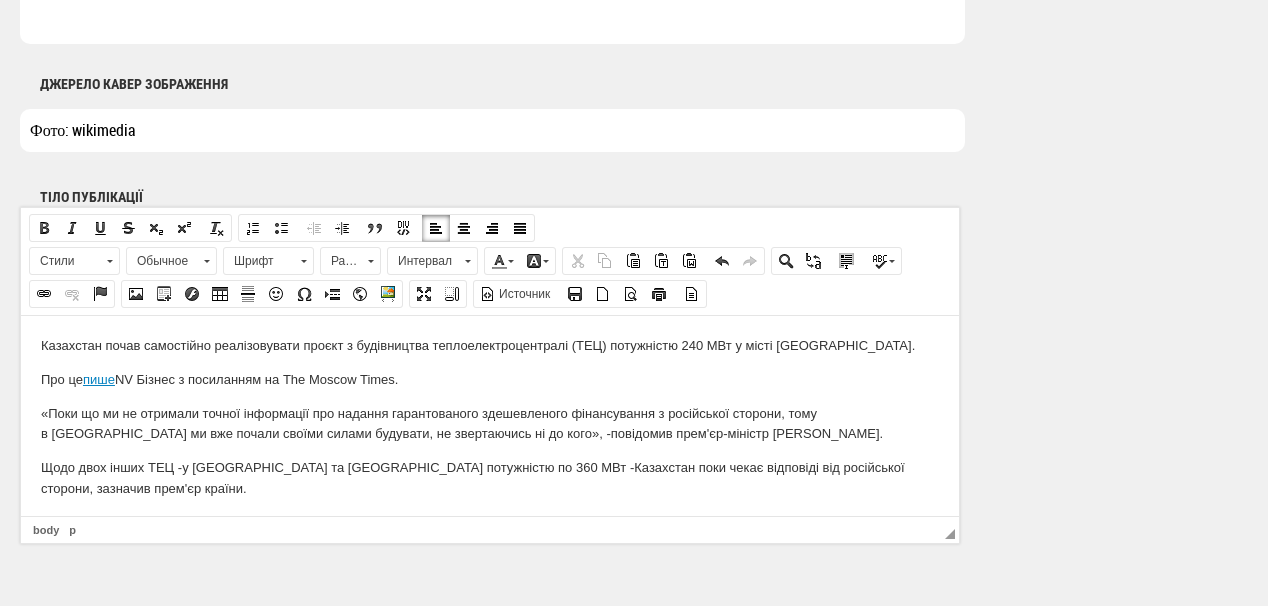 click on "Фото: wikimedia" at bounding box center [492, 130] 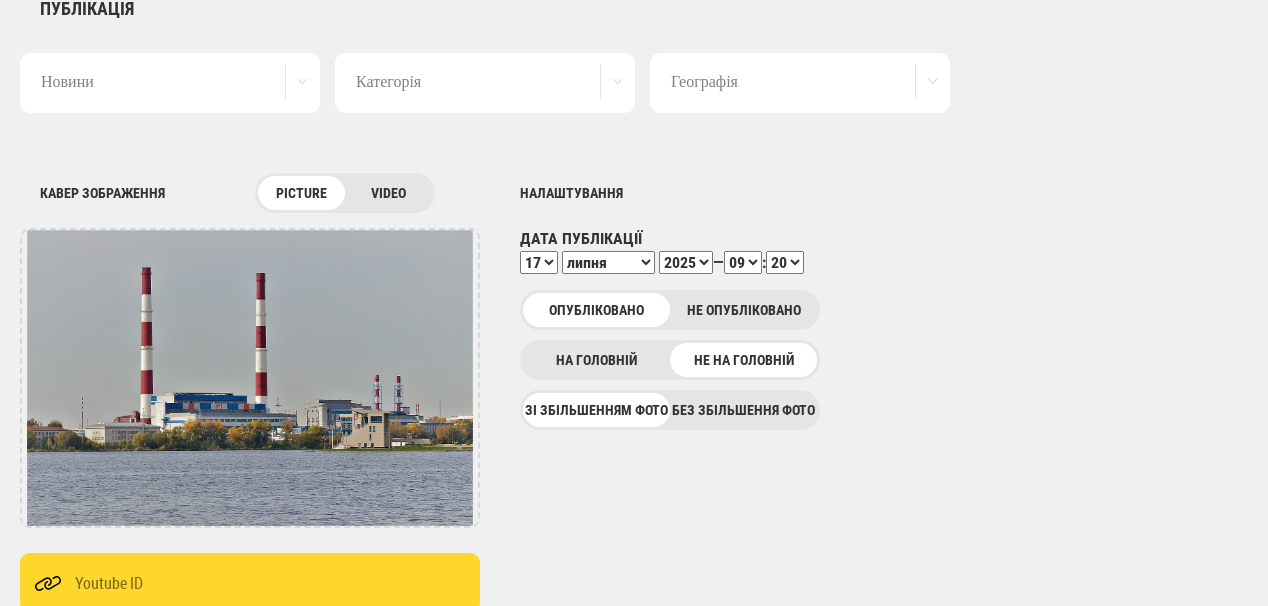 scroll, scrollTop: 80, scrollLeft: 0, axis: vertical 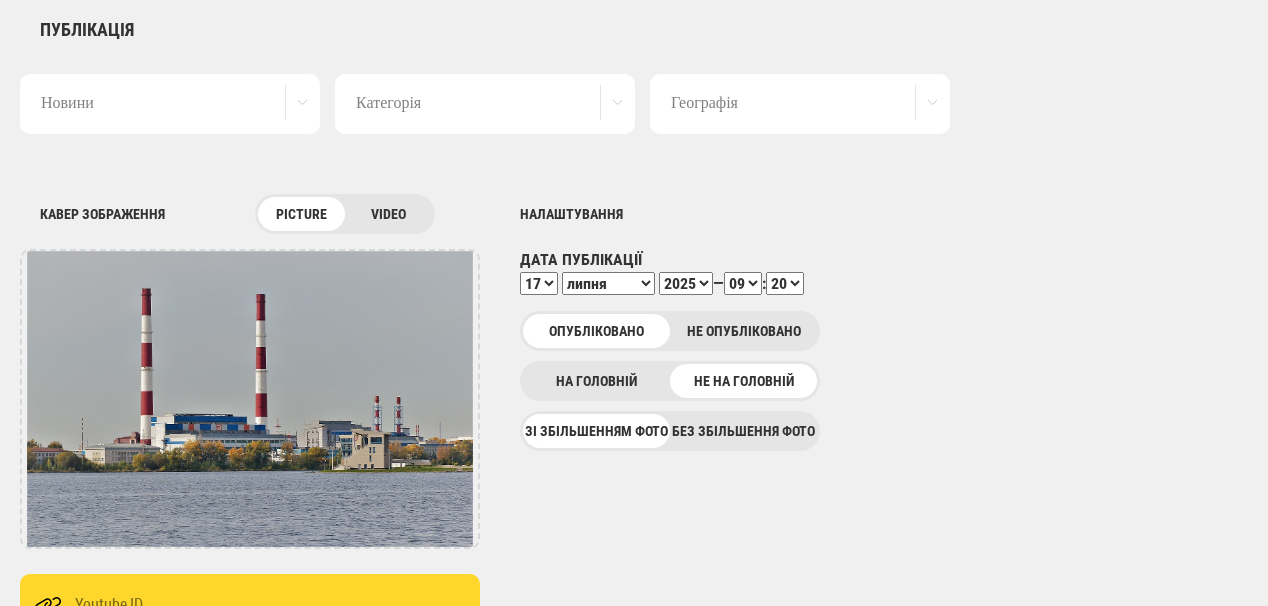 type on "Фото: Wikimedia" 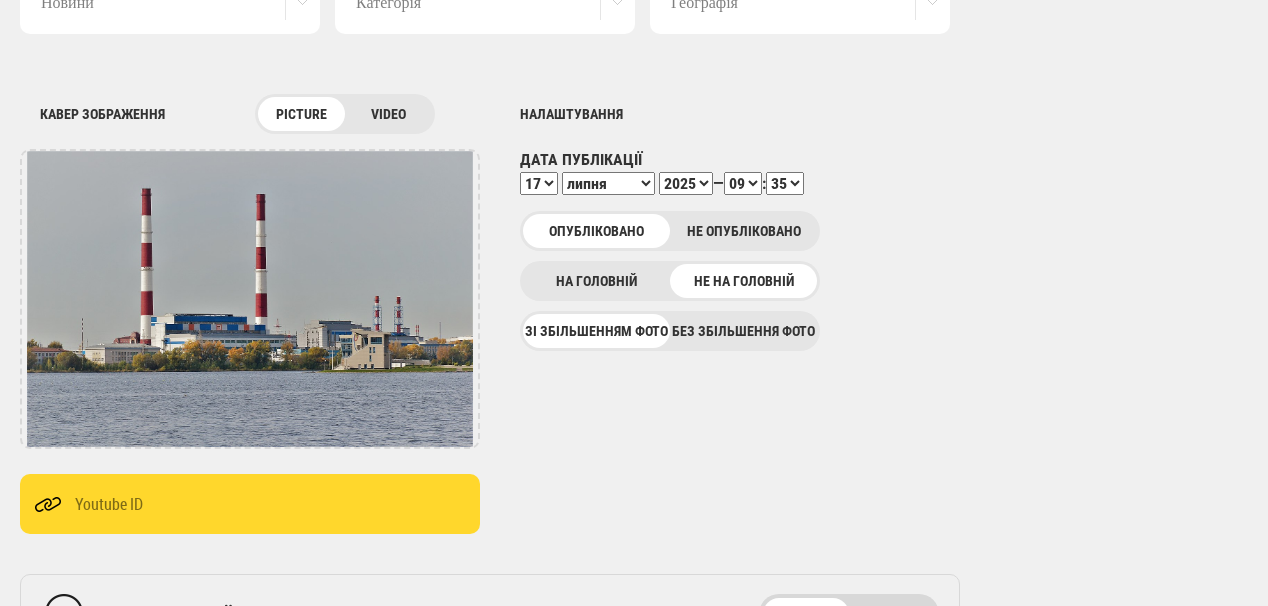 scroll, scrollTop: 160, scrollLeft: 0, axis: vertical 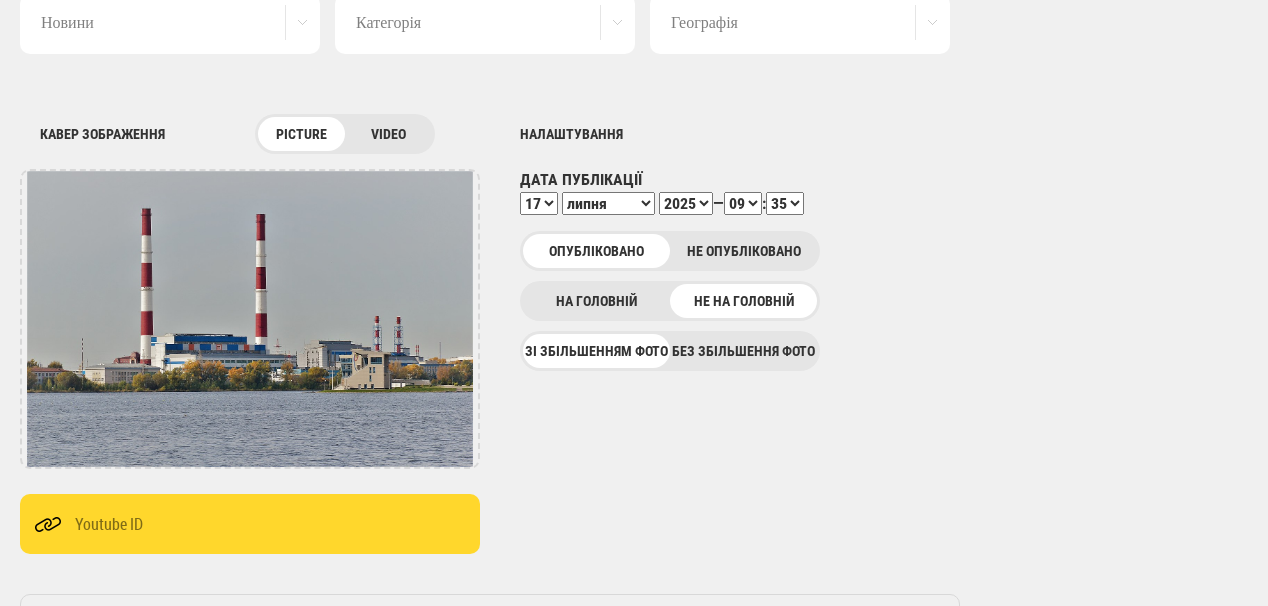 click on "00
01
02
03
04
05
06
07
08
09
10
11
12
13
14
15
16
17
18
19
20
21
22
23
24
25
26
27
28
29
30
31
32
33
34
35
36
37
38
39
40
41
42
43
44
45
46
47
48
49
50
51
52
53
54
55
56
57
58
59" at bounding box center (785, 203) 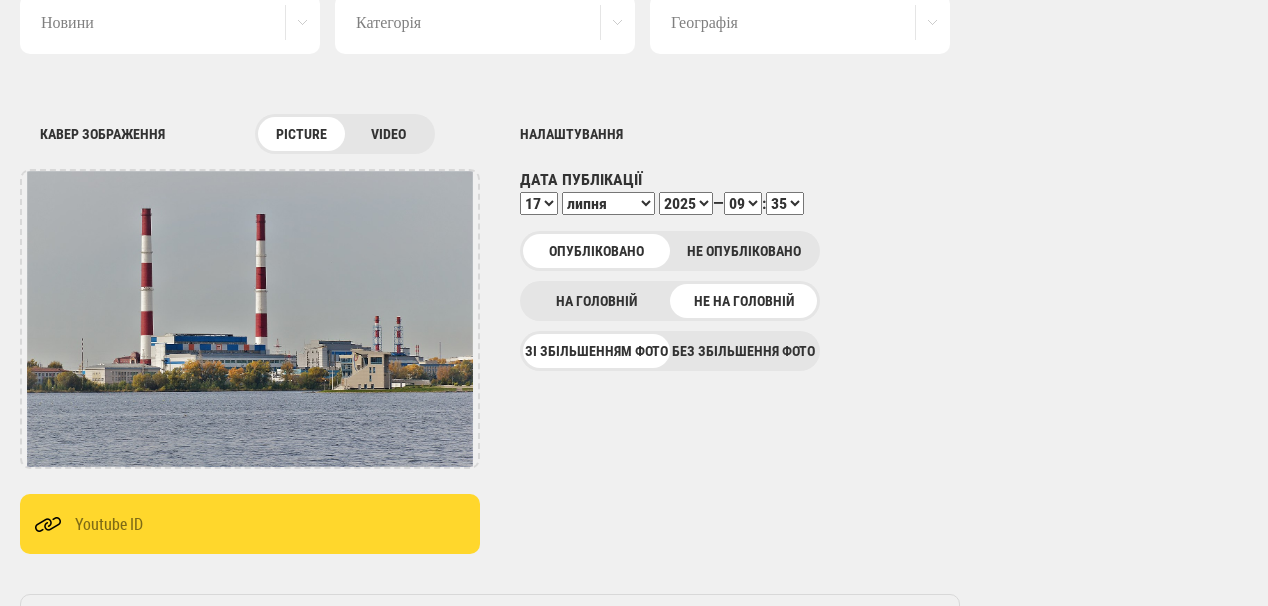 select on "36" 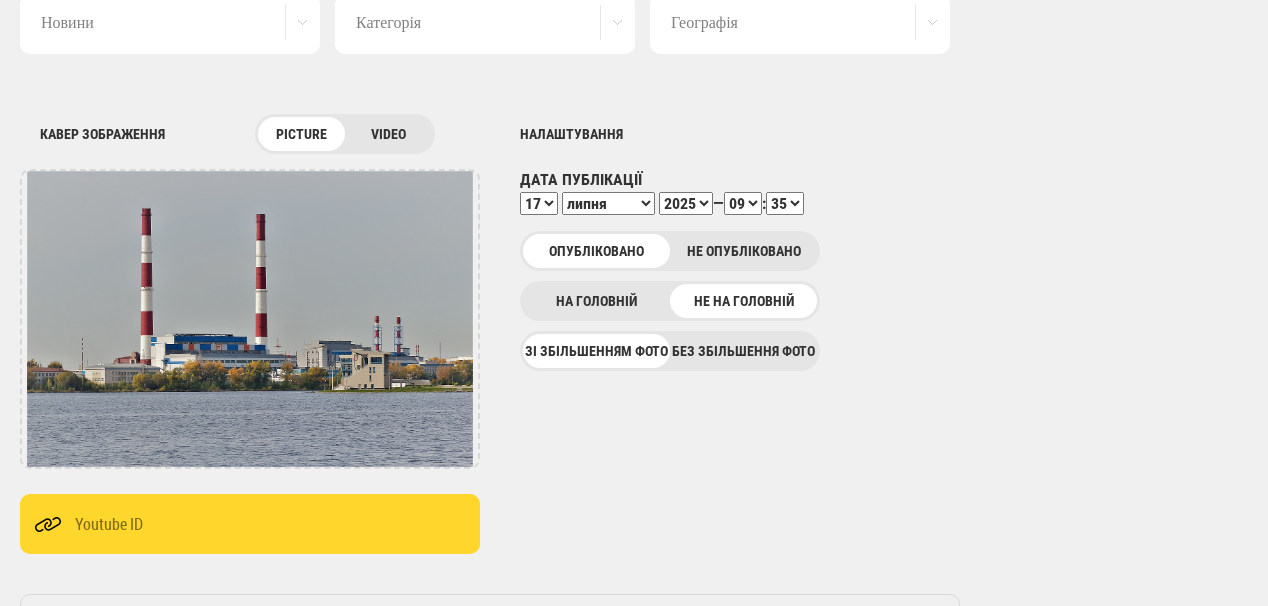 click on "00
01
02
03
04
05
06
07
08
09
10
11
12
13
14
15
16
17
18
19
20
21
22
23
24
25
26
27
28
29
30
31
32
33
34
35
36
37
38
39
40
41
42
43
44
45
46
47
48
49
50
51
52
53
54
55
56
57
58
59" at bounding box center [785, 203] 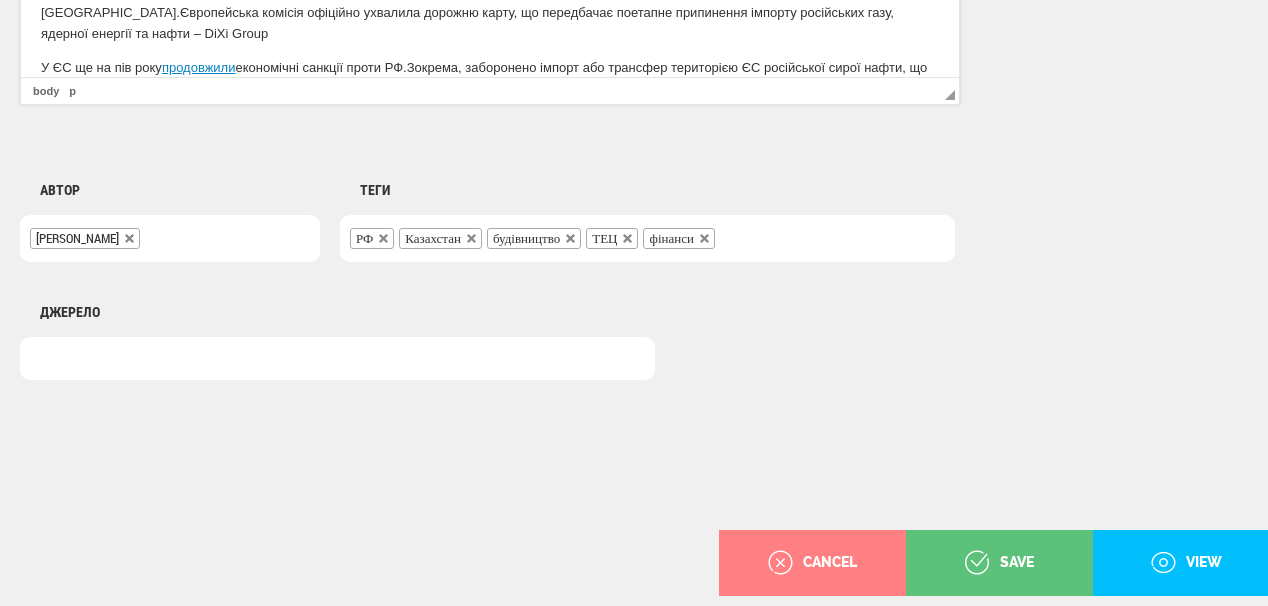 scroll, scrollTop: 1560, scrollLeft: 0, axis: vertical 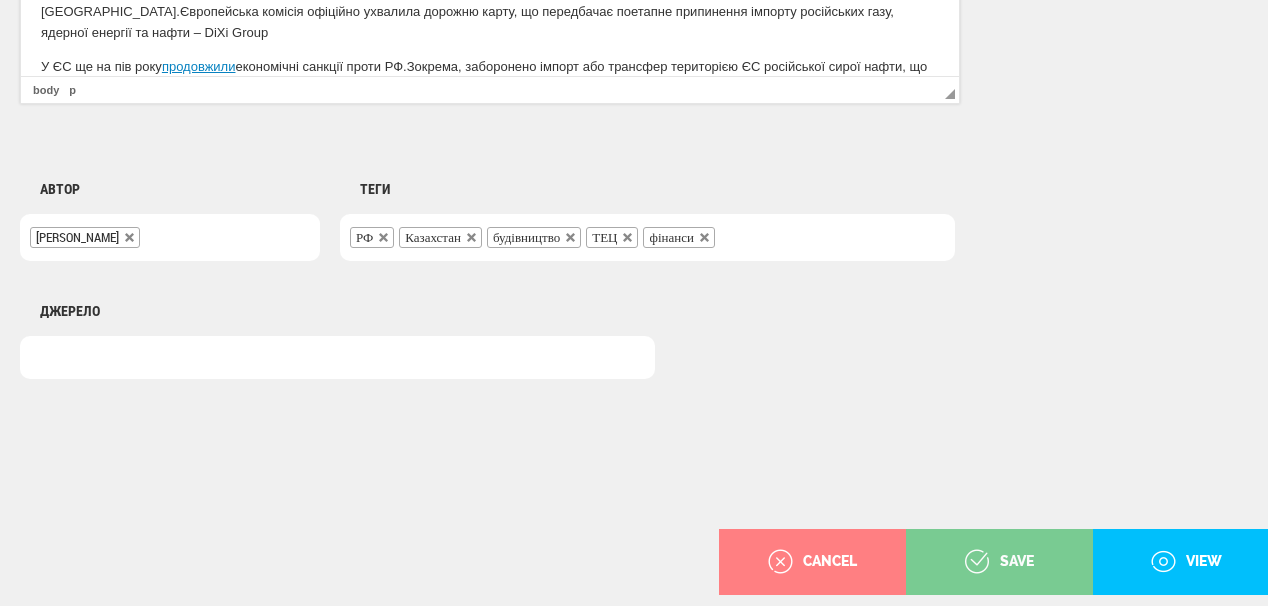 click on "save" at bounding box center [999, 562] 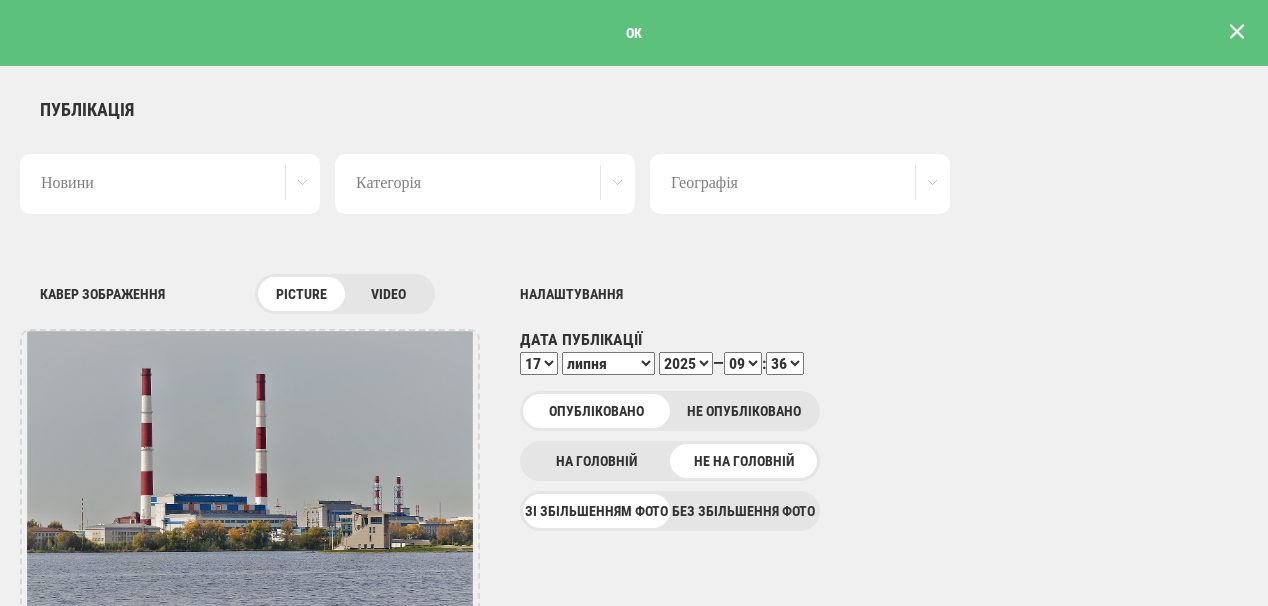 scroll, scrollTop: 0, scrollLeft: 0, axis: both 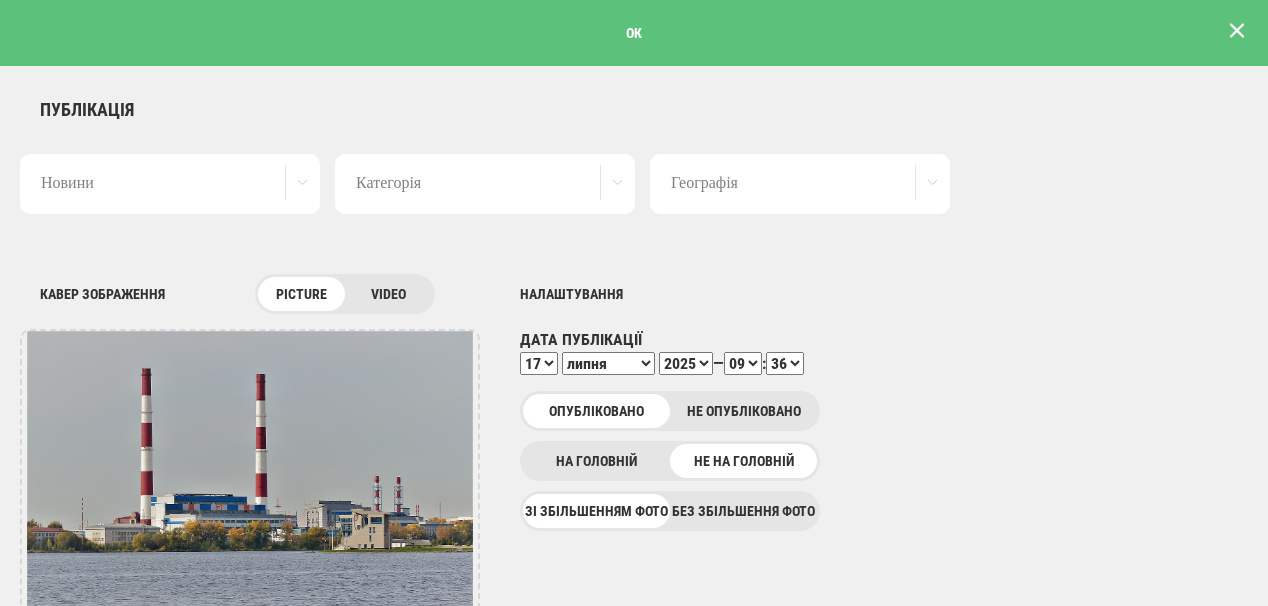 click at bounding box center [1237, 31] 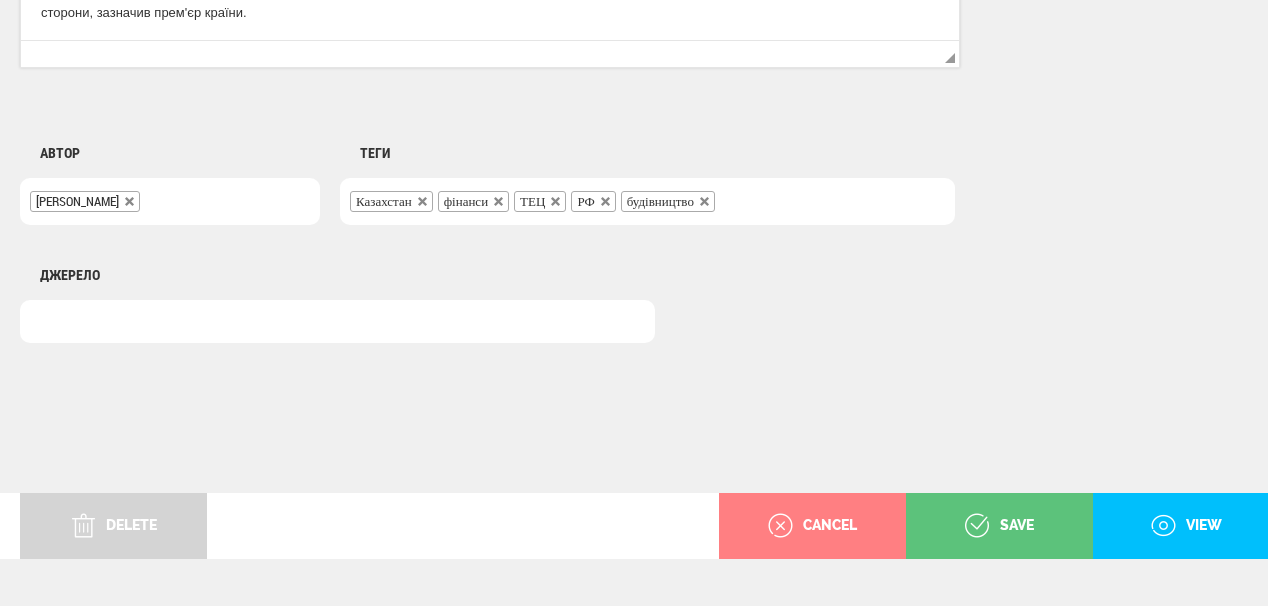 scroll, scrollTop: 1545, scrollLeft: 0, axis: vertical 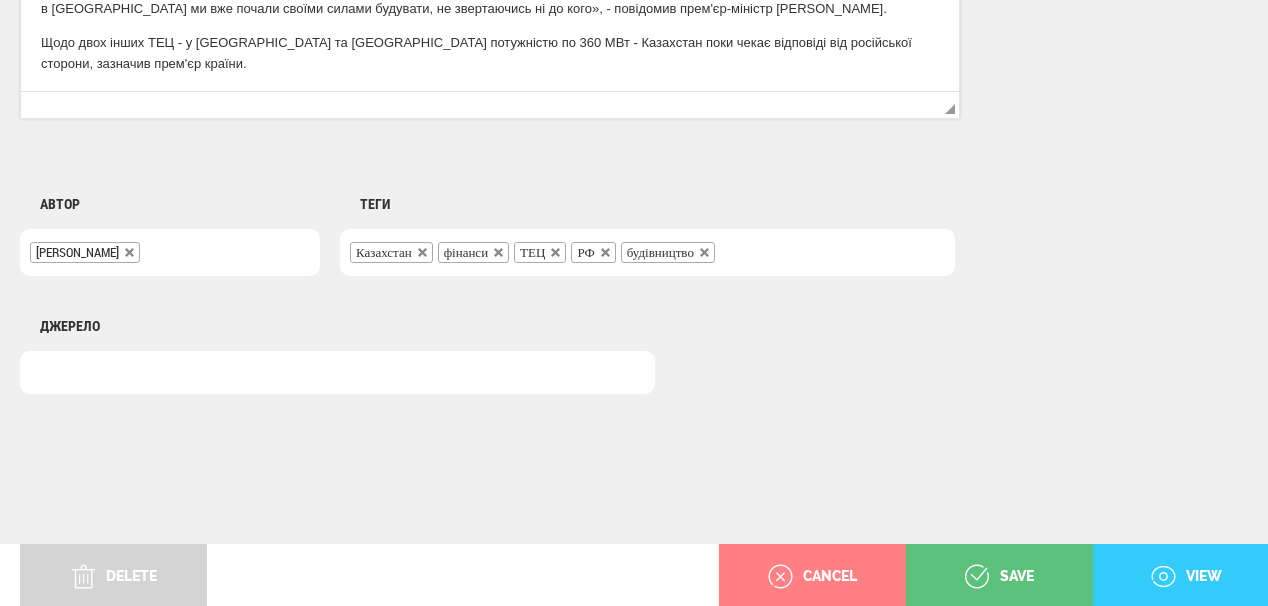 click on "view" at bounding box center [1186, 577] 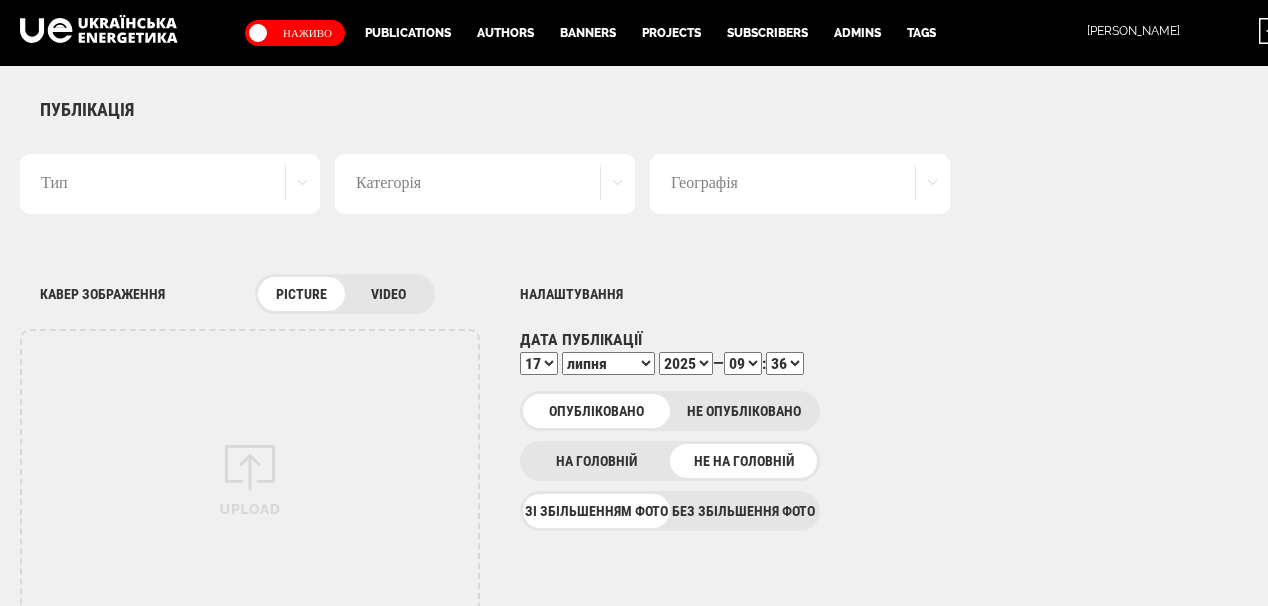 select on "36" 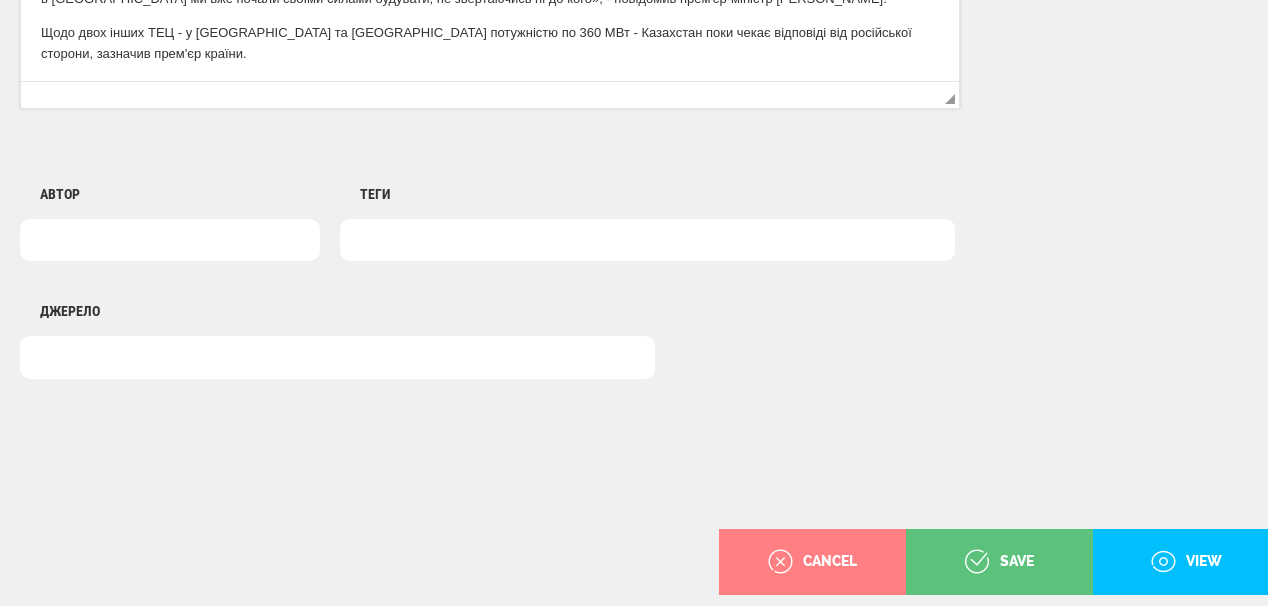 scroll, scrollTop: 0, scrollLeft: 0, axis: both 